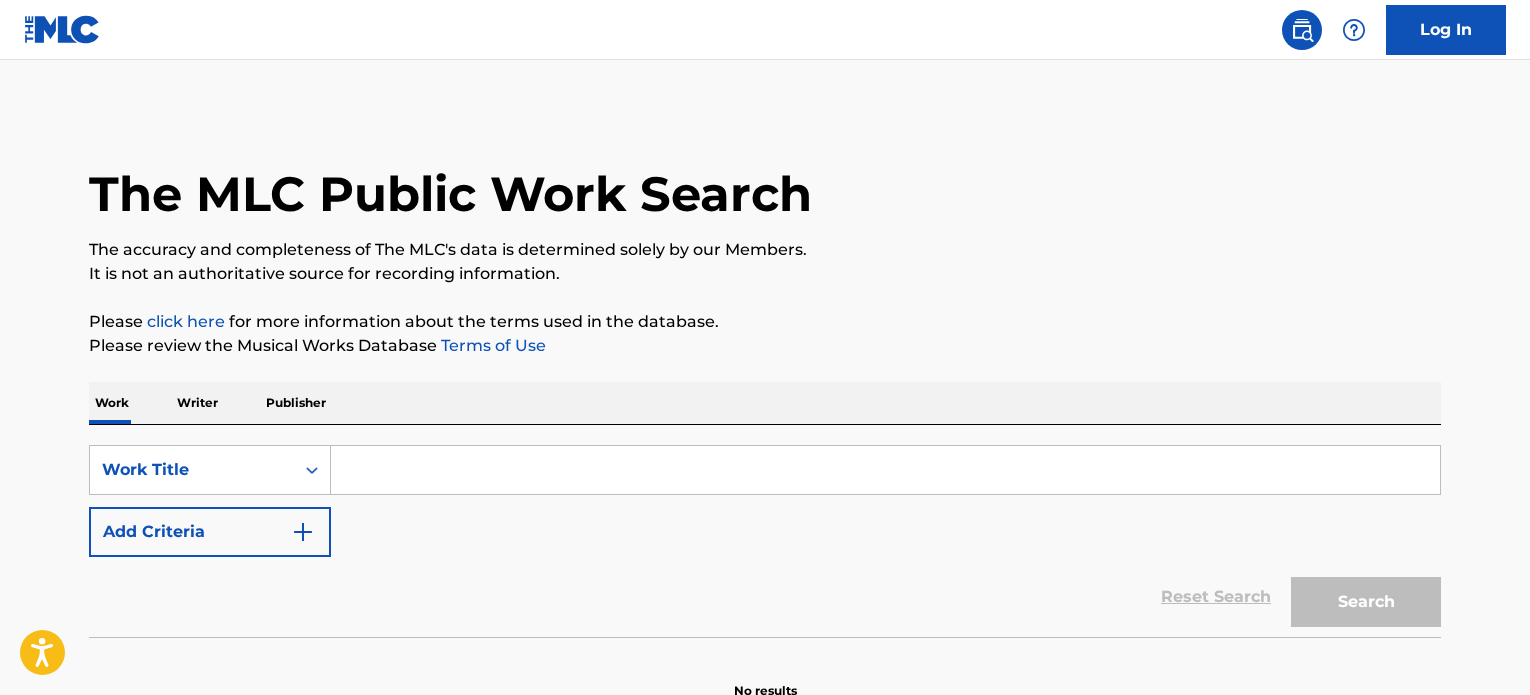 scroll, scrollTop: 0, scrollLeft: 0, axis: both 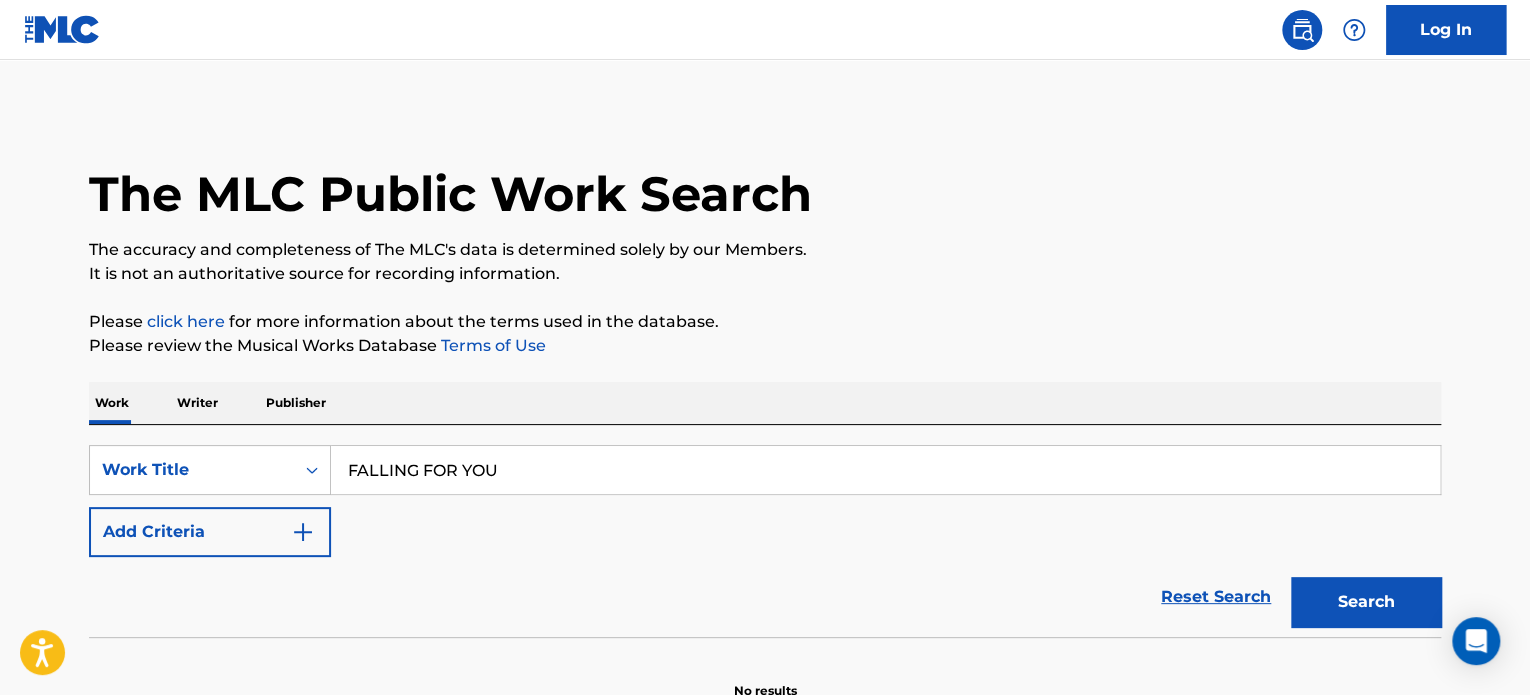 type on "FALLING FOR YOU" 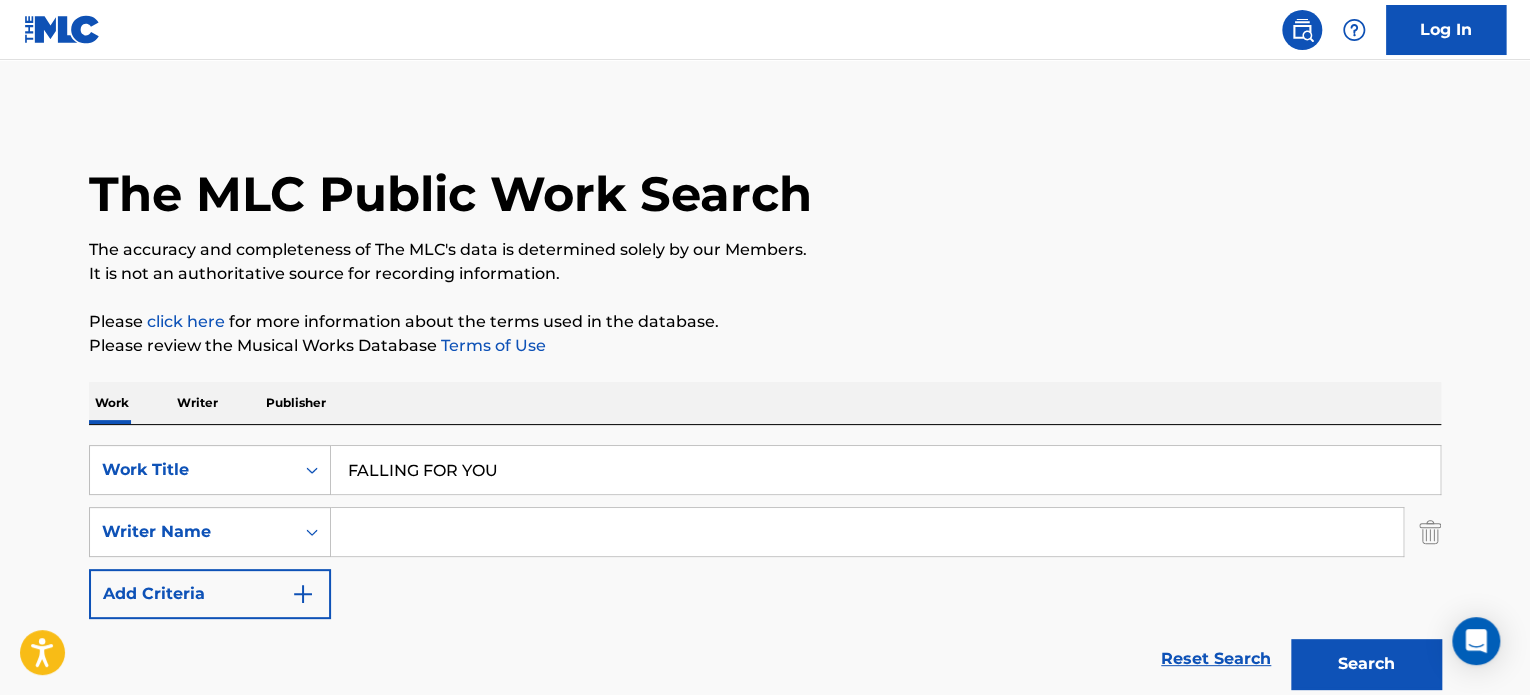click at bounding box center (867, 532) 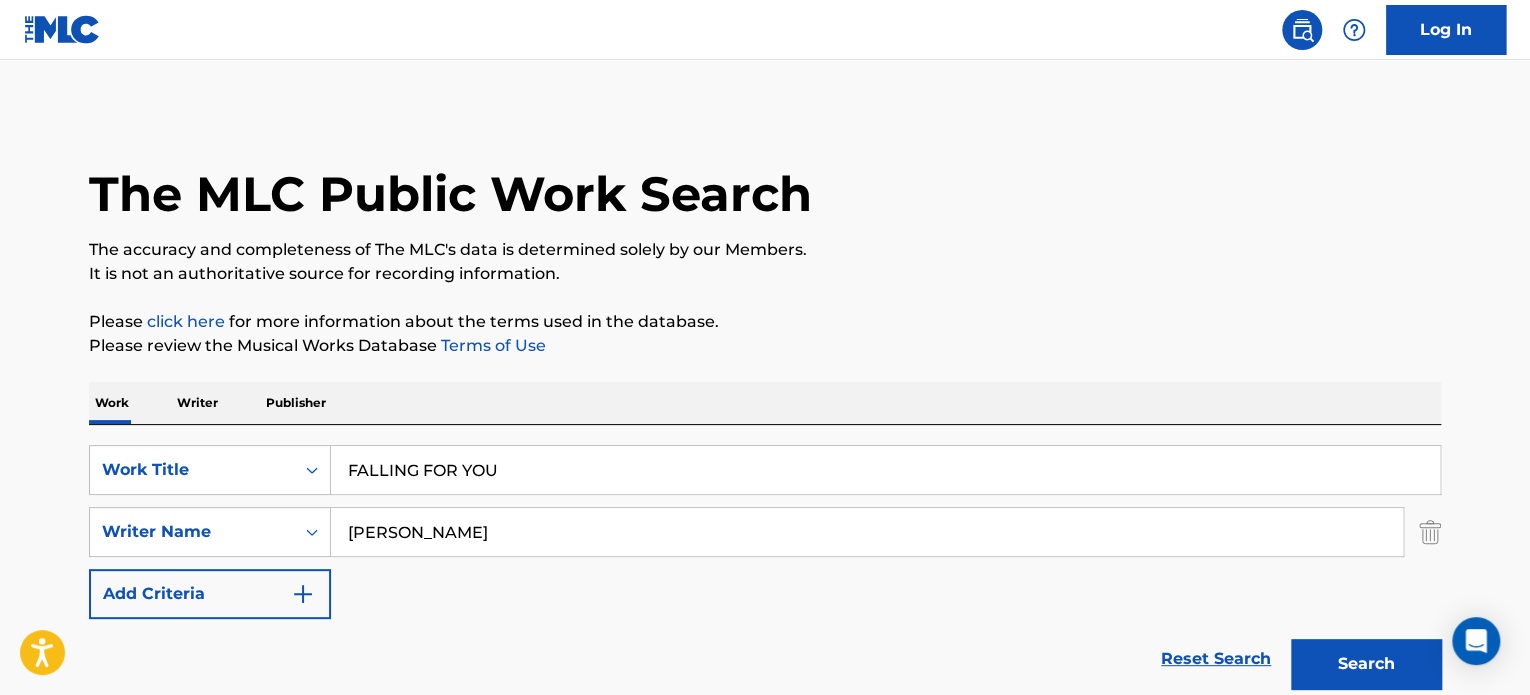 click on "[PERSON_NAME]" at bounding box center [867, 532] 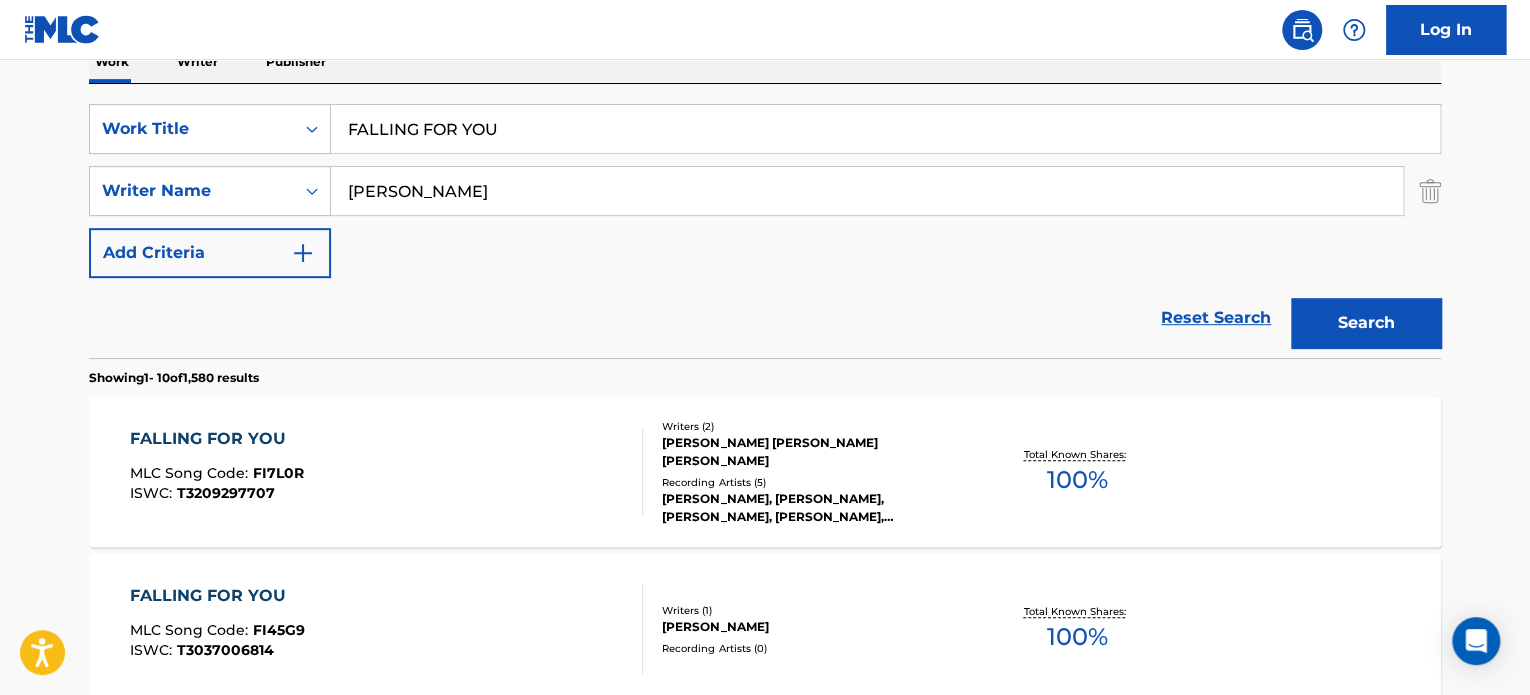 scroll, scrollTop: 400, scrollLeft: 0, axis: vertical 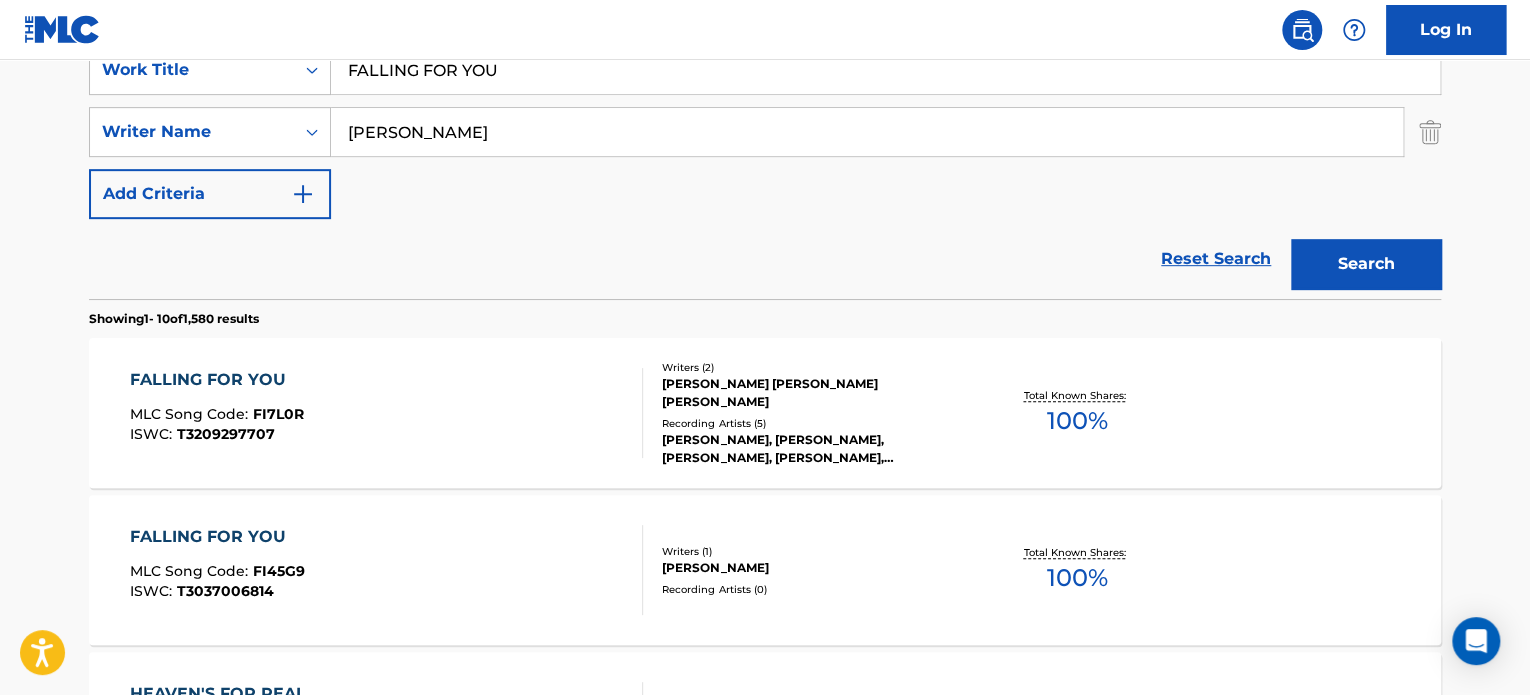 click on "FALLING FOR YOU MLC Song Code : FI7L0R ISWC : T3209297707" at bounding box center (387, 413) 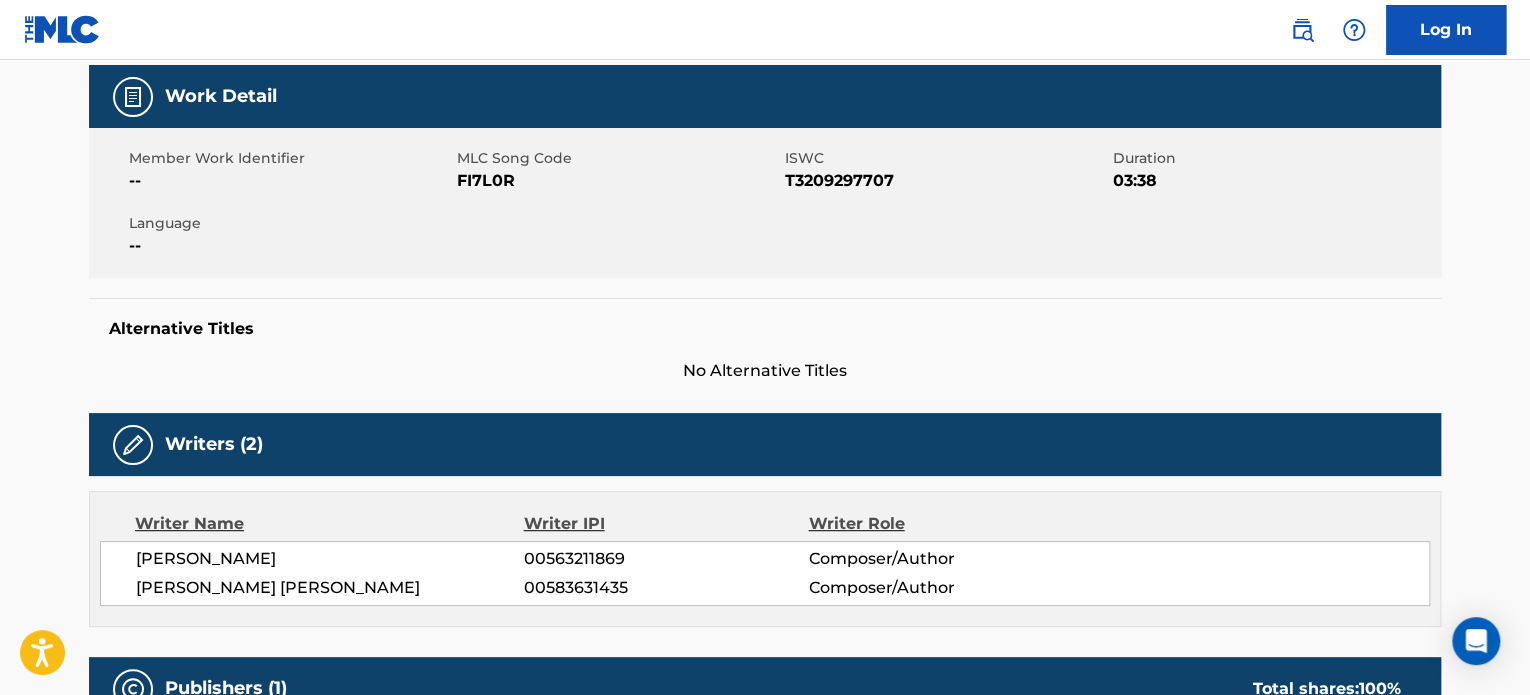 scroll, scrollTop: 0, scrollLeft: 0, axis: both 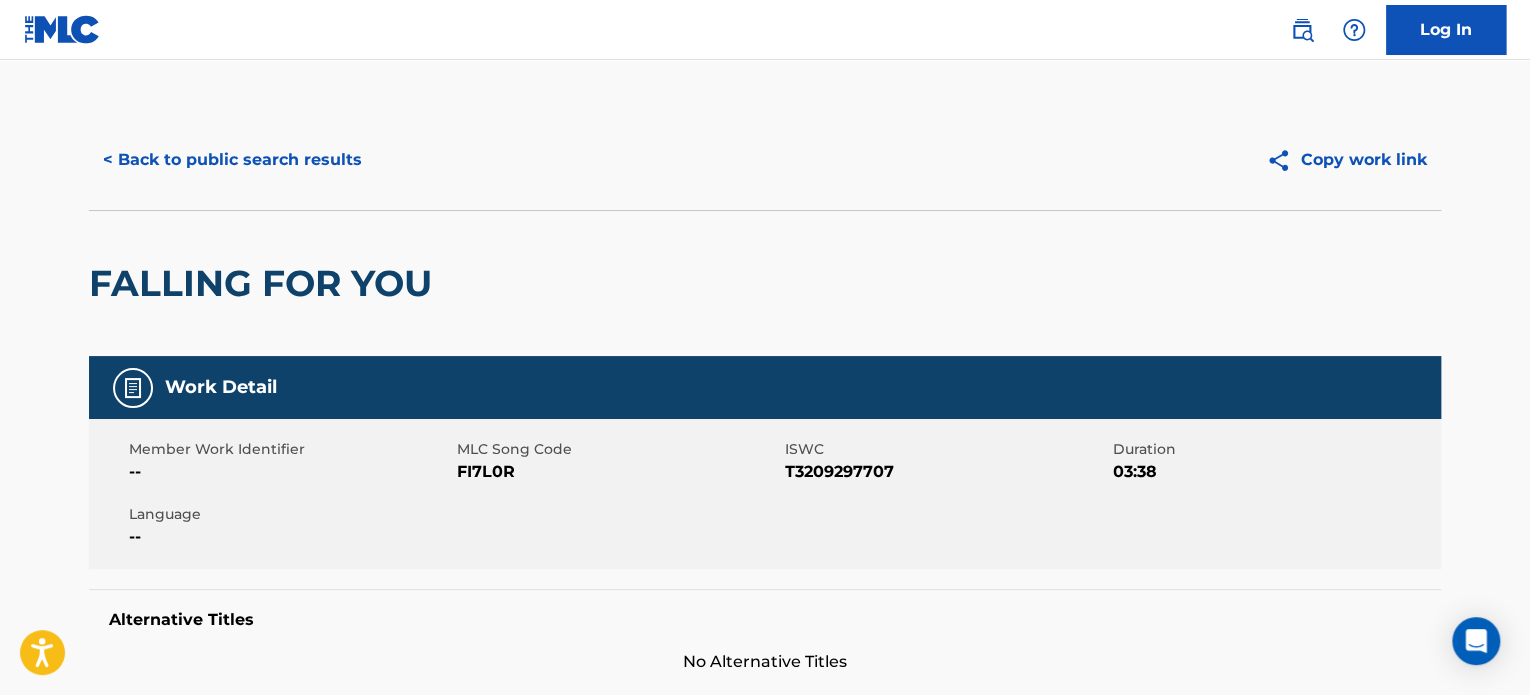 click on "< Back to public search results" at bounding box center [232, 160] 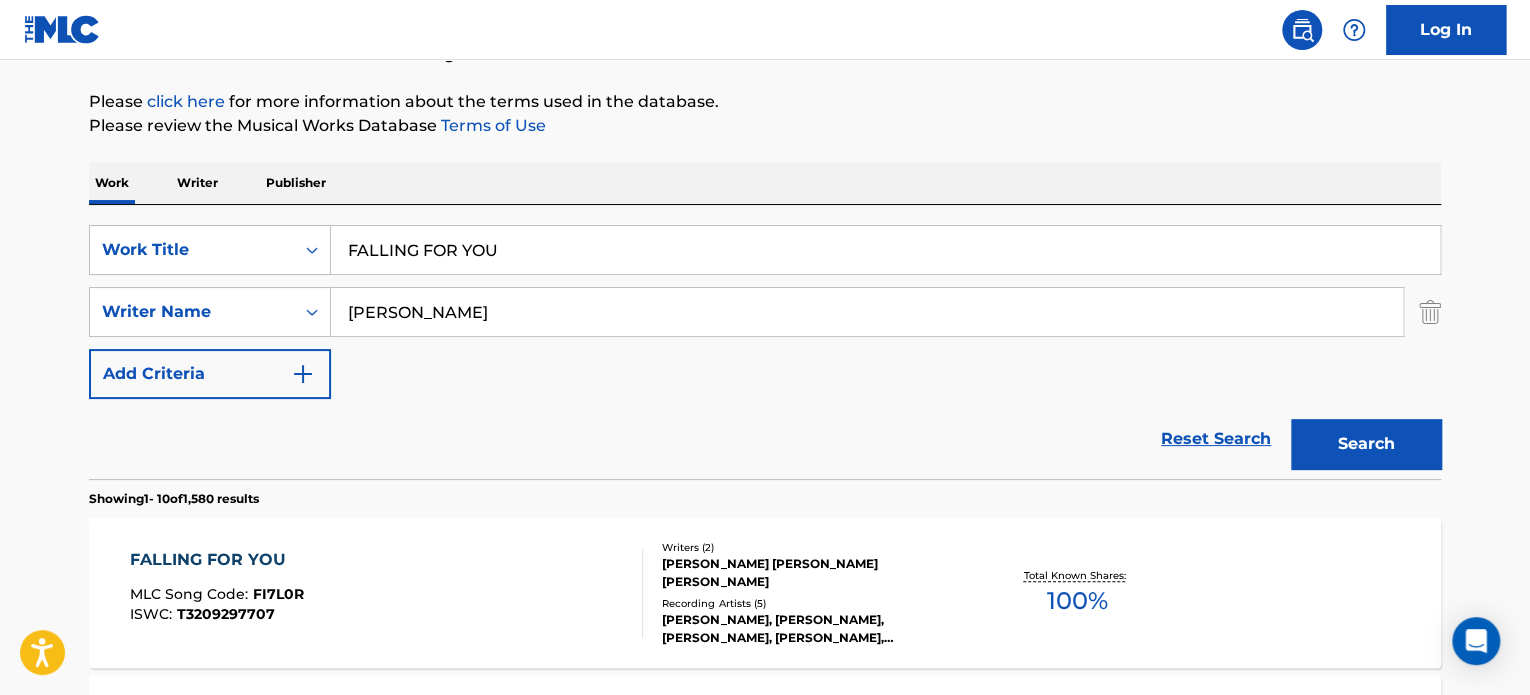 scroll, scrollTop: 200, scrollLeft: 0, axis: vertical 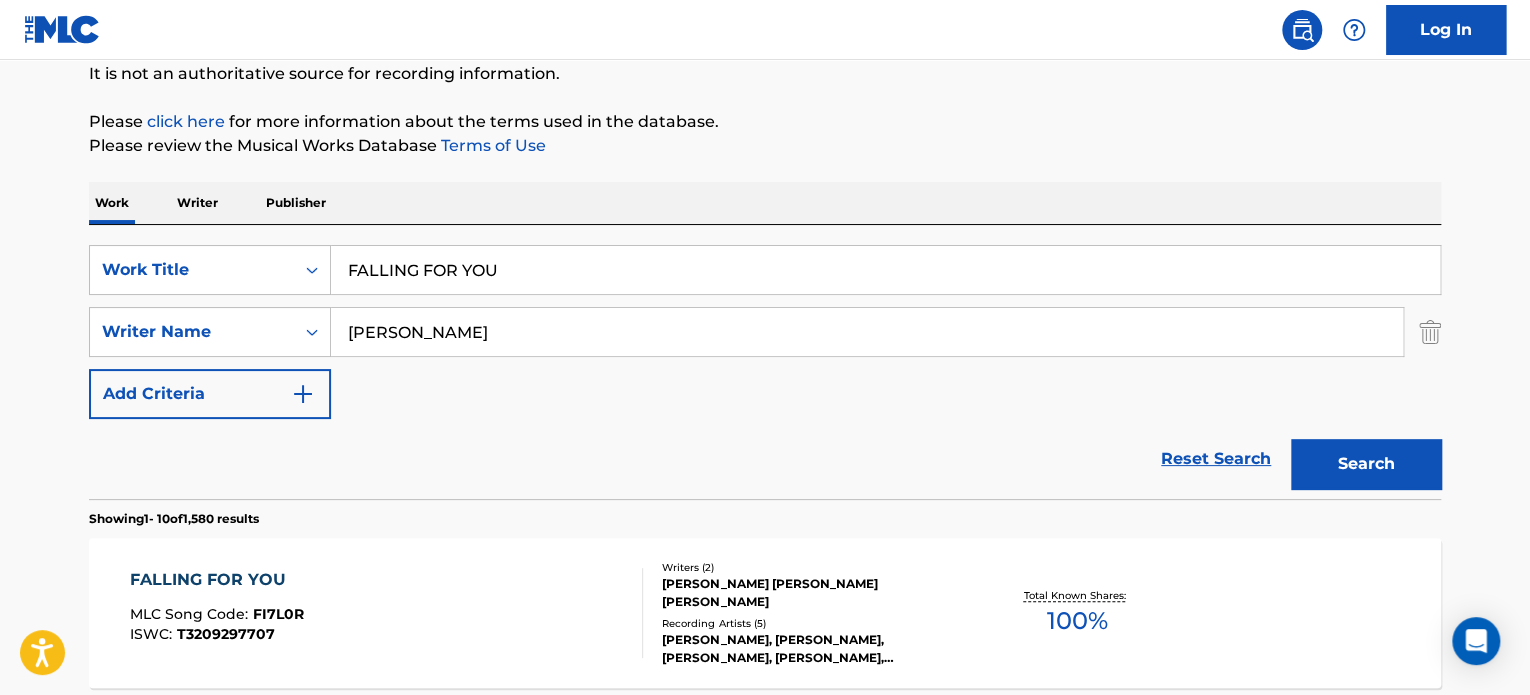 click on "FALLING FOR YOU" at bounding box center [885, 270] 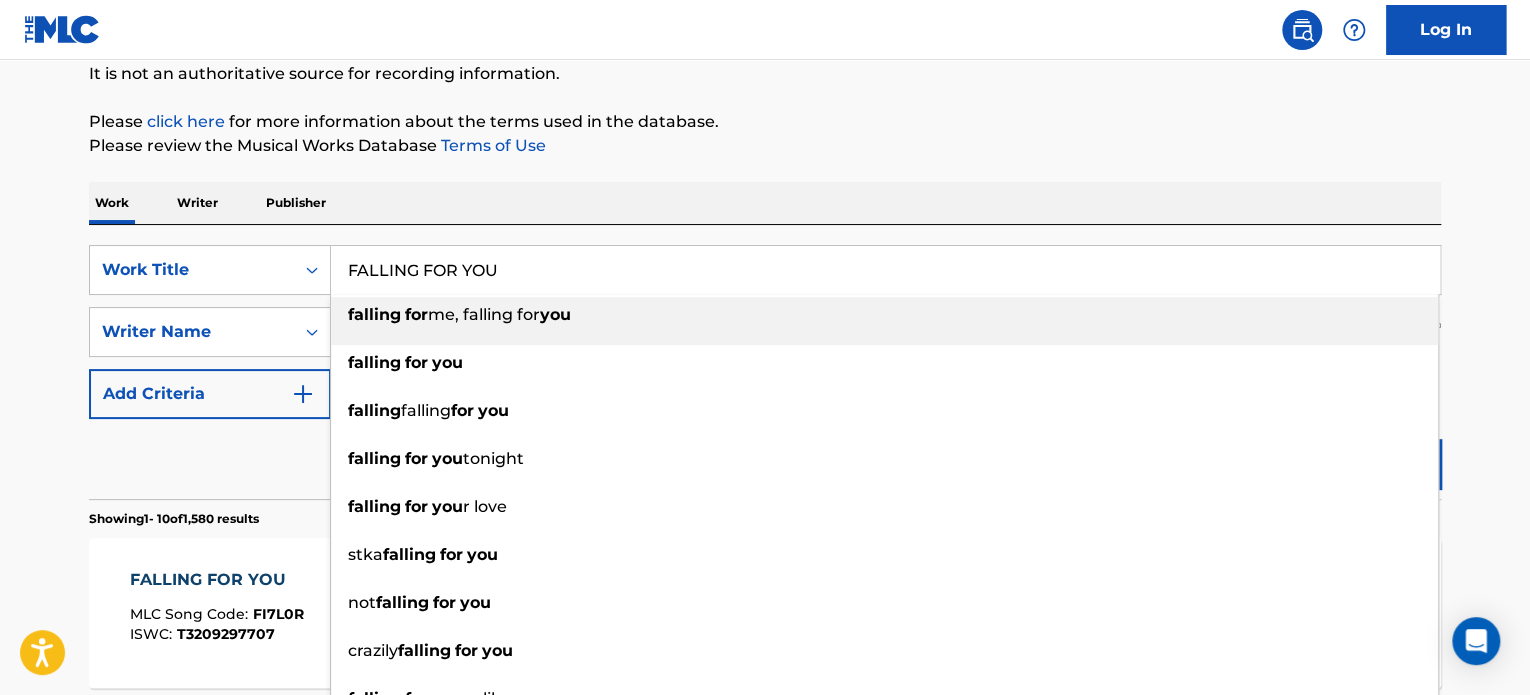 paste on "TALES OF OLD" 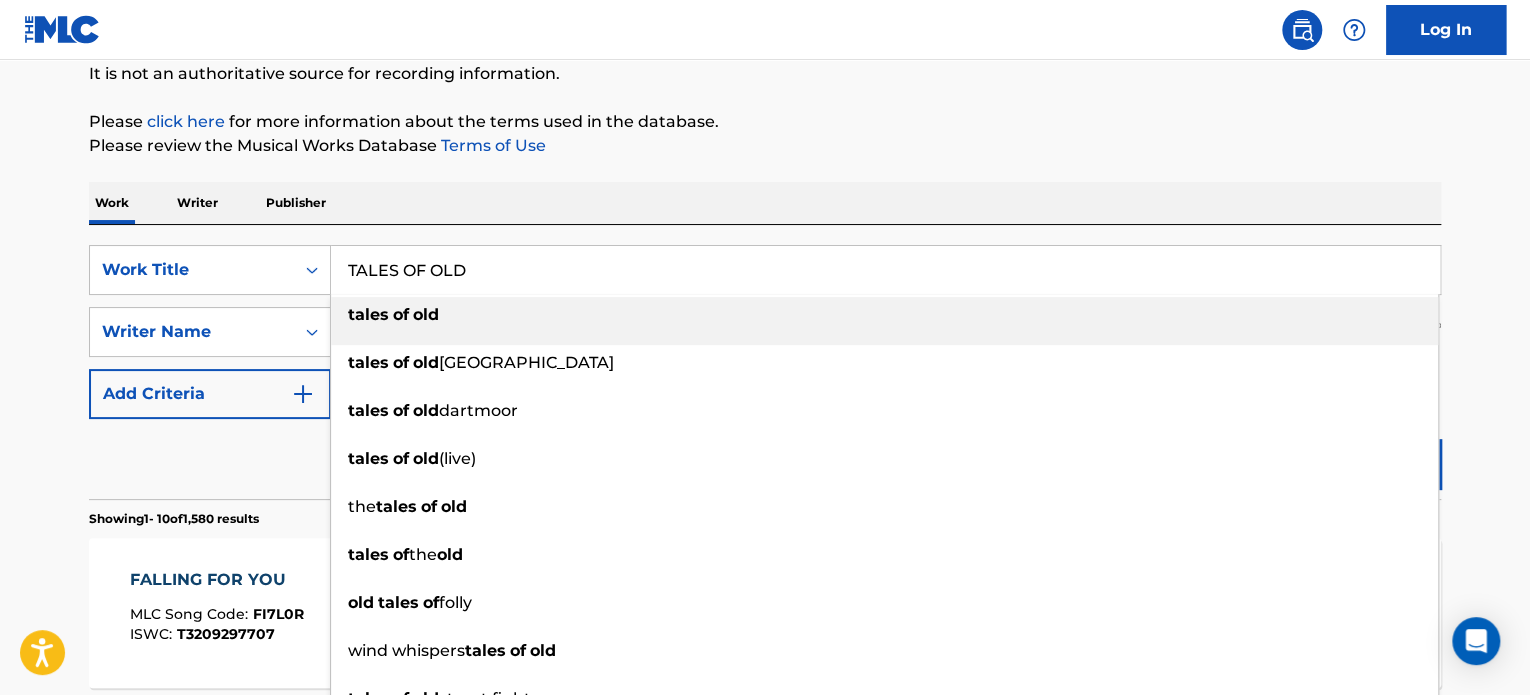 type on "TALES OF OLD" 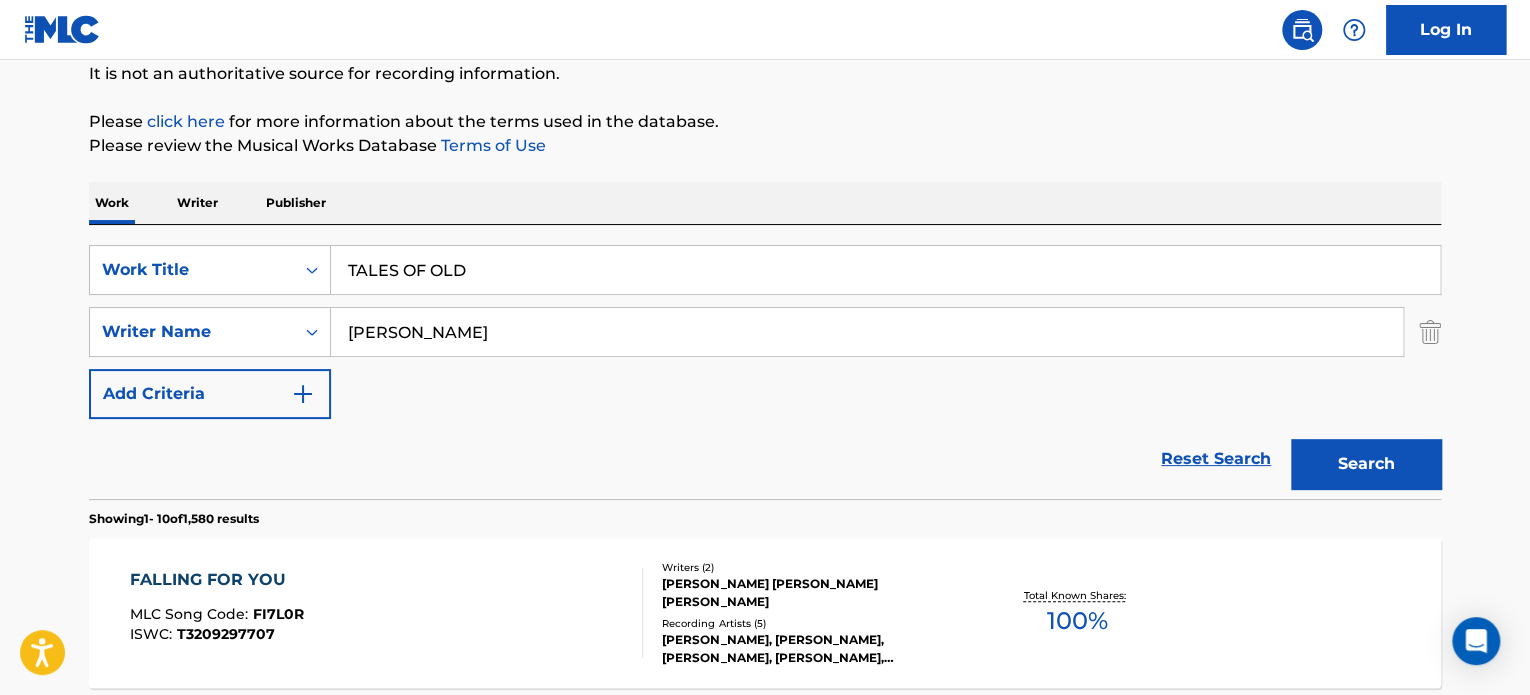 click on "[PERSON_NAME]" at bounding box center [867, 332] 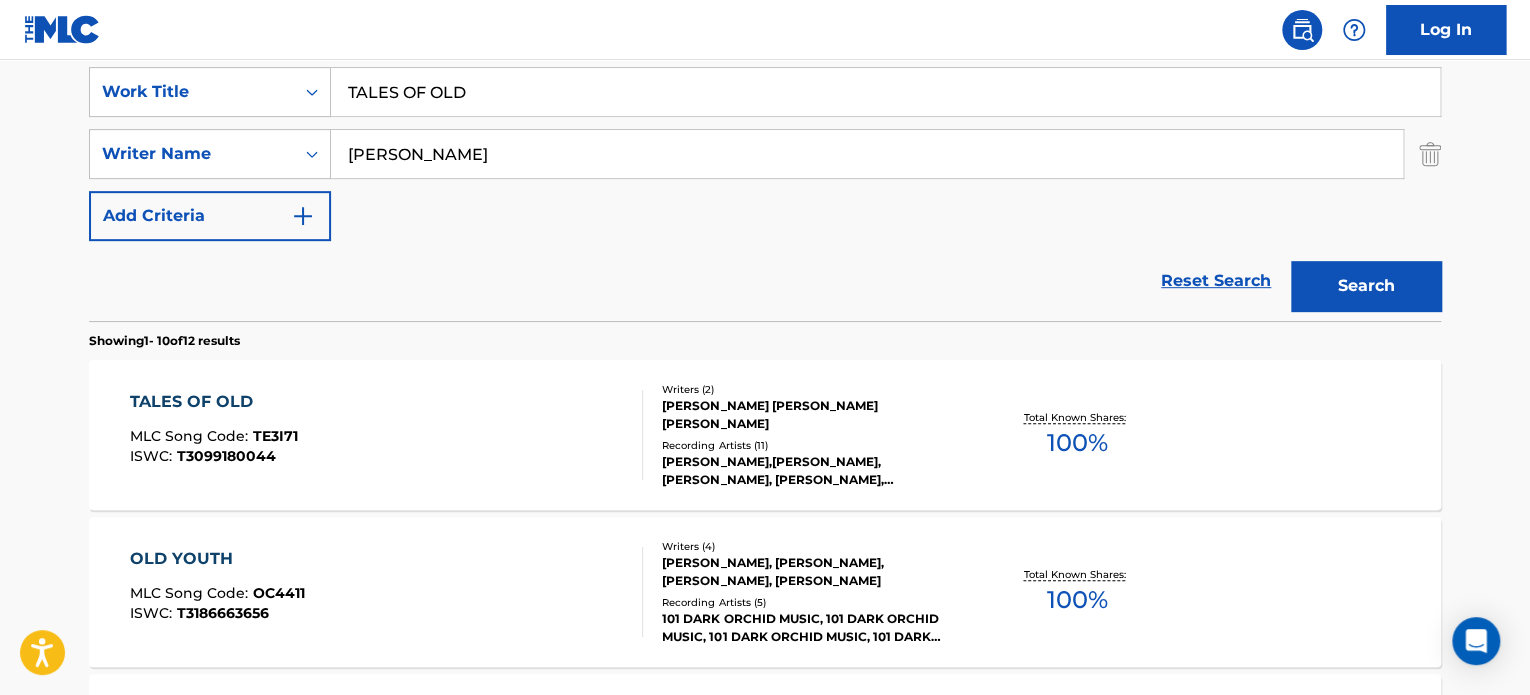 scroll, scrollTop: 400, scrollLeft: 0, axis: vertical 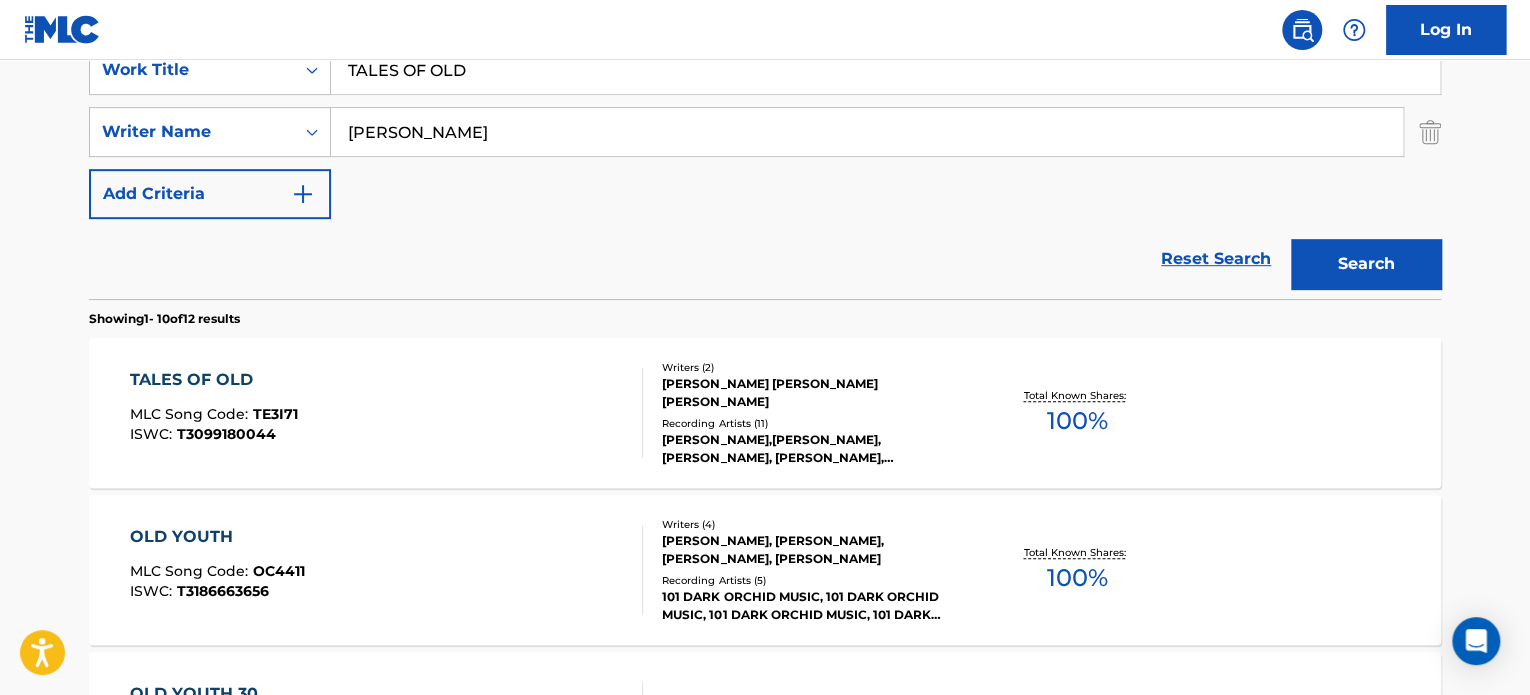 click on "TALES OF OLD MLC Song Code : TE3I71 ISWC : T3099180044" at bounding box center (387, 413) 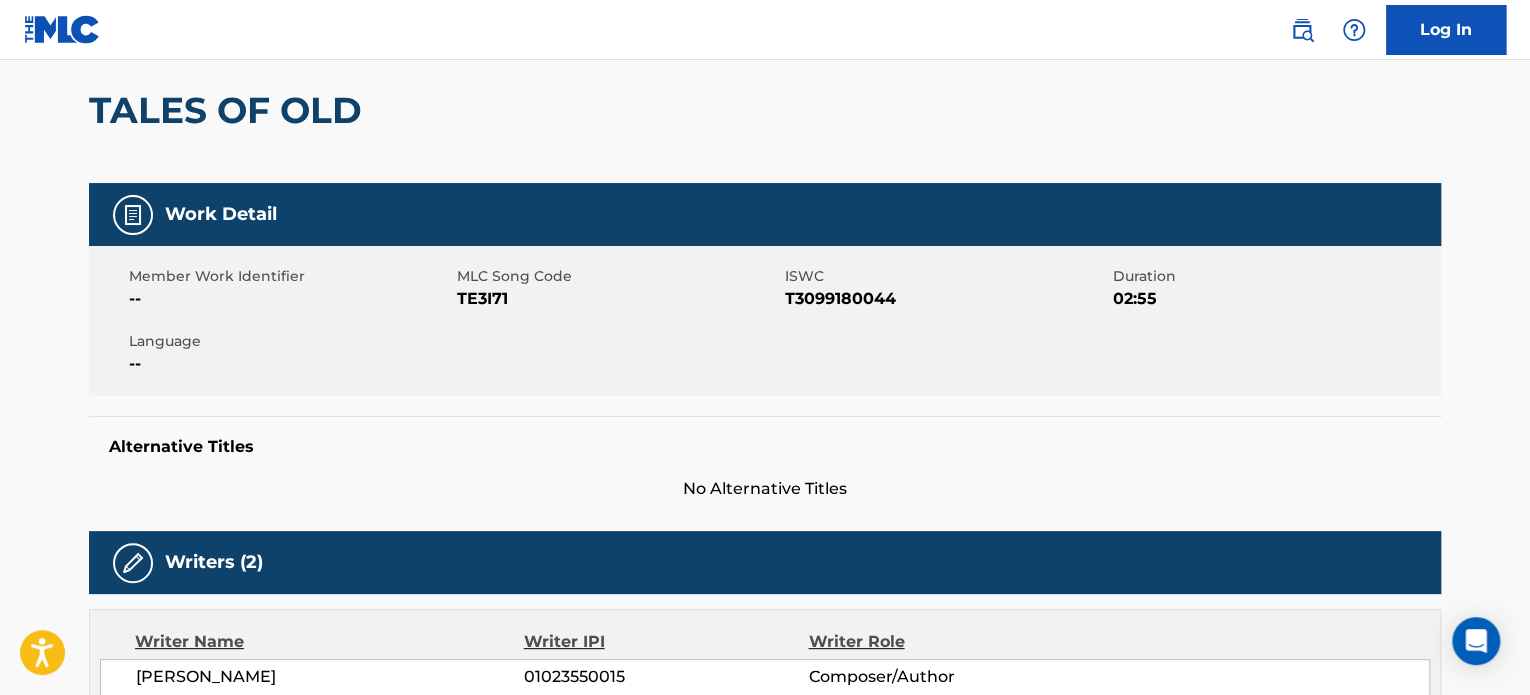 scroll, scrollTop: 0, scrollLeft: 0, axis: both 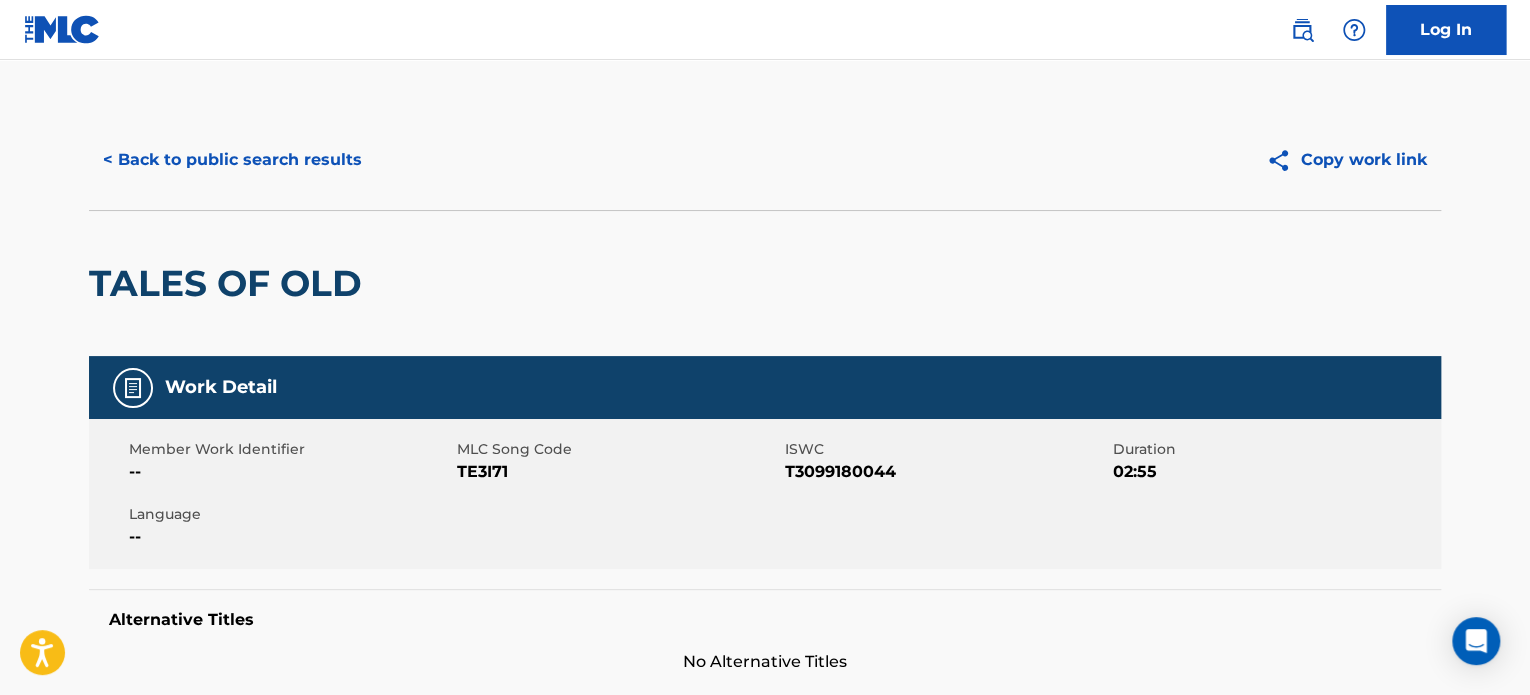 click on "< Back to public search results" at bounding box center [232, 160] 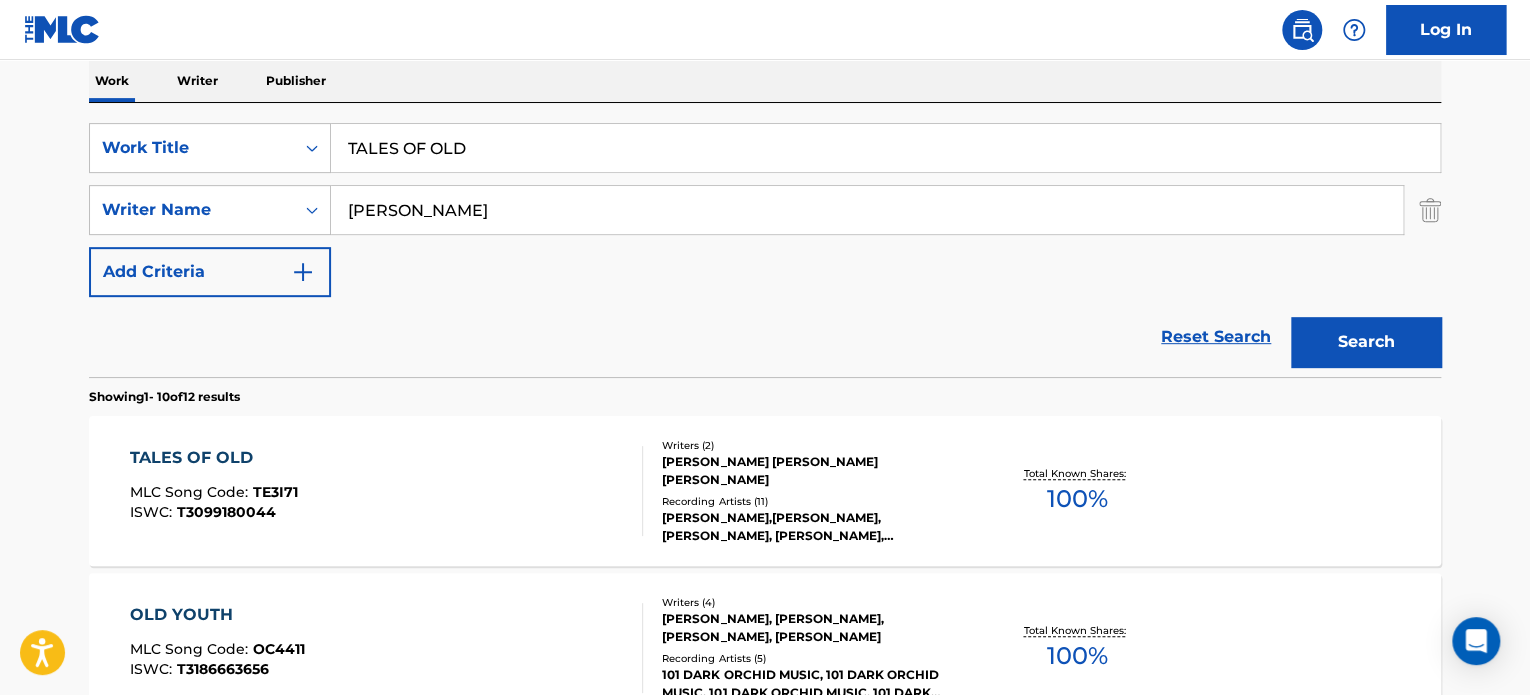 scroll, scrollTop: 300, scrollLeft: 0, axis: vertical 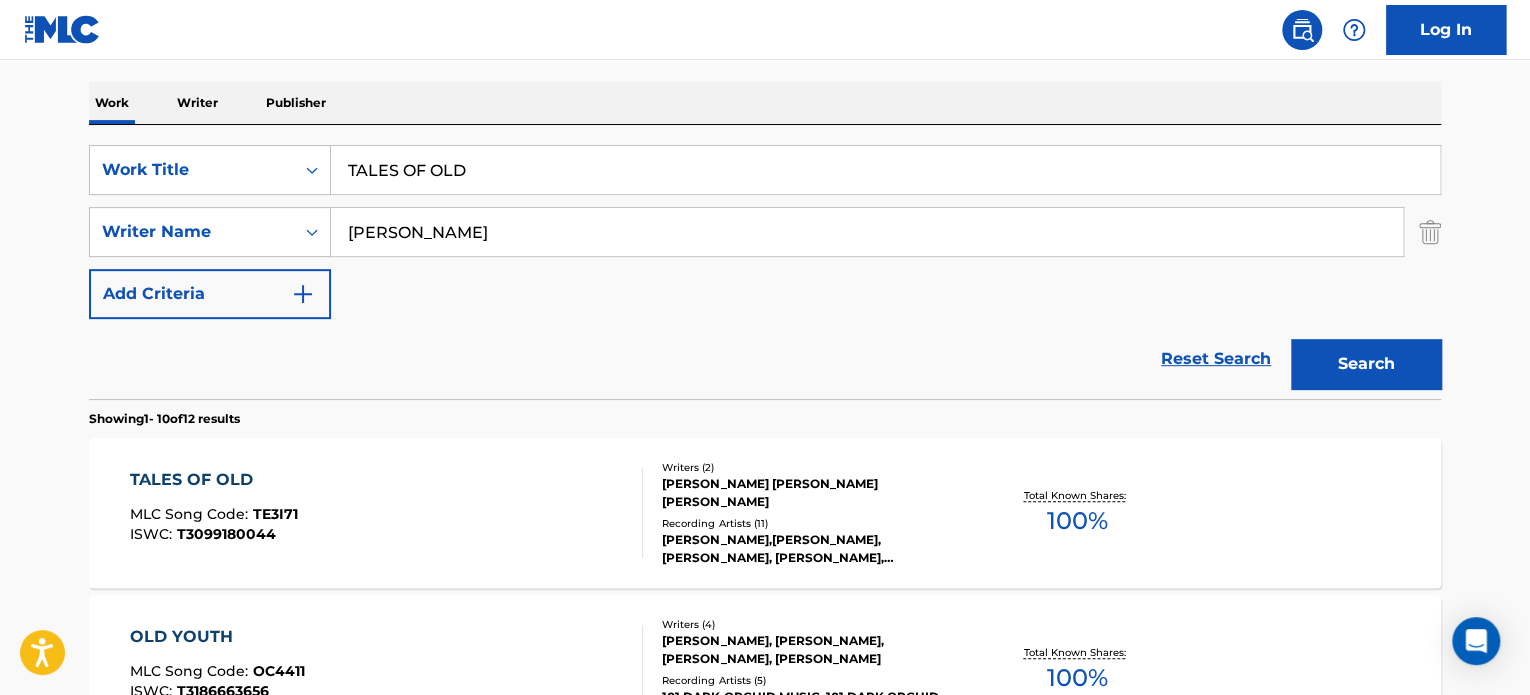 click on "TALES OF OLD" at bounding box center [885, 170] 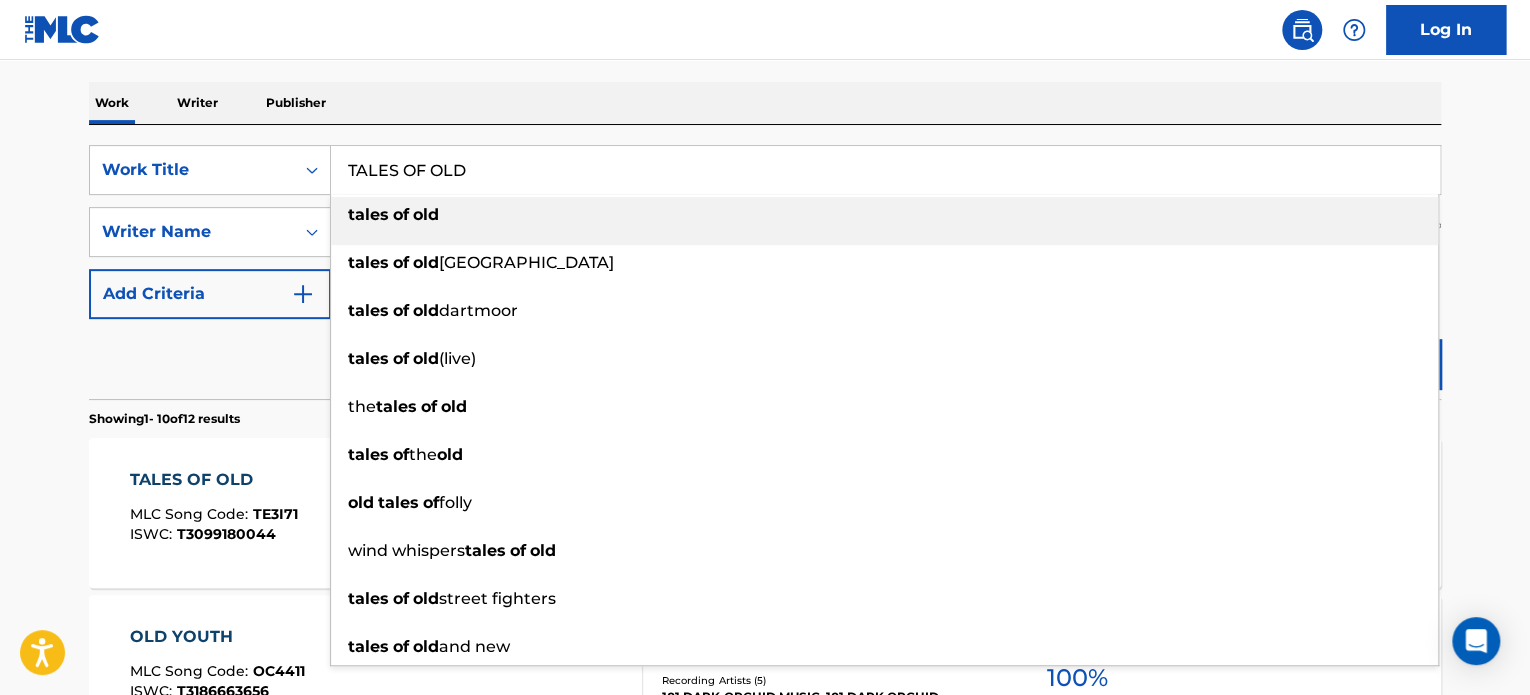 paste on "STRENGTH AND HOPE" 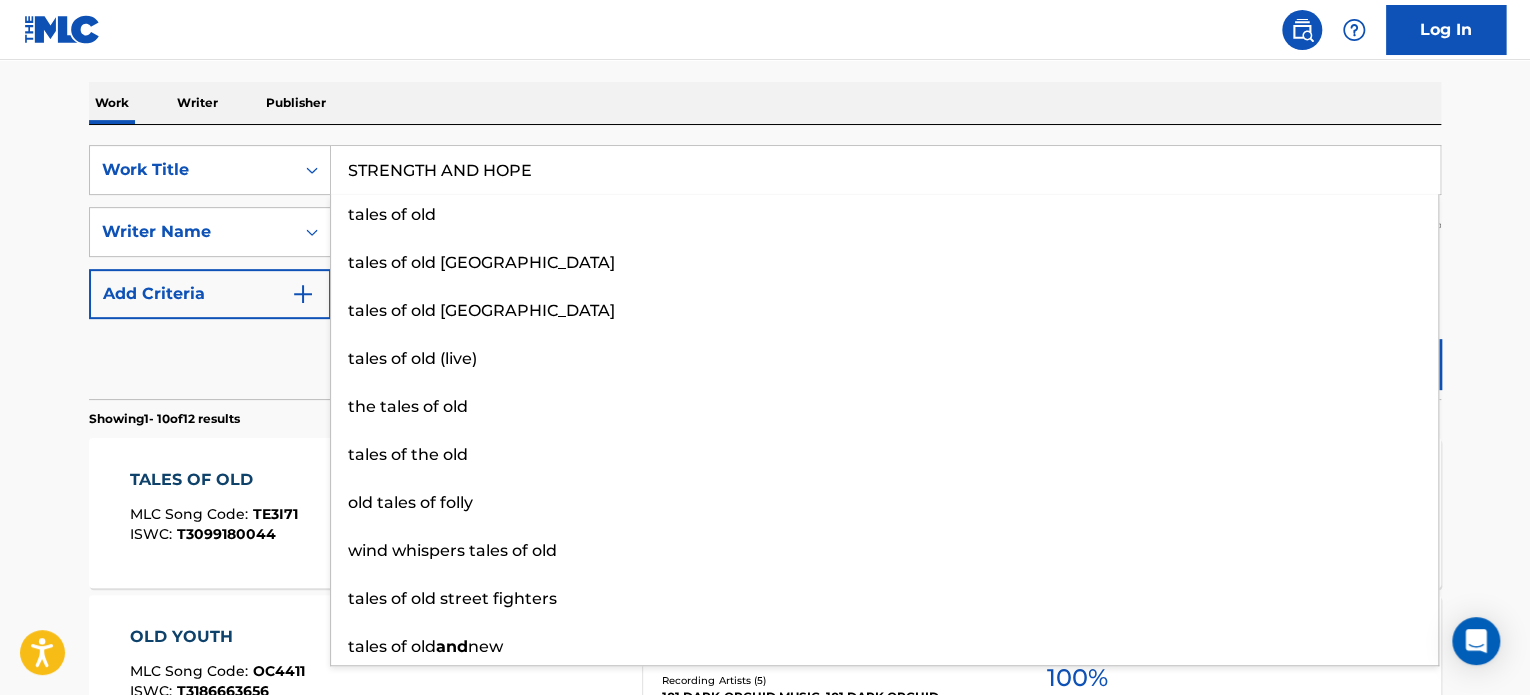 type on "STRENGTH AND HOPE" 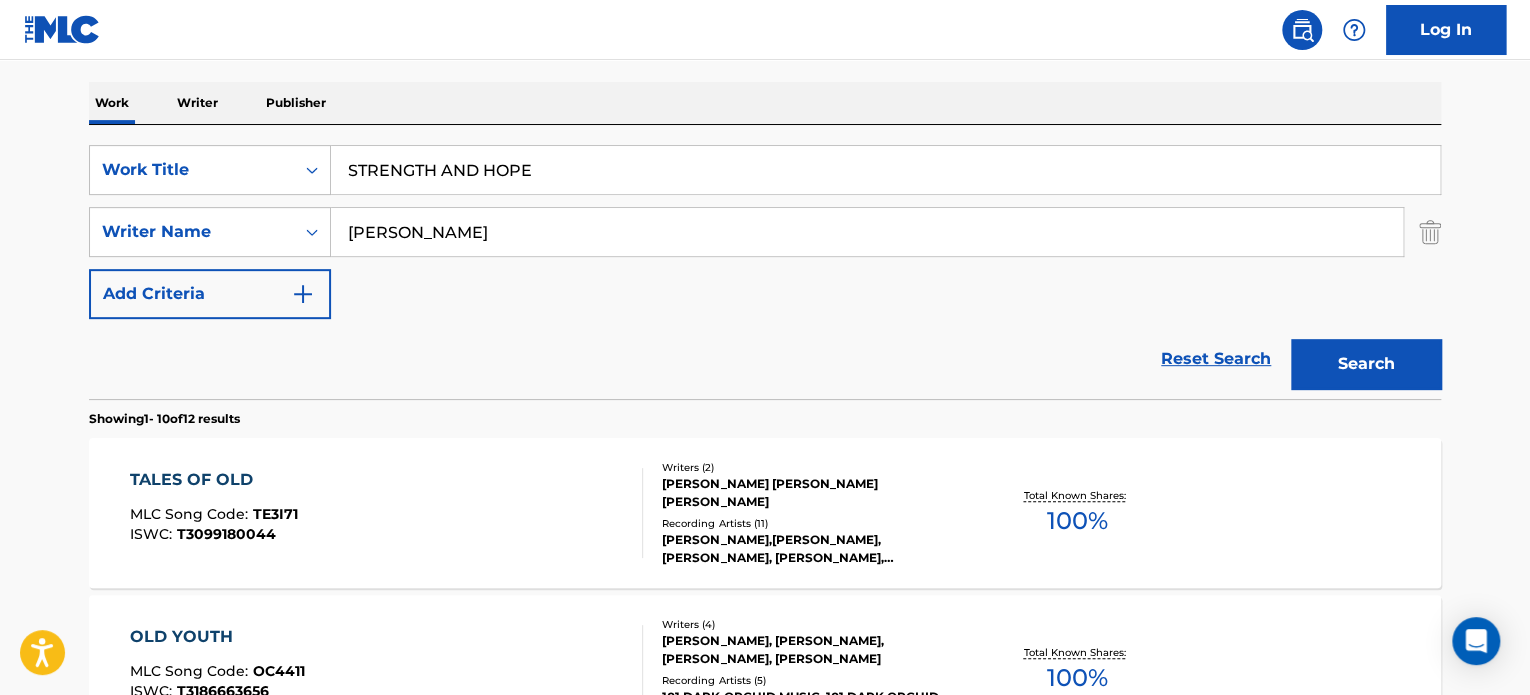 click on "Reset Search Search" at bounding box center [765, 359] 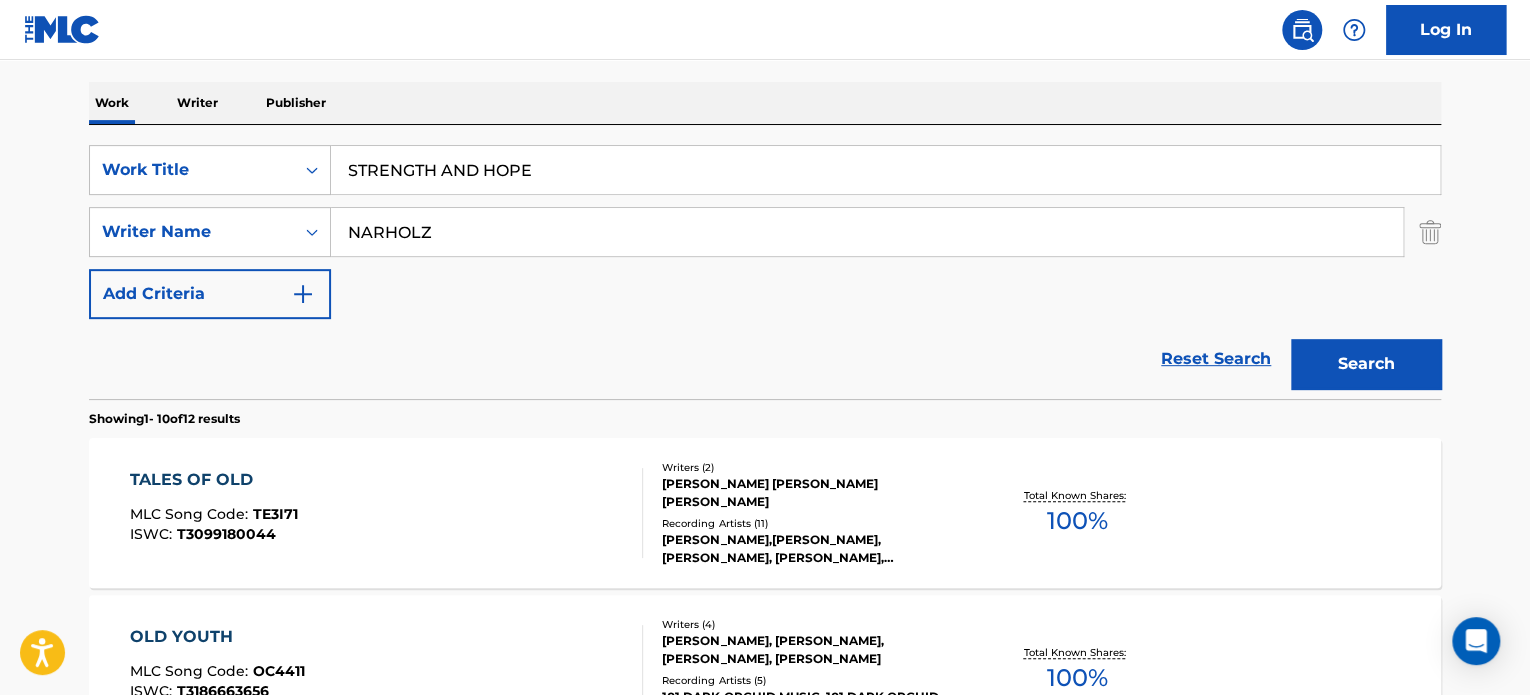 click on "NARHOLZ" at bounding box center (867, 232) 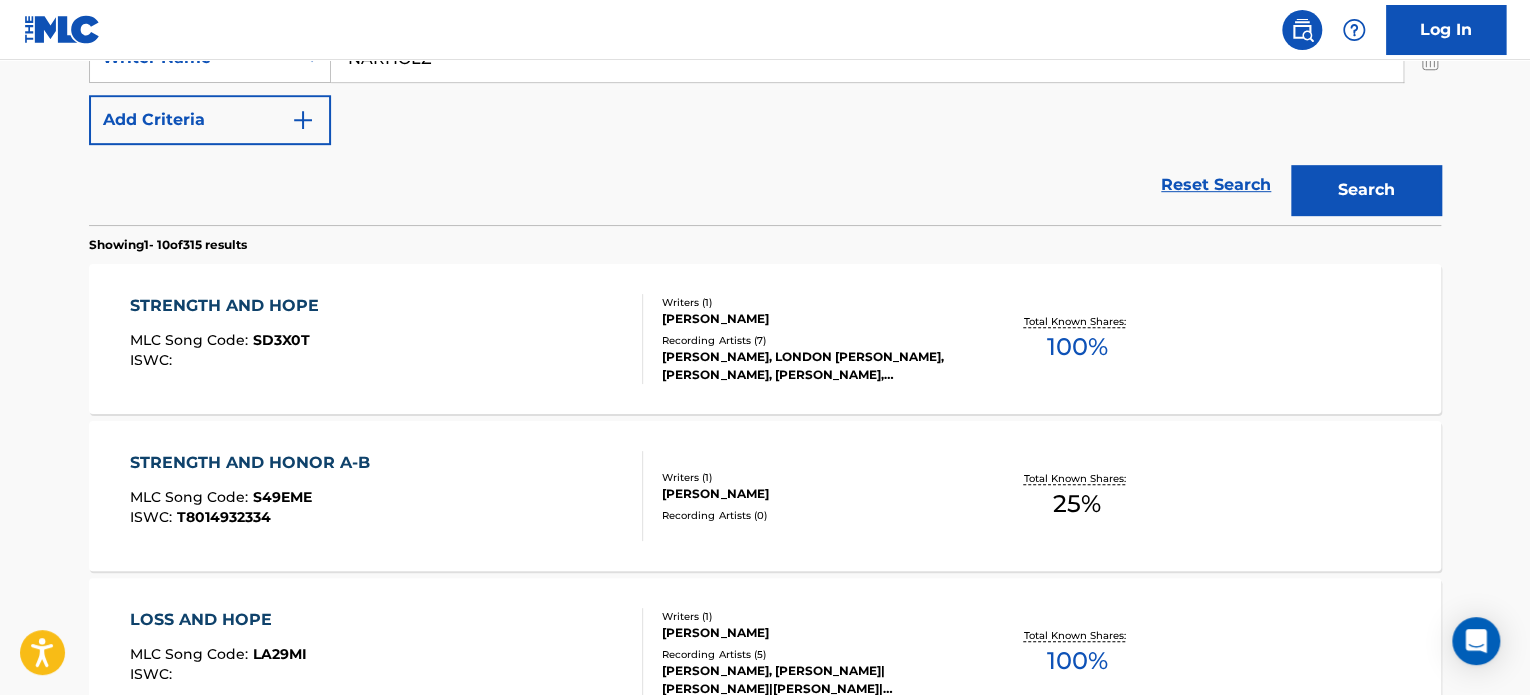 scroll, scrollTop: 500, scrollLeft: 0, axis: vertical 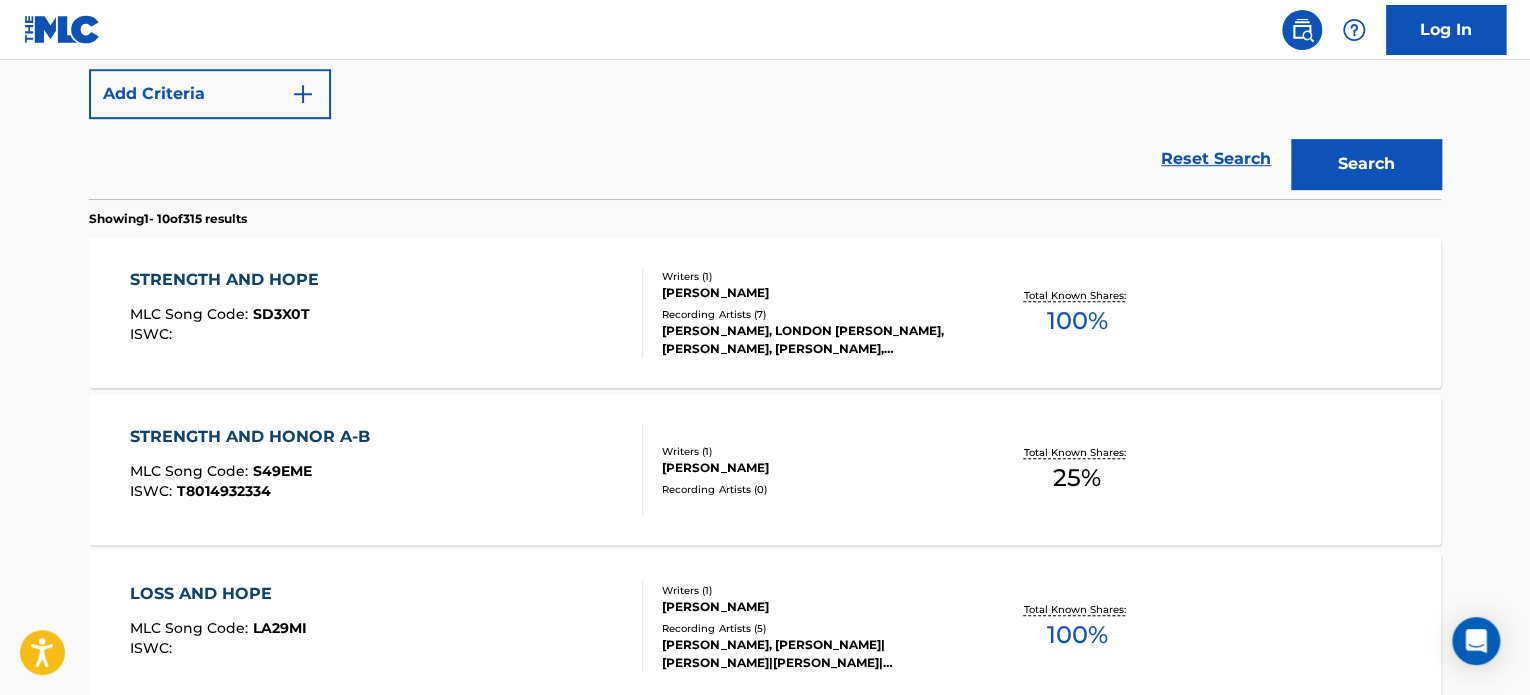 click on "STRENGTH AND HOPE MLC Song Code : SD3X0T ISWC :" at bounding box center (387, 313) 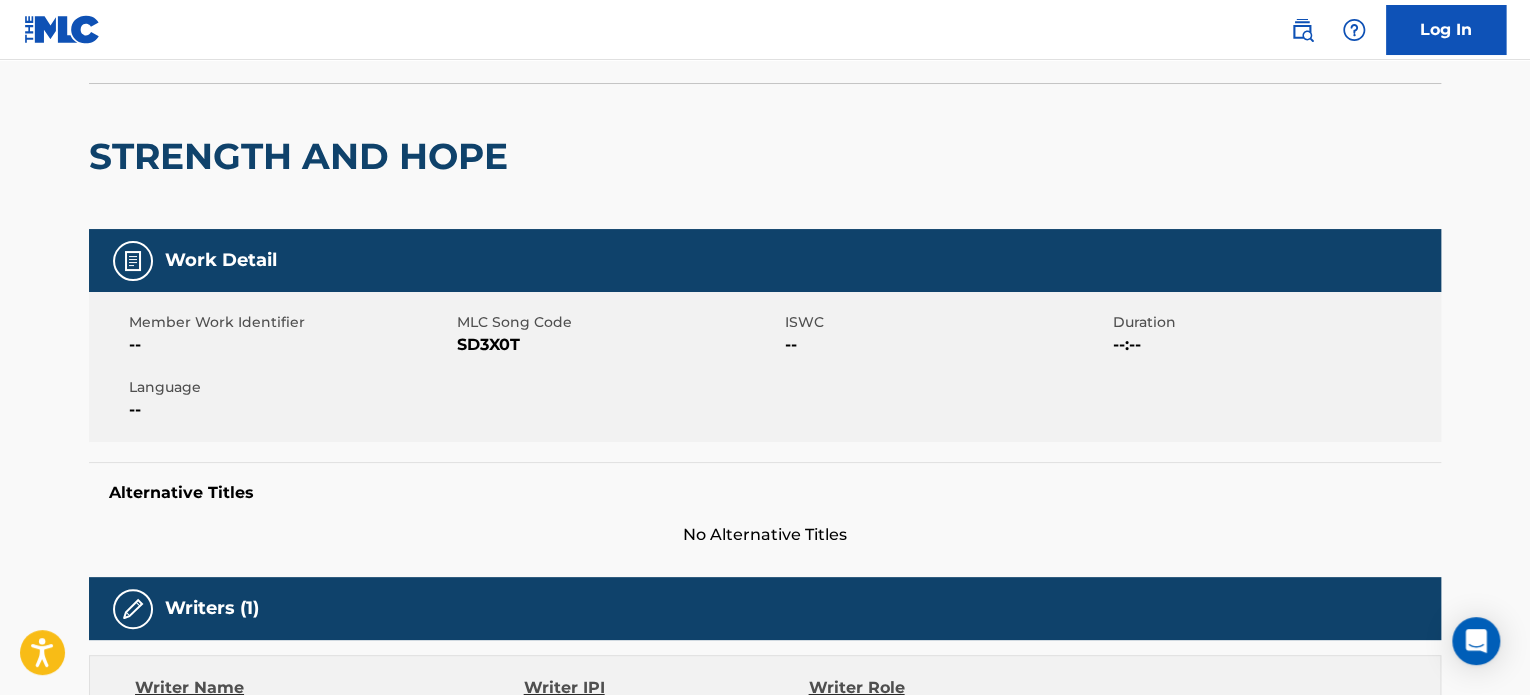 scroll, scrollTop: 0, scrollLeft: 0, axis: both 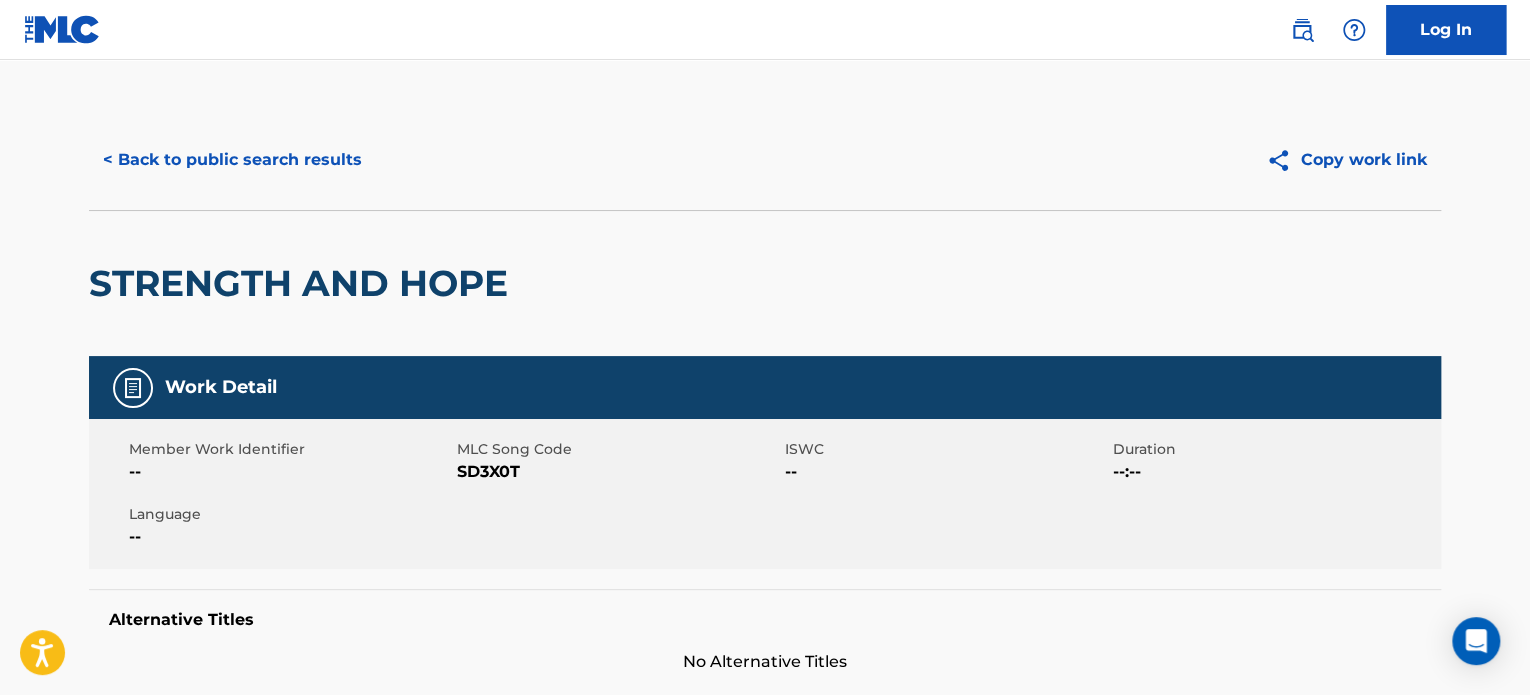click on "< Back to public search results" at bounding box center [232, 160] 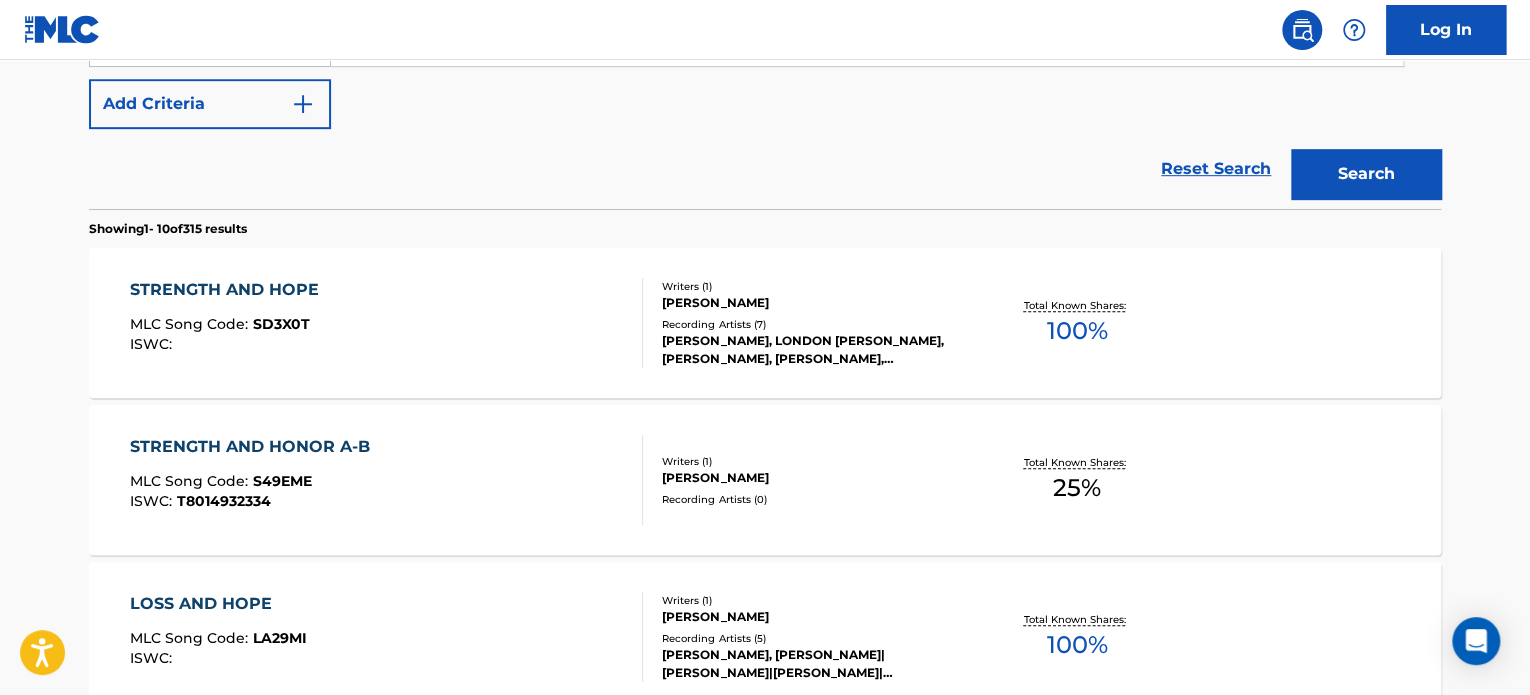 scroll, scrollTop: 213, scrollLeft: 0, axis: vertical 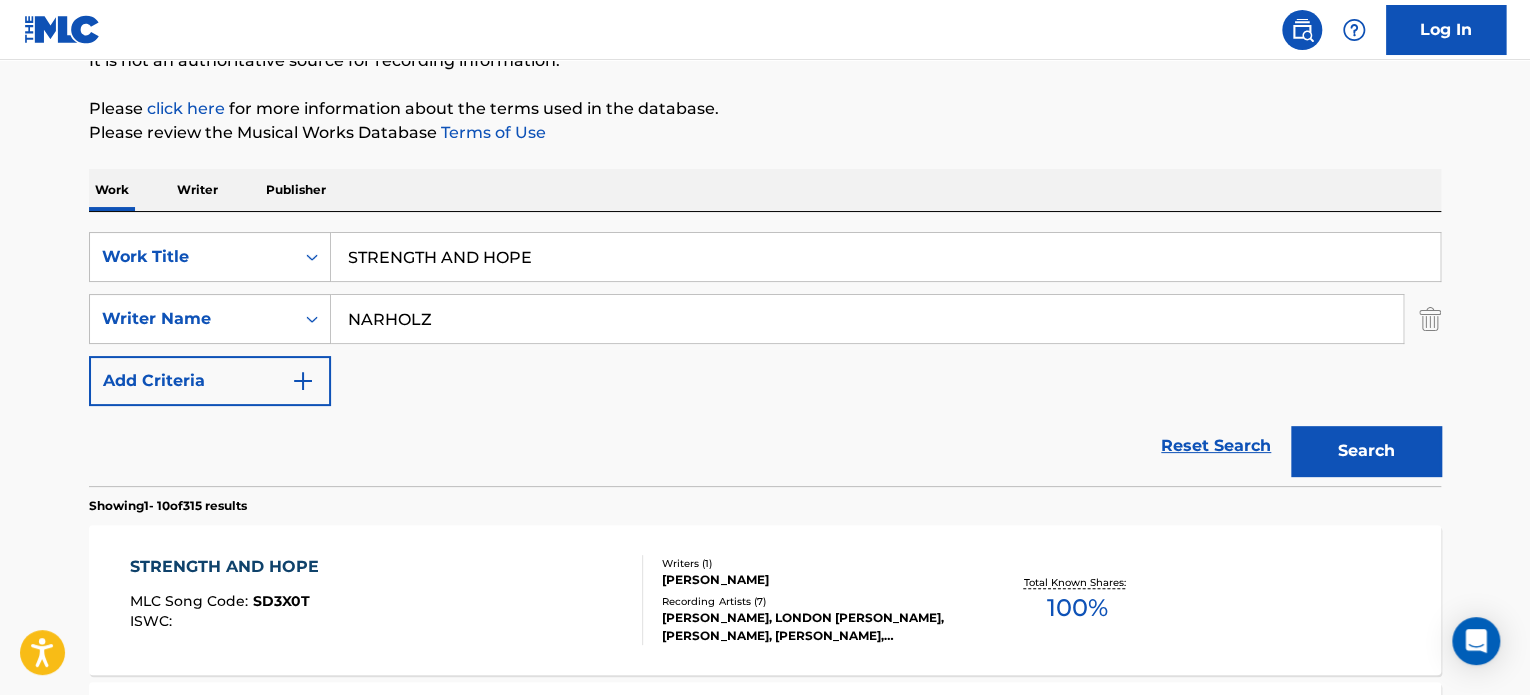 click on "STRENGTH AND HOPE" at bounding box center [885, 257] 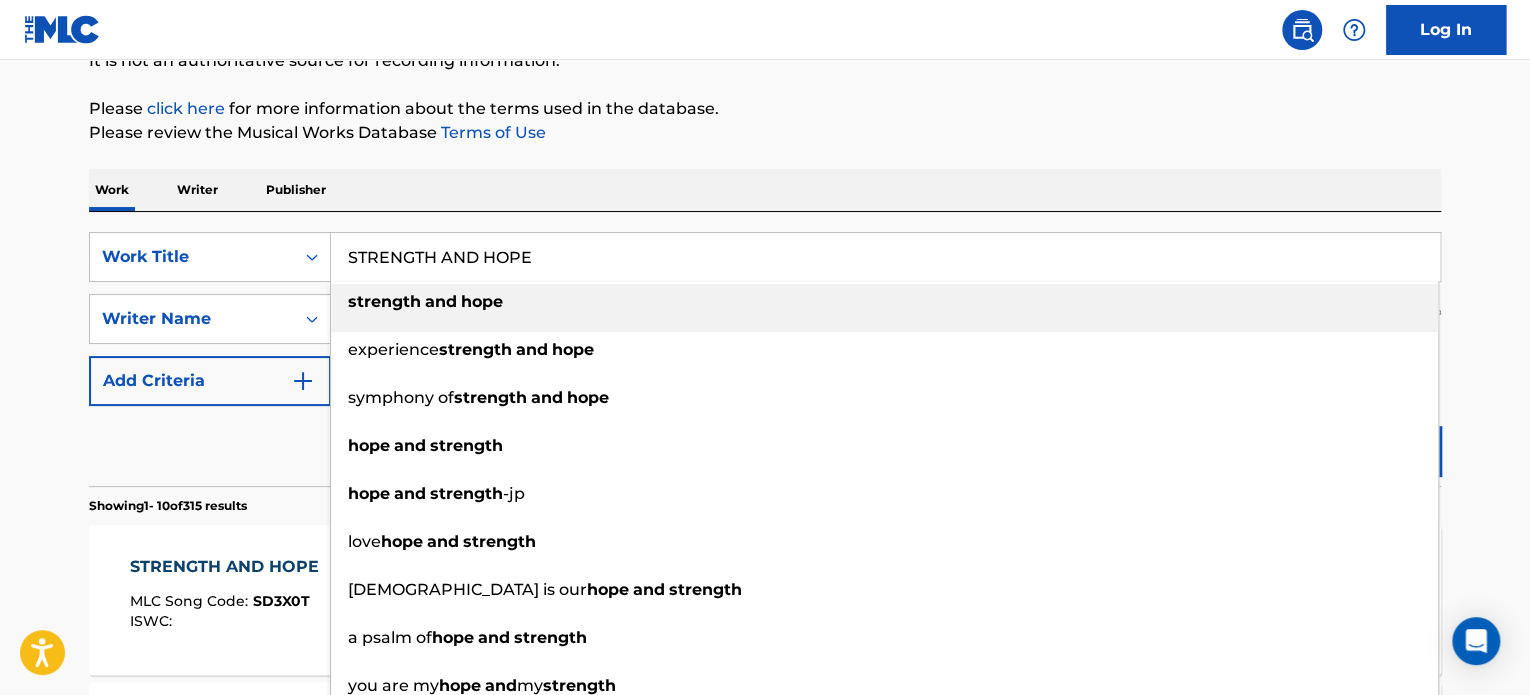 paste on "HELICOPTER [PERSON_NAME]" 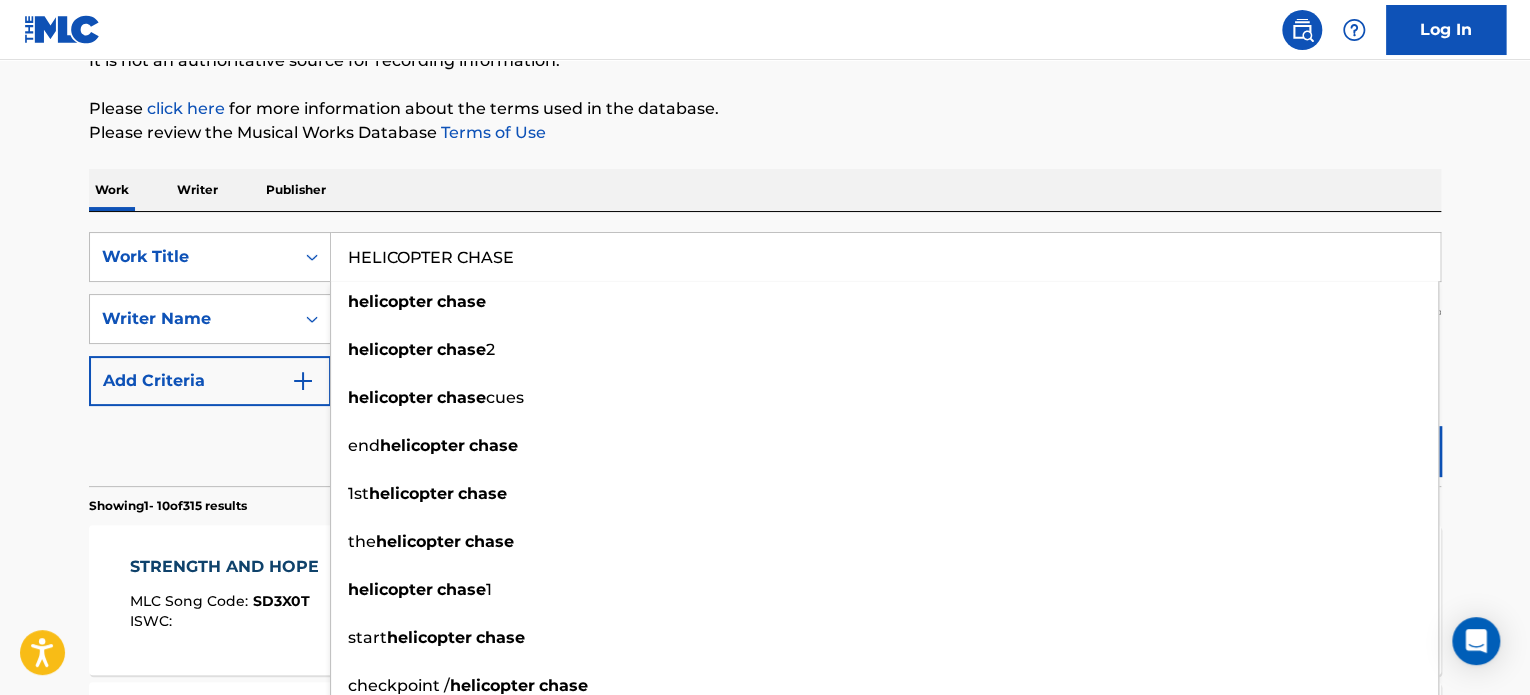 type on "HELICOPTER CHASE" 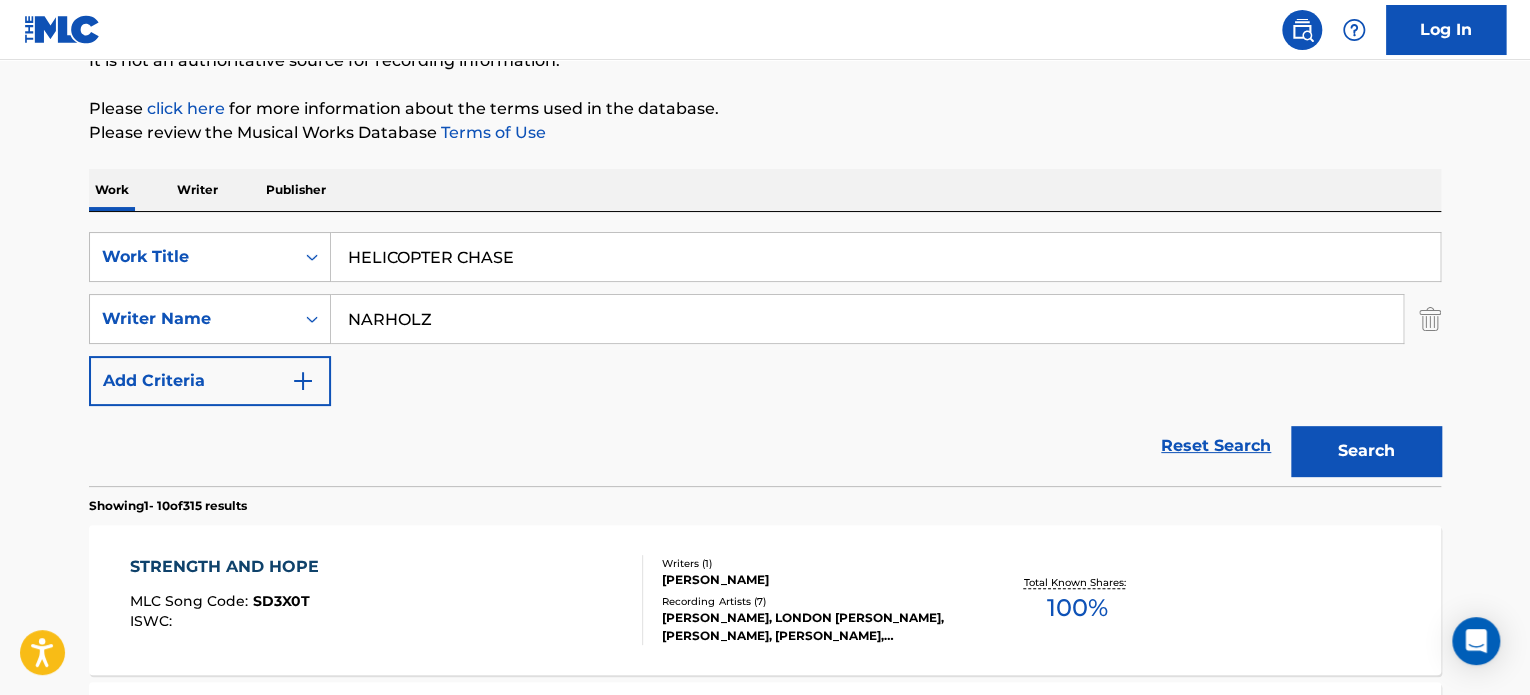 click on "Reset Search Search" at bounding box center (765, 446) 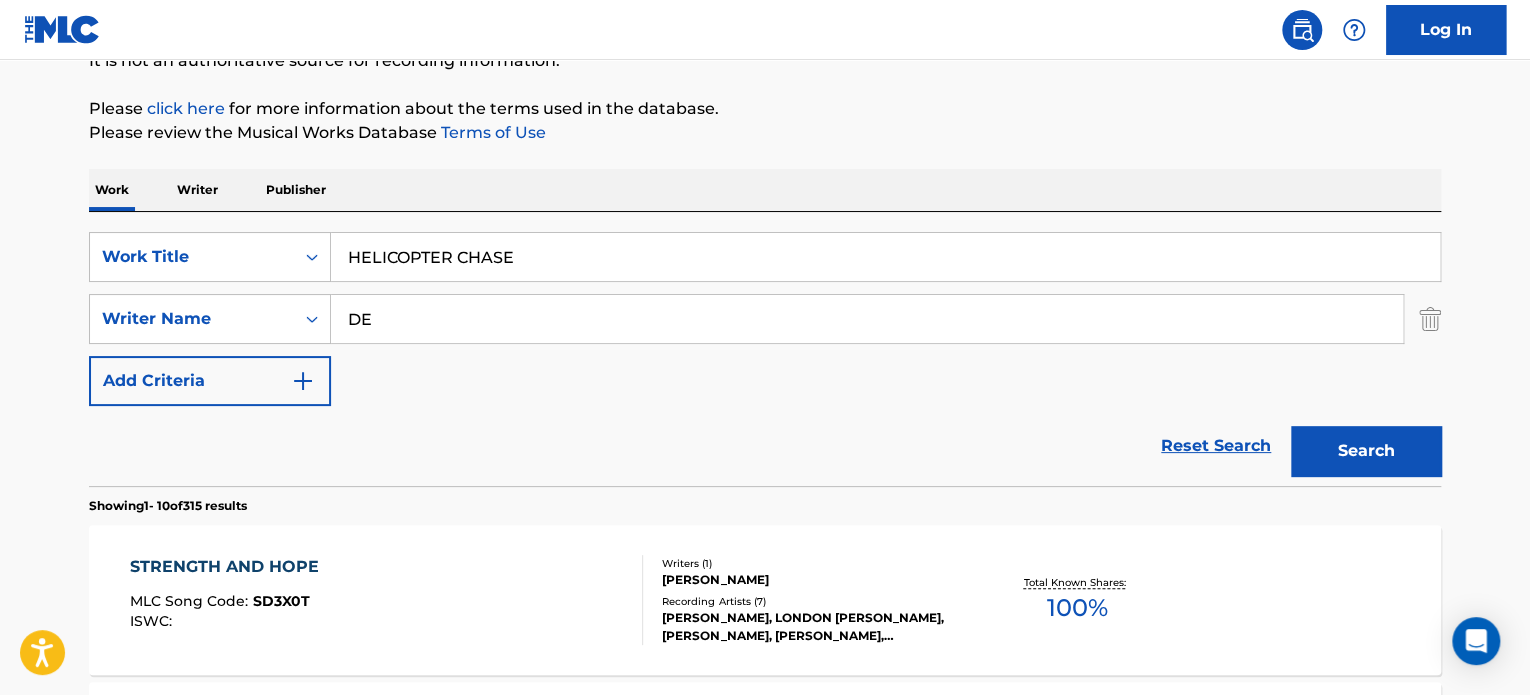 type on "DENTE" 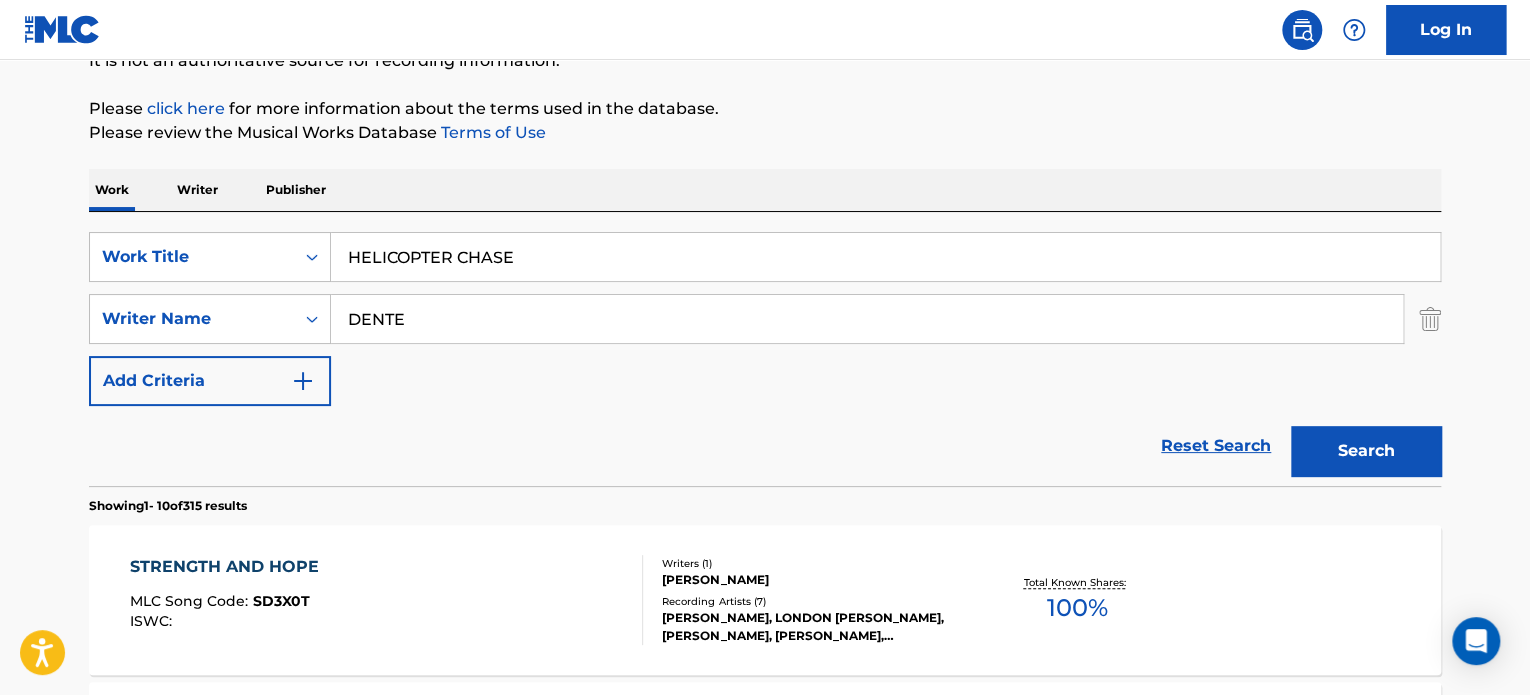click on "DENTE" at bounding box center [867, 319] 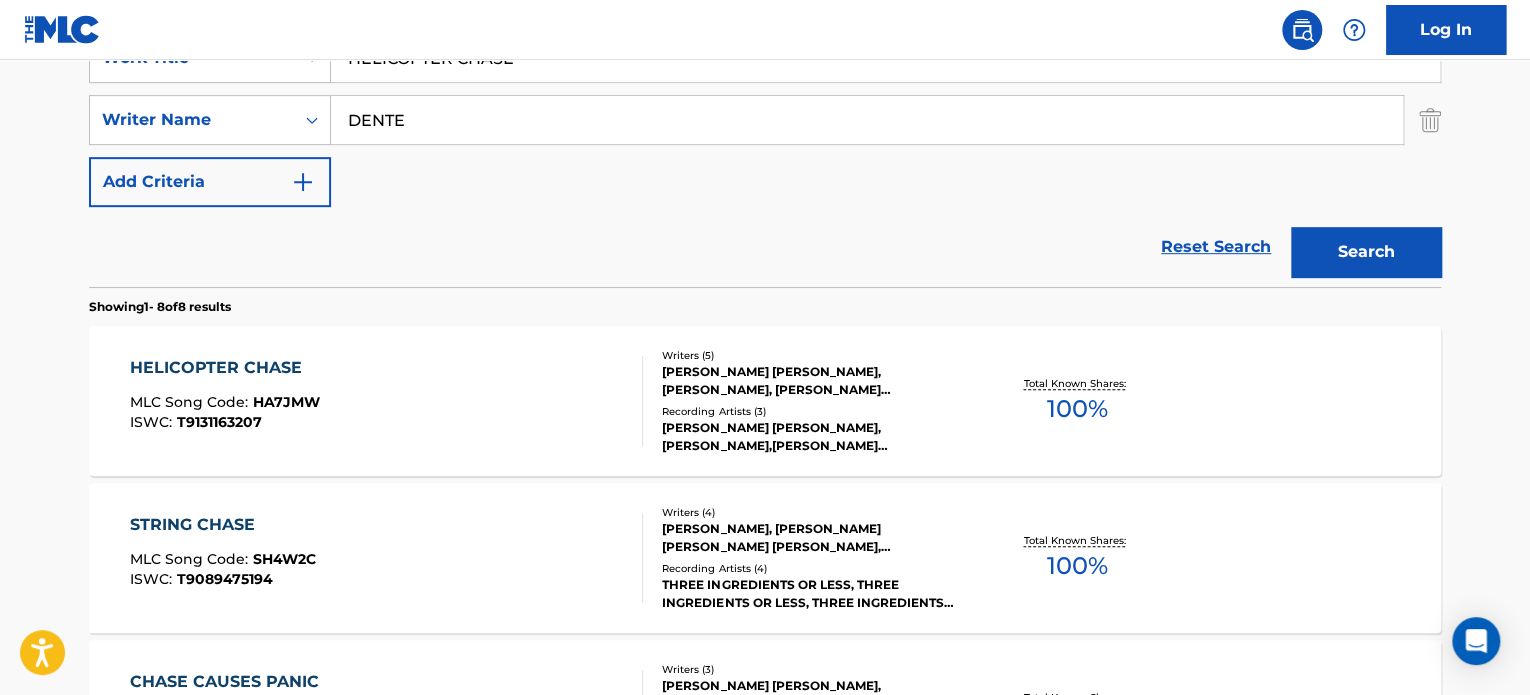 scroll, scrollTop: 413, scrollLeft: 0, axis: vertical 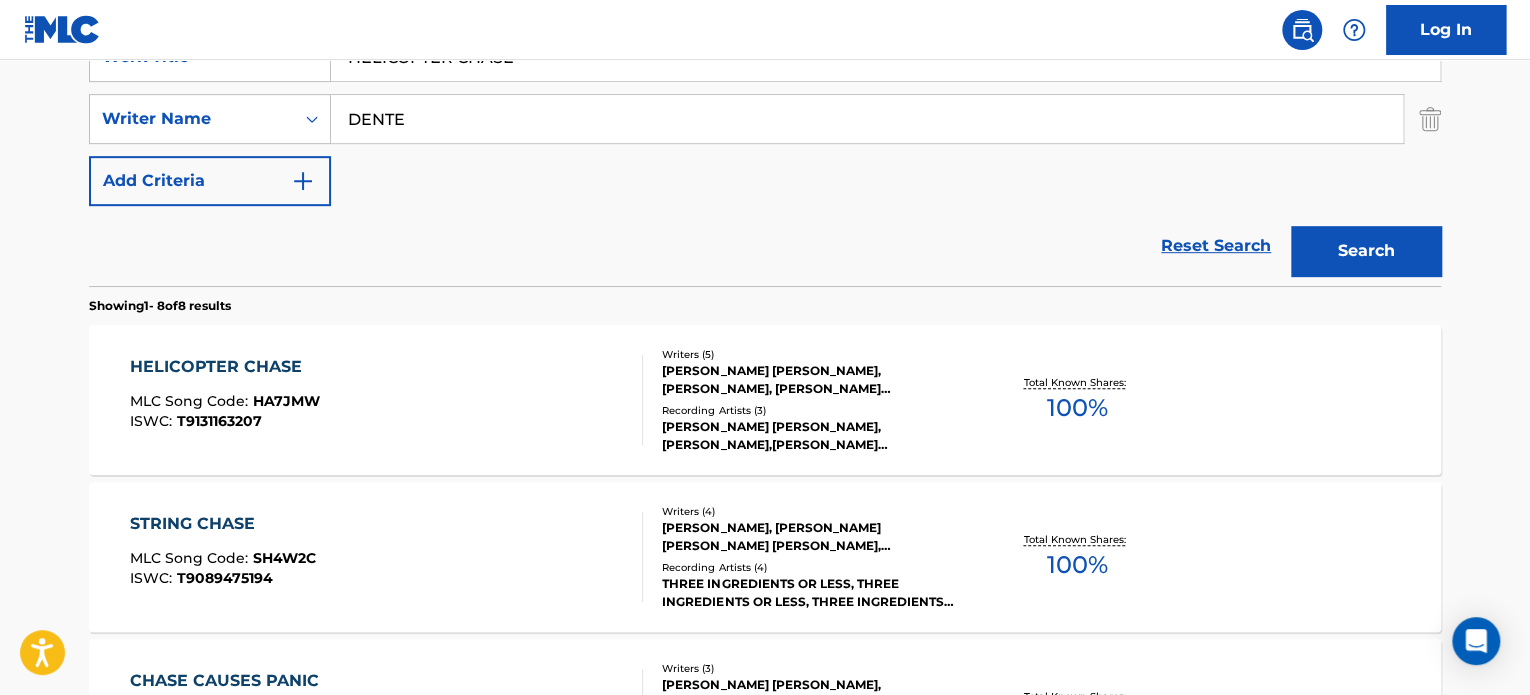 click on "HELICOPTER CHASE MLC Song Code : HA7JMW ISWC : T9131163207" at bounding box center [387, 400] 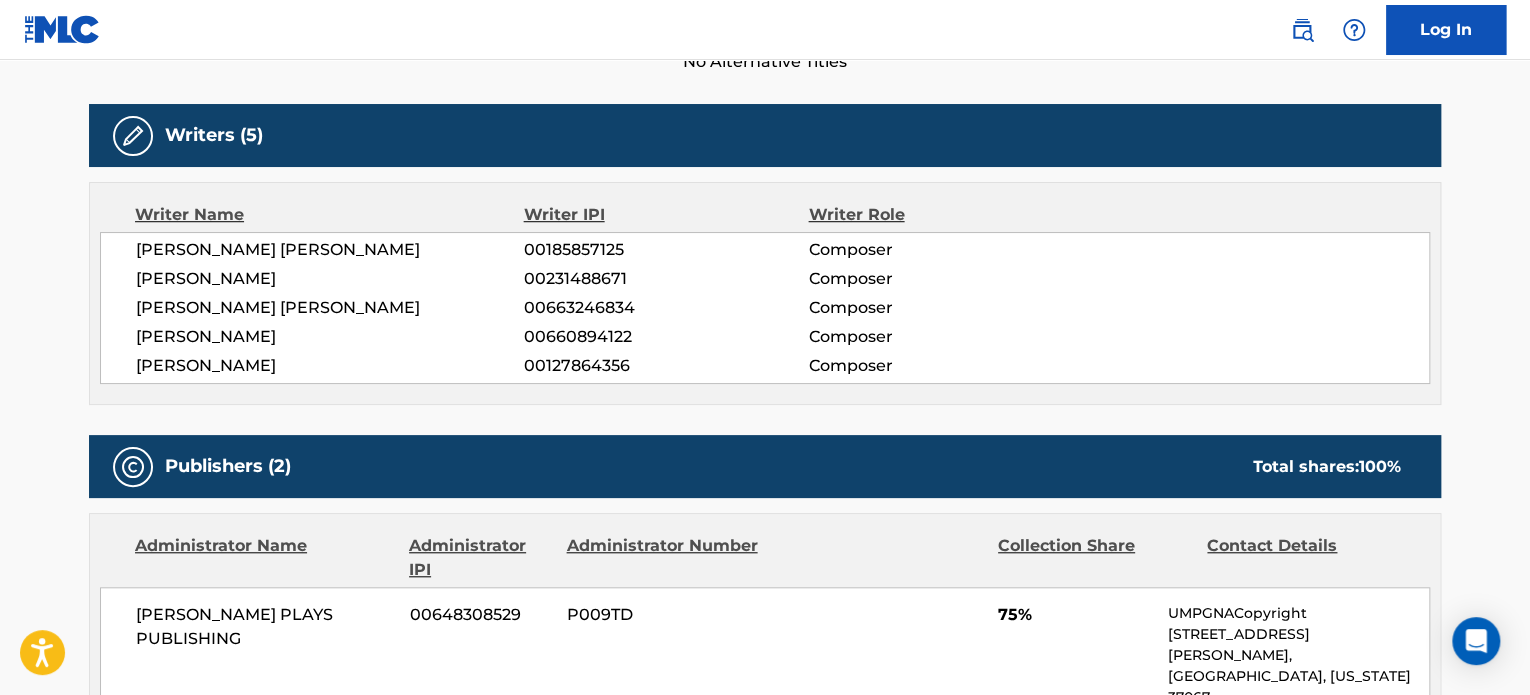 scroll, scrollTop: 0, scrollLeft: 0, axis: both 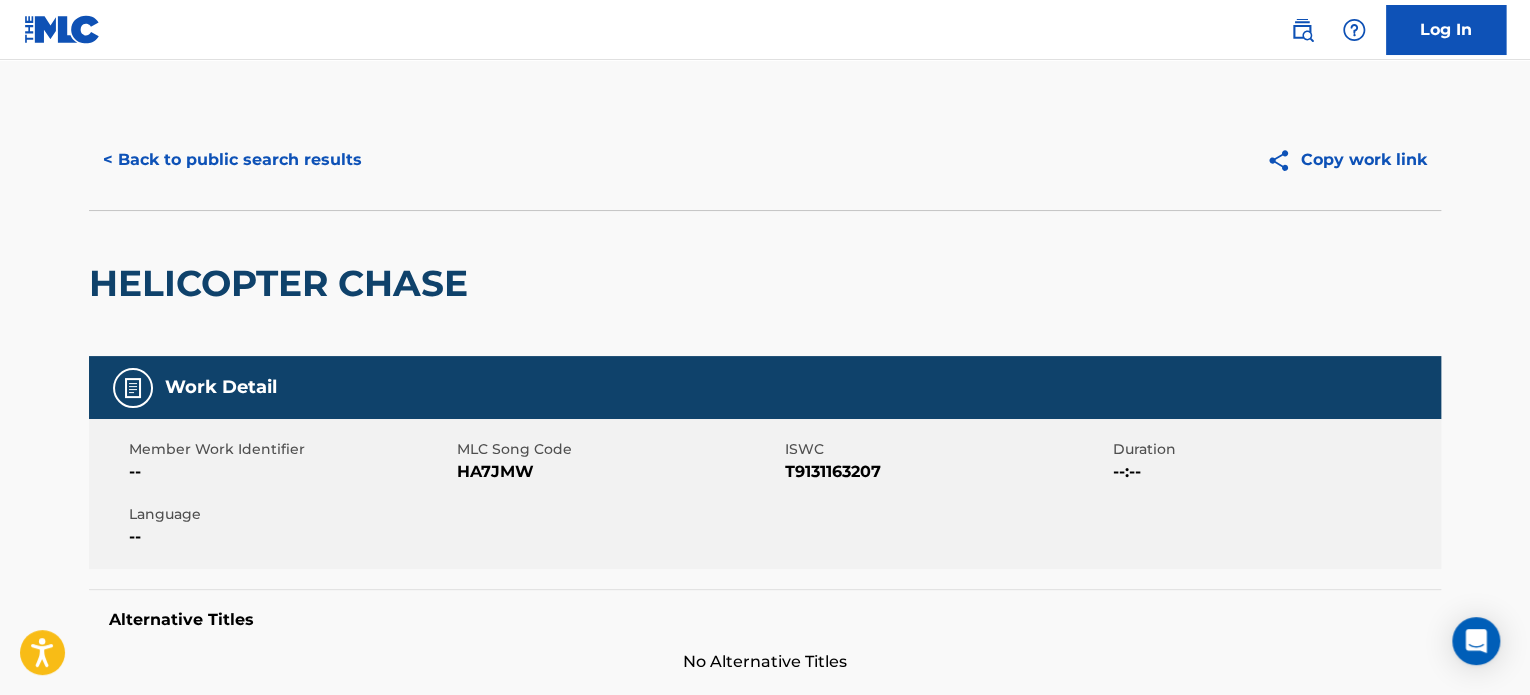 click on "< Back to public search results" at bounding box center [232, 160] 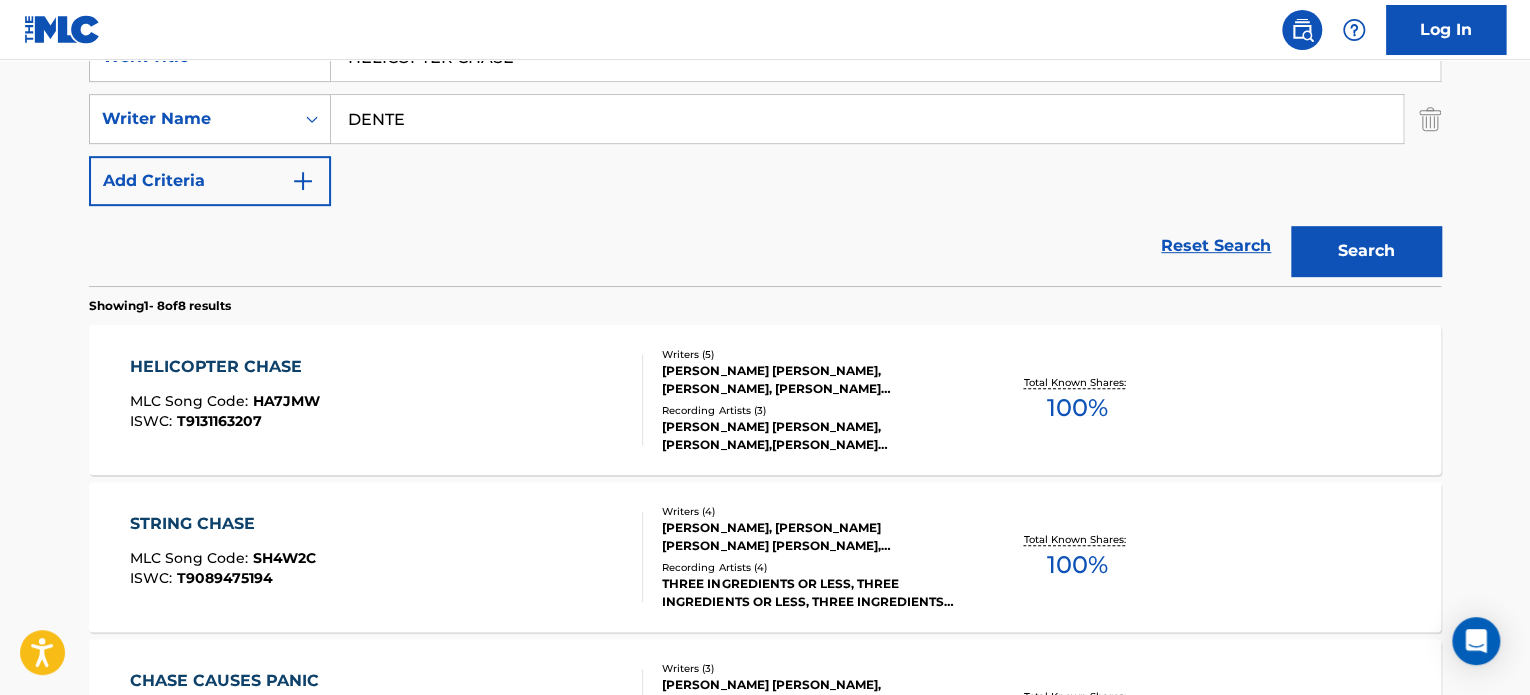scroll, scrollTop: 313, scrollLeft: 0, axis: vertical 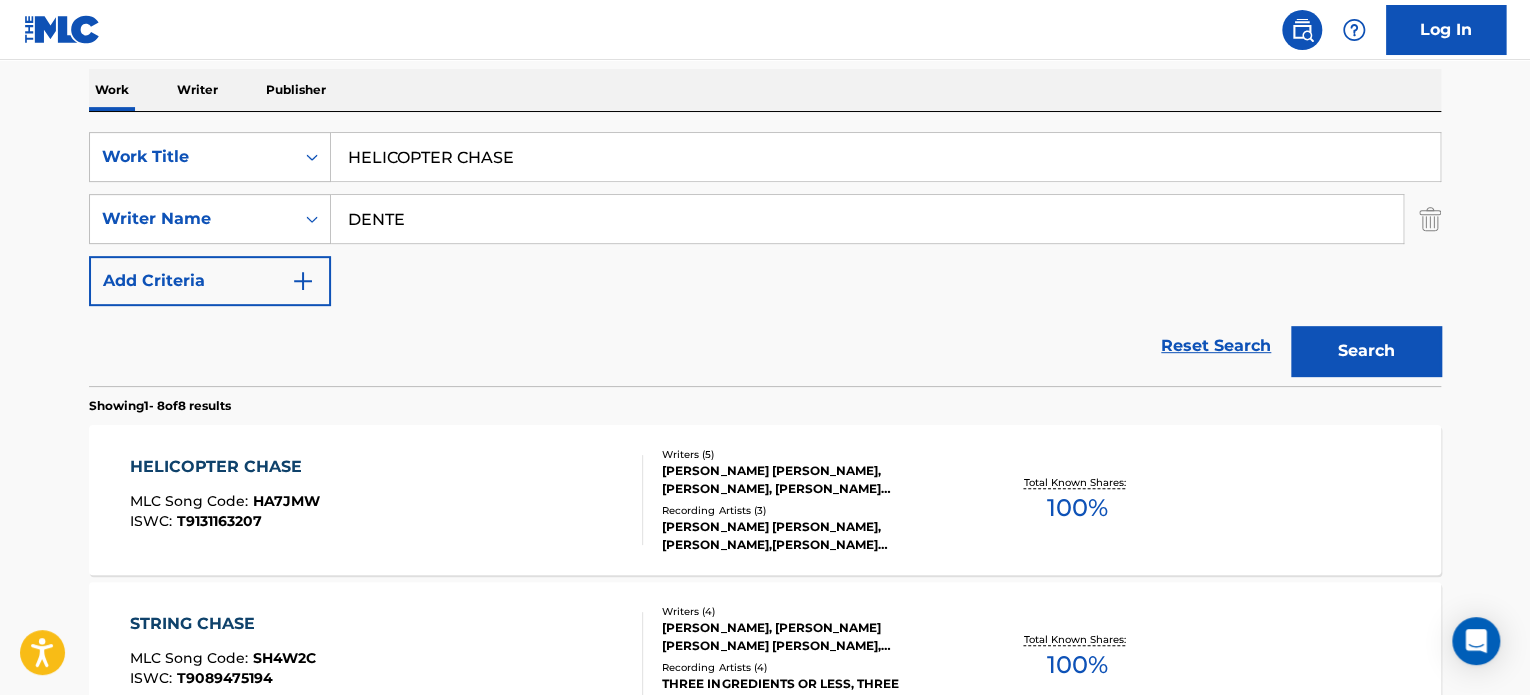 click on "HELICOPTER CHASE" at bounding box center (885, 157) 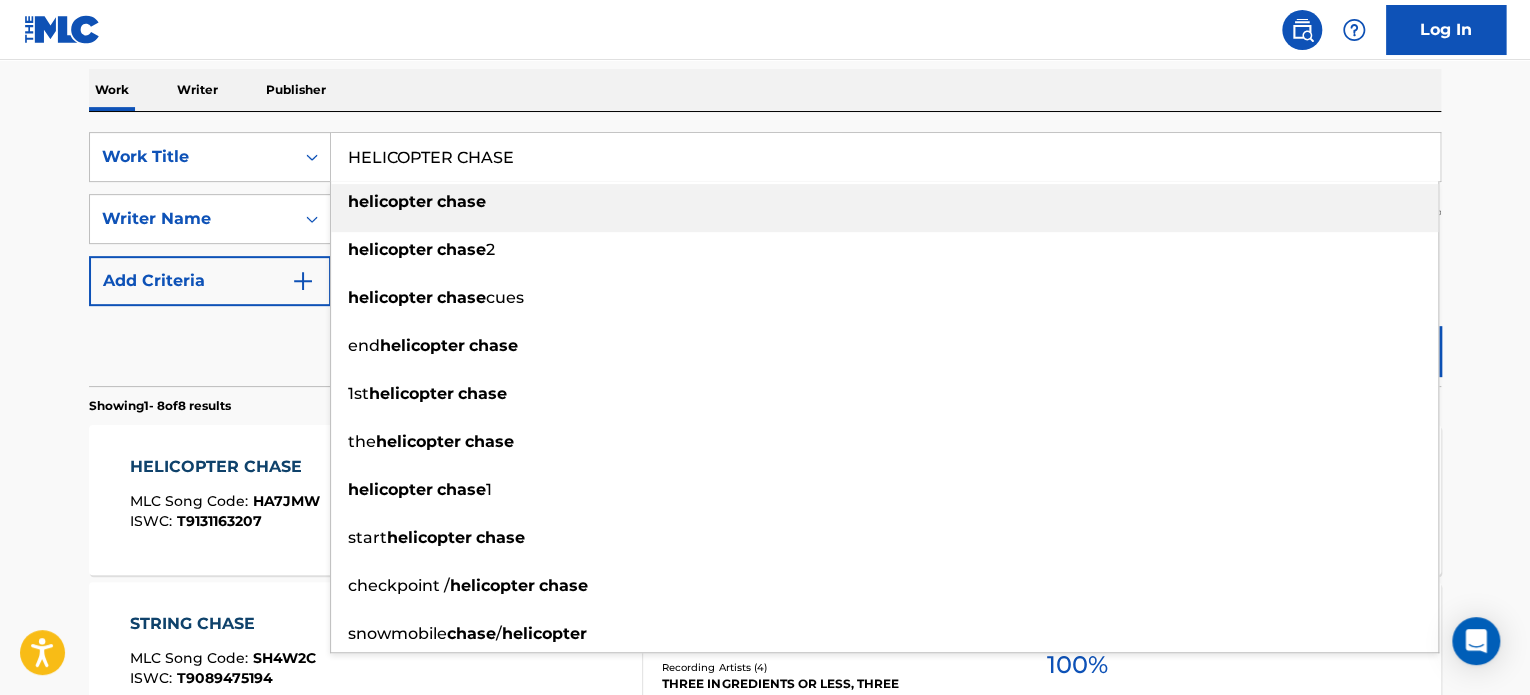 click on "HELICOPTER CHASE" at bounding box center (885, 157) 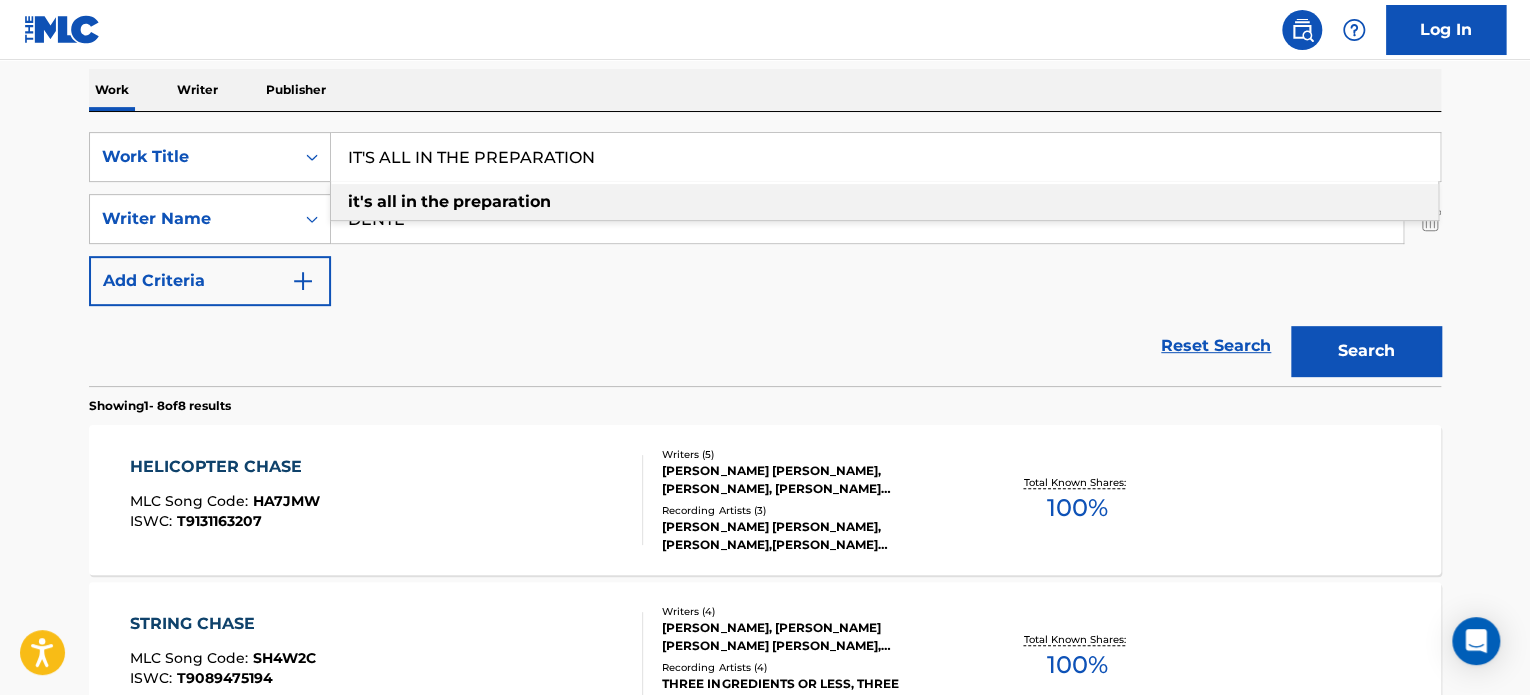type on "IT'S ALL IN THE PREPARATION" 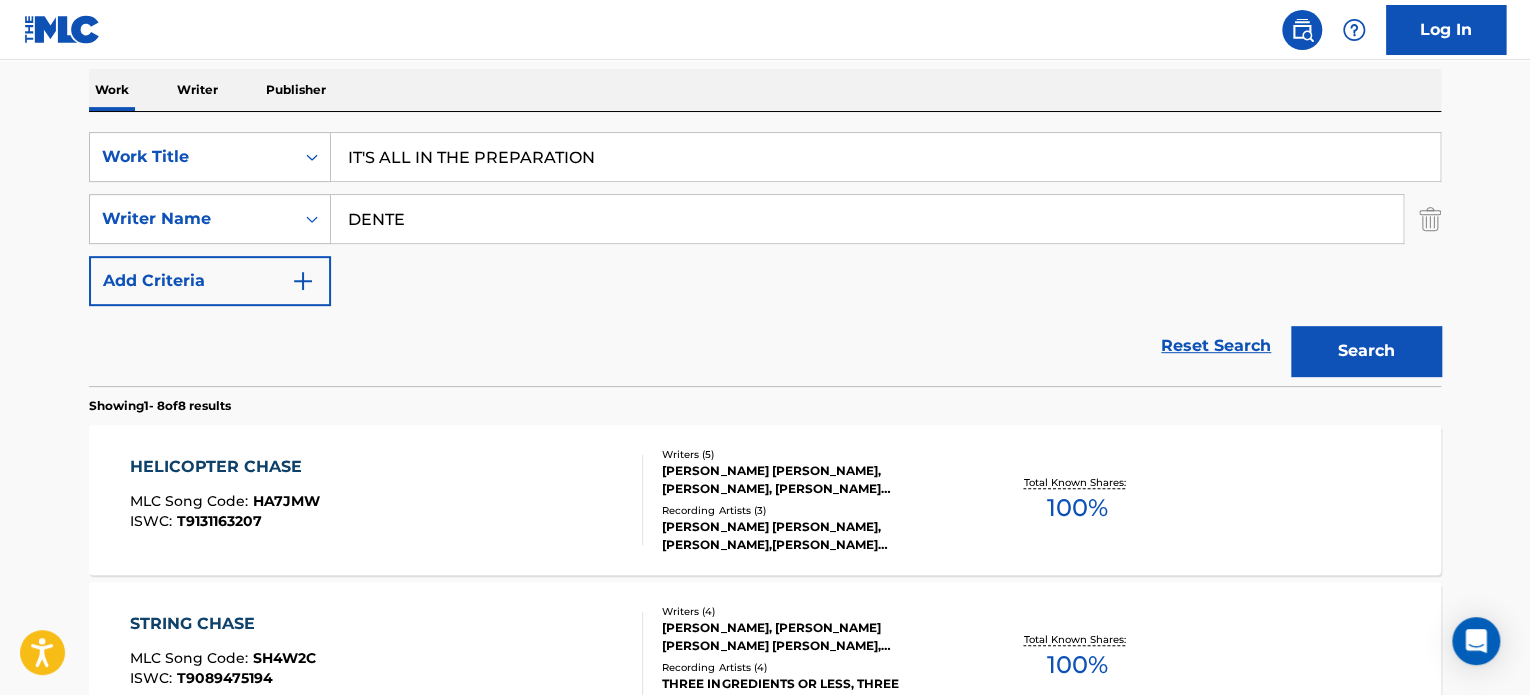 click on "DENTE" at bounding box center (867, 219) 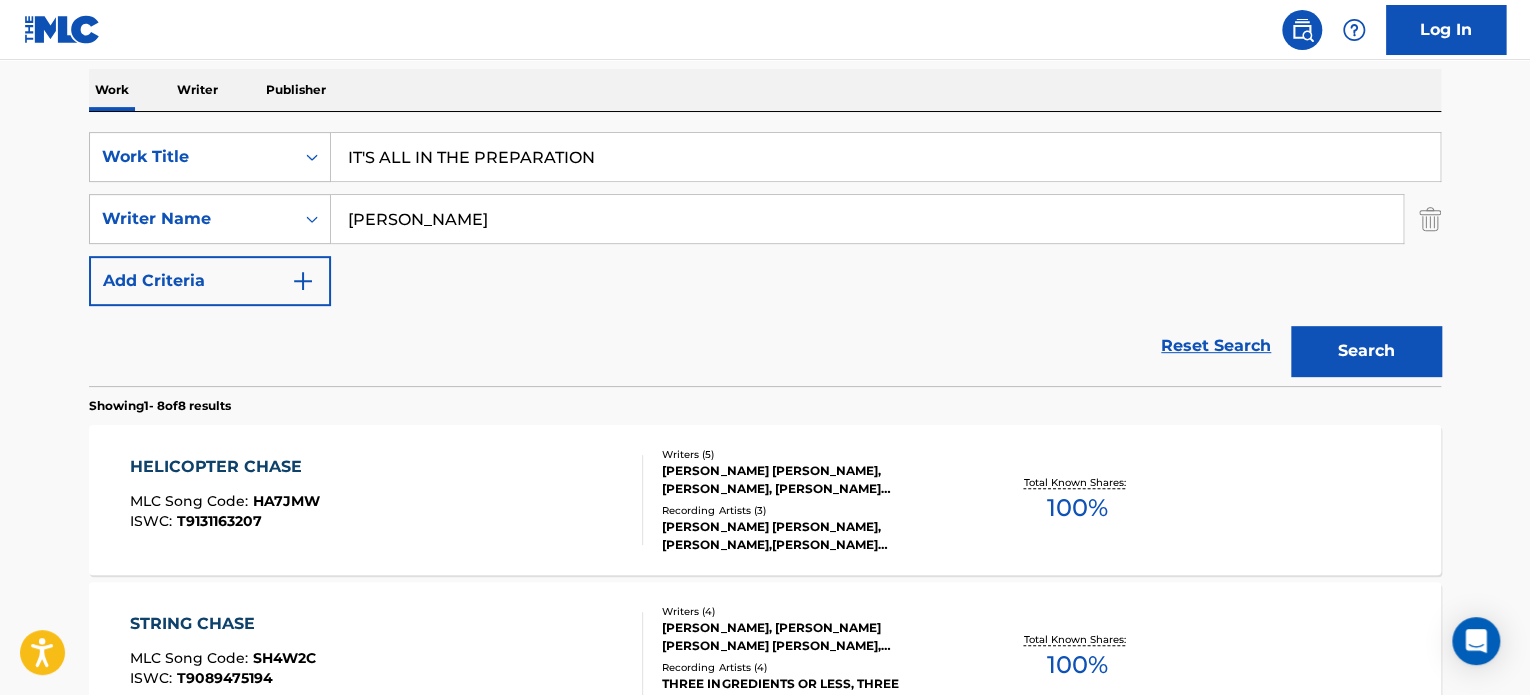 click on "[PERSON_NAME]" at bounding box center (867, 219) 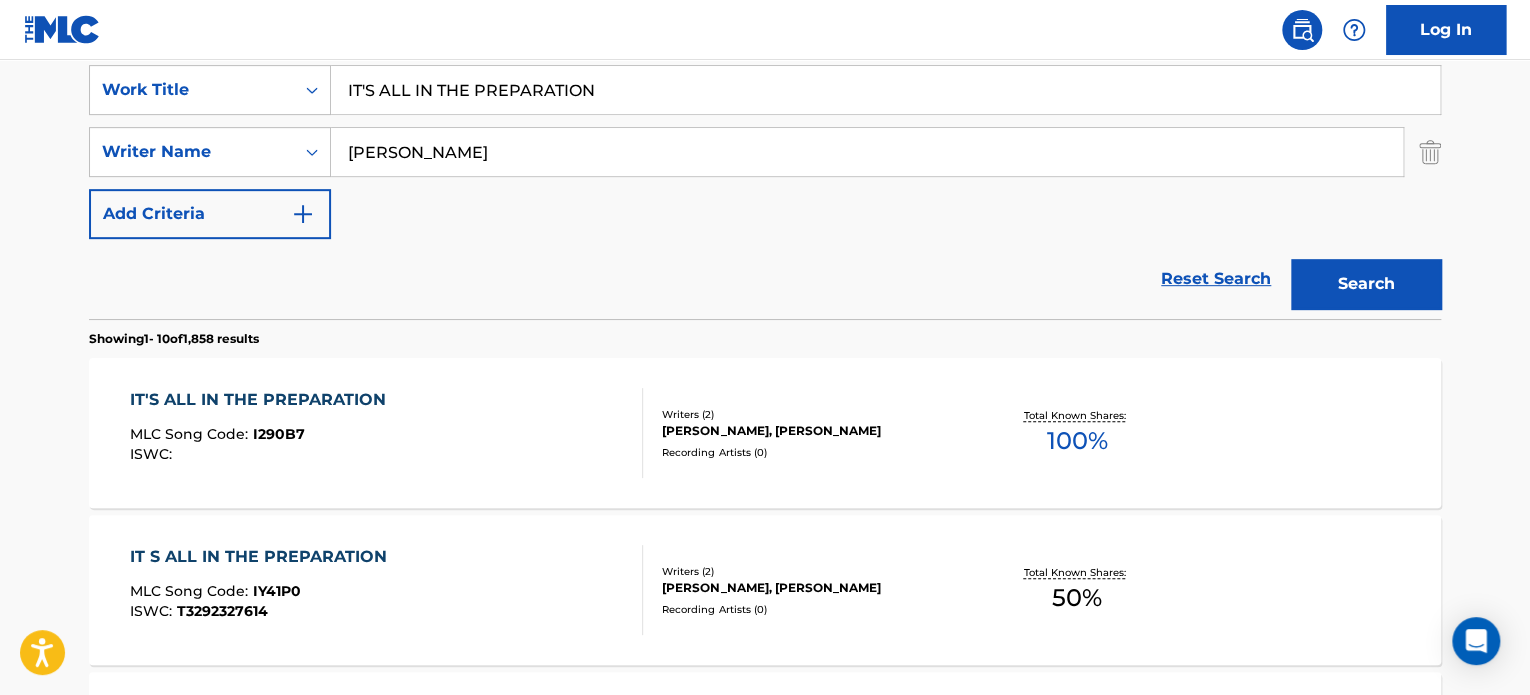 scroll, scrollTop: 413, scrollLeft: 0, axis: vertical 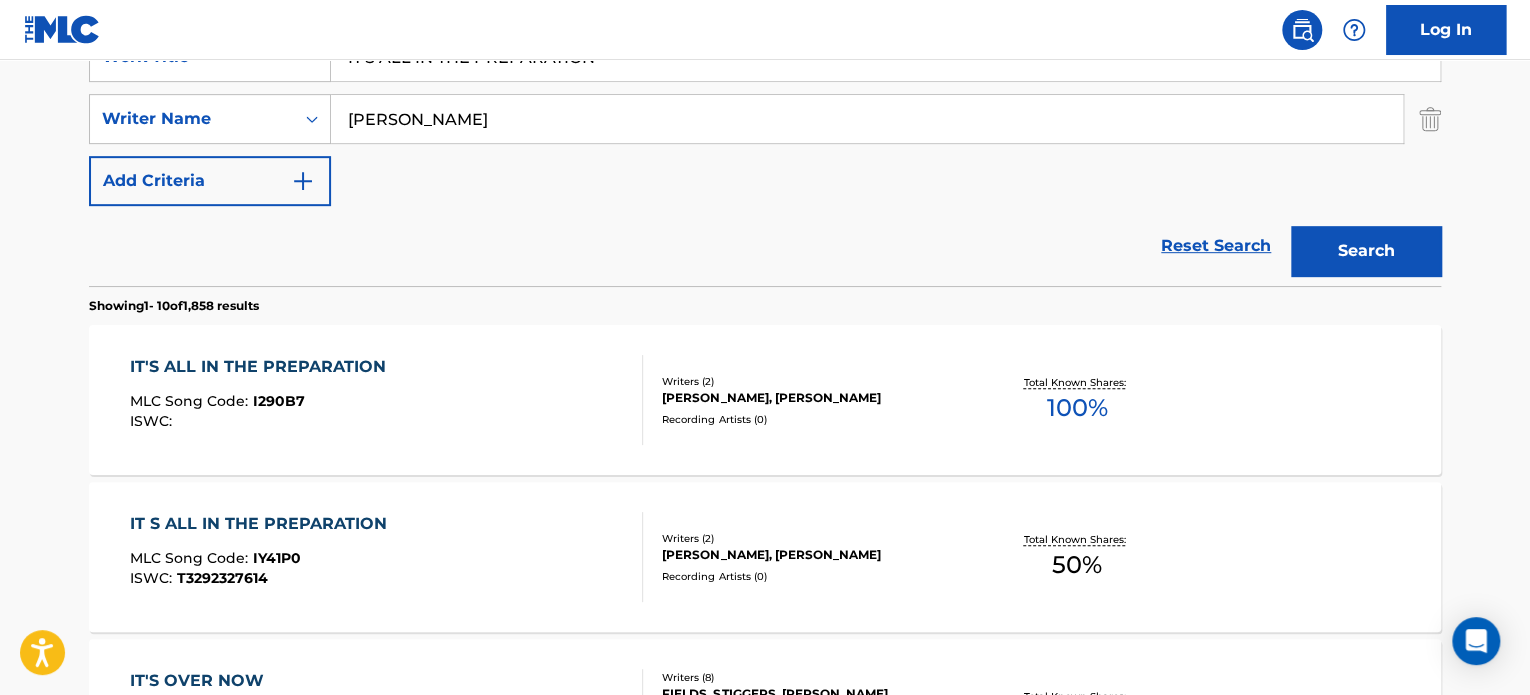 click on "IT'S ALL IN THE PREPARATION MLC Song Code : I290B7 ISWC :" at bounding box center (387, 400) 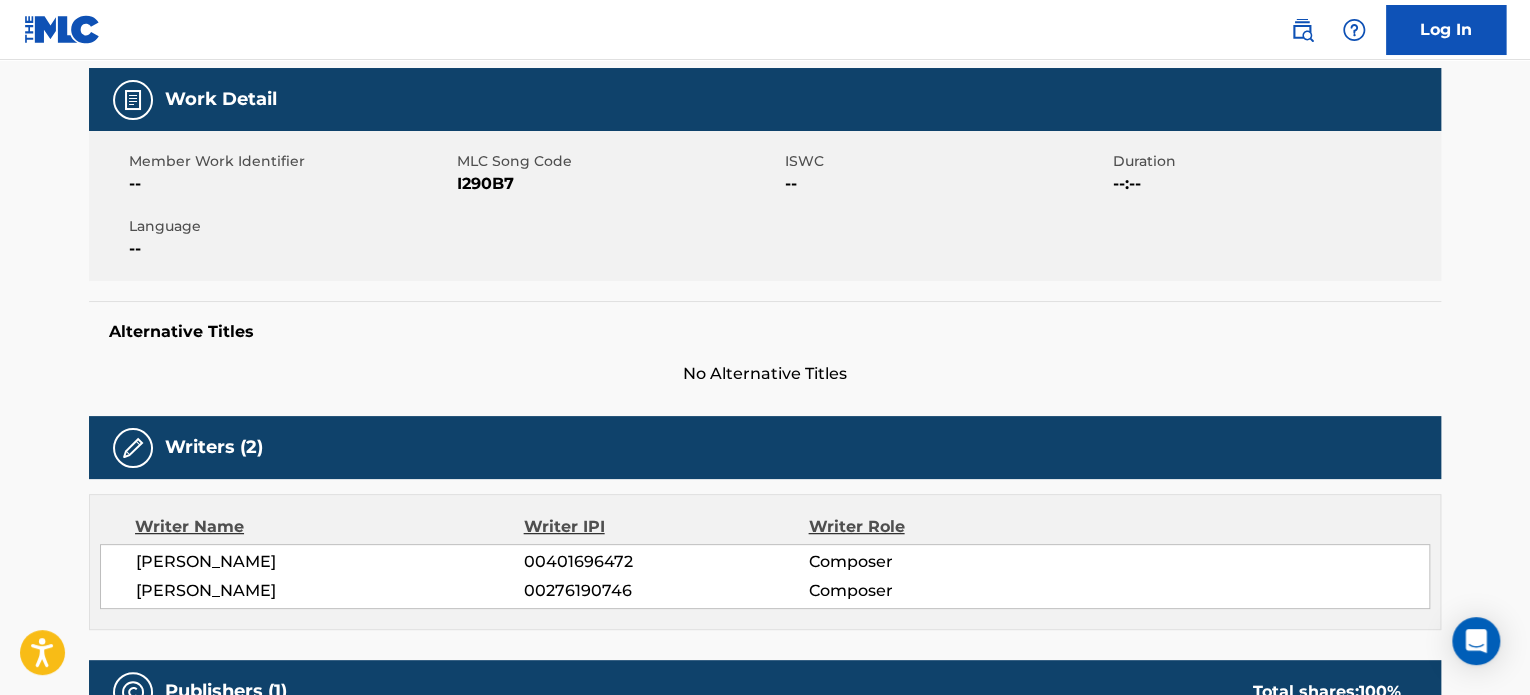 scroll, scrollTop: 0, scrollLeft: 0, axis: both 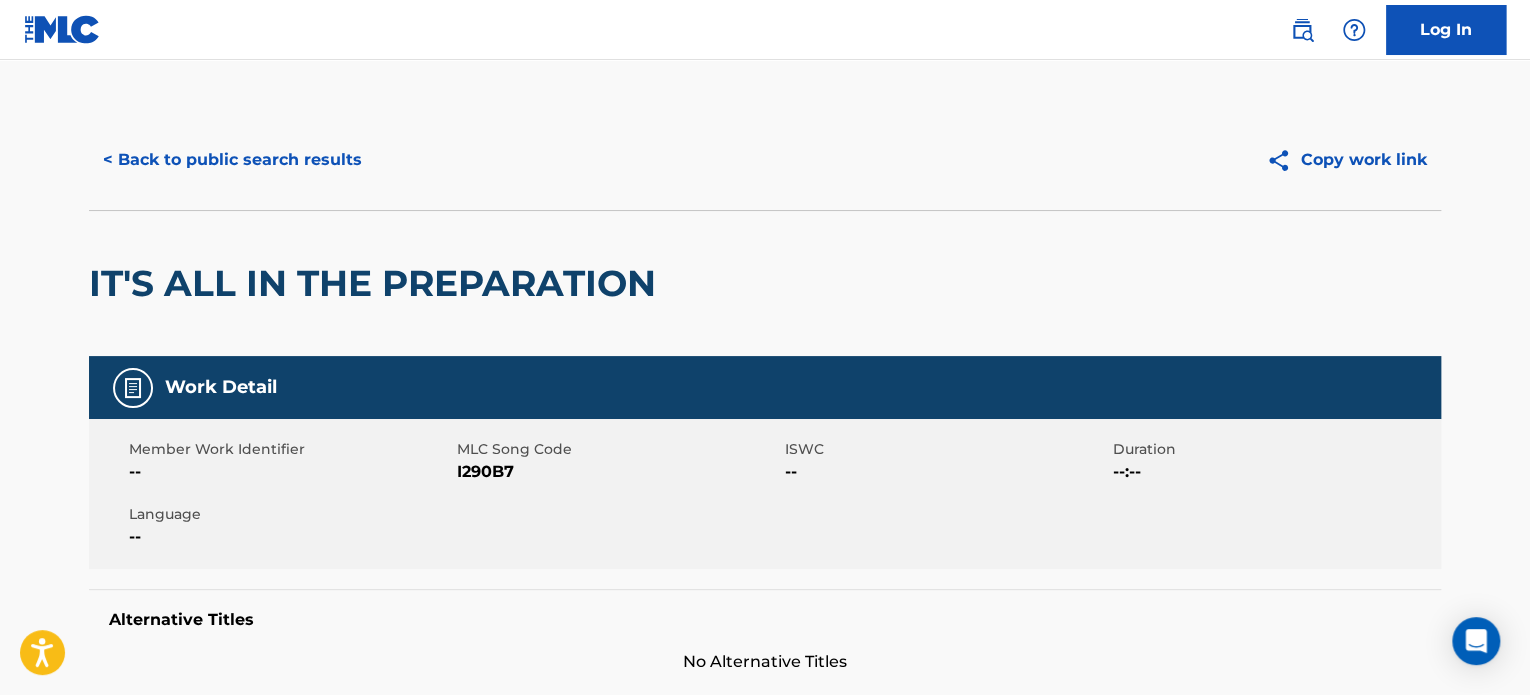 click on "< Back to public search results" at bounding box center [232, 160] 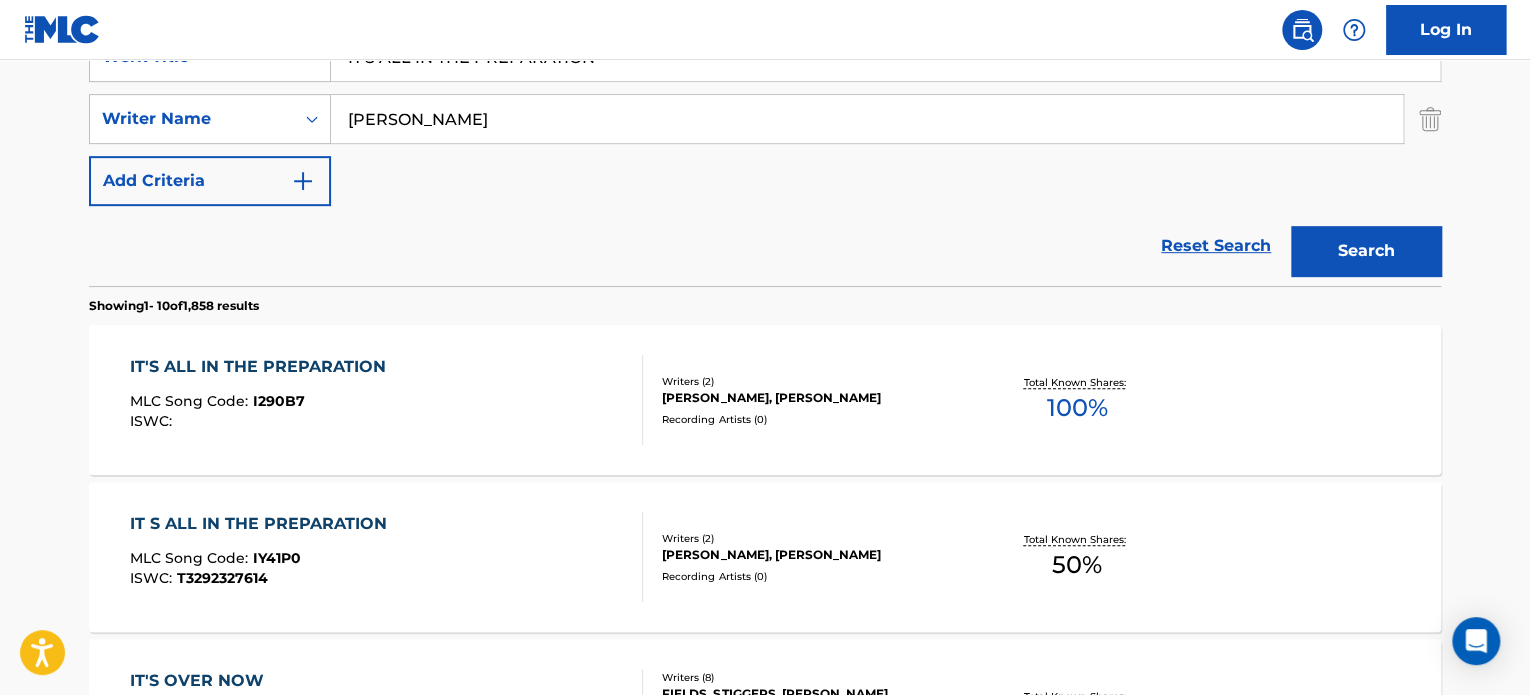 scroll, scrollTop: 313, scrollLeft: 0, axis: vertical 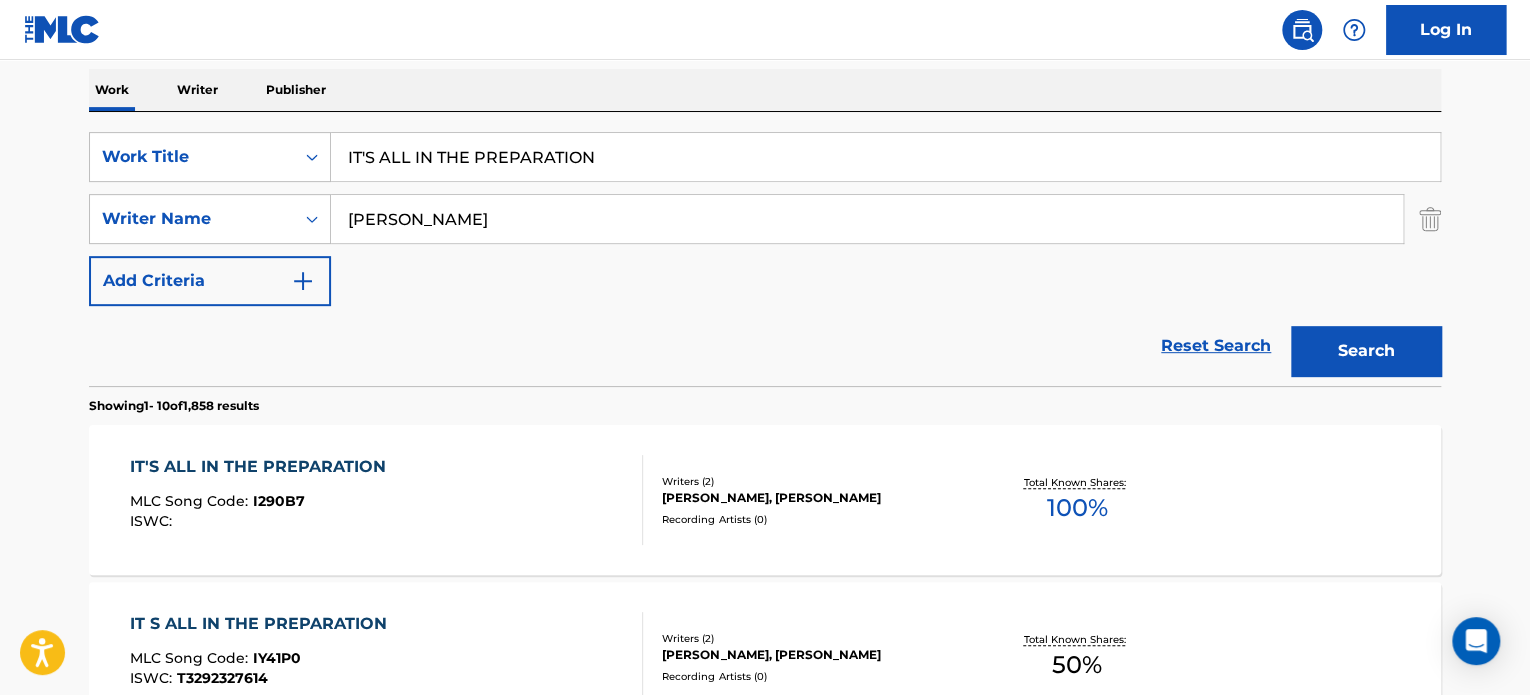 click on "IT'S ALL IN THE PREPARATION" at bounding box center [885, 157] 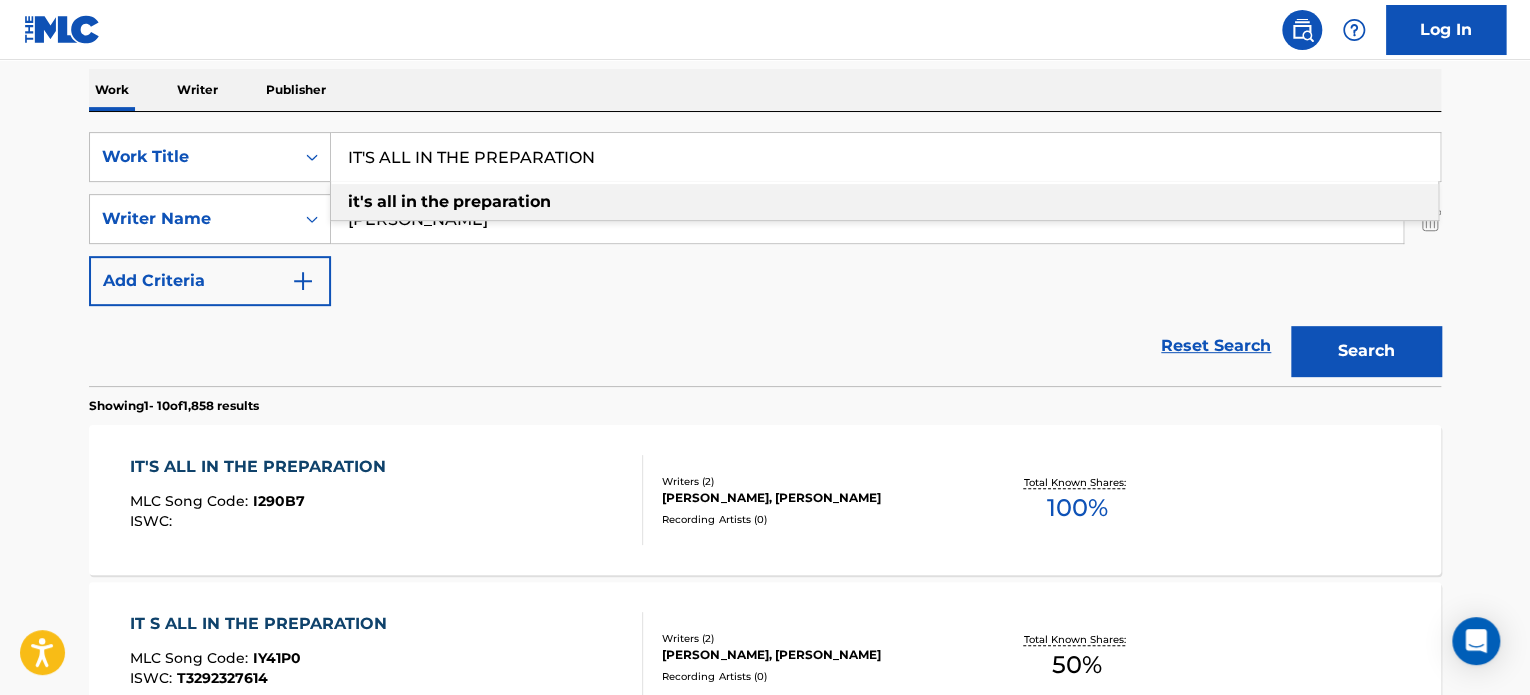paste on "THE INTENSITY BUILDS" 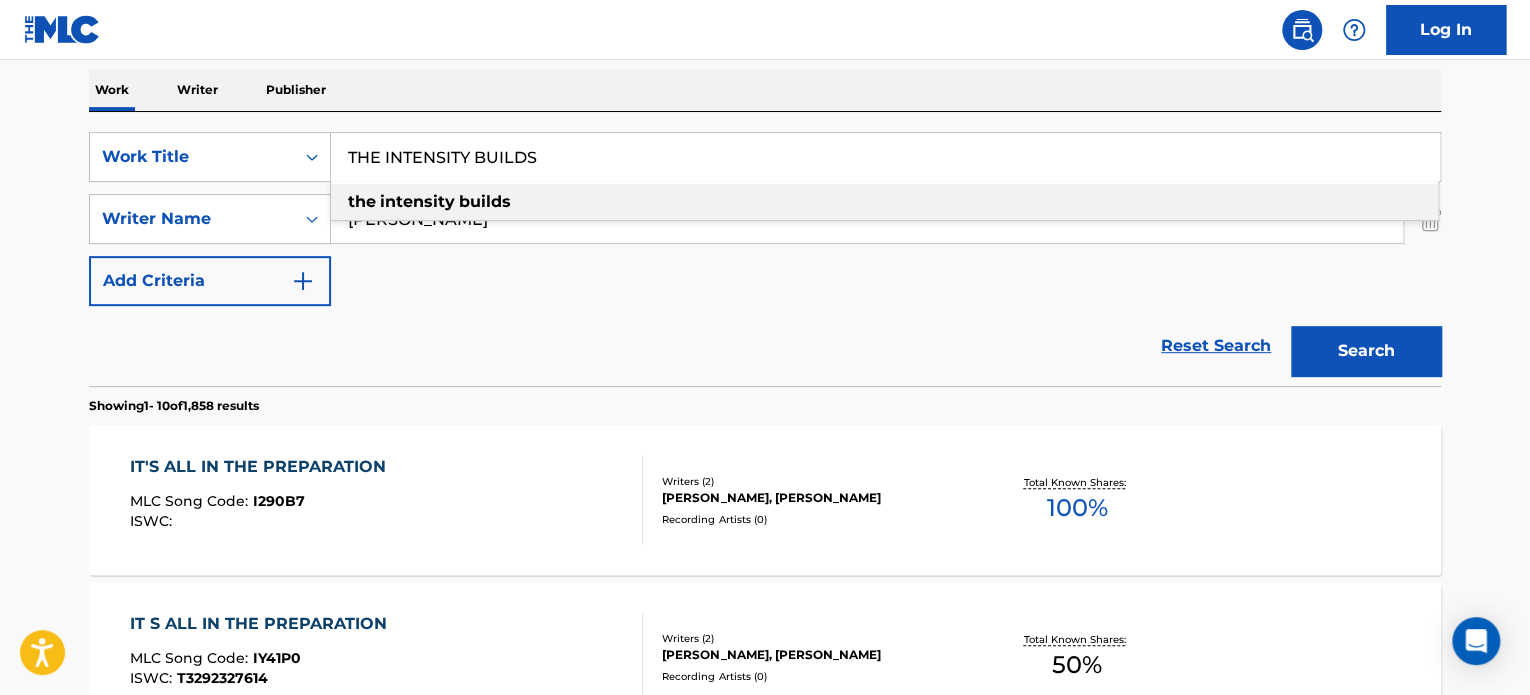 type on "THE INTENSITY BUILDS" 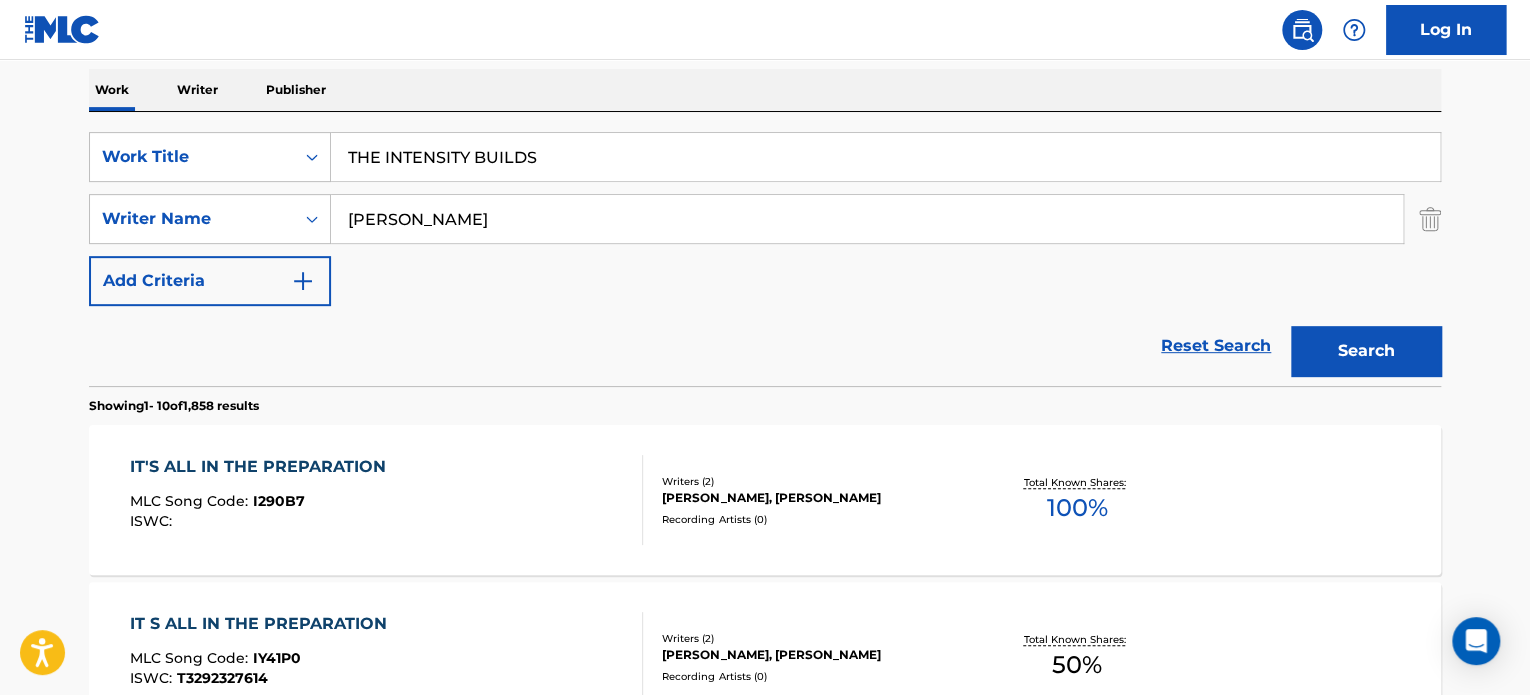 click on "Reset Search Search" at bounding box center (765, 346) 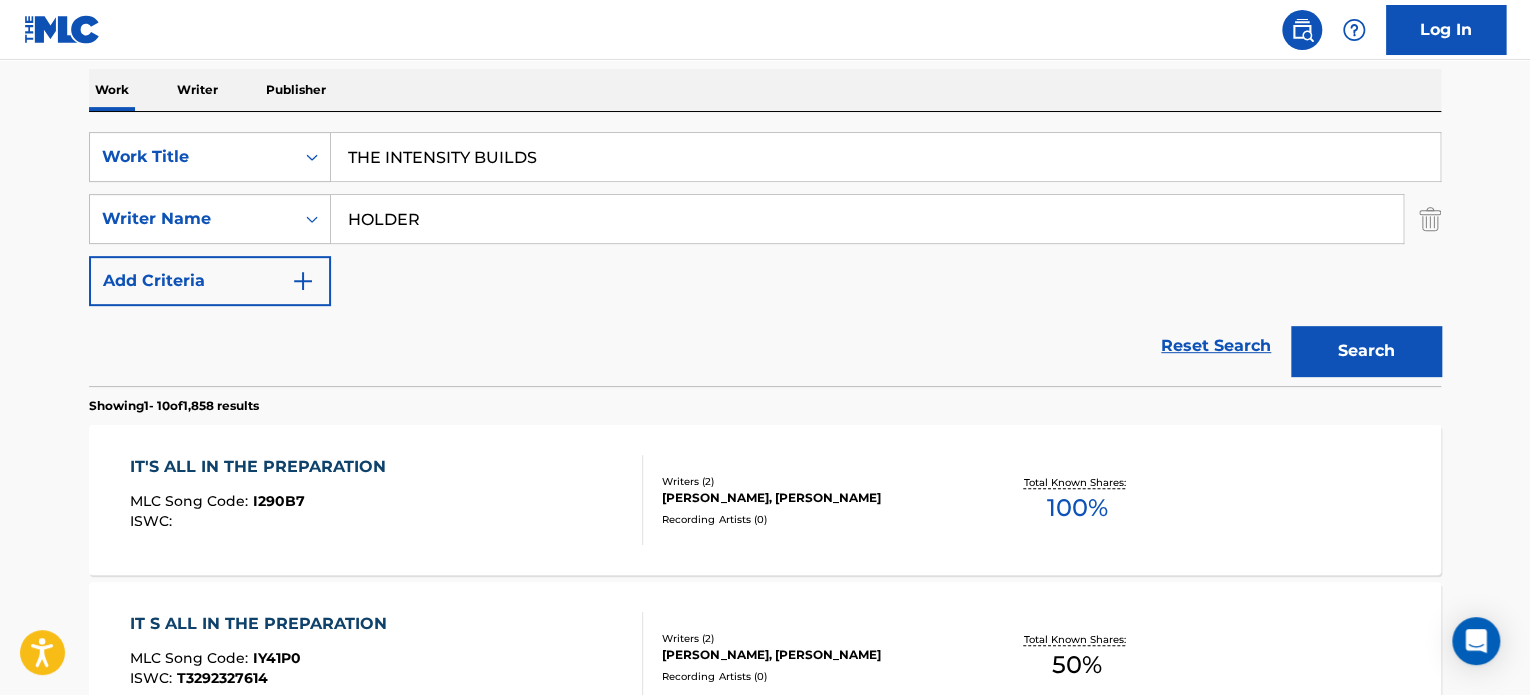 click on "HOLDER" at bounding box center [867, 219] 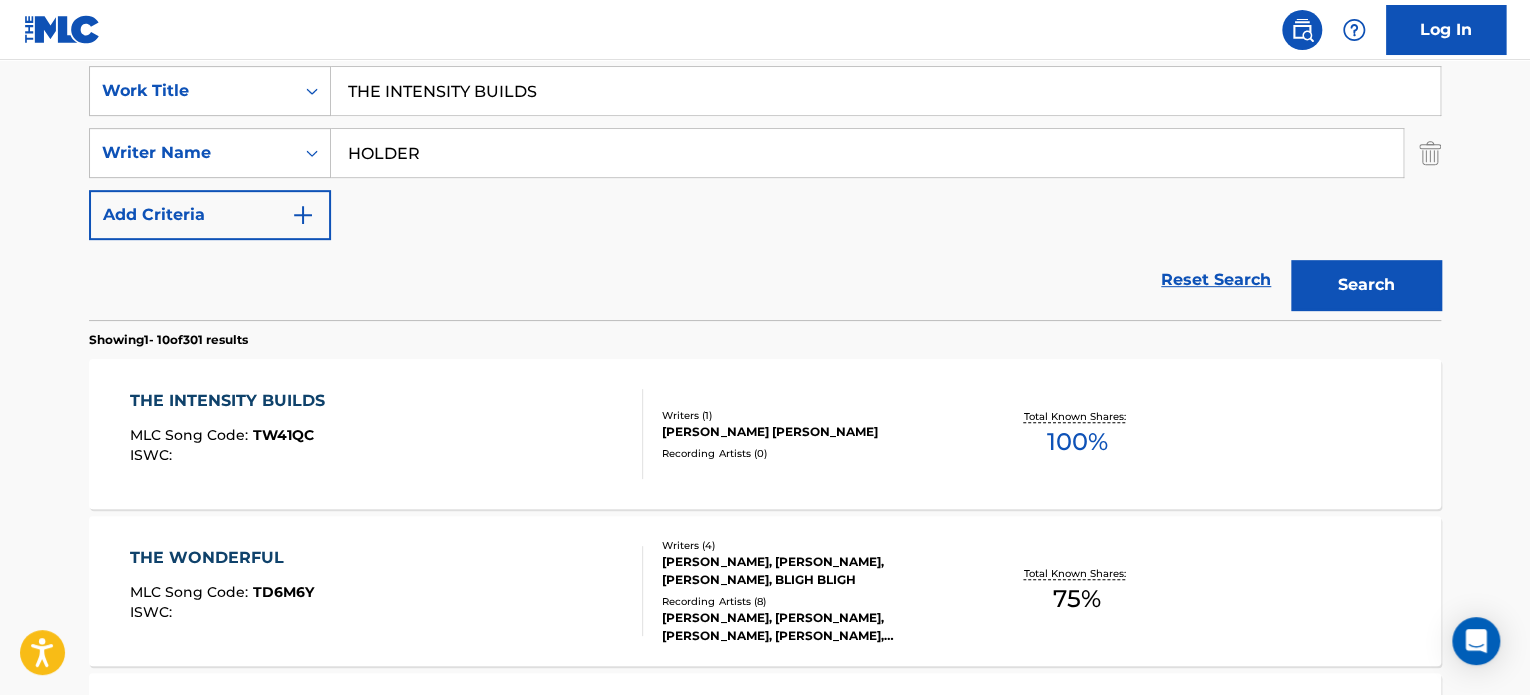scroll, scrollTop: 413, scrollLeft: 0, axis: vertical 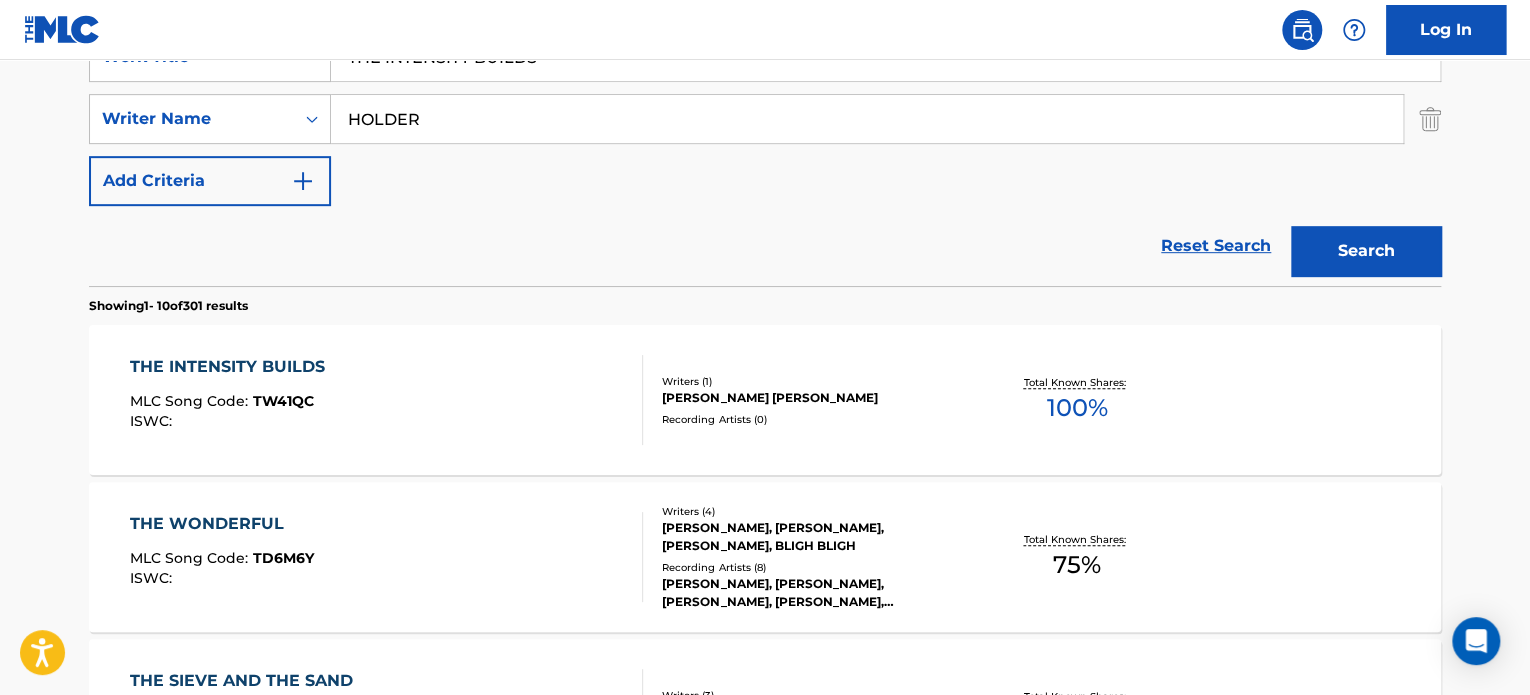 click on "THE INTENSITY BUILDS MLC Song Code : TW41QC ISWC :" at bounding box center (387, 400) 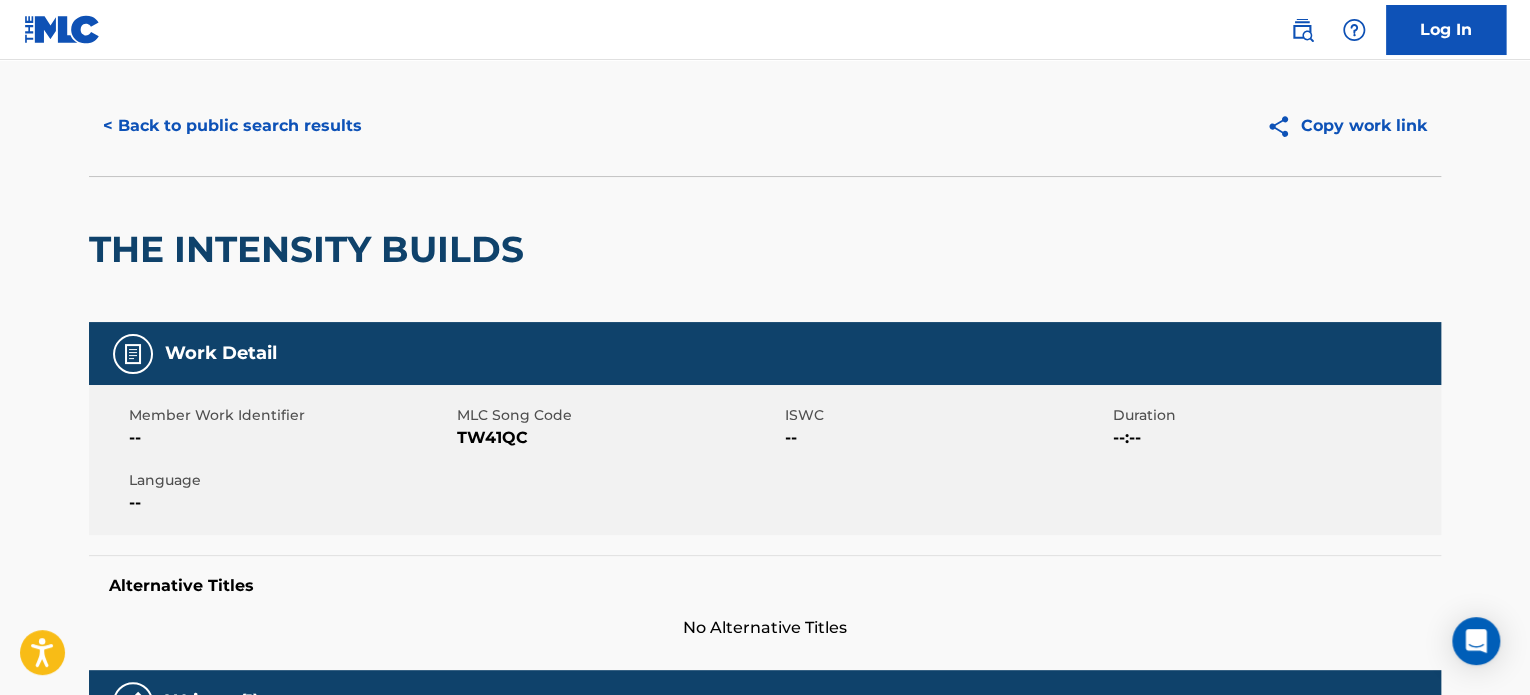 scroll, scrollTop: 0, scrollLeft: 0, axis: both 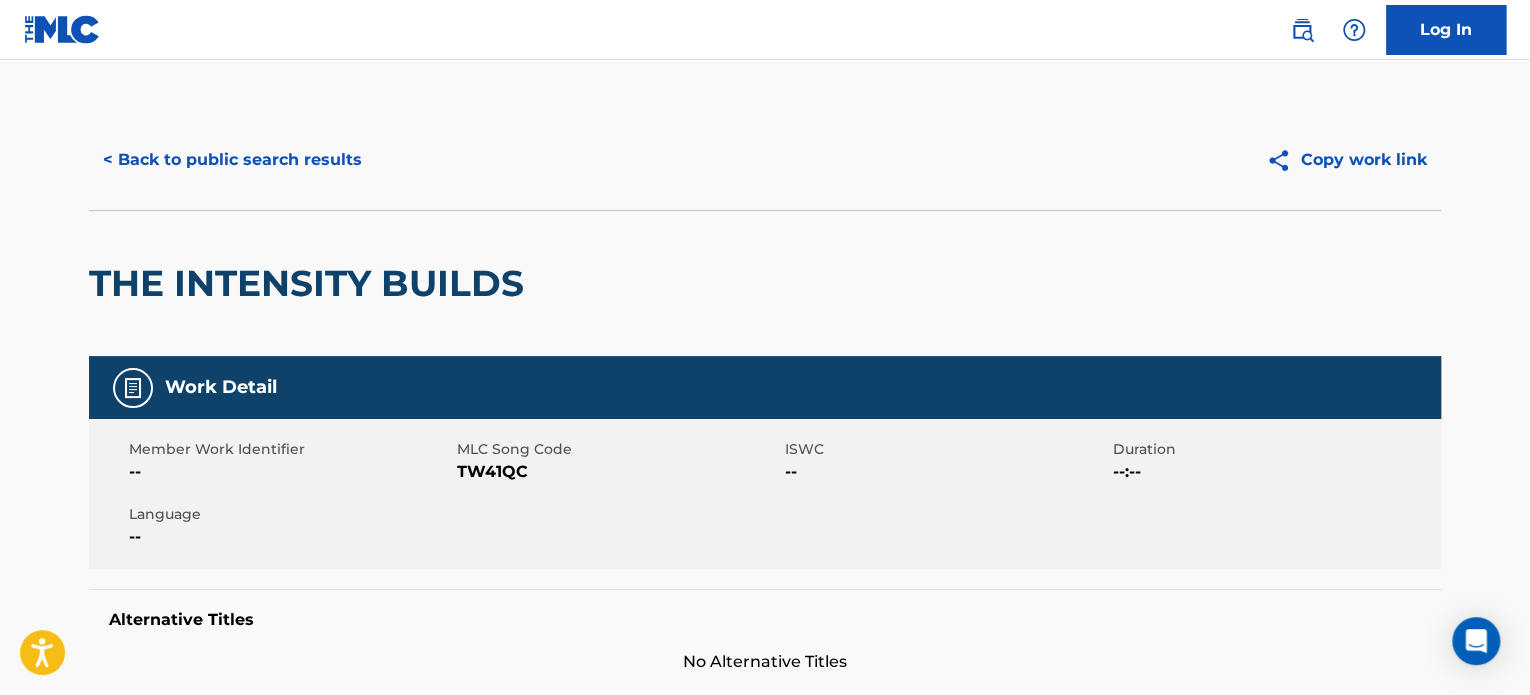 click on "< Back to public search results" at bounding box center [232, 160] 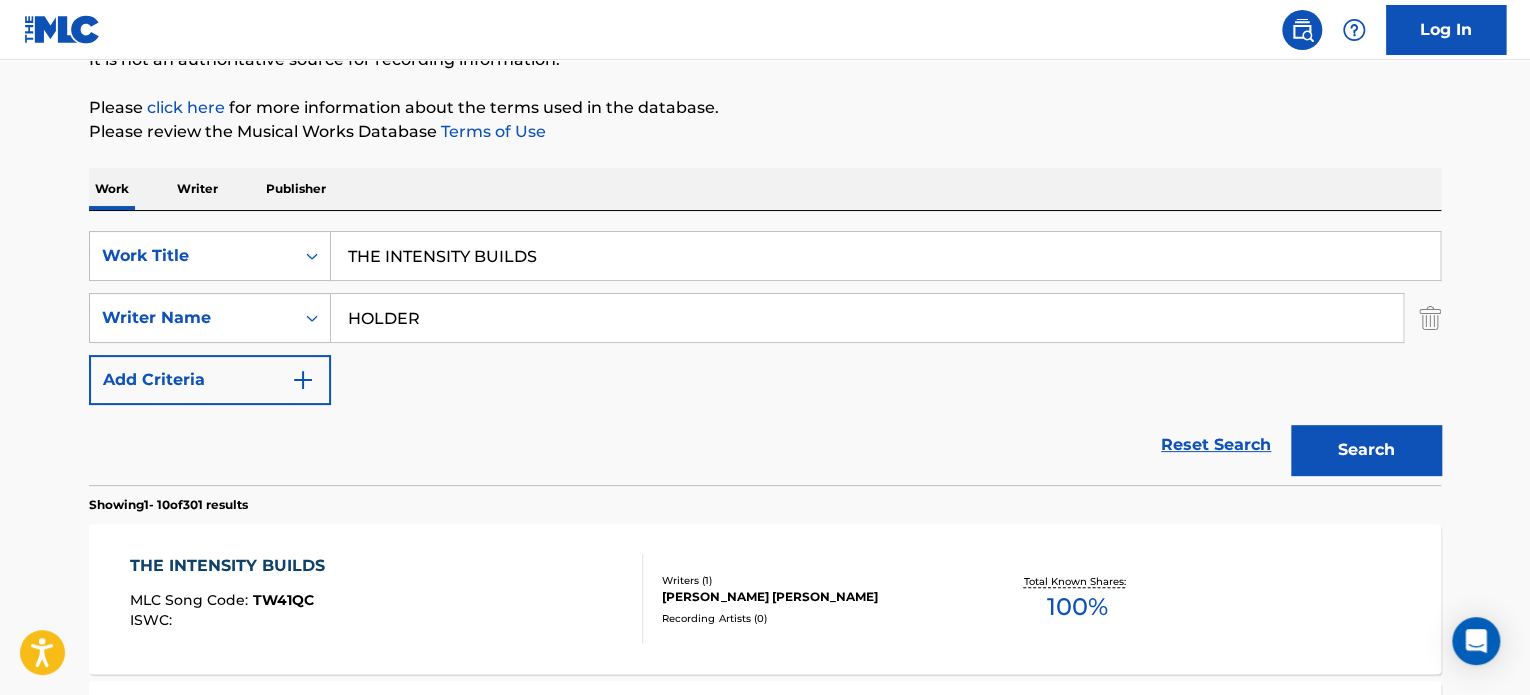 scroll, scrollTop: 213, scrollLeft: 0, axis: vertical 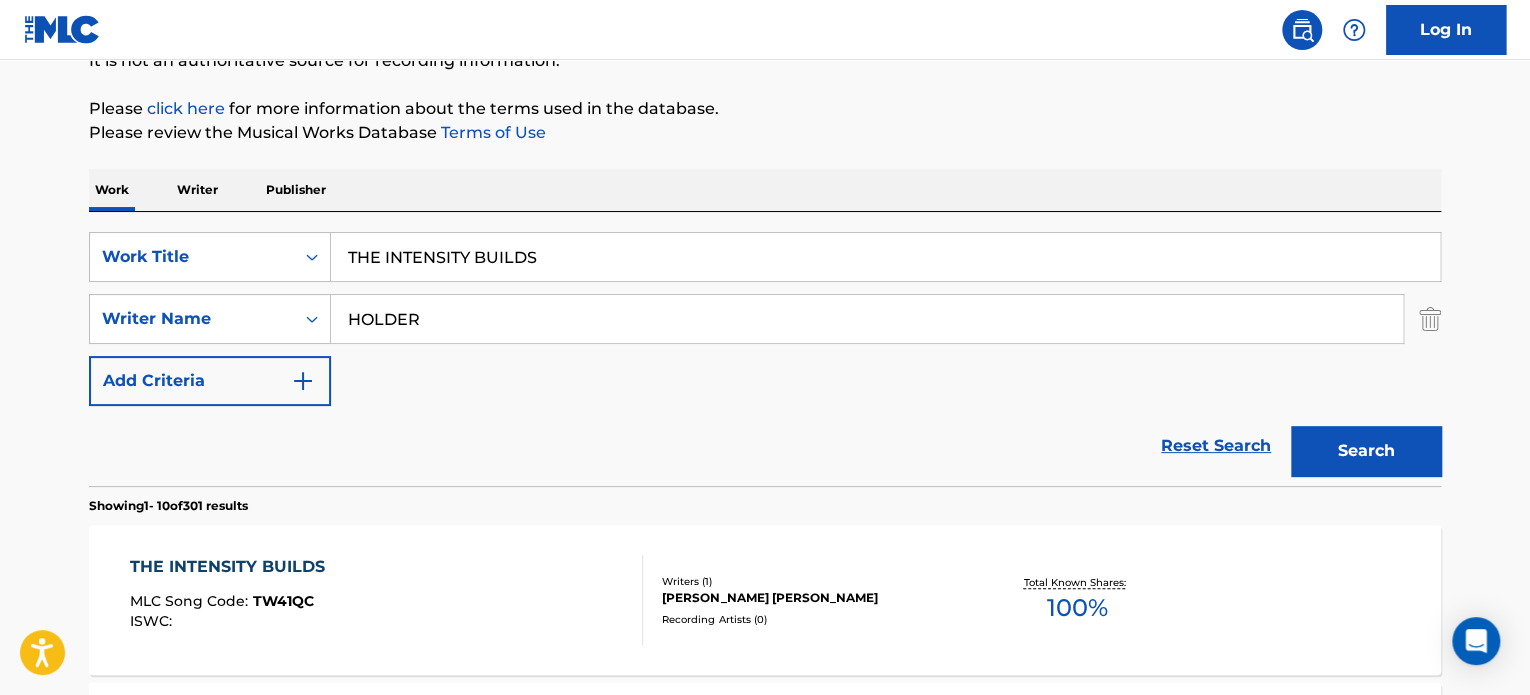 click on "THE INTENSITY BUILDS" at bounding box center [885, 257] 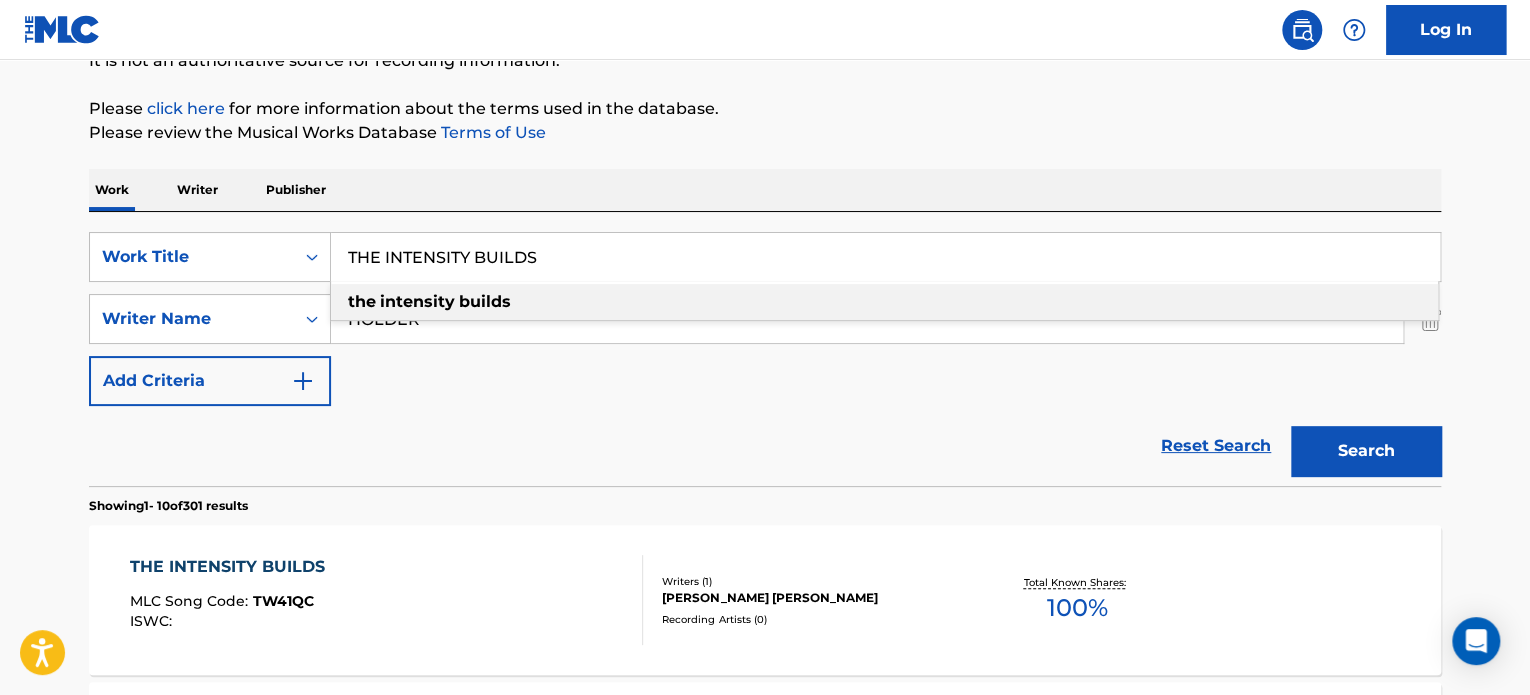 paste on "MY HAPPY PLACE" 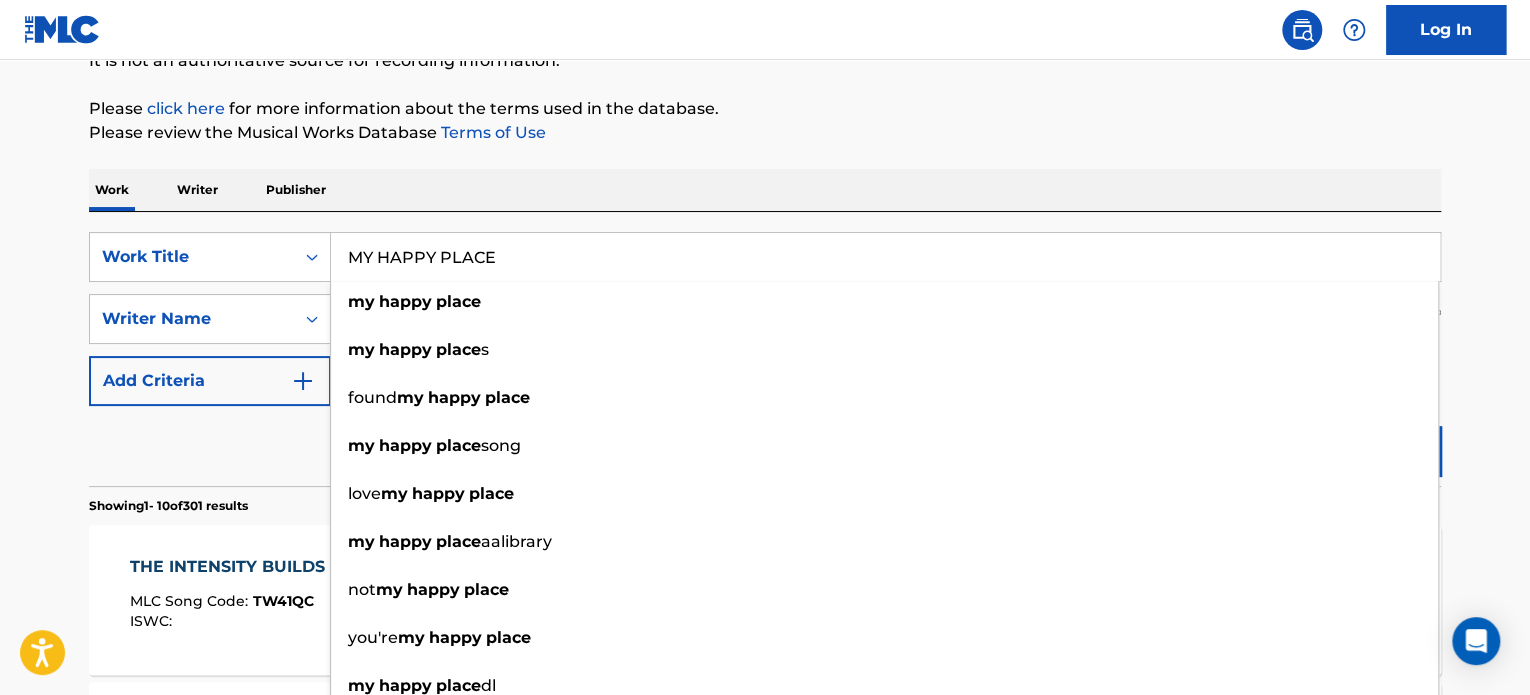 type on "MY HAPPY PLACE" 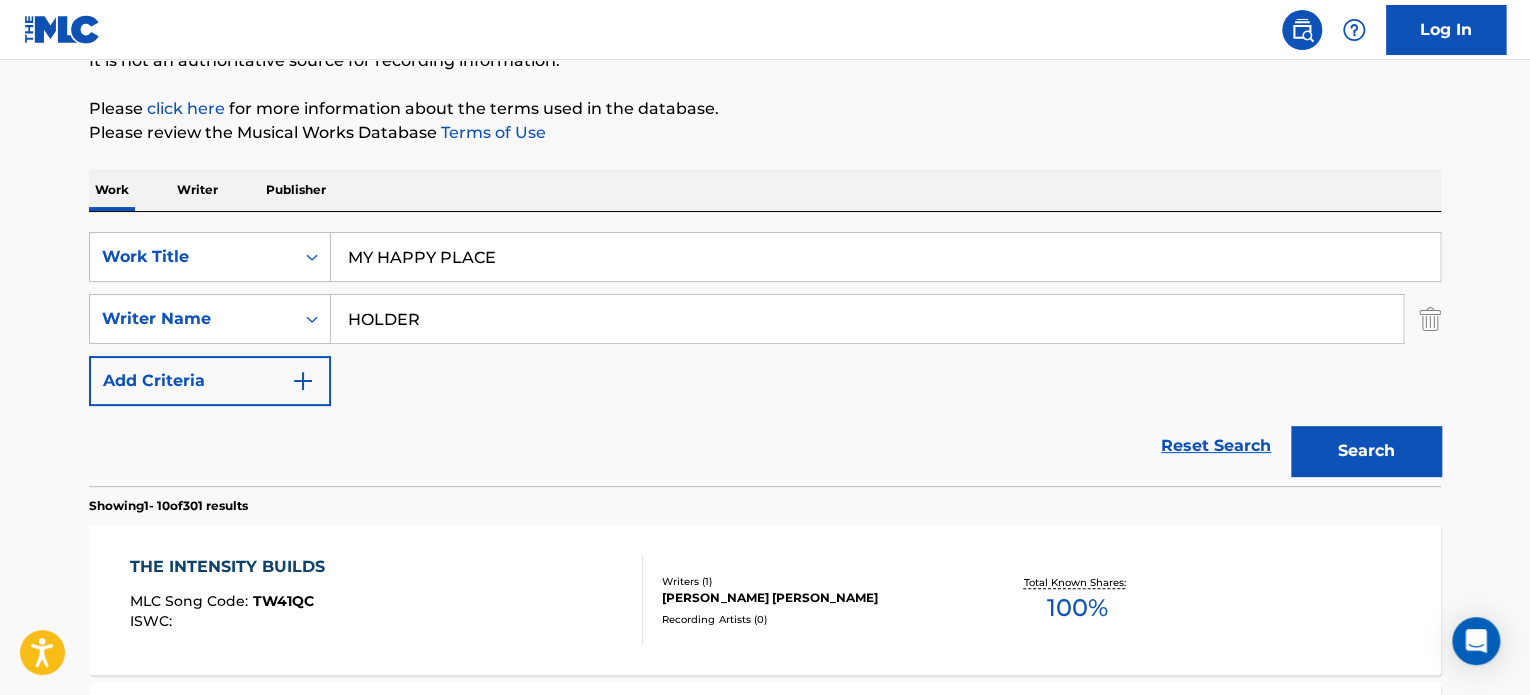 click on "HOLDER" at bounding box center (867, 319) 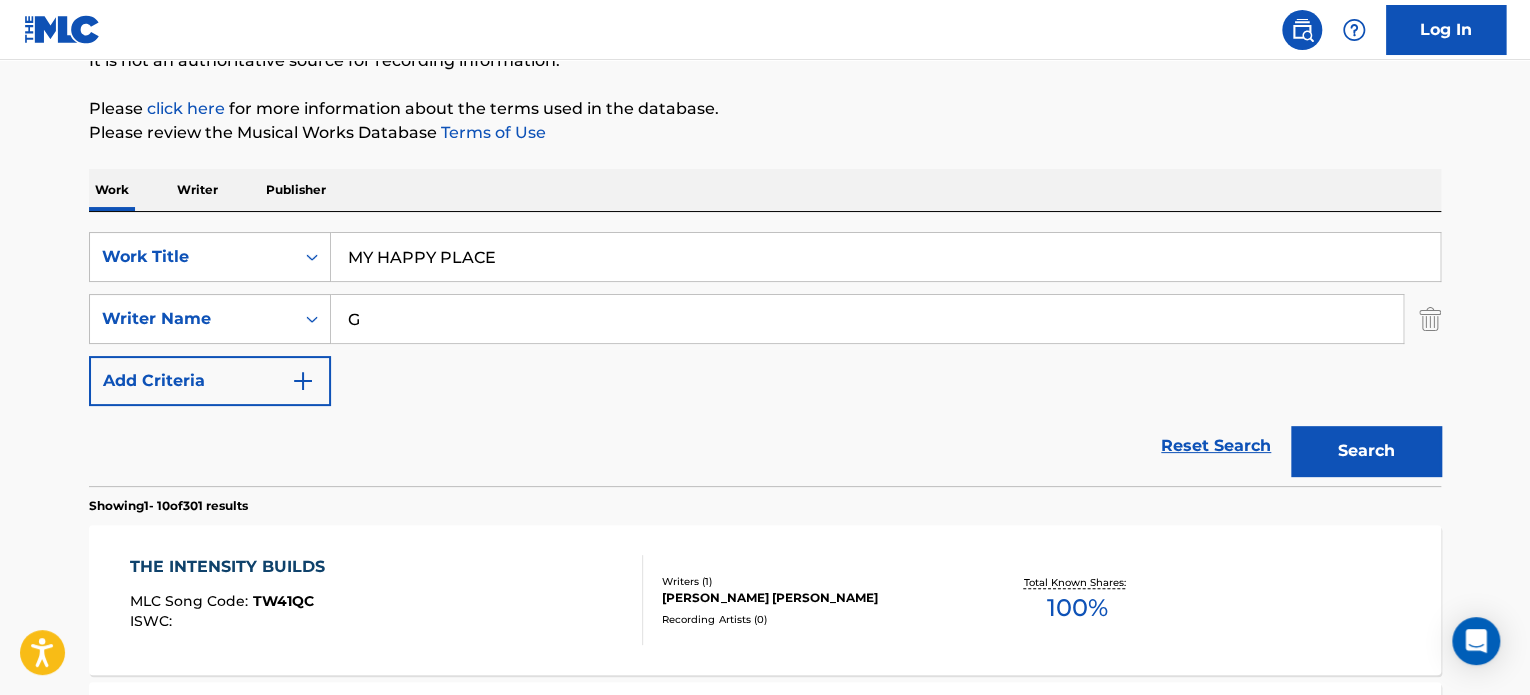type on "[PERSON_NAME]" 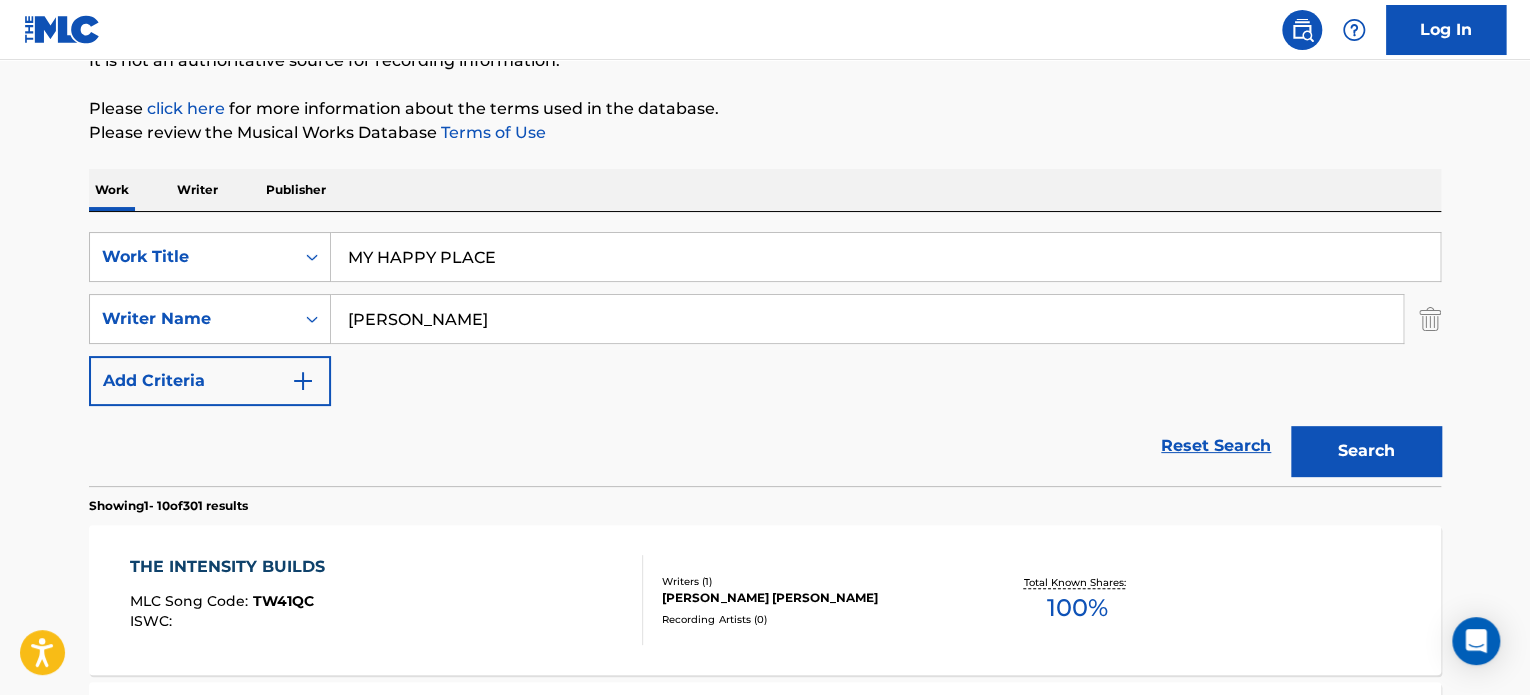 click on "[PERSON_NAME]" at bounding box center [867, 319] 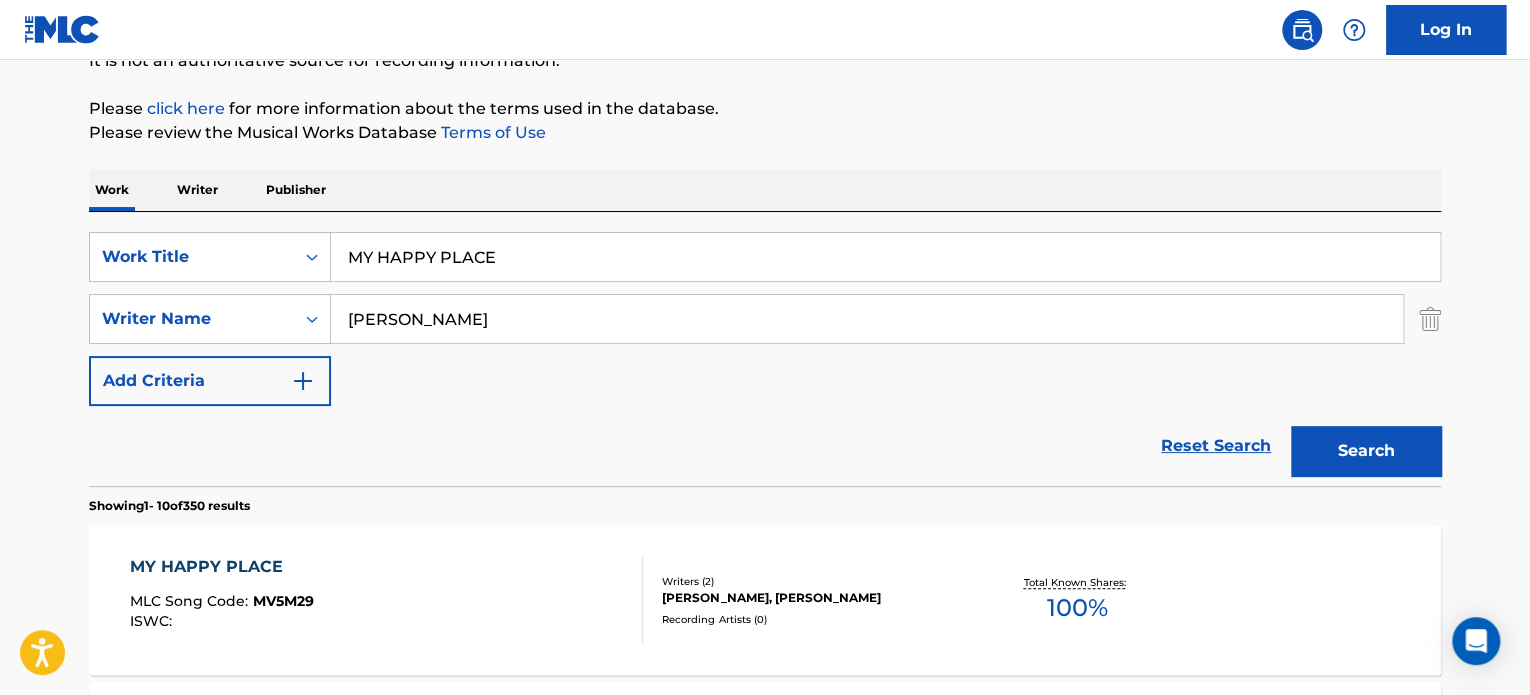 scroll, scrollTop: 313, scrollLeft: 0, axis: vertical 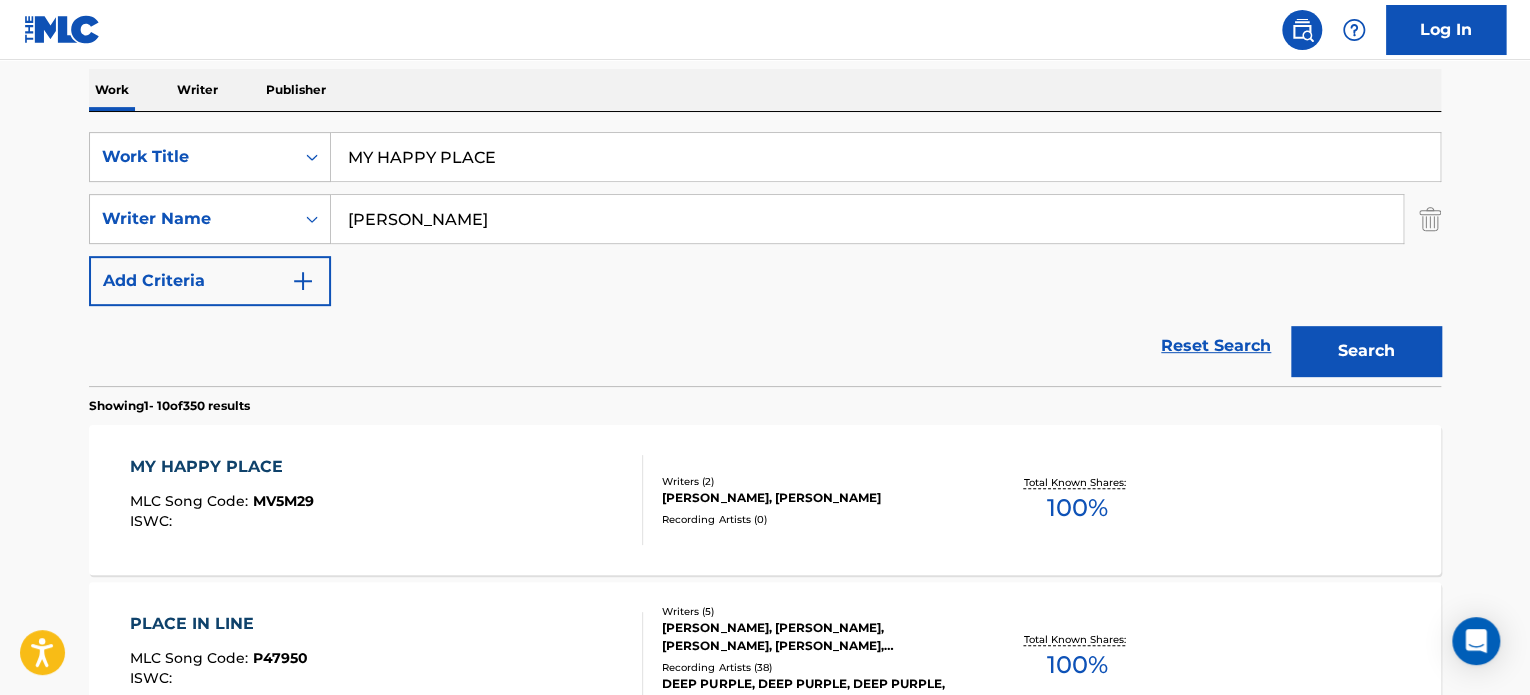 click on "MY HAPPY PLACE MLC Song Code : MV5M29 ISWC :" at bounding box center [387, 500] 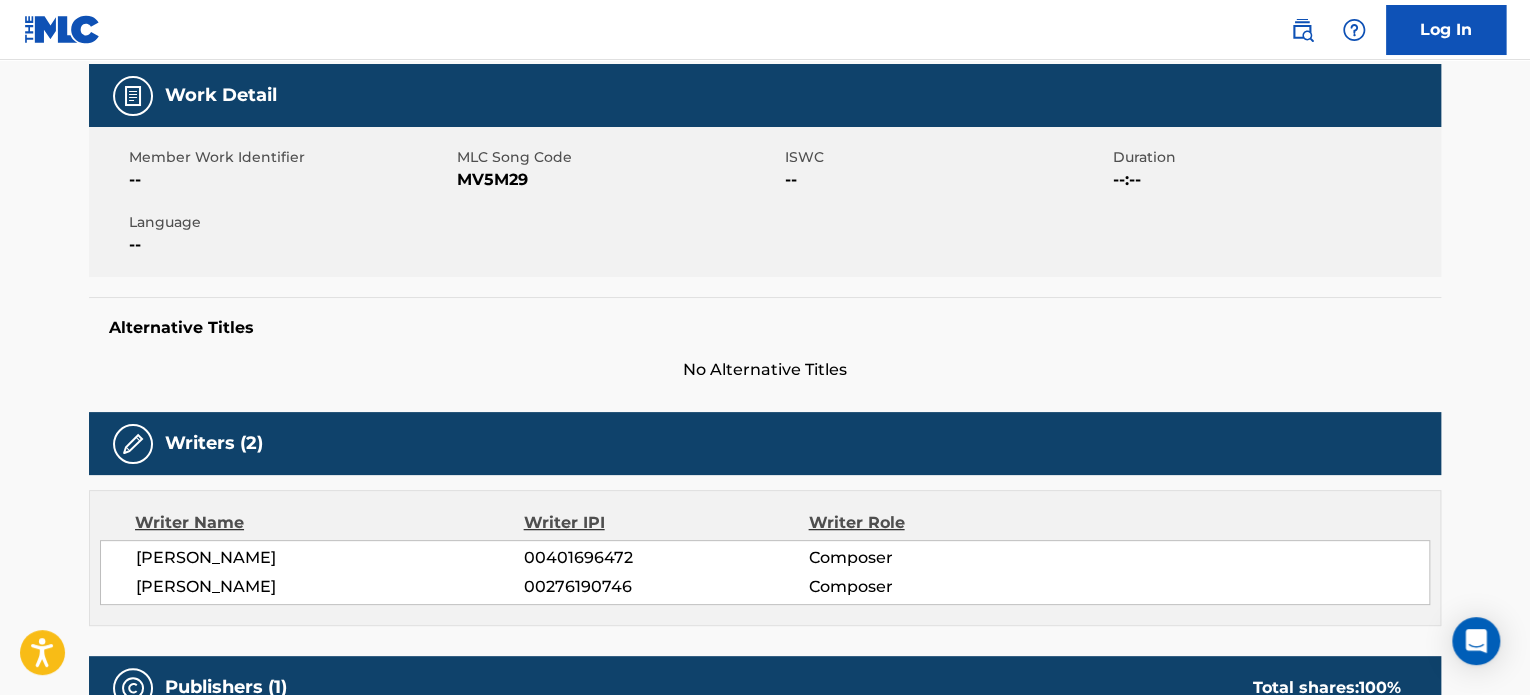scroll, scrollTop: 0, scrollLeft: 0, axis: both 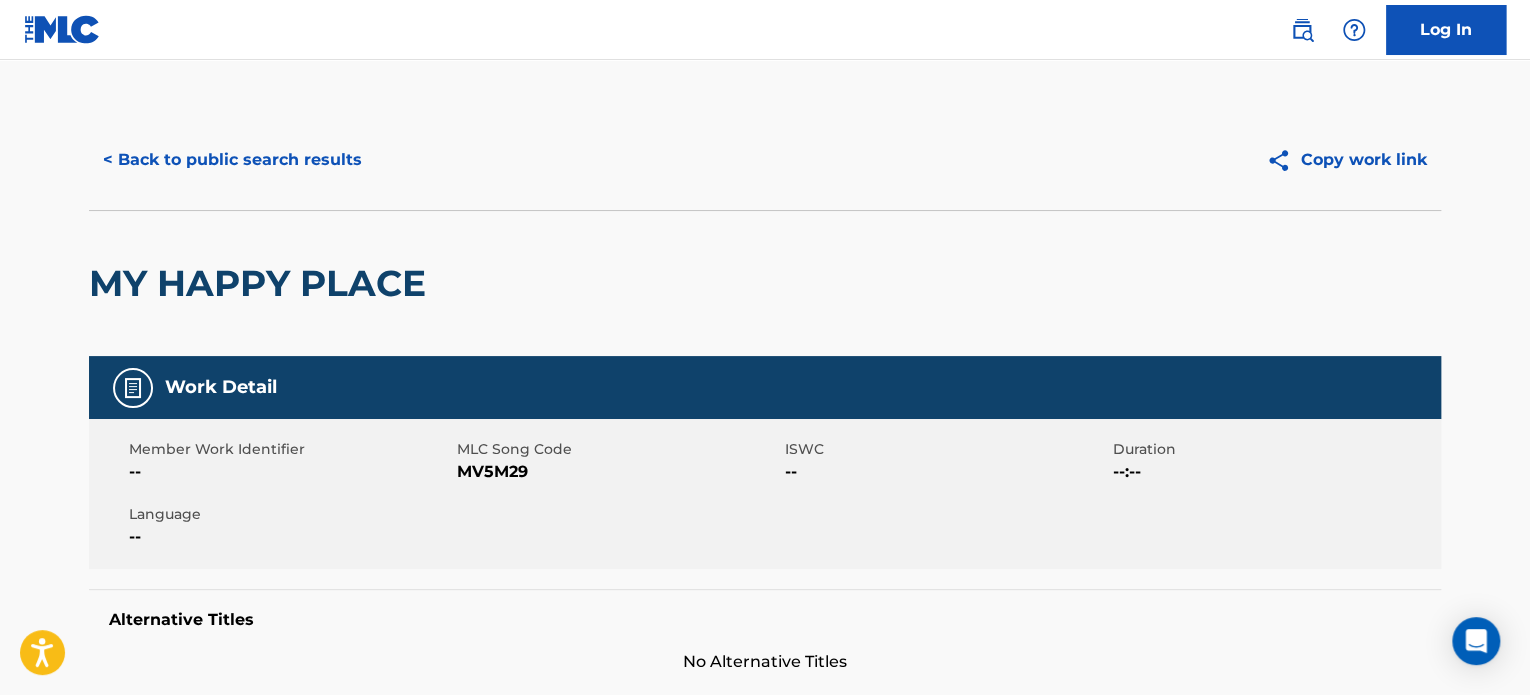 click on "< Back to public search results" at bounding box center (232, 160) 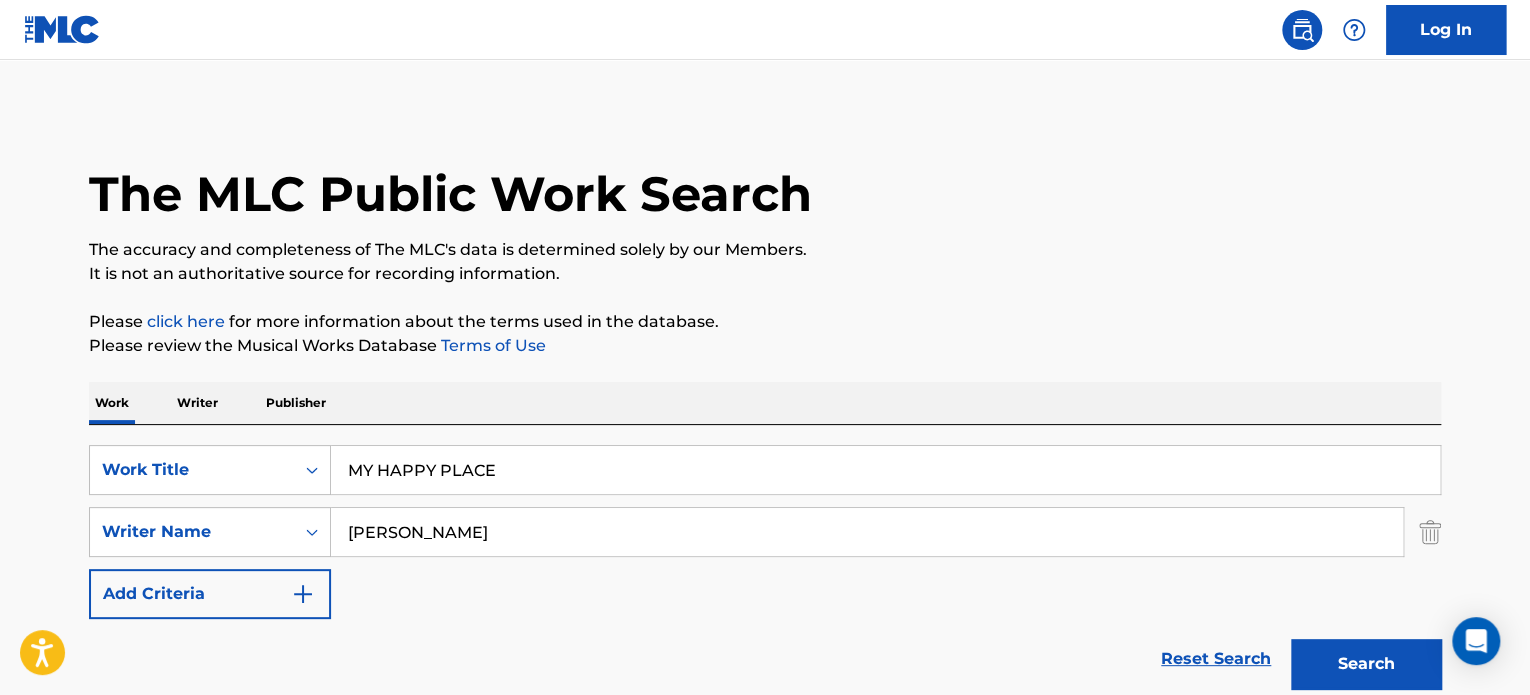 scroll, scrollTop: 313, scrollLeft: 0, axis: vertical 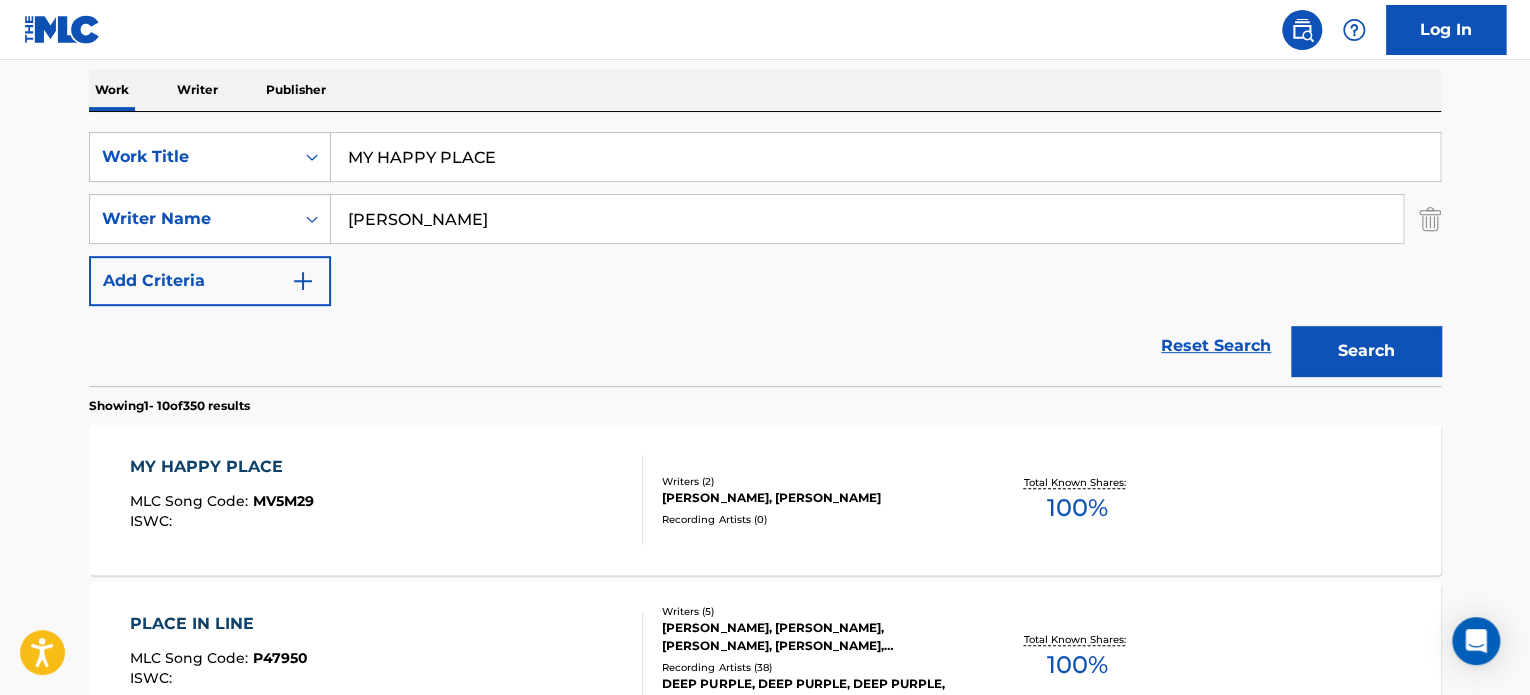 click on "MY HAPPY PLACE" at bounding box center (885, 157) 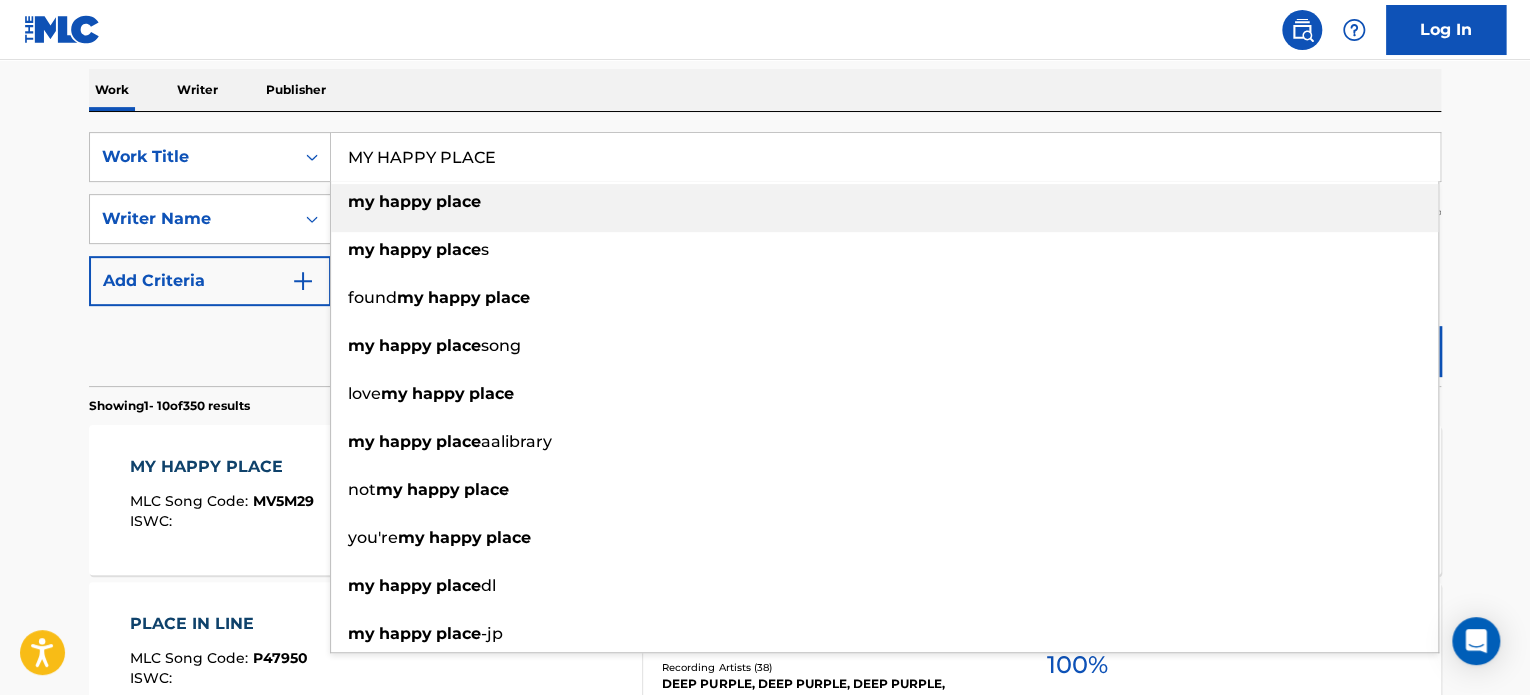 paste on "I'D DO ANYTHING" 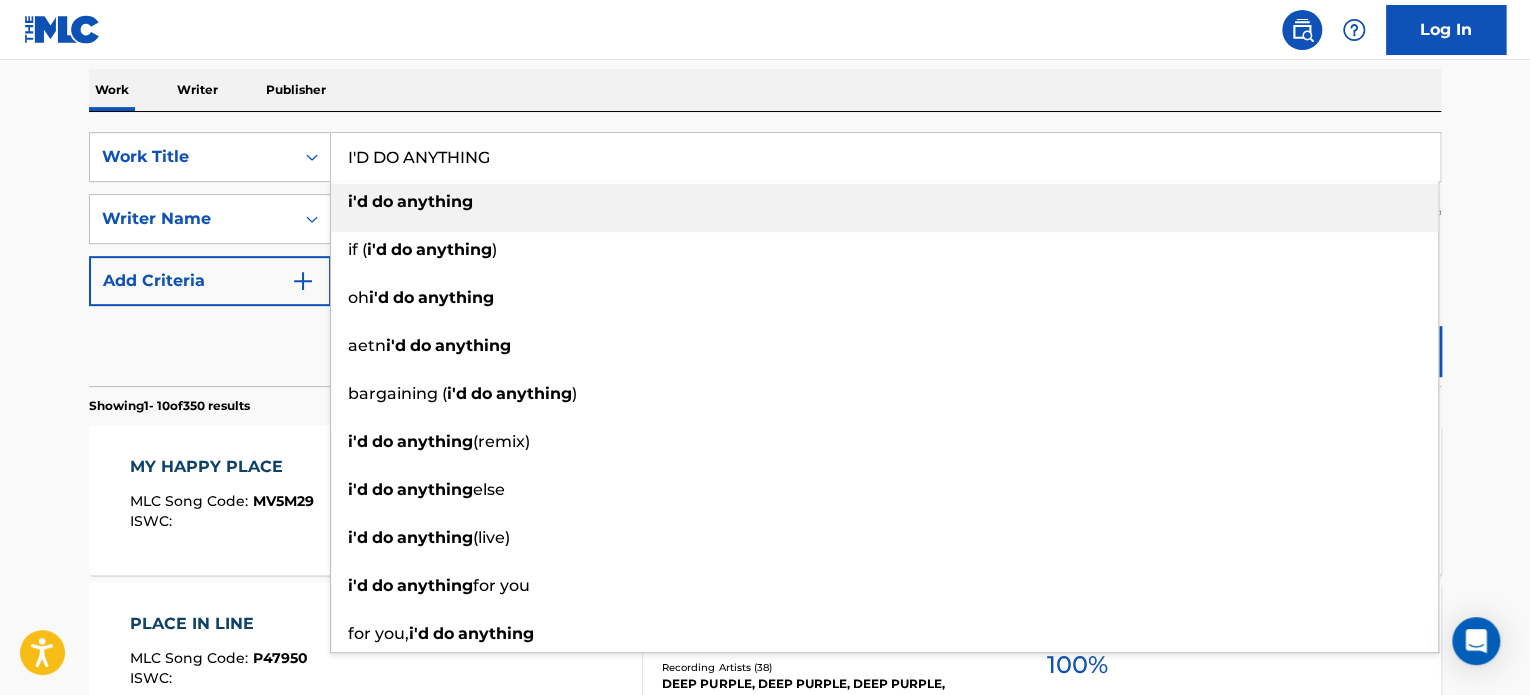 type on "I'D DO ANYTHING" 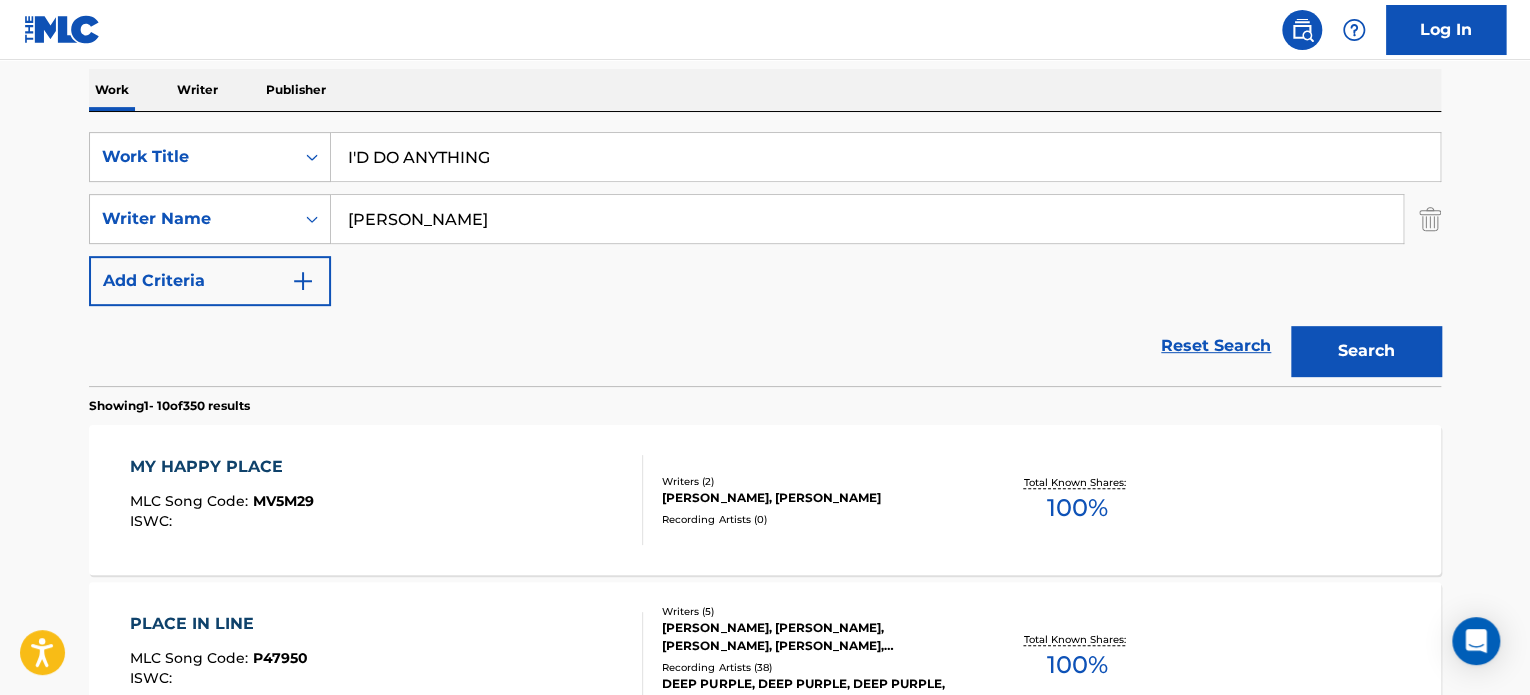 click on "[PERSON_NAME]" at bounding box center (867, 219) 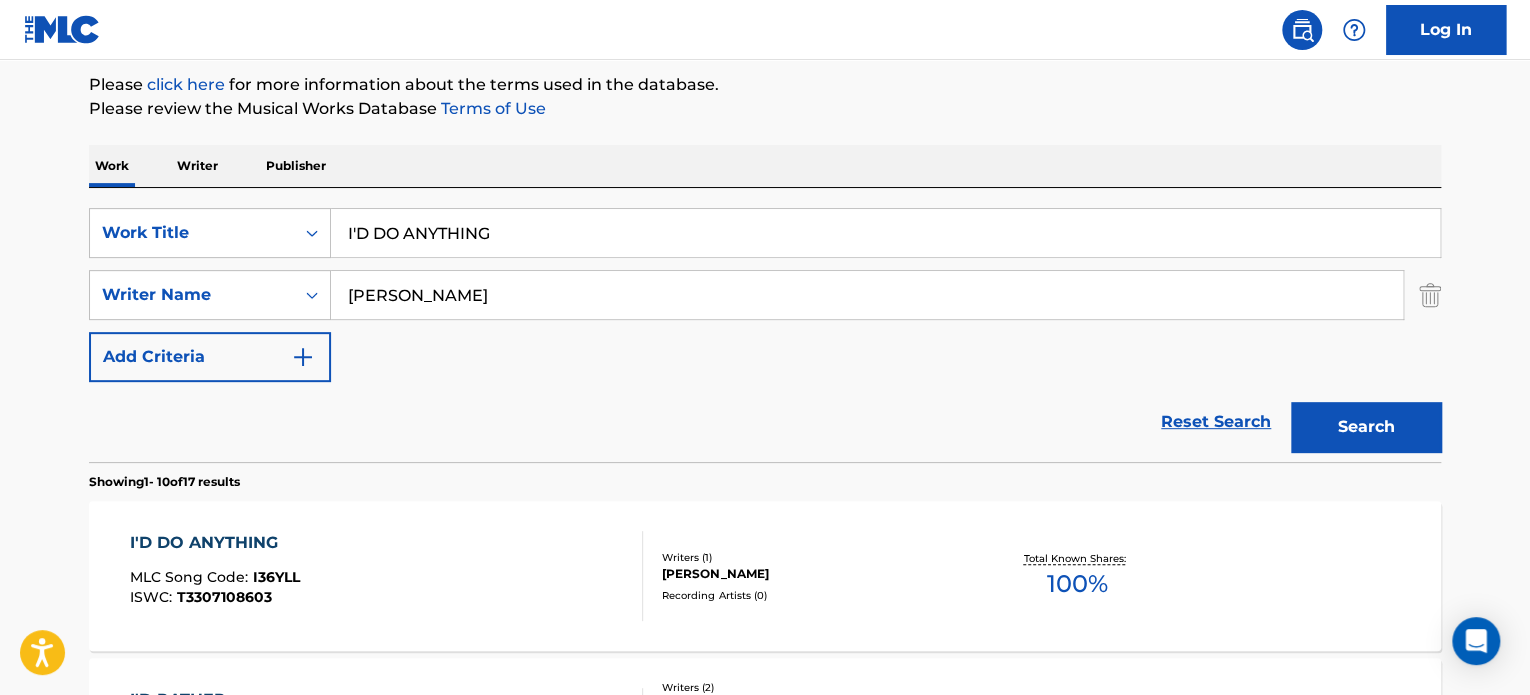 scroll, scrollTop: 313, scrollLeft: 0, axis: vertical 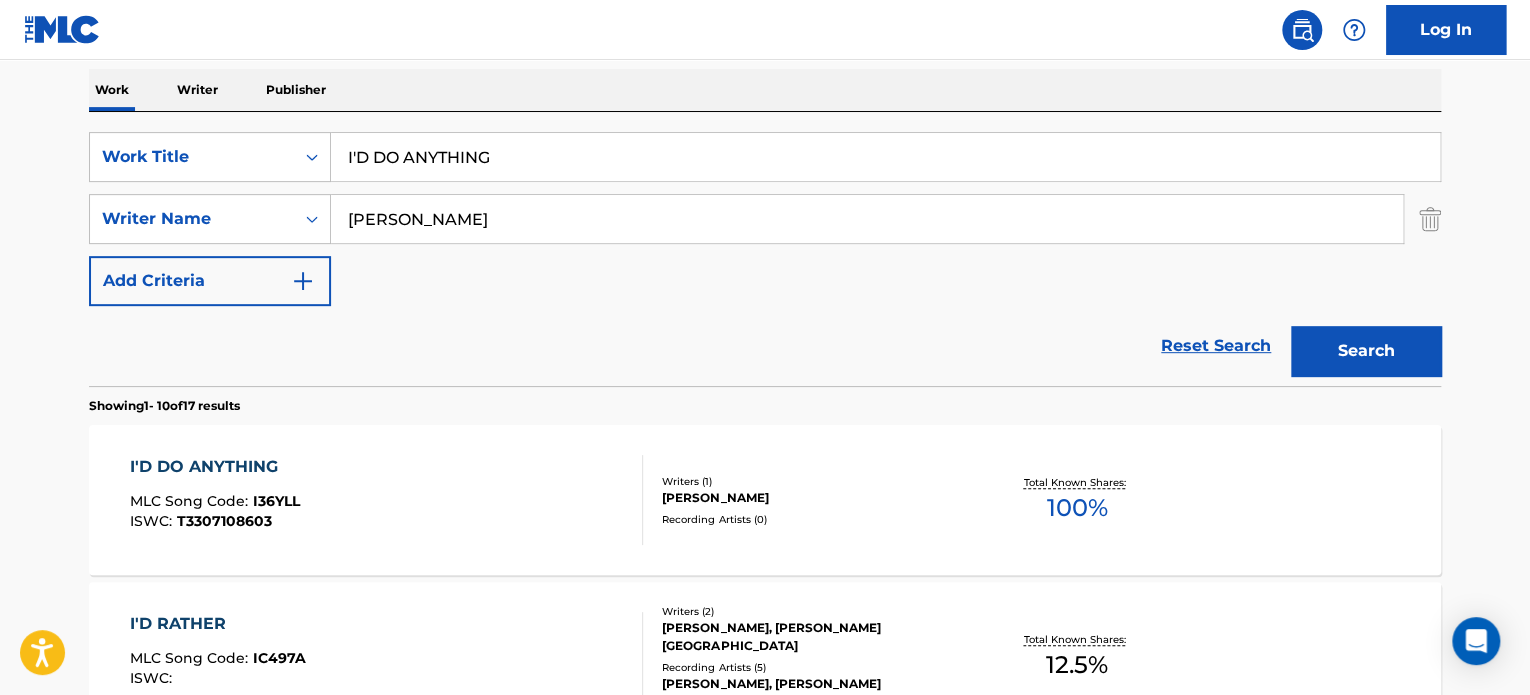 click on "I'D DO ANYTHING MLC Song Code : I36YLL ISWC : T3307108603" at bounding box center [387, 500] 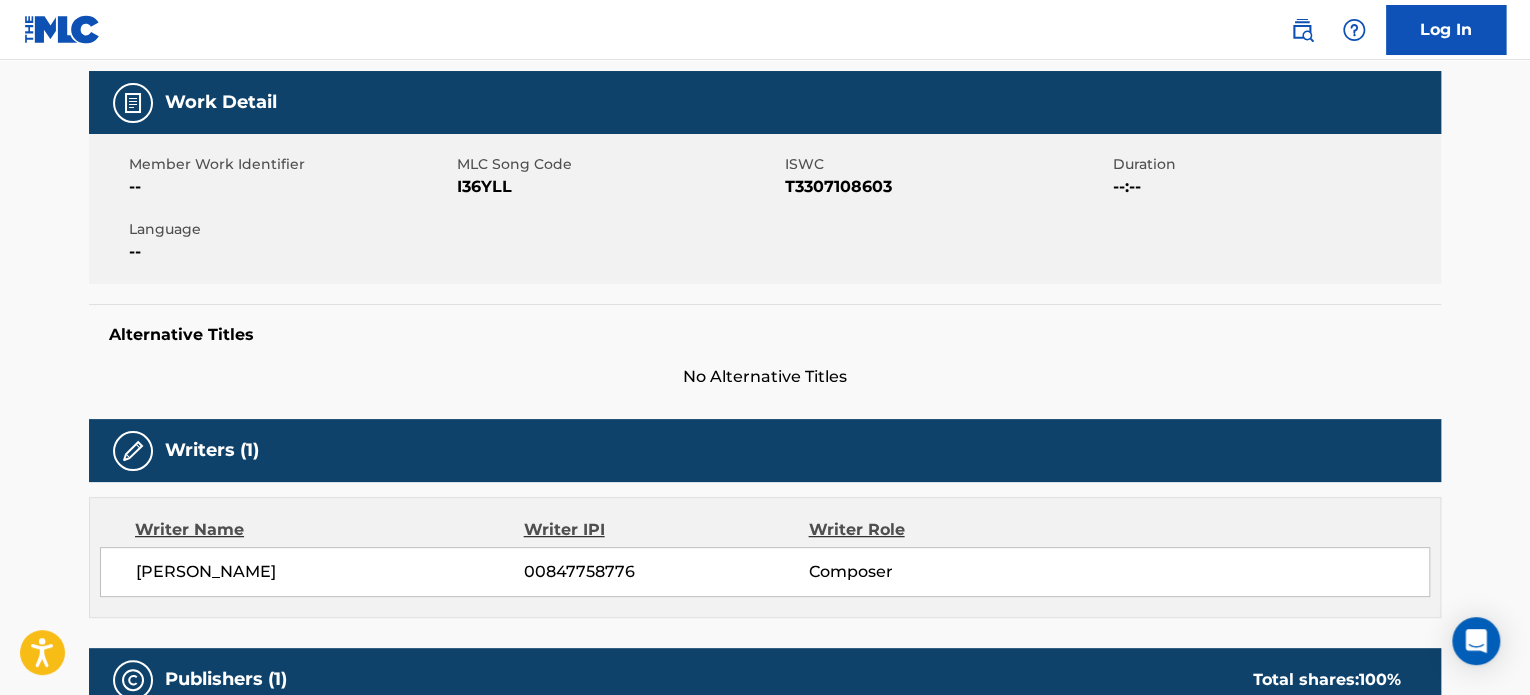 scroll, scrollTop: 0, scrollLeft: 0, axis: both 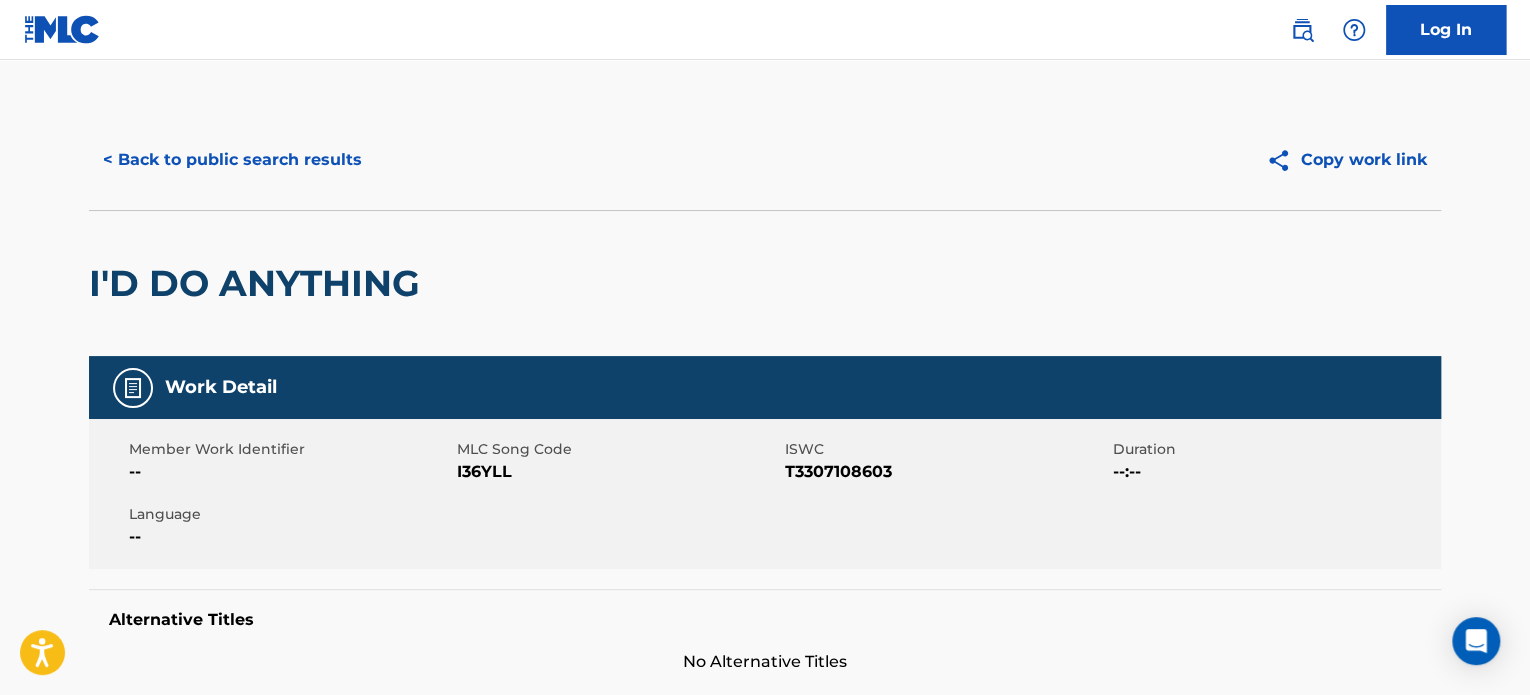 click on "< Back to public search results" at bounding box center (232, 160) 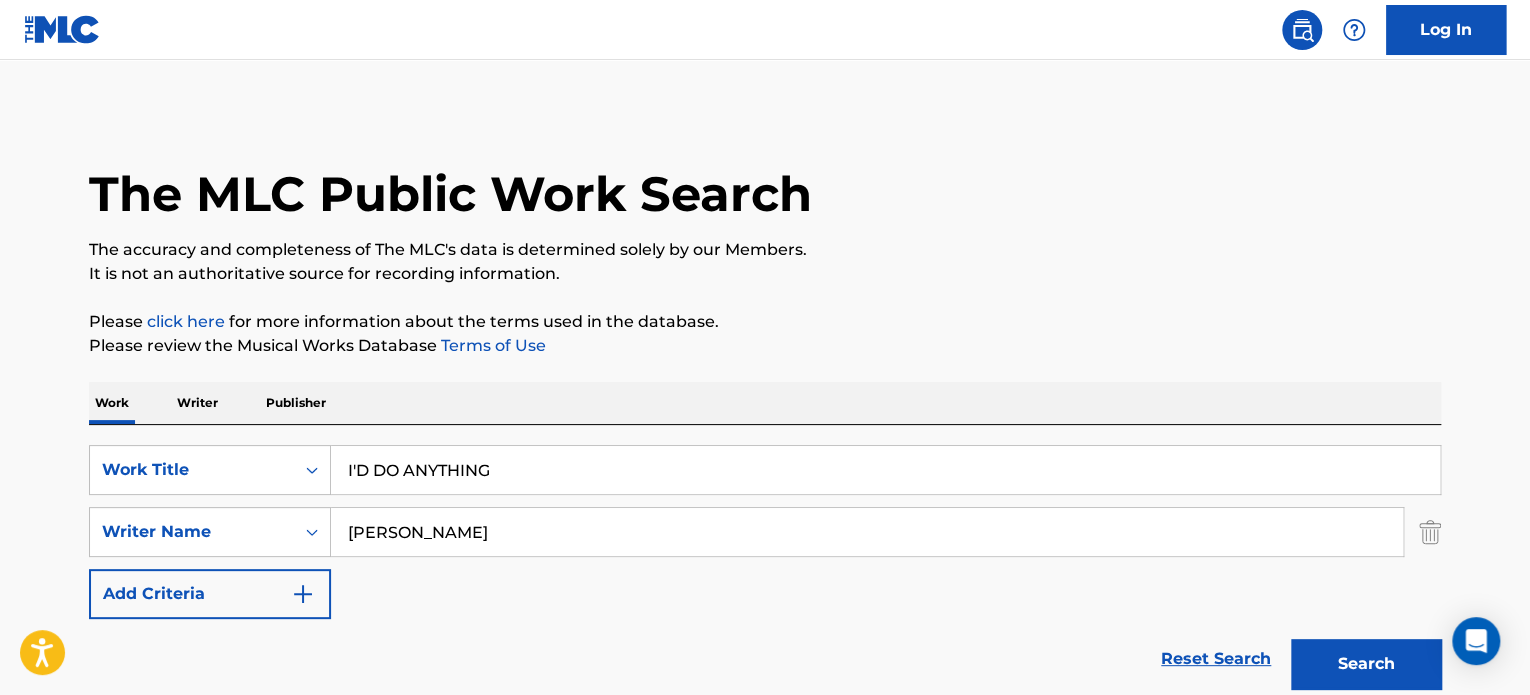 scroll, scrollTop: 313, scrollLeft: 0, axis: vertical 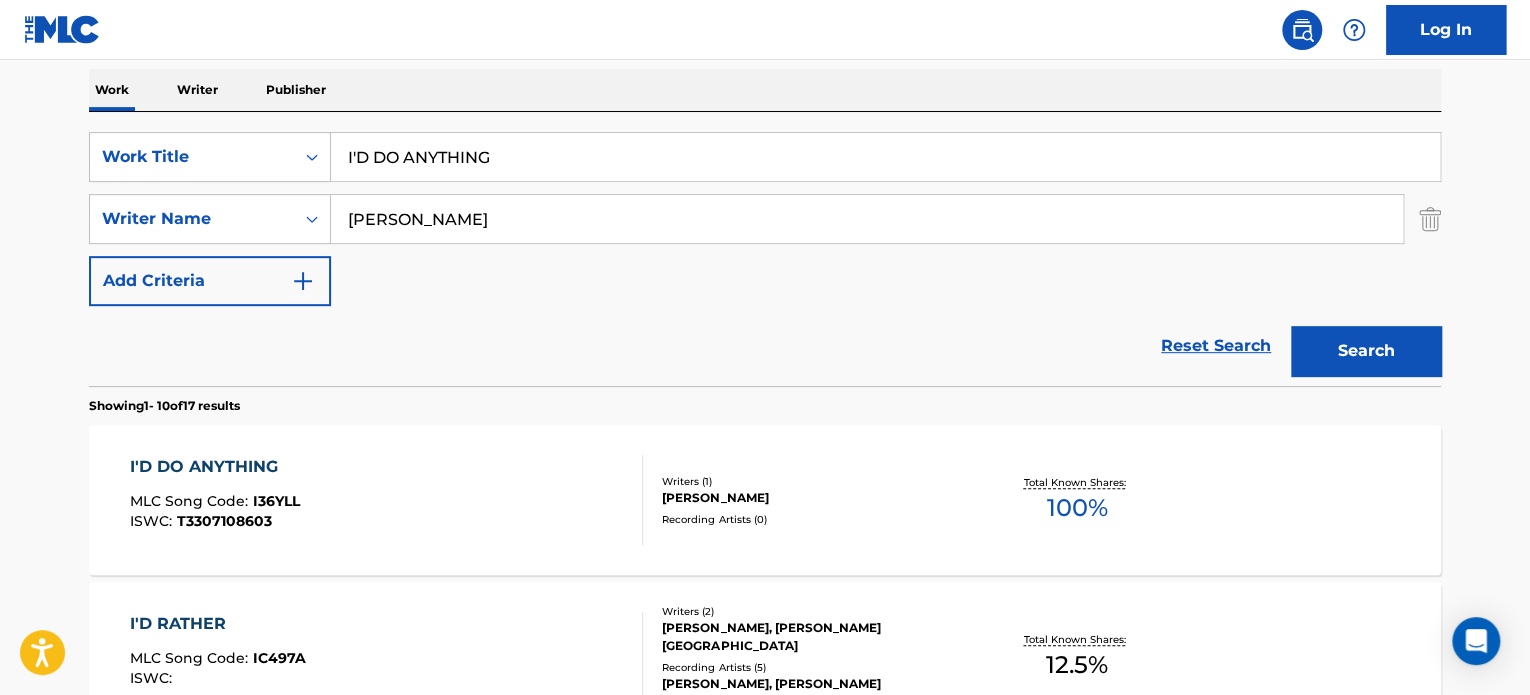 click on "I'D DO ANYTHING" at bounding box center [885, 157] 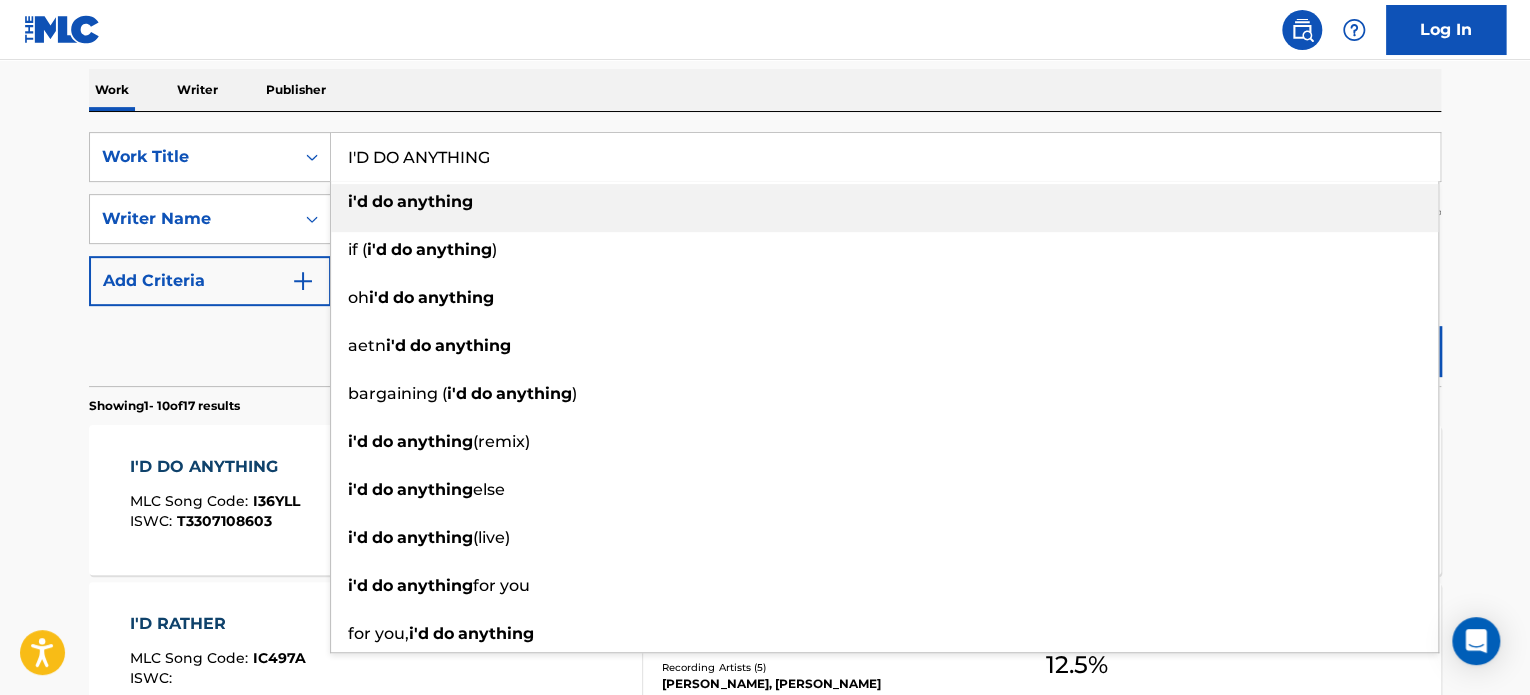 paste on "SPRINGTIME INNOCENCE" 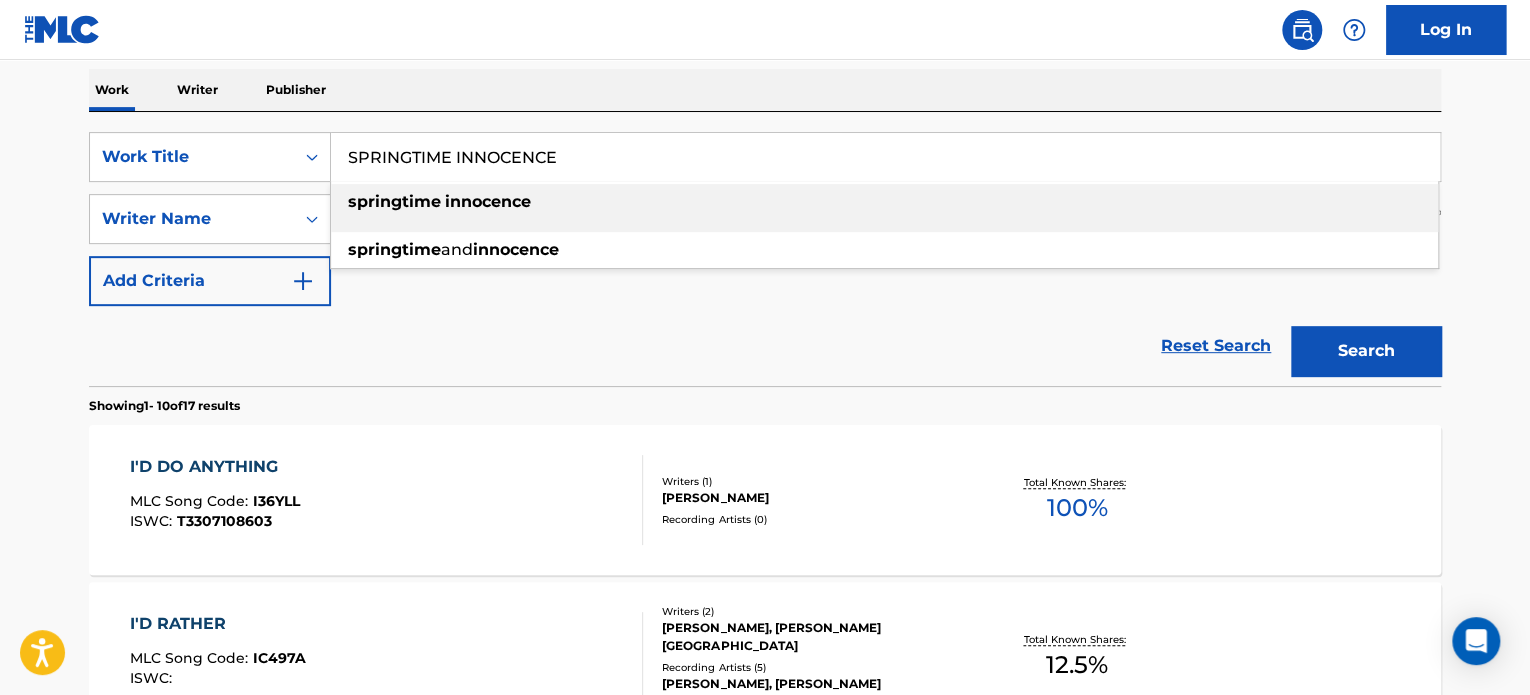 type on "SPRINGTIME INNOCENCE" 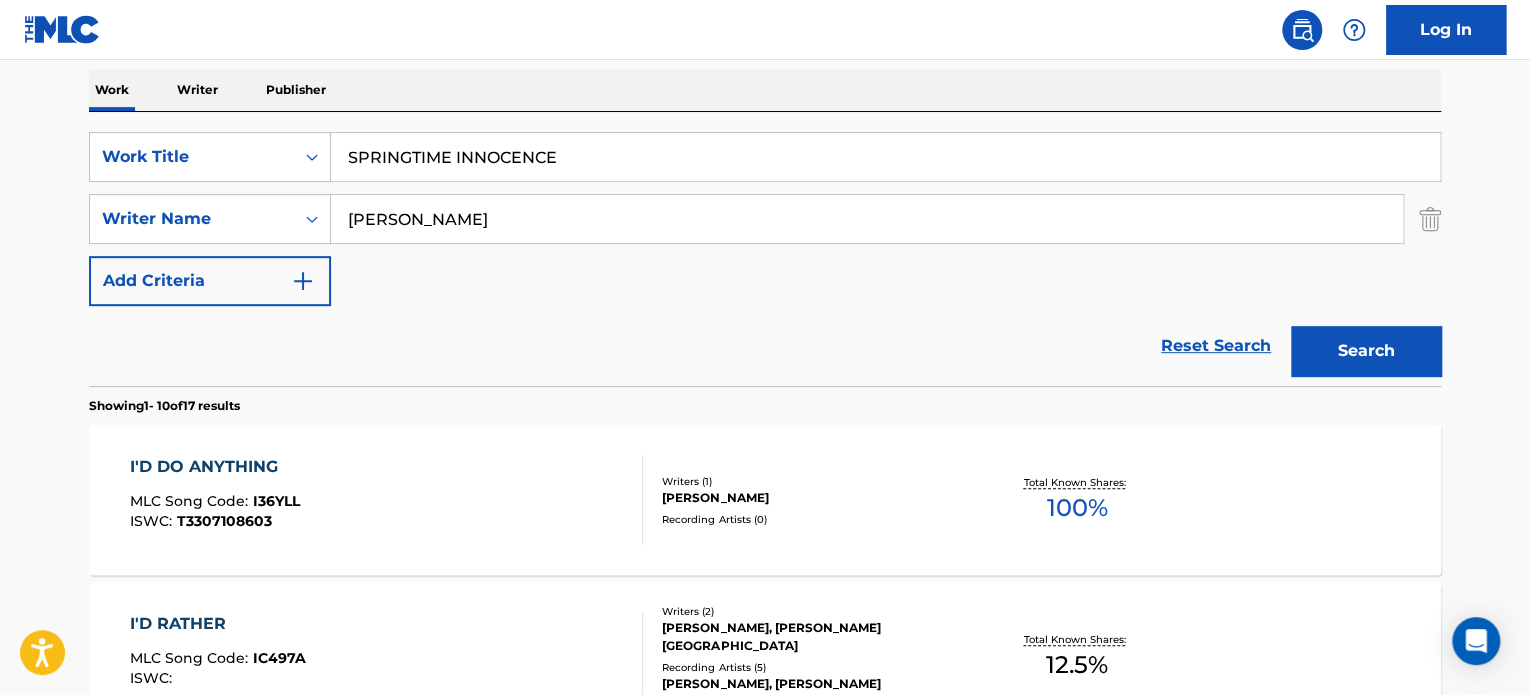 click on "Reset Search Search" at bounding box center (765, 346) 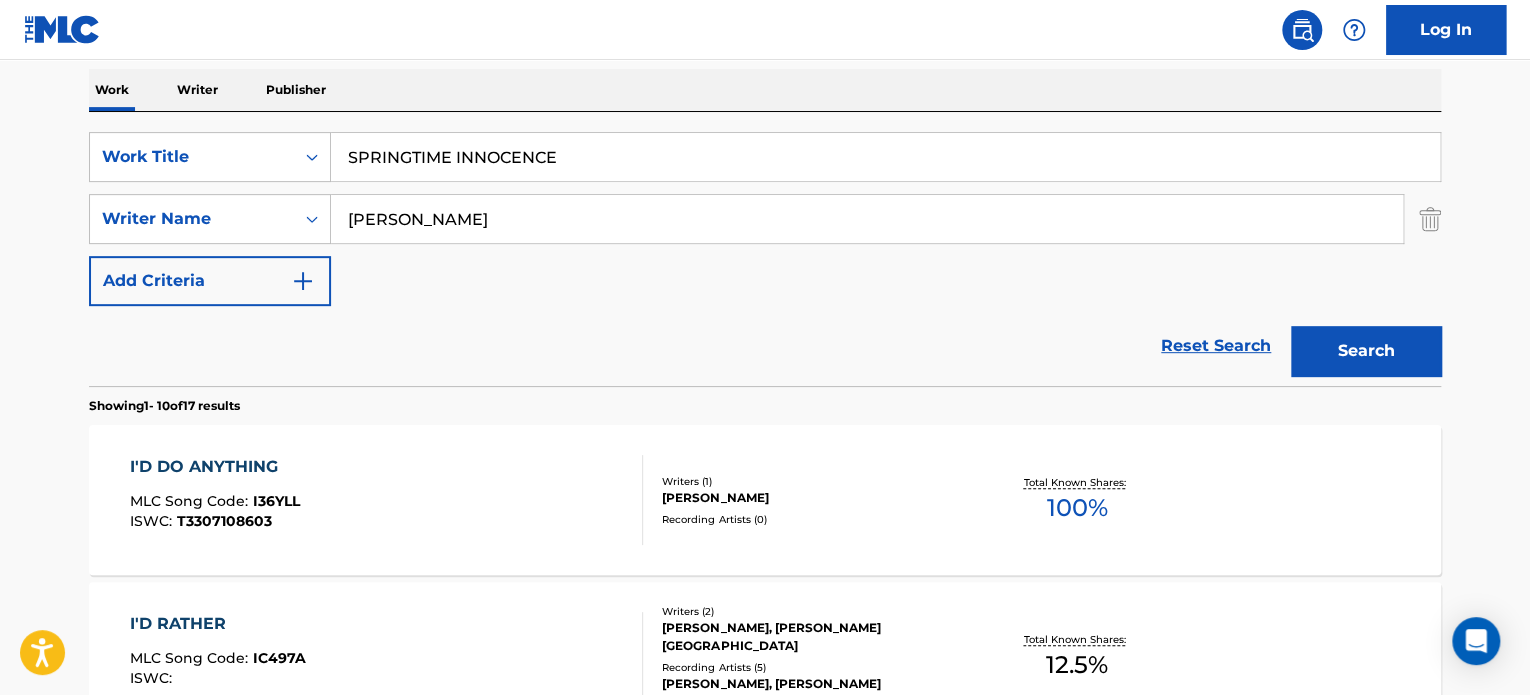 click on "[PERSON_NAME]" at bounding box center [867, 219] 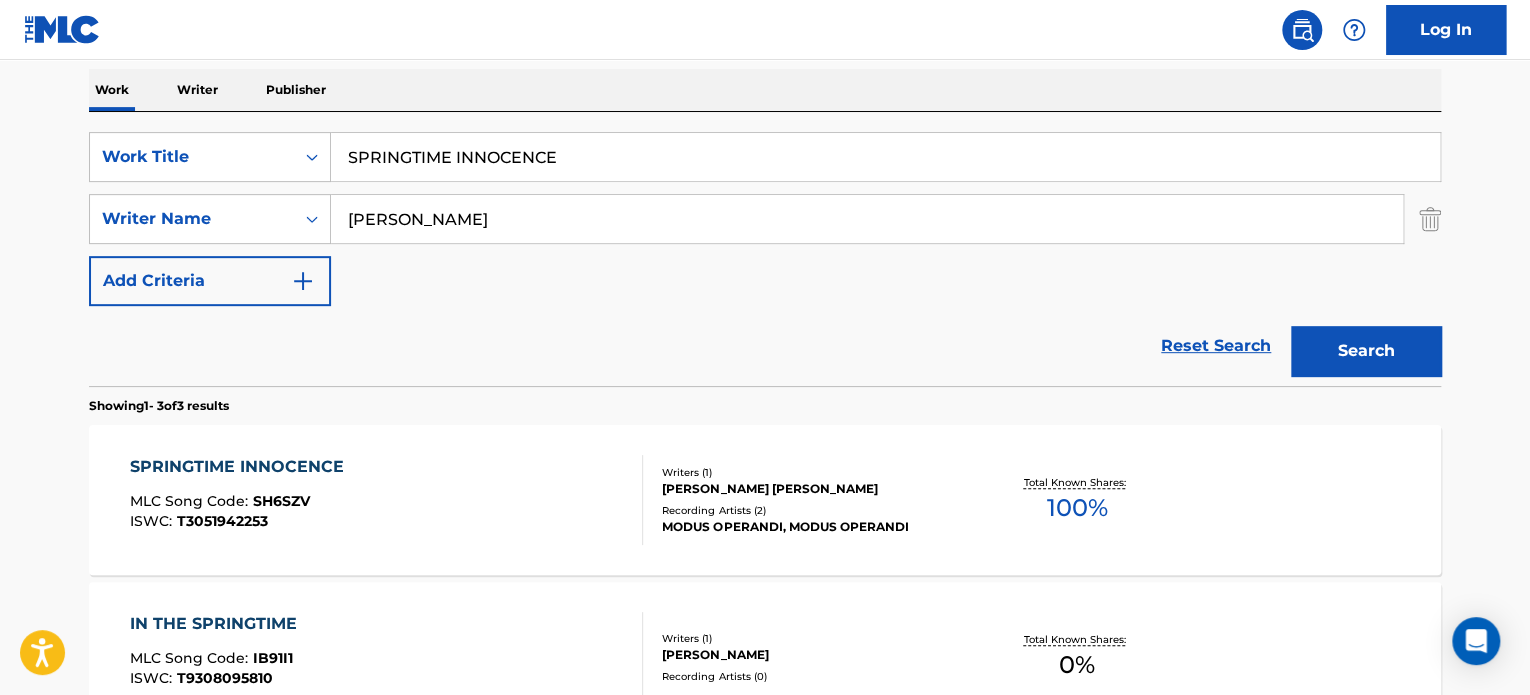 scroll, scrollTop: 413, scrollLeft: 0, axis: vertical 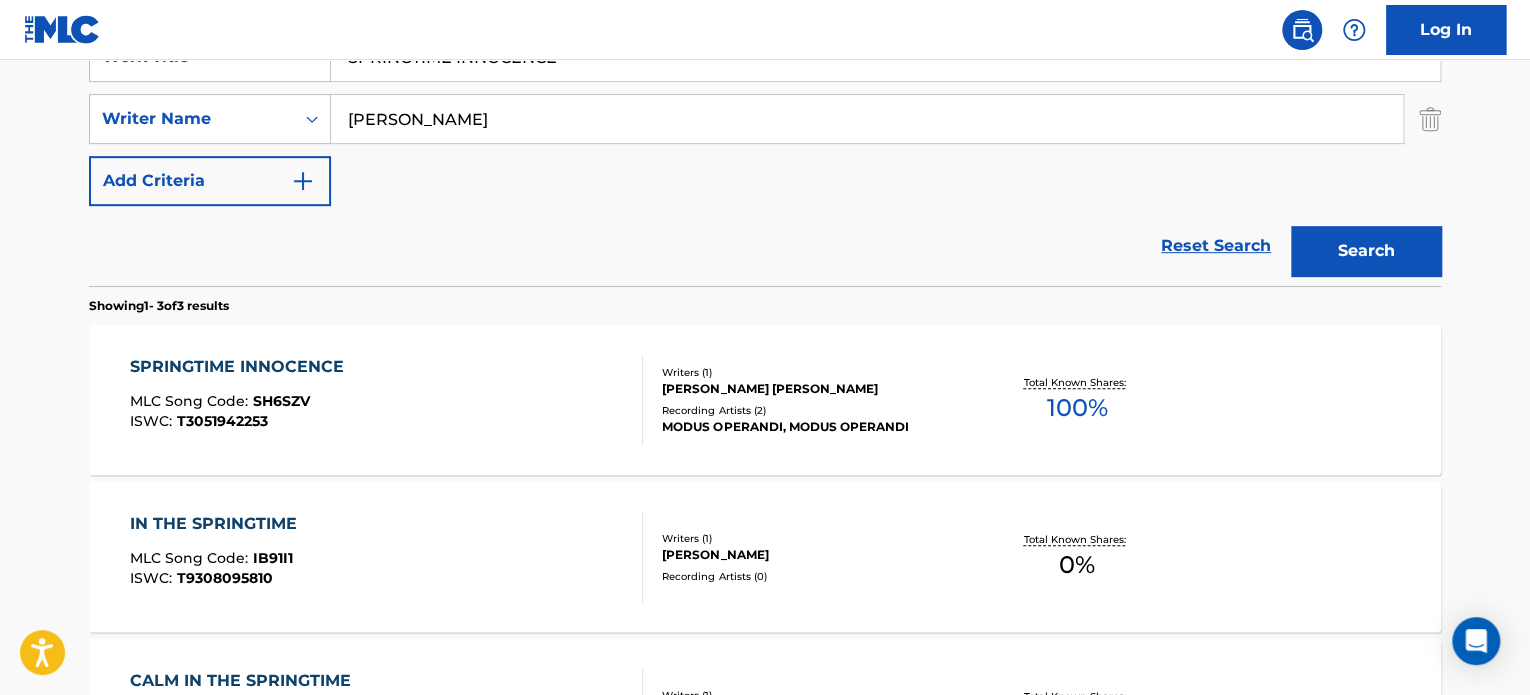 click on "SPRINGTIME INNOCENCE MLC Song Code : SH6SZV ISWC : T3051942253" at bounding box center [387, 400] 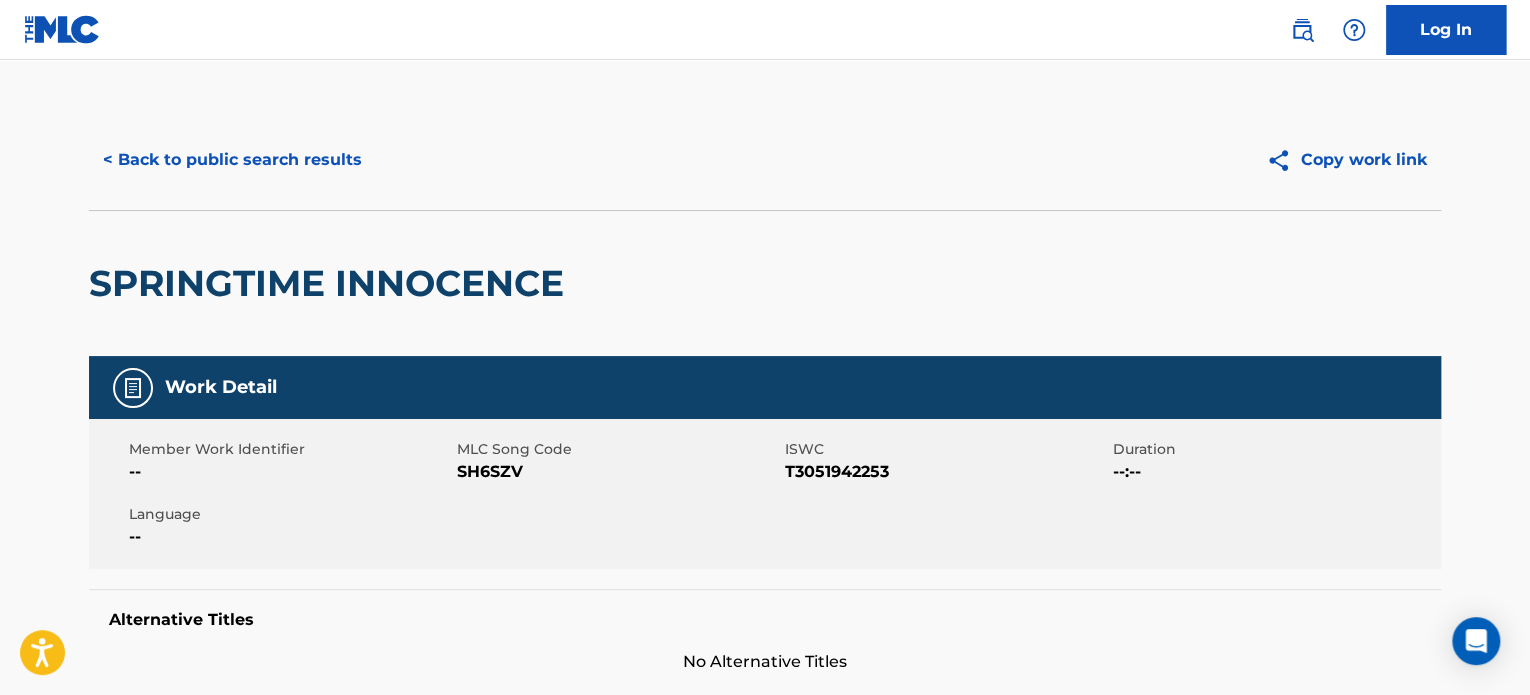 scroll, scrollTop: 0, scrollLeft: 0, axis: both 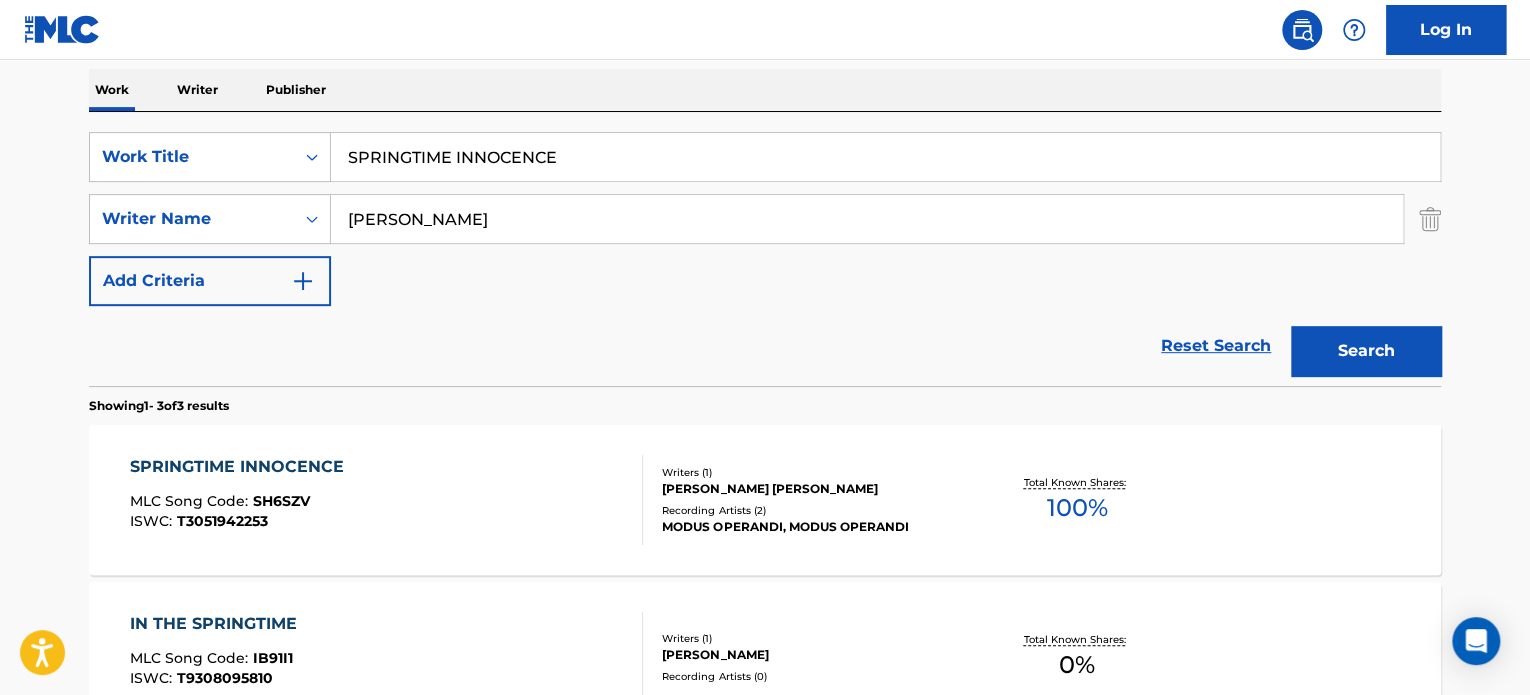 click on "SPRINGTIME INNOCENCE" at bounding box center [885, 157] 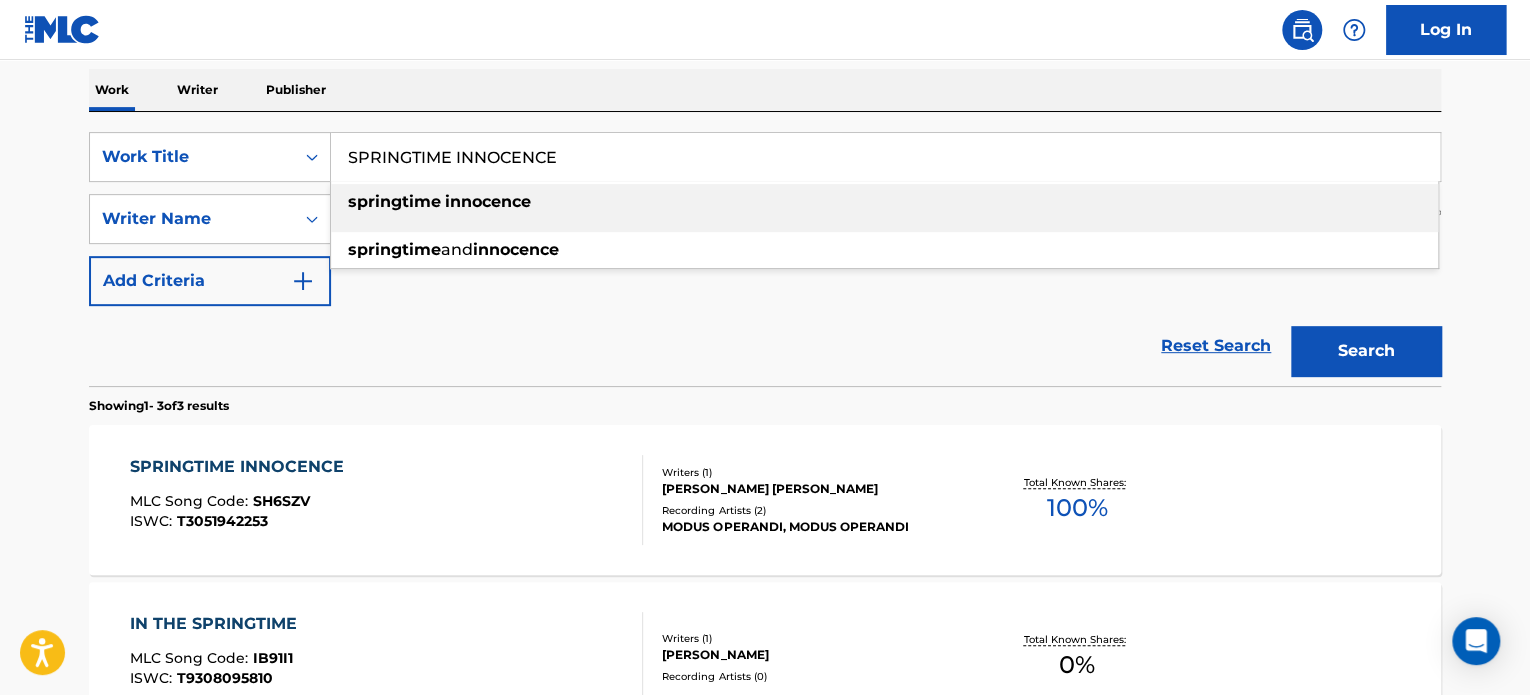 paste on "UNDER THE WAVES" 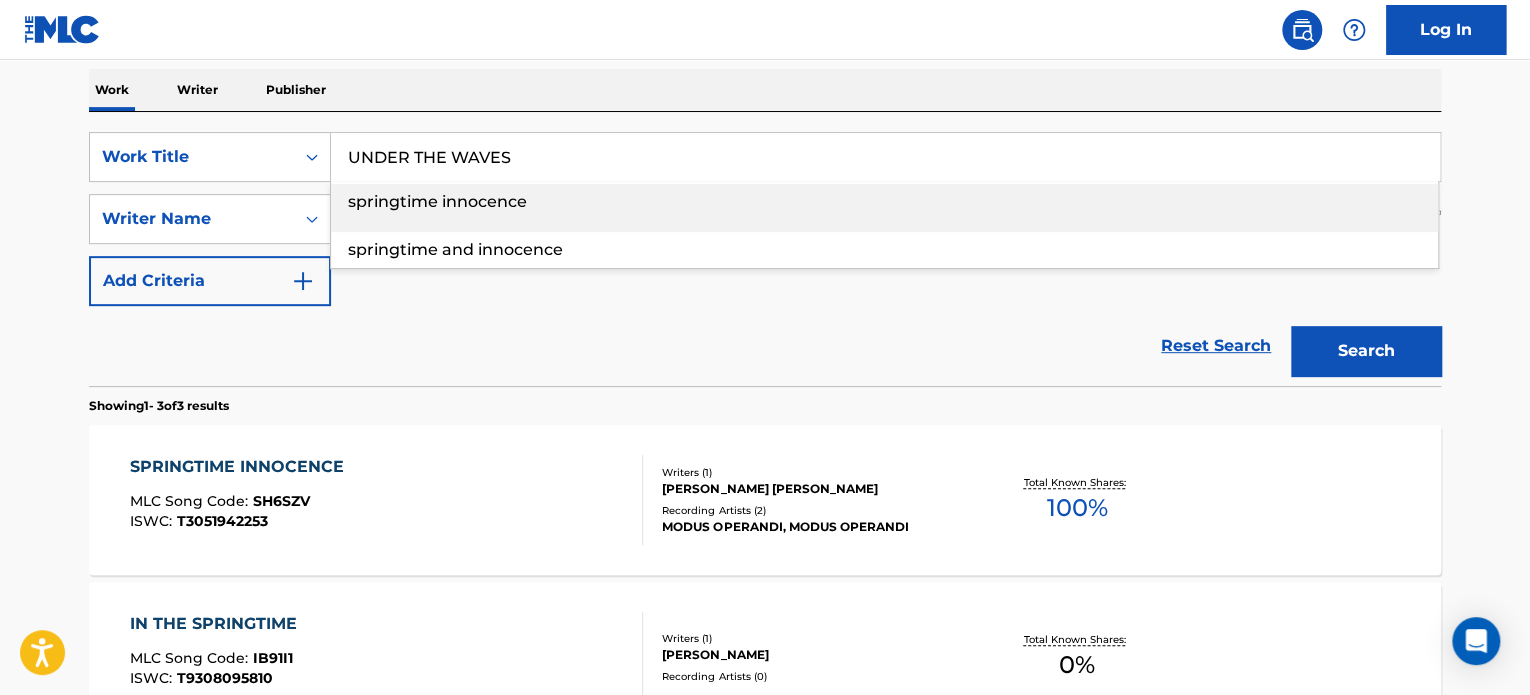 type on "UNDER THE WAVES" 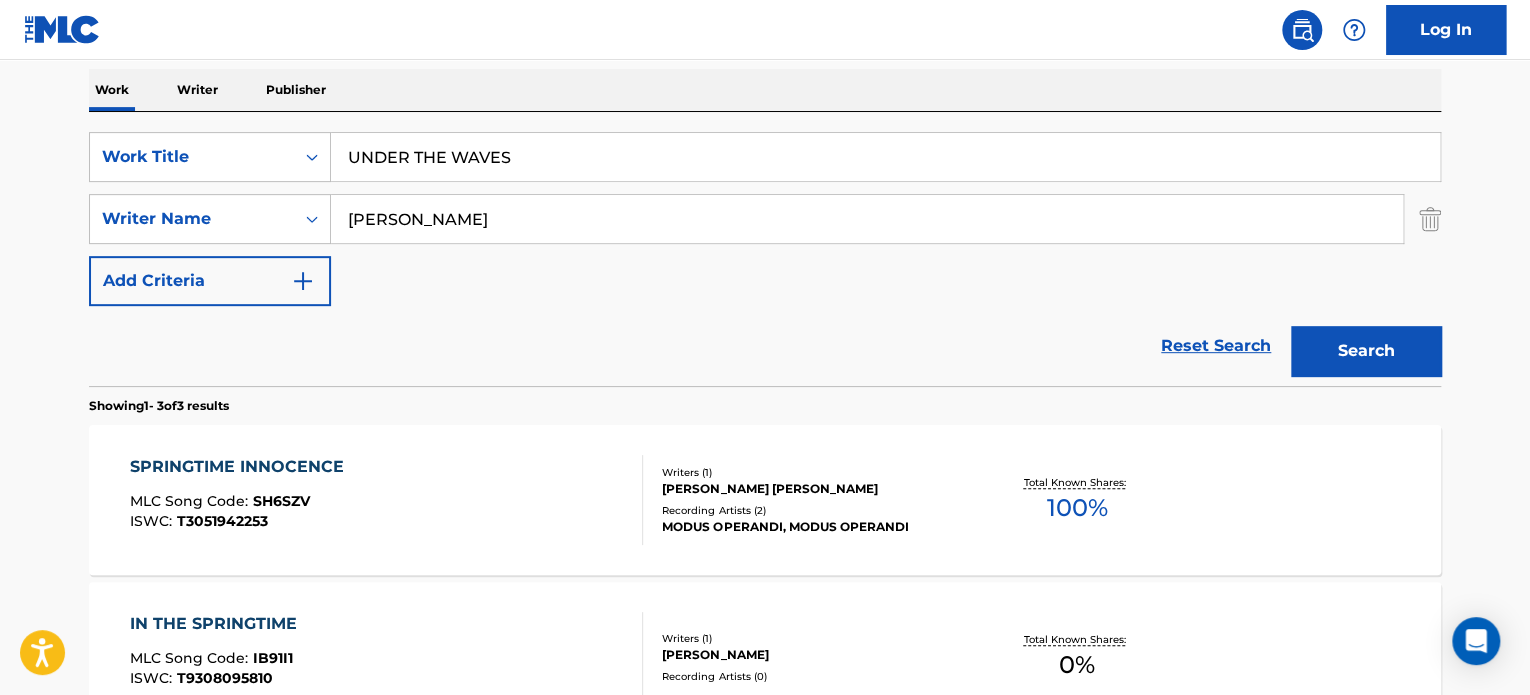 drag, startPoint x: 247, startPoint y: 344, endPoint x: 431, endPoint y: 219, distance: 222.44325 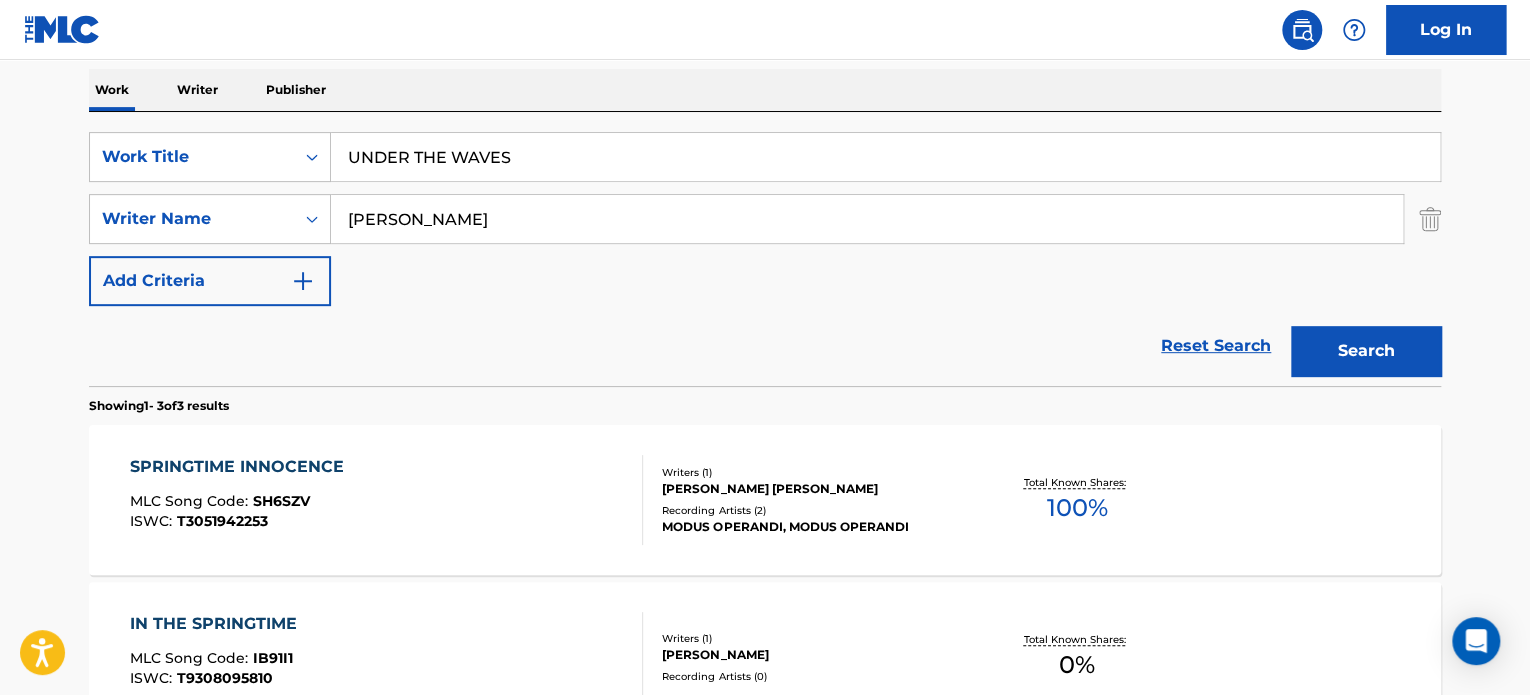 click on "[PERSON_NAME]" at bounding box center [867, 219] 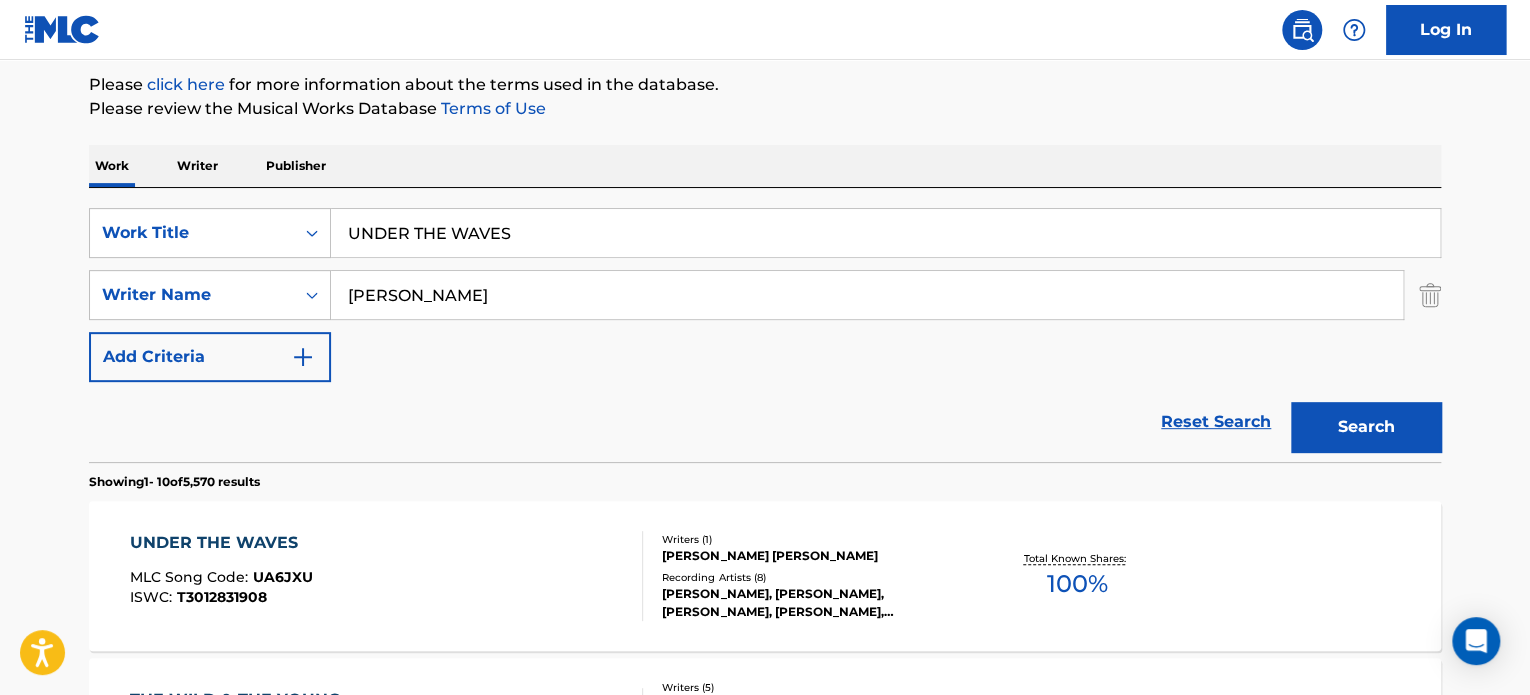 scroll, scrollTop: 313, scrollLeft: 0, axis: vertical 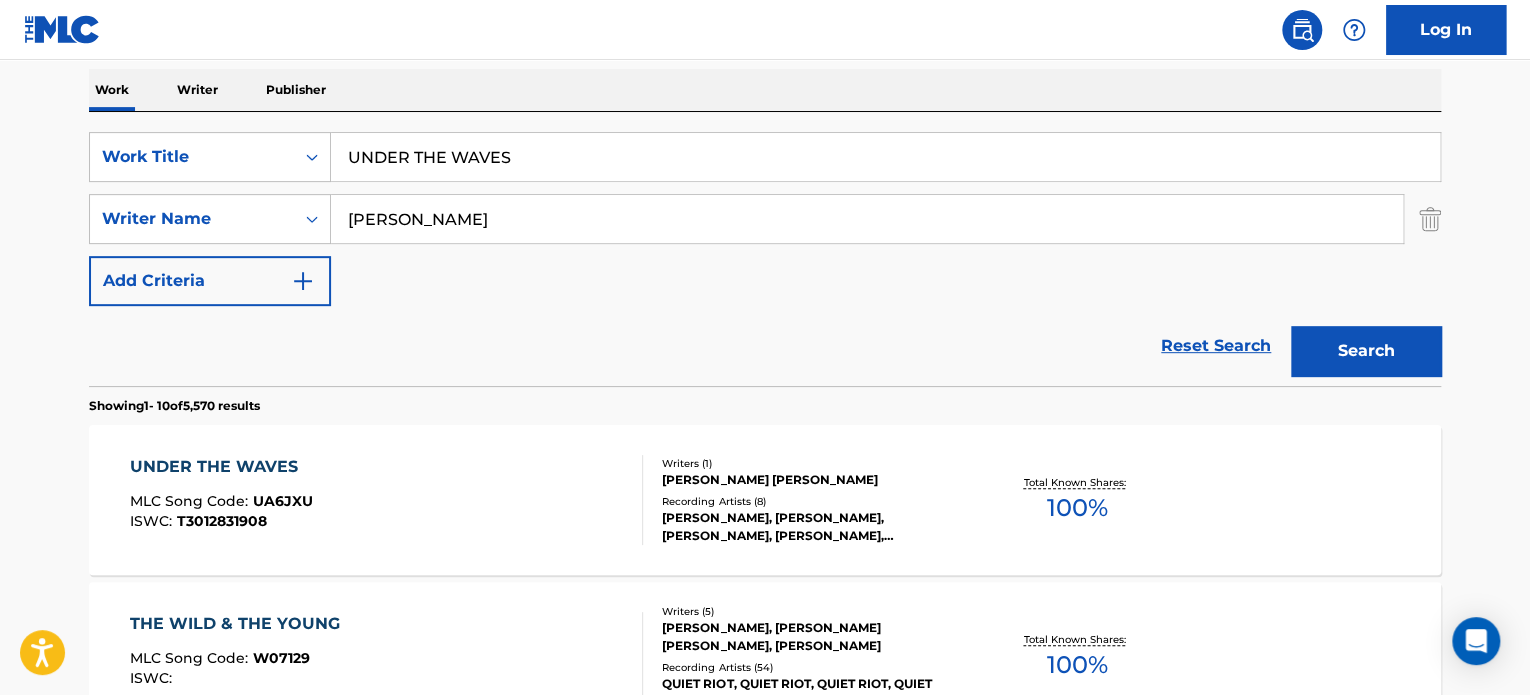 click on "UNDER THE WAVES MLC Song Code : UA6JXU ISWC : T3012831908" at bounding box center (387, 500) 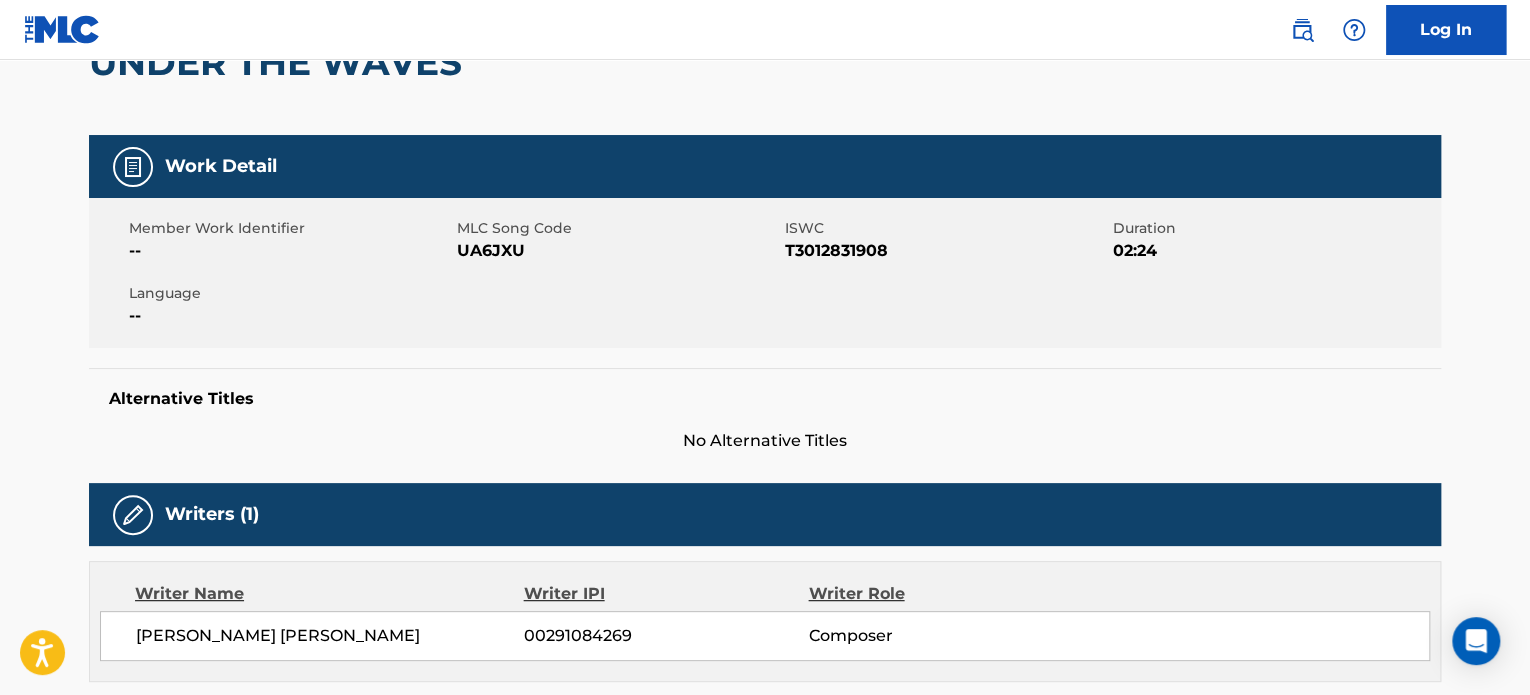 scroll, scrollTop: 0, scrollLeft: 0, axis: both 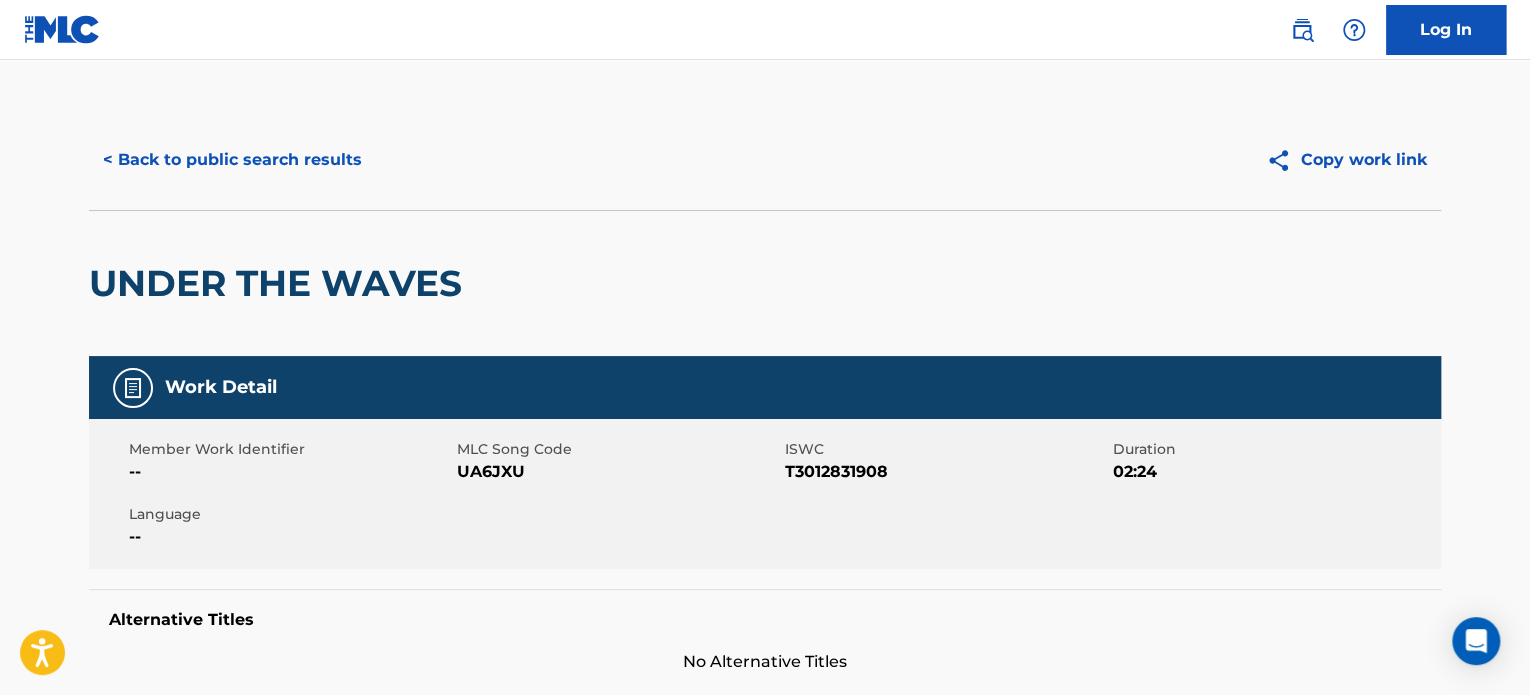 click on "< Back to public search results" at bounding box center [232, 160] 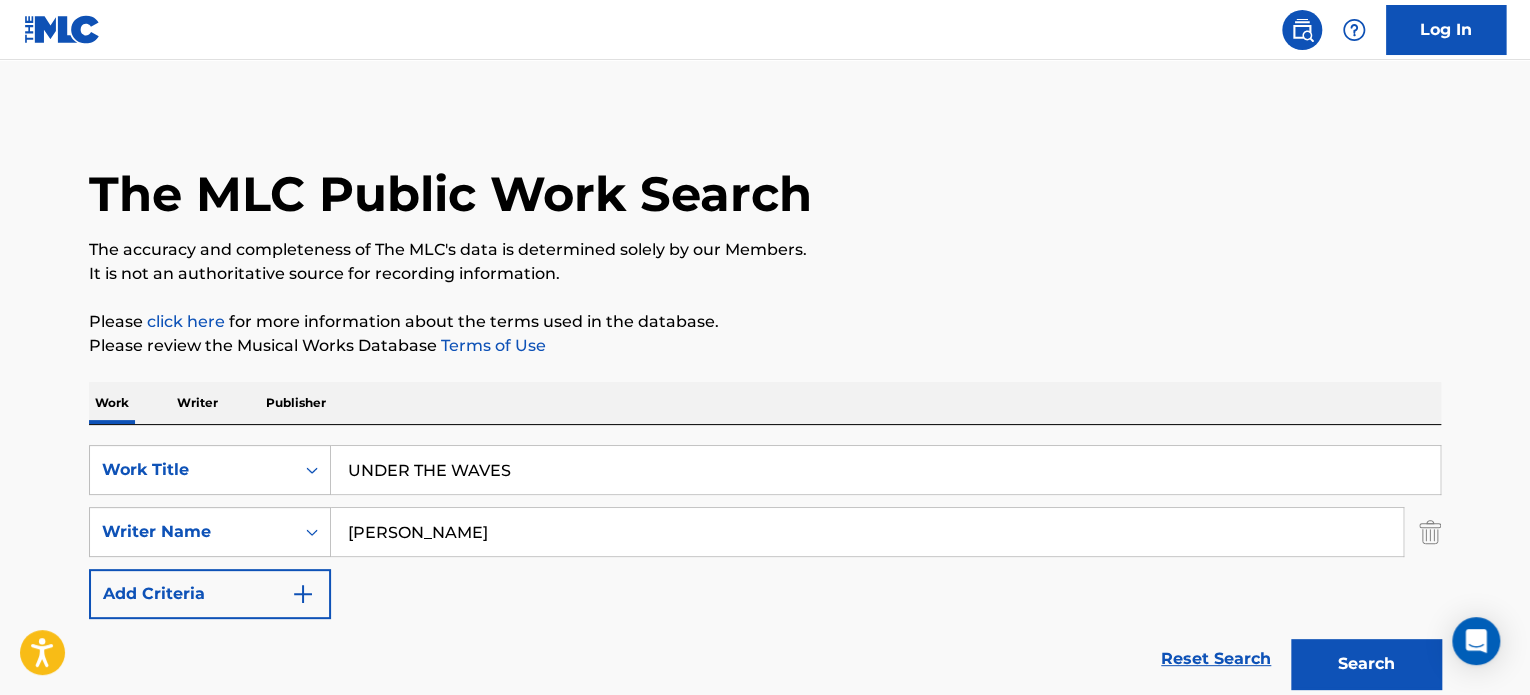 scroll, scrollTop: 313, scrollLeft: 0, axis: vertical 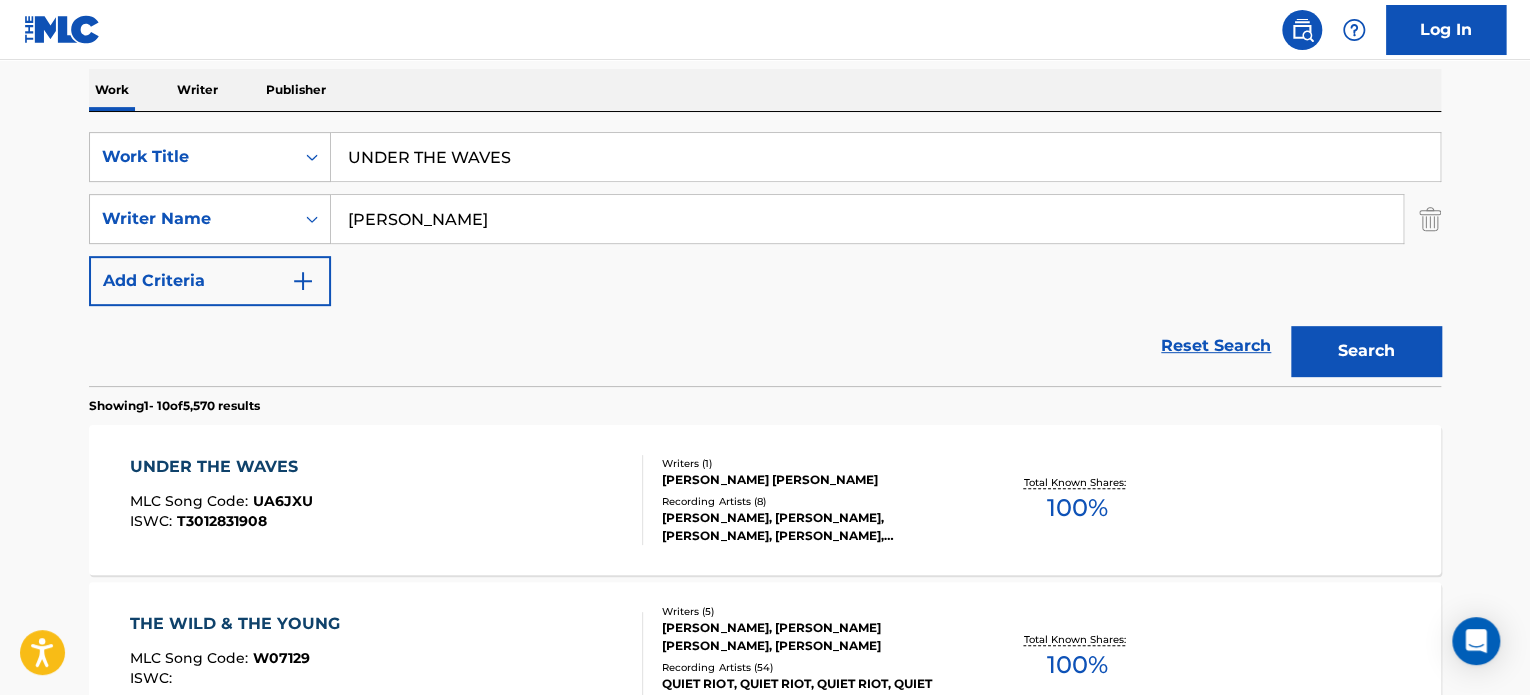 click on "UNDER THE WAVES" at bounding box center (885, 157) 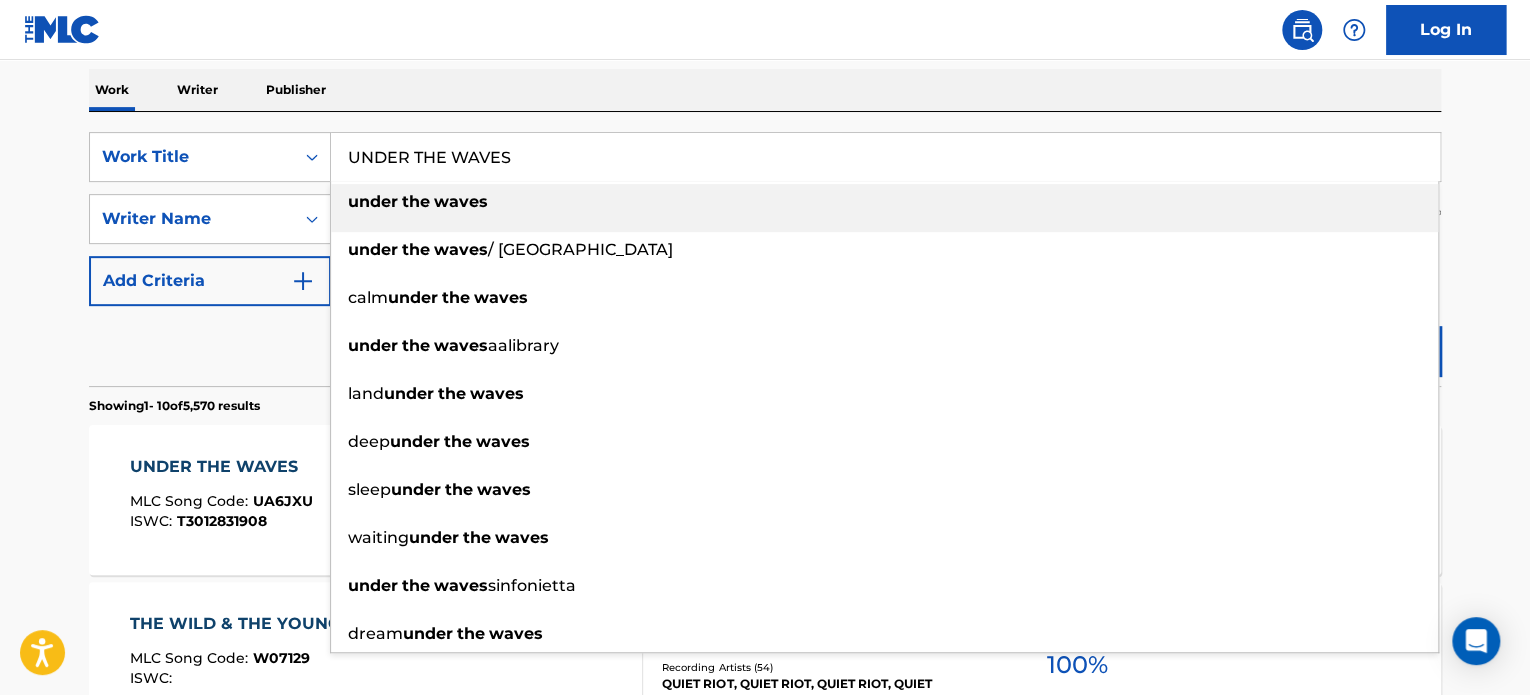 paste on "TROPICAL TWISTER" 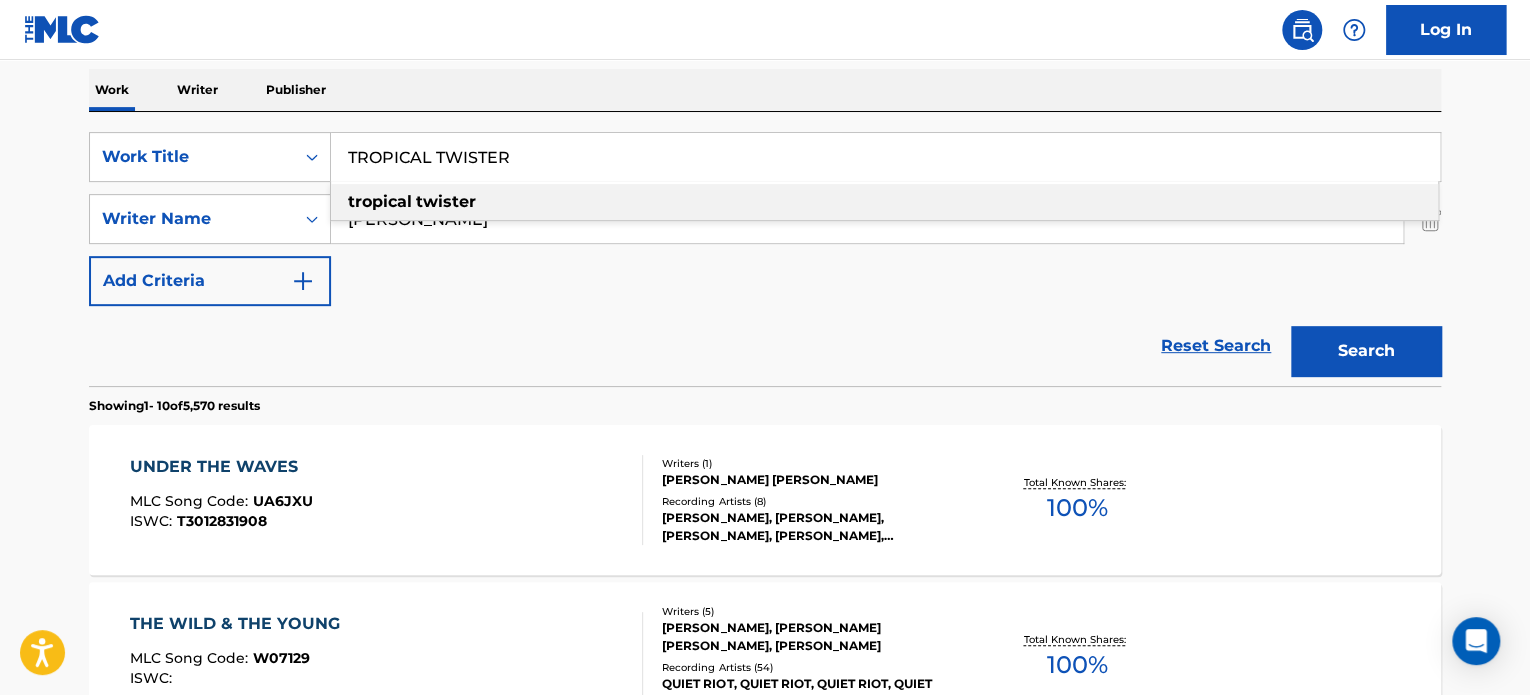 type on "TROPICAL TWISTER" 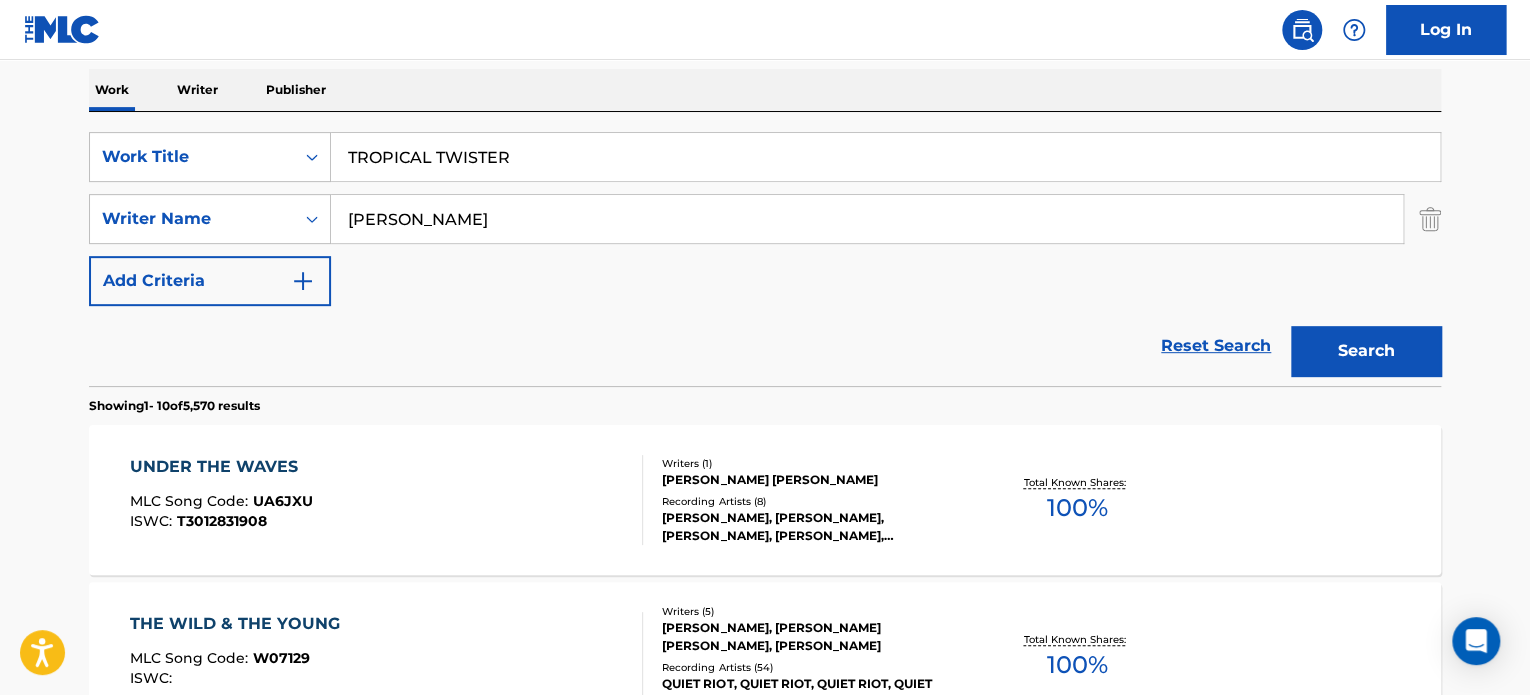 click on "[PERSON_NAME]" at bounding box center (867, 219) 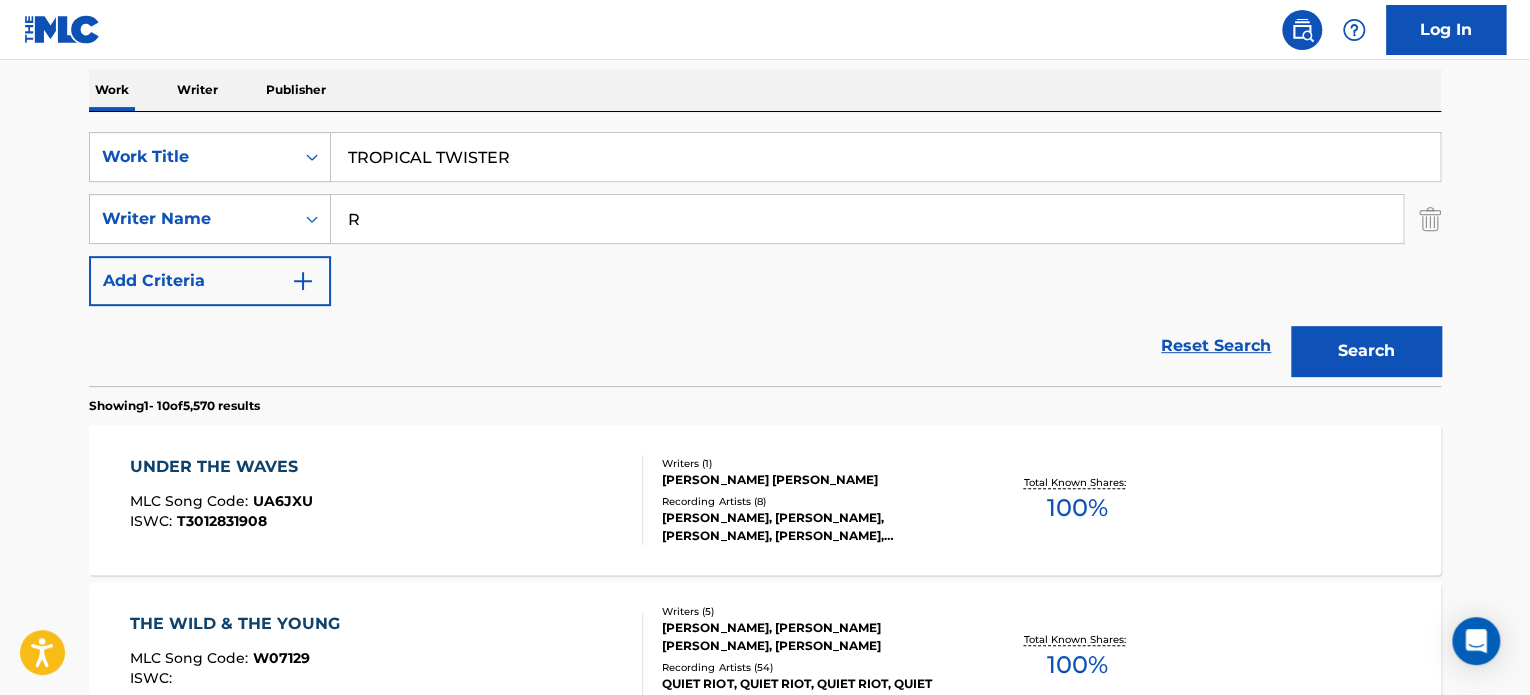type on "[PERSON_NAME]" 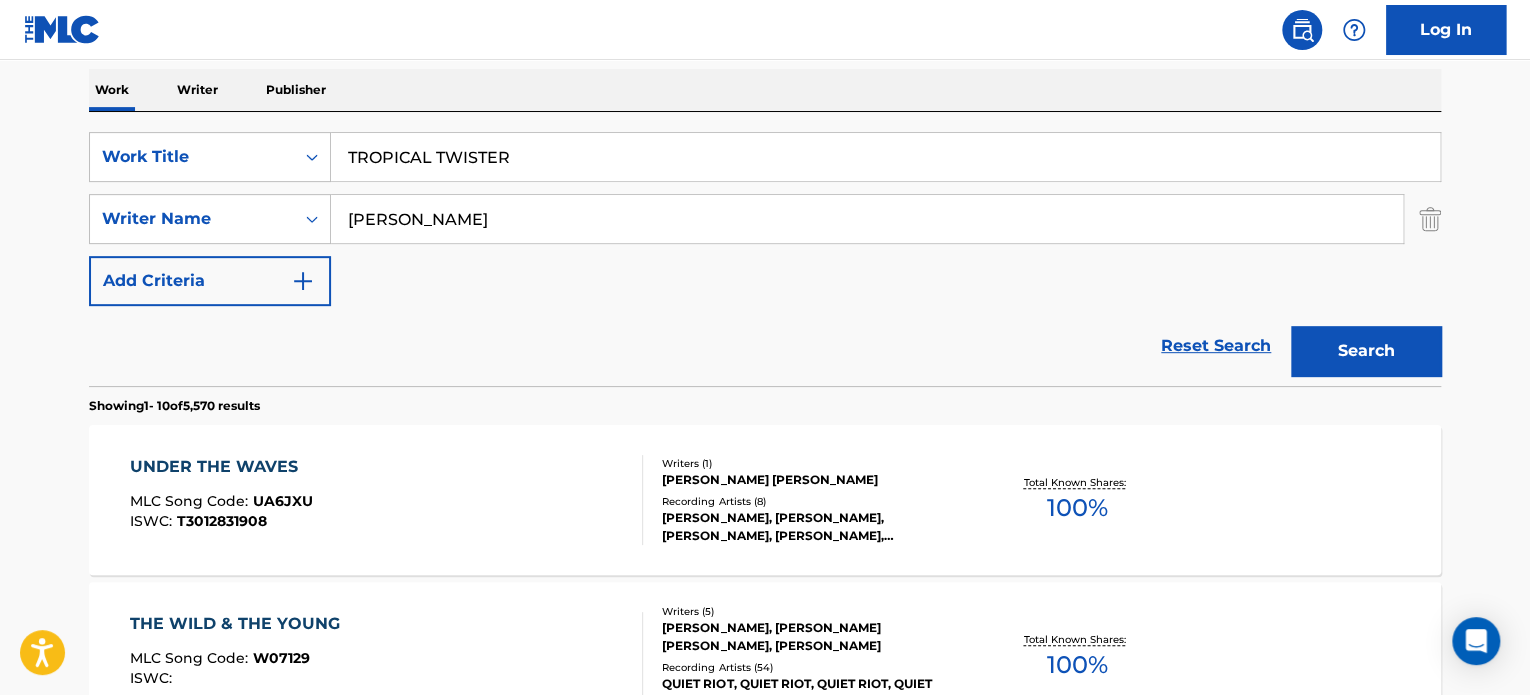 click on "[PERSON_NAME]" at bounding box center [867, 219] 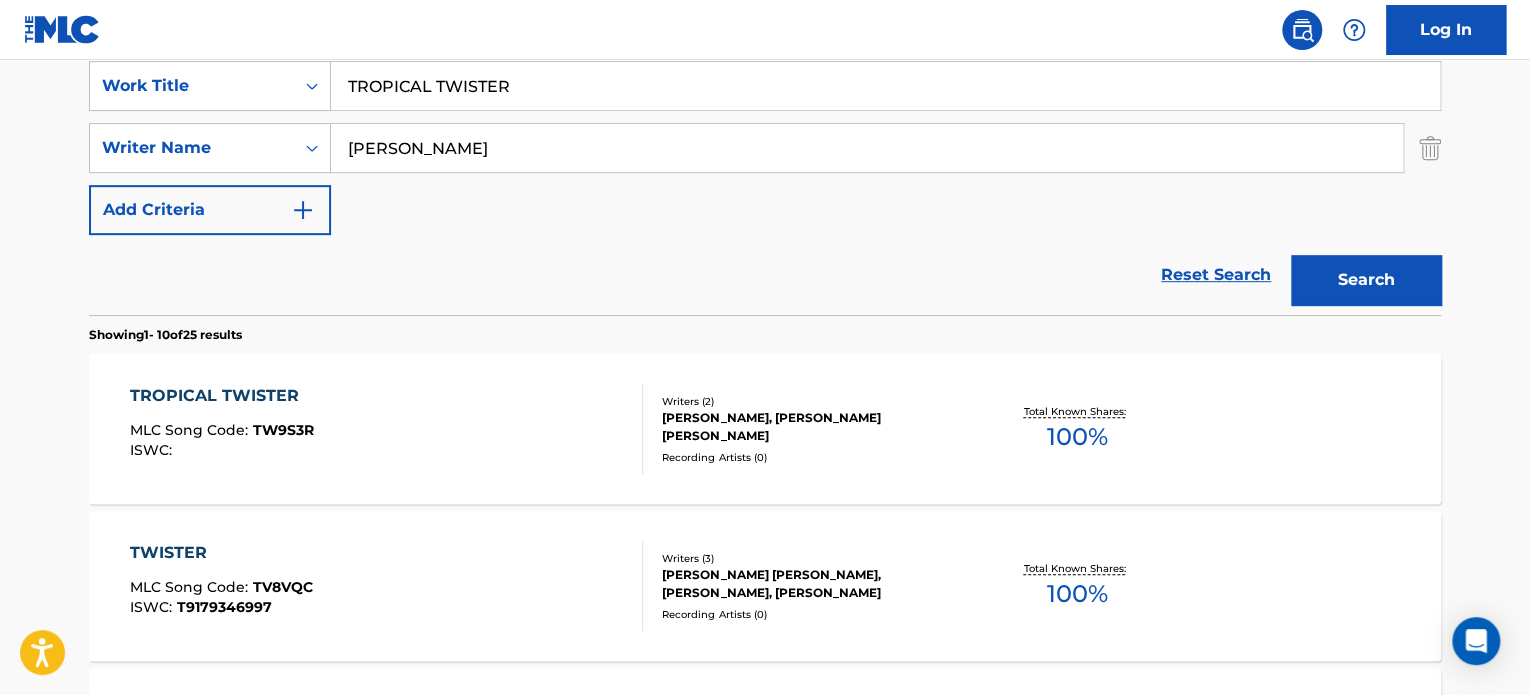 scroll, scrollTop: 413, scrollLeft: 0, axis: vertical 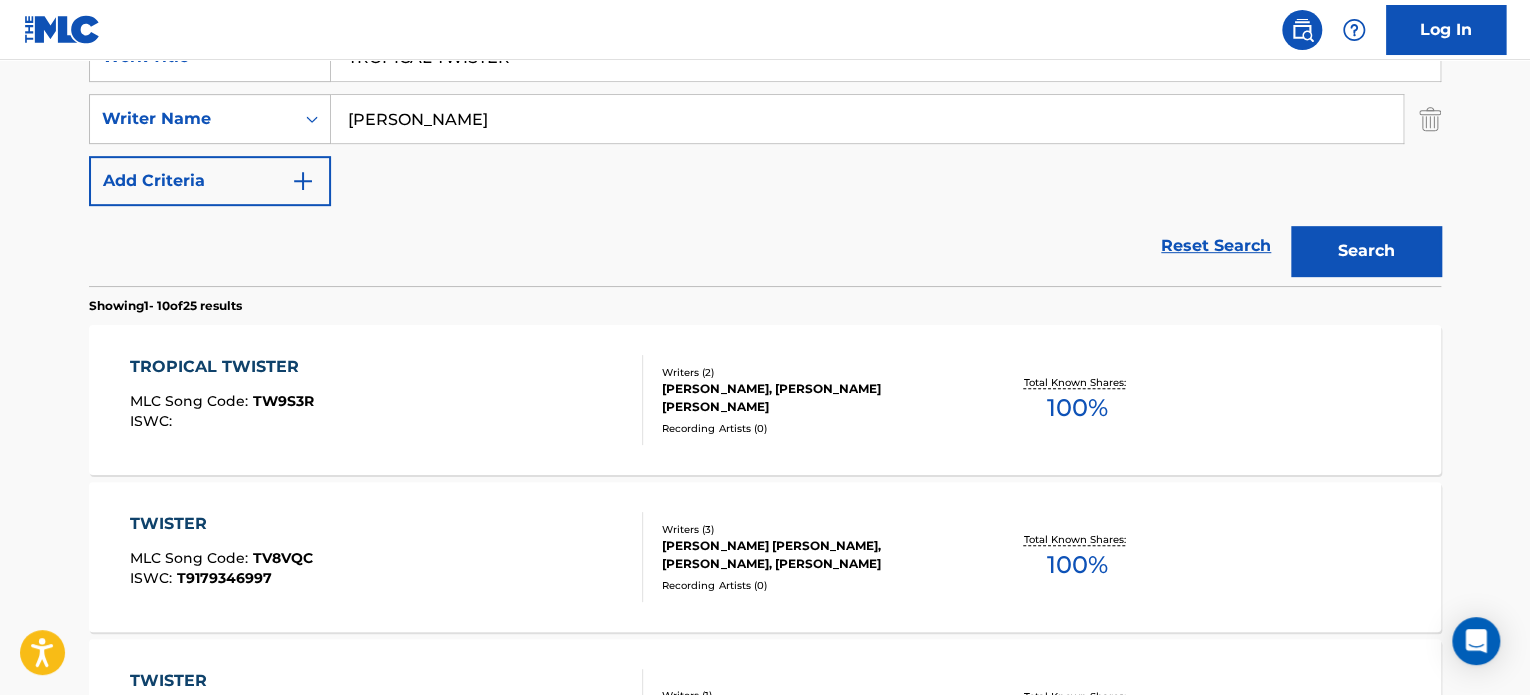 click on "TROPICAL TWISTER MLC Song Code : TW9S3R ISWC :" at bounding box center [387, 400] 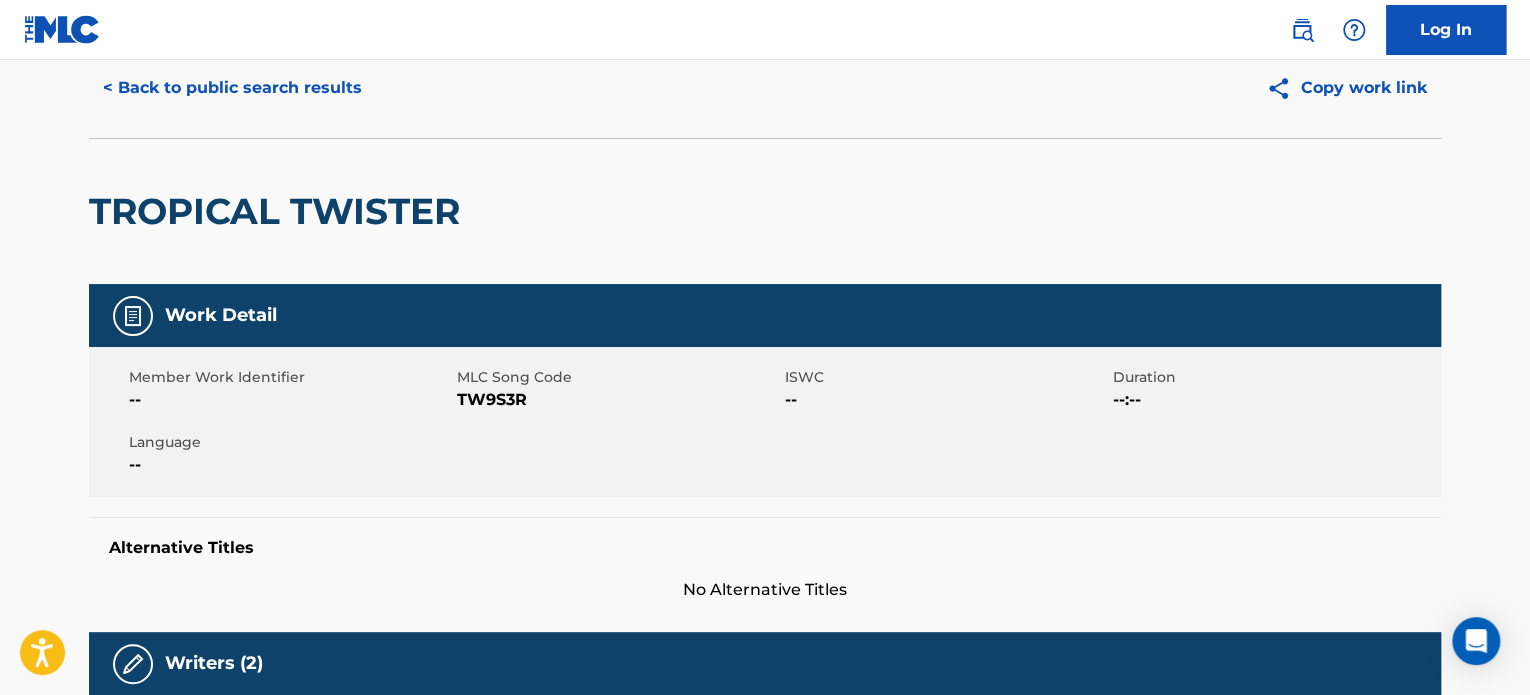 scroll, scrollTop: 0, scrollLeft: 0, axis: both 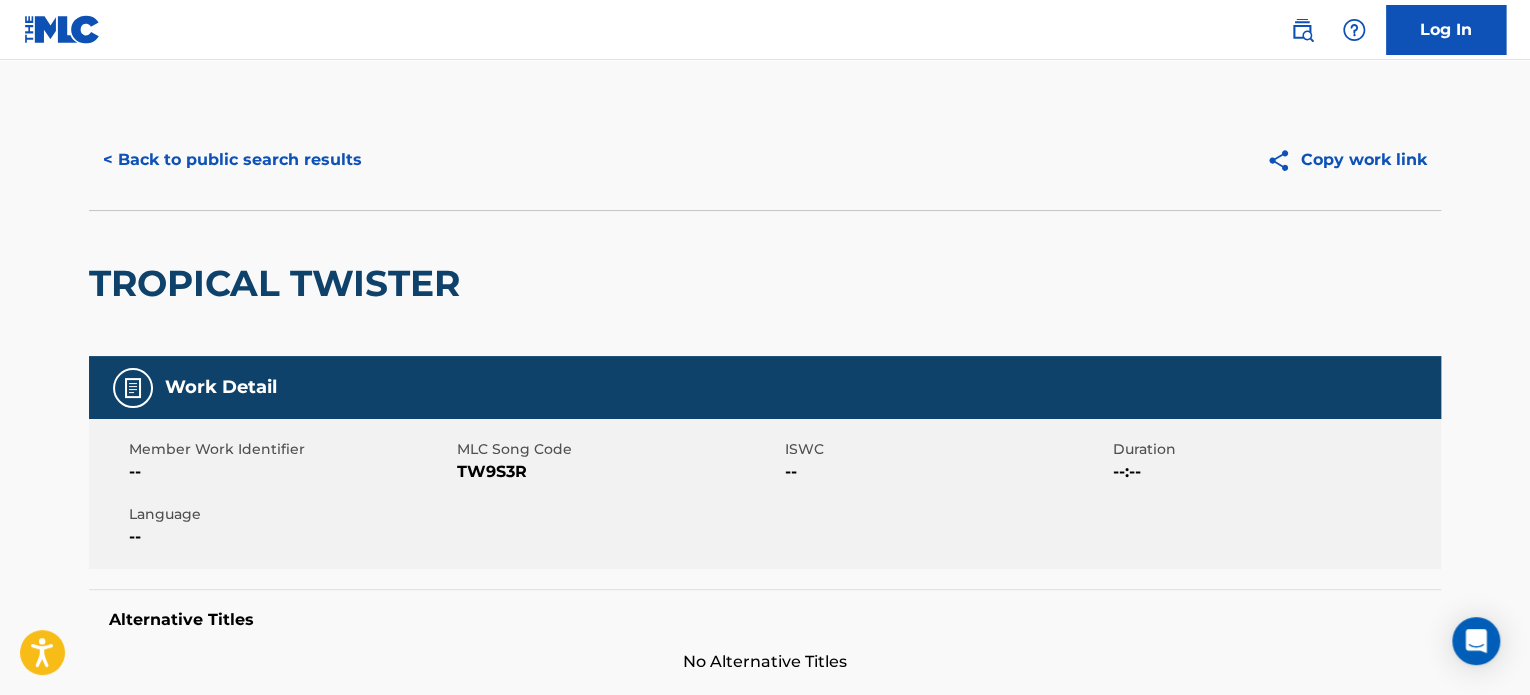 click on "< Back to public search results" at bounding box center [232, 160] 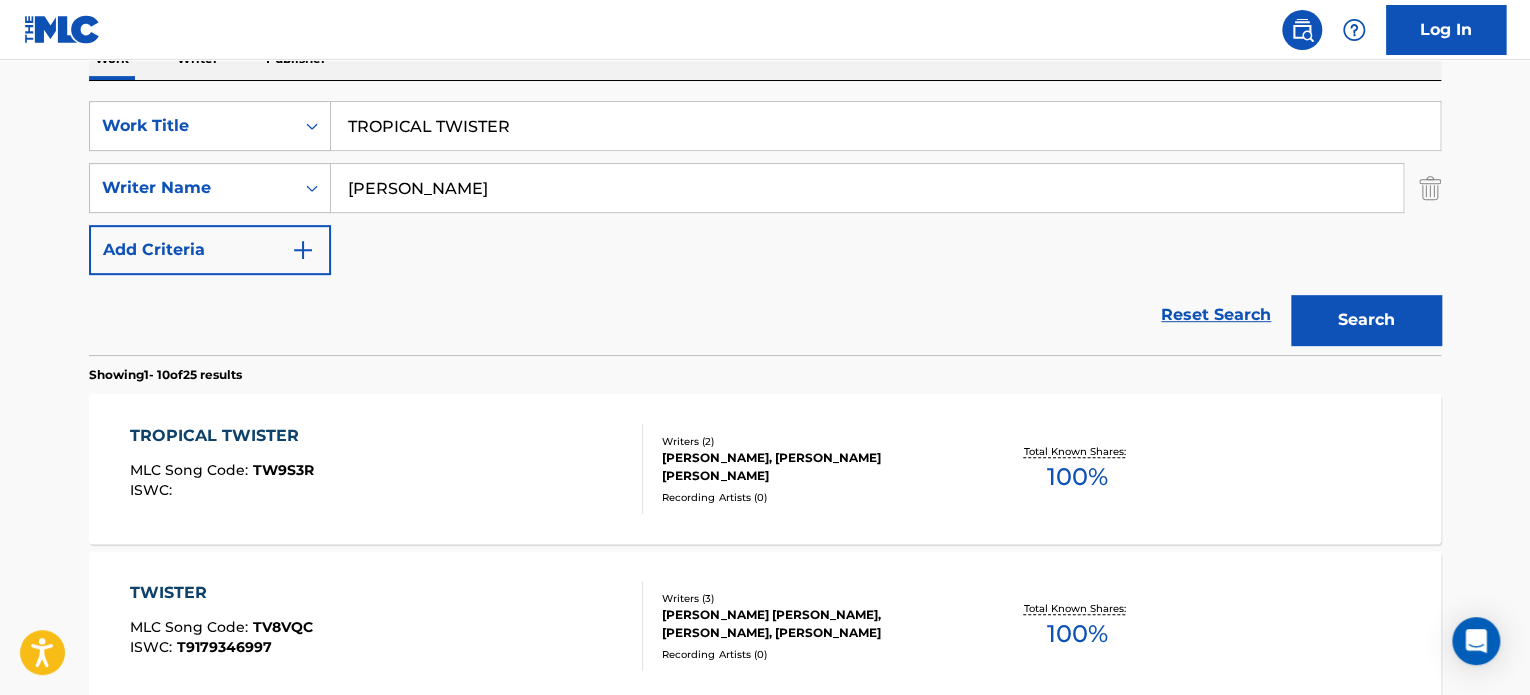 scroll, scrollTop: 313, scrollLeft: 0, axis: vertical 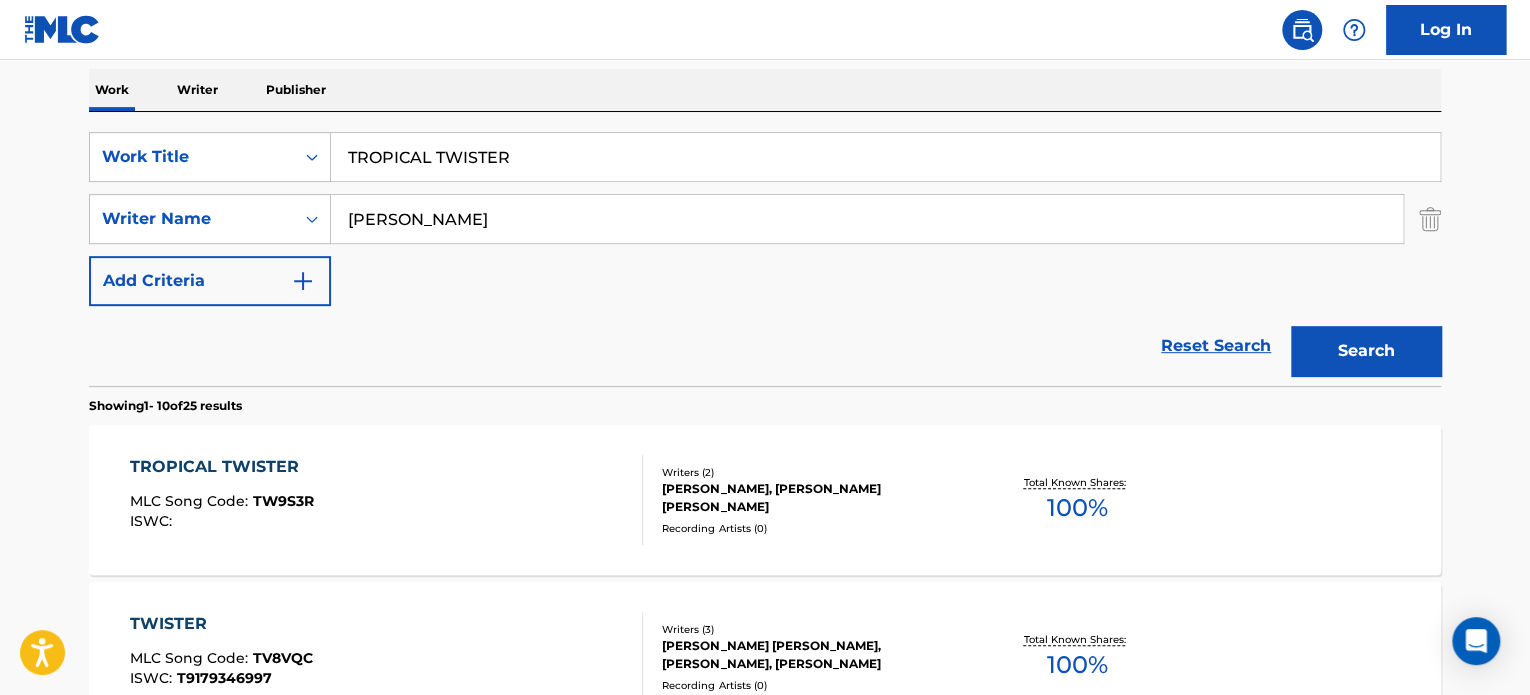 click on "TROPICAL TWISTER" at bounding box center (885, 157) 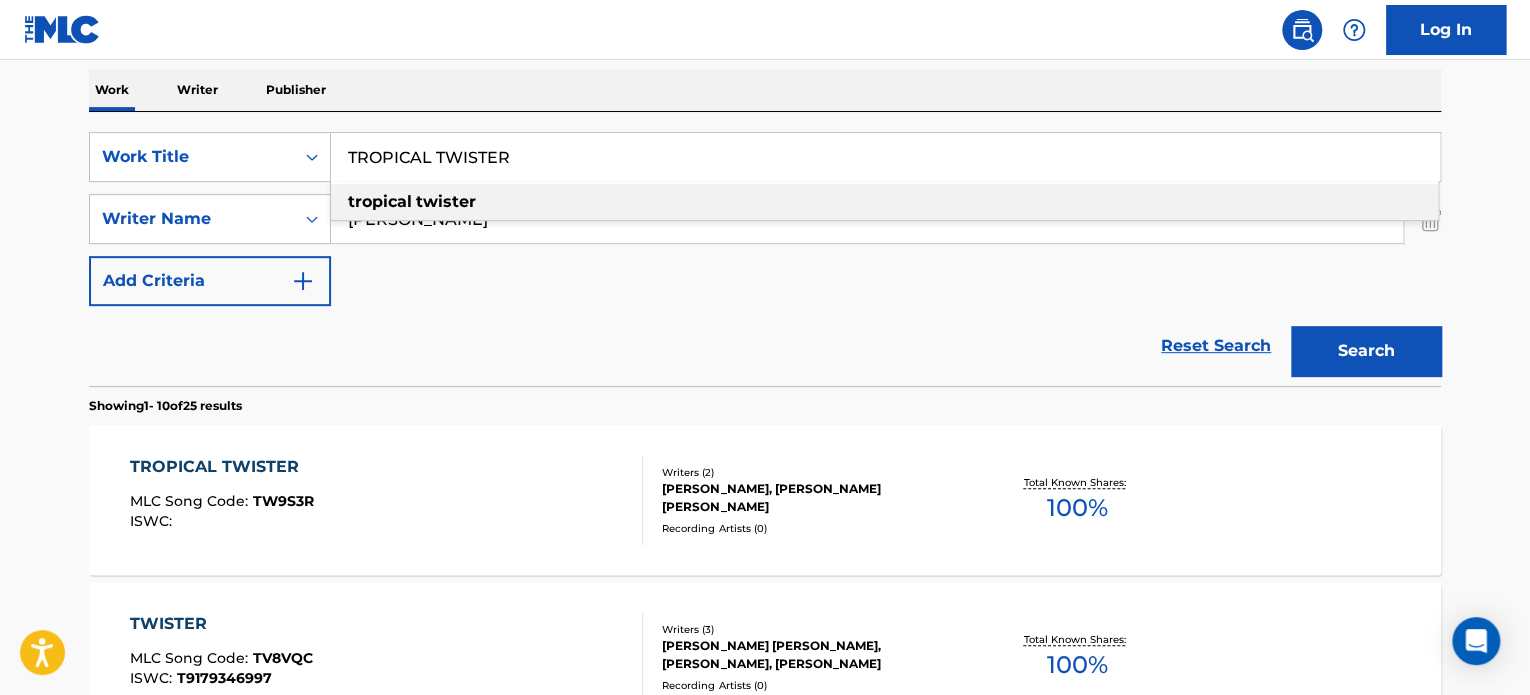 paste on "FLOATING UP HIGH" 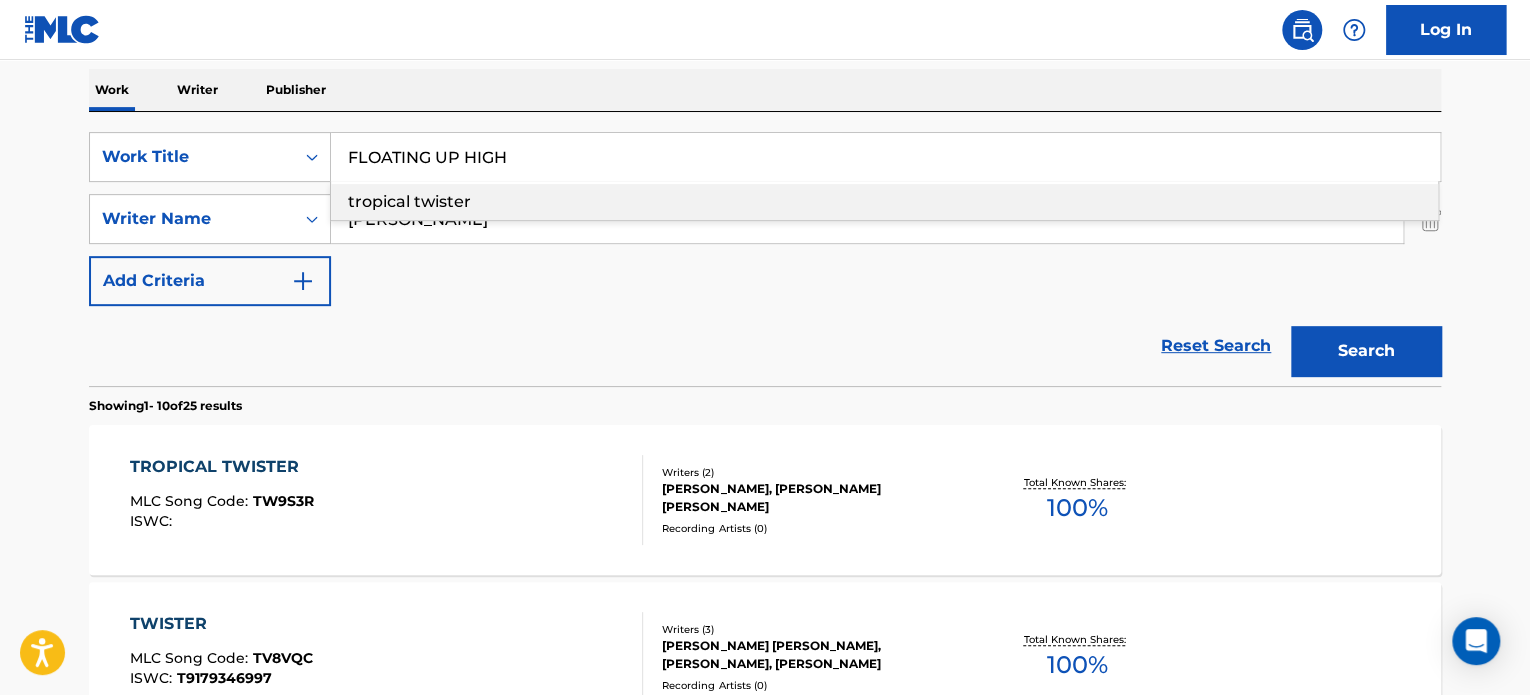 type on "FLOATING UP HIGH" 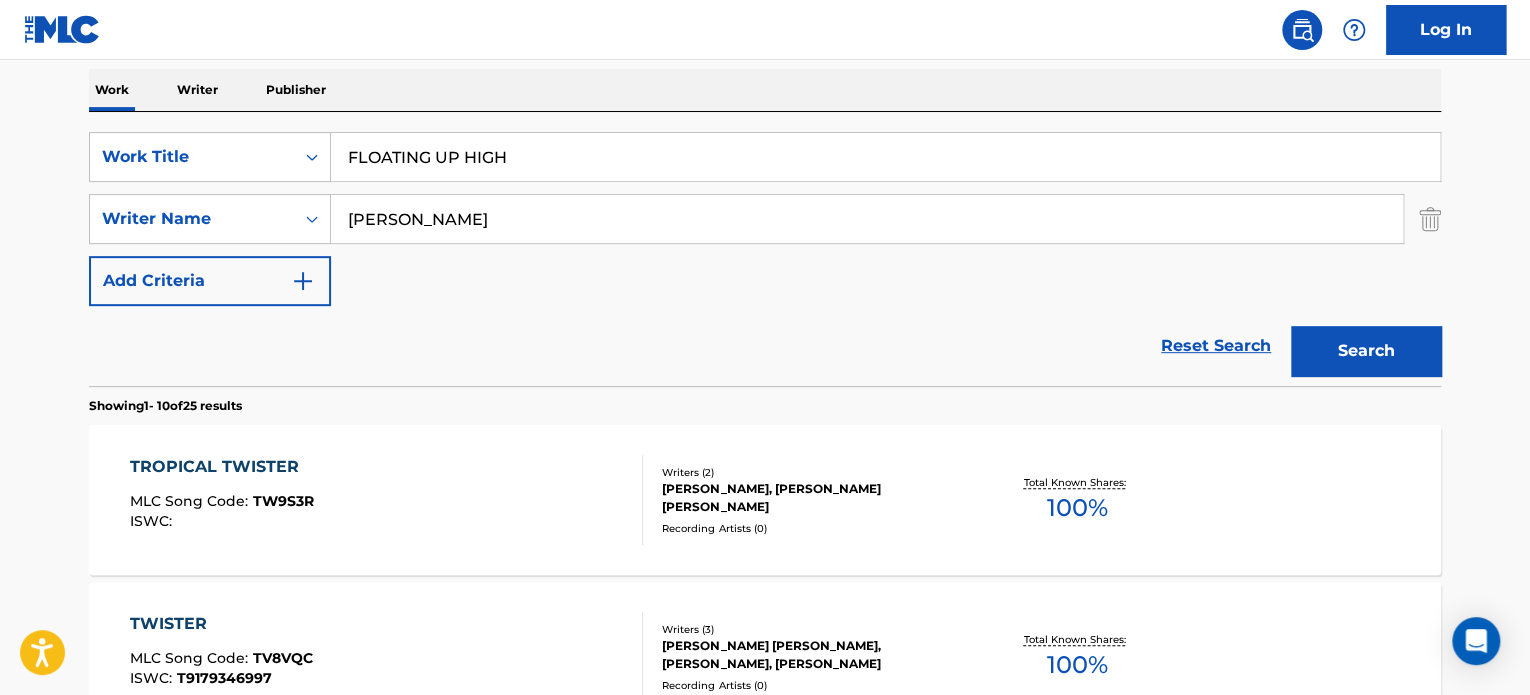 click on "[PERSON_NAME]" at bounding box center (867, 219) 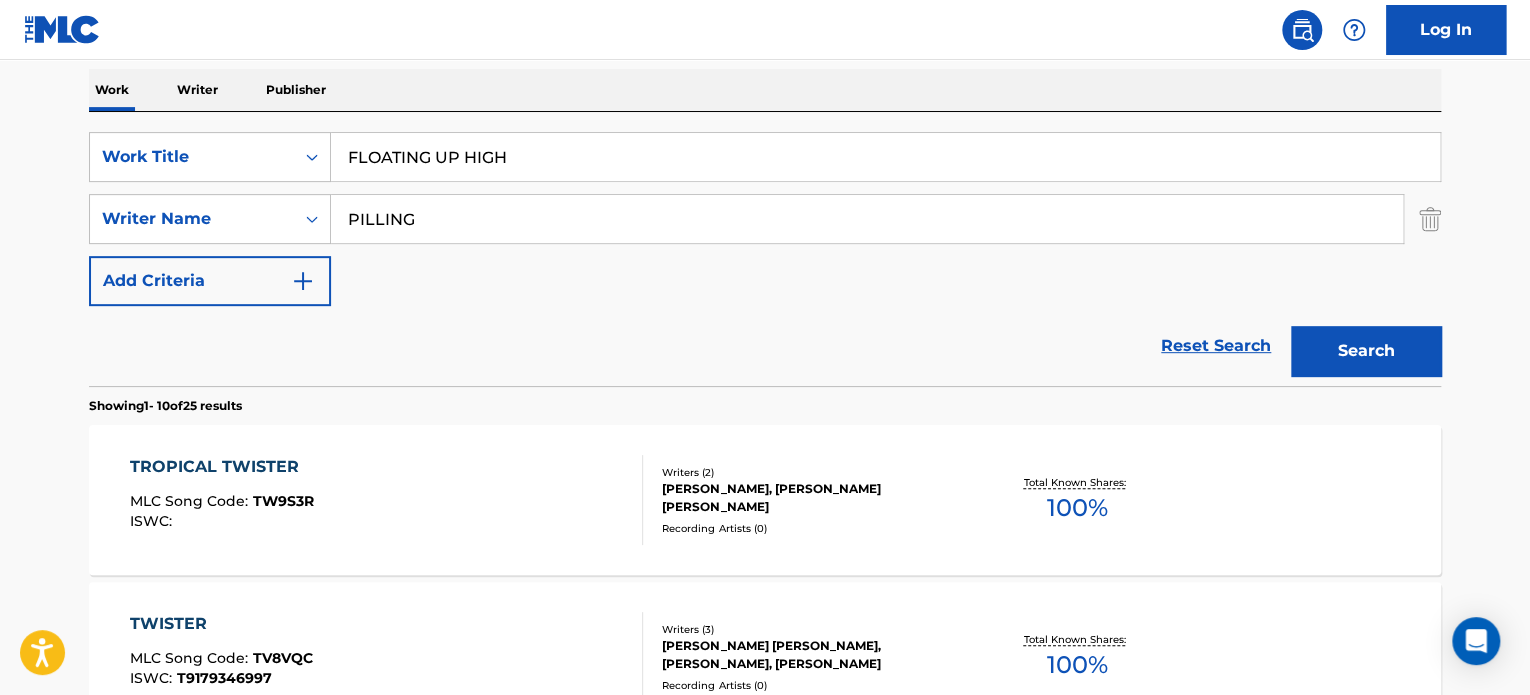 click on "PILLING" at bounding box center (867, 219) 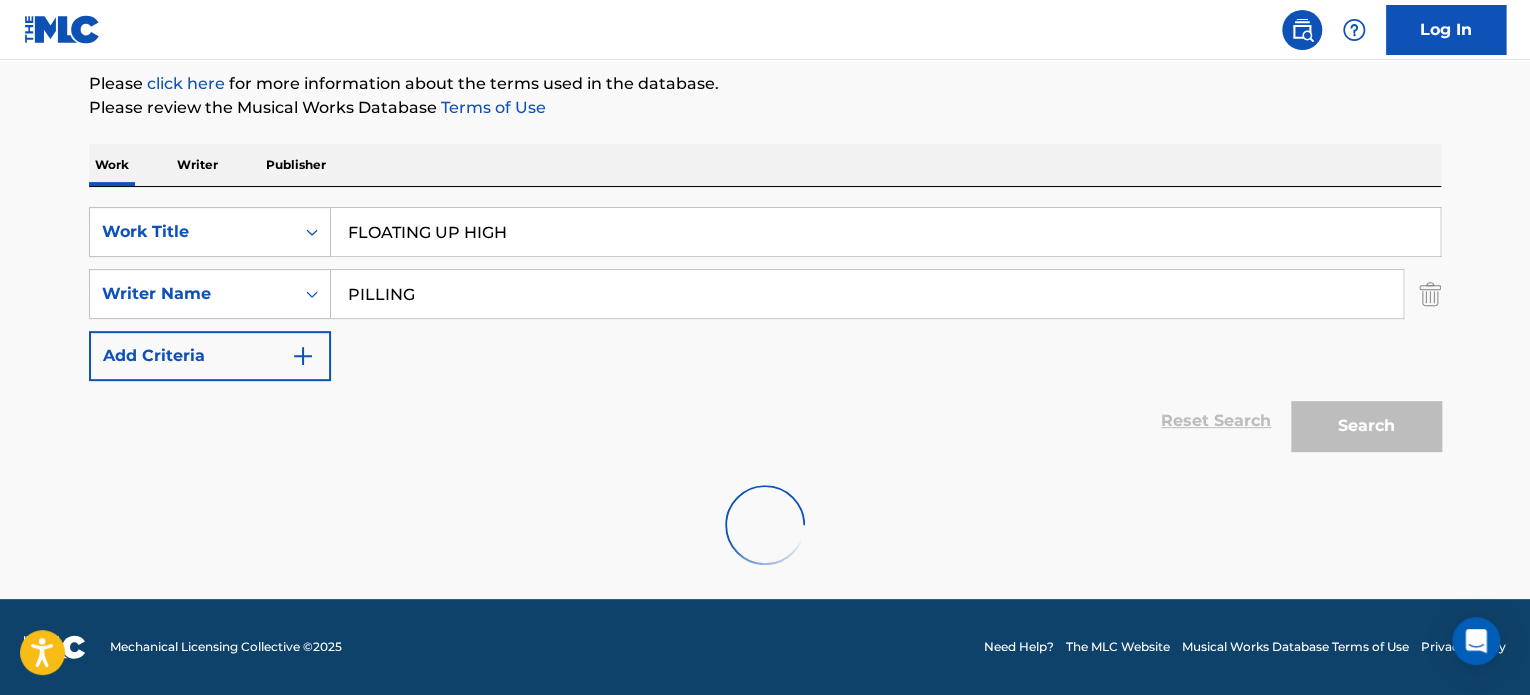 scroll, scrollTop: 237, scrollLeft: 0, axis: vertical 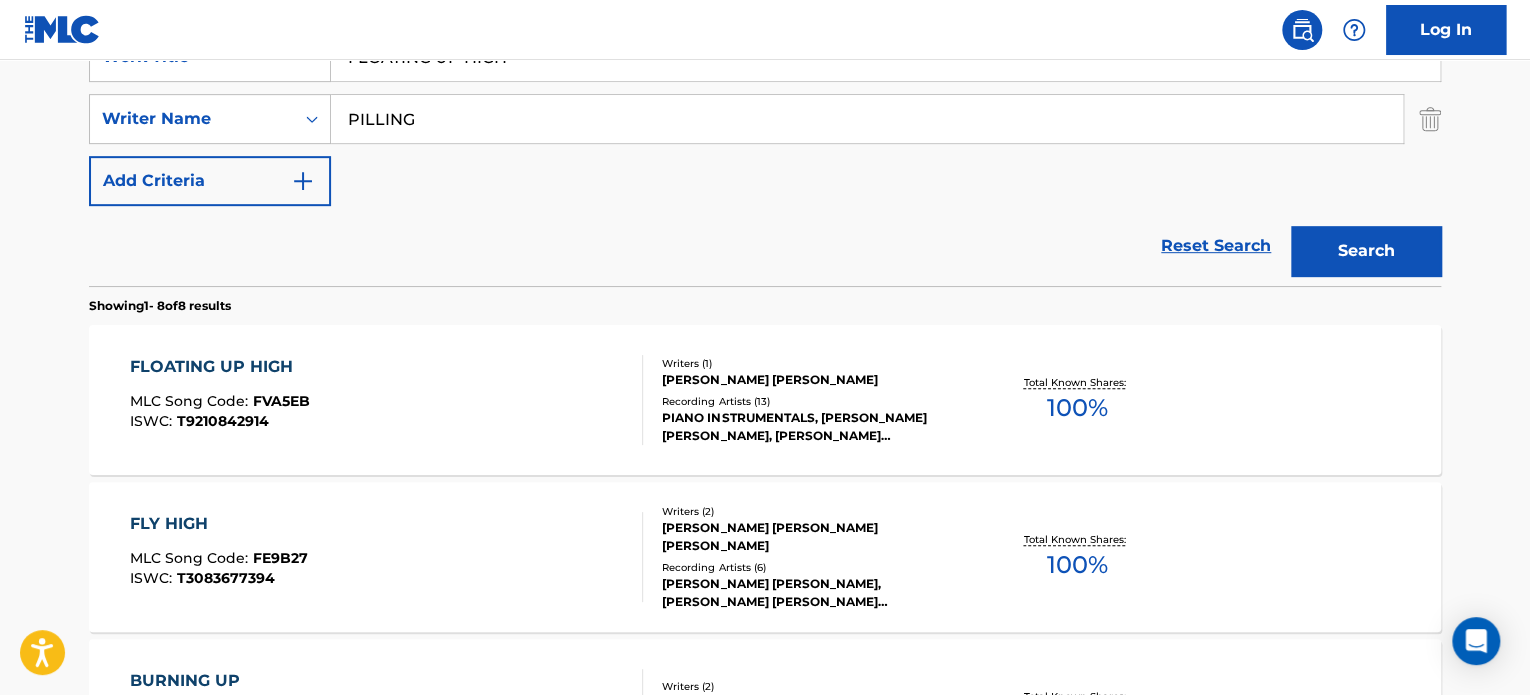 click on "FLOATING UP HIGH MLC Song Code : FVA5EB ISWC : T9210842914" at bounding box center [387, 400] 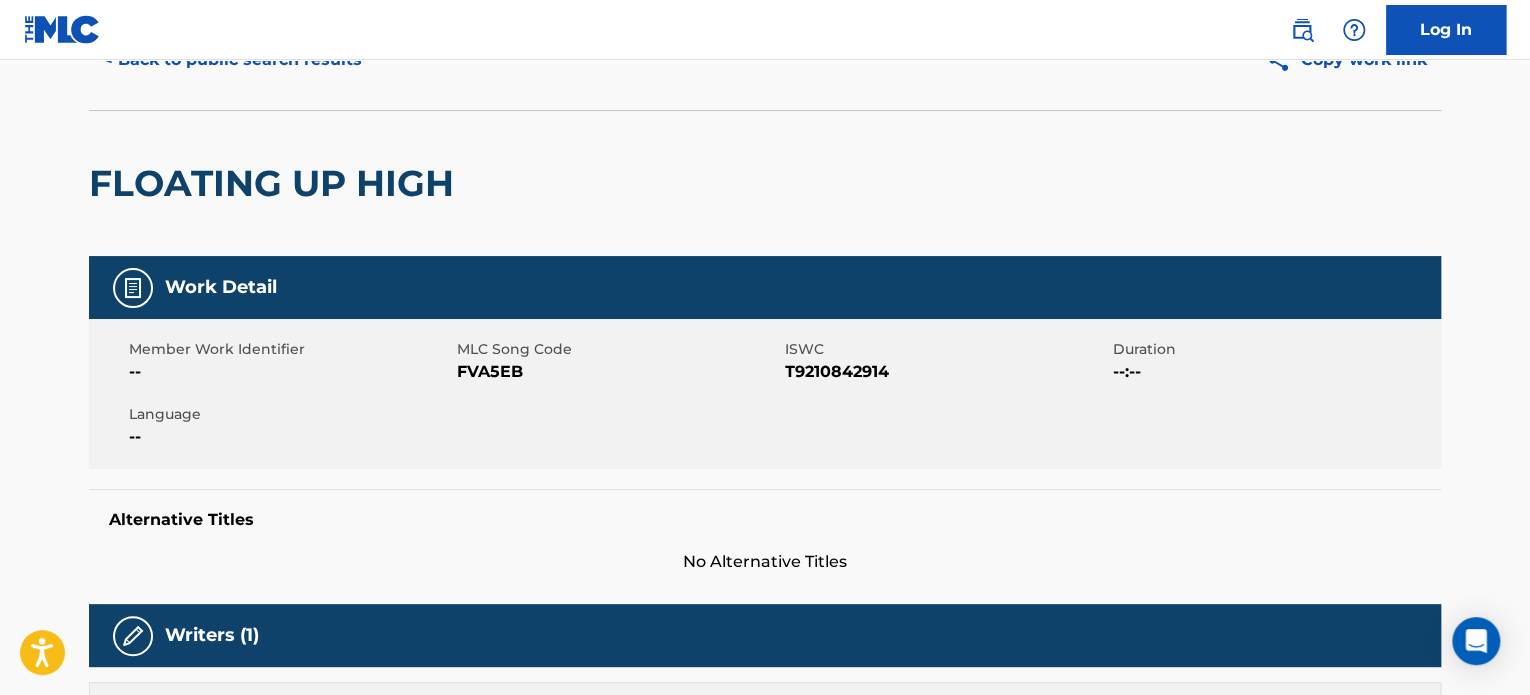 scroll, scrollTop: 0, scrollLeft: 0, axis: both 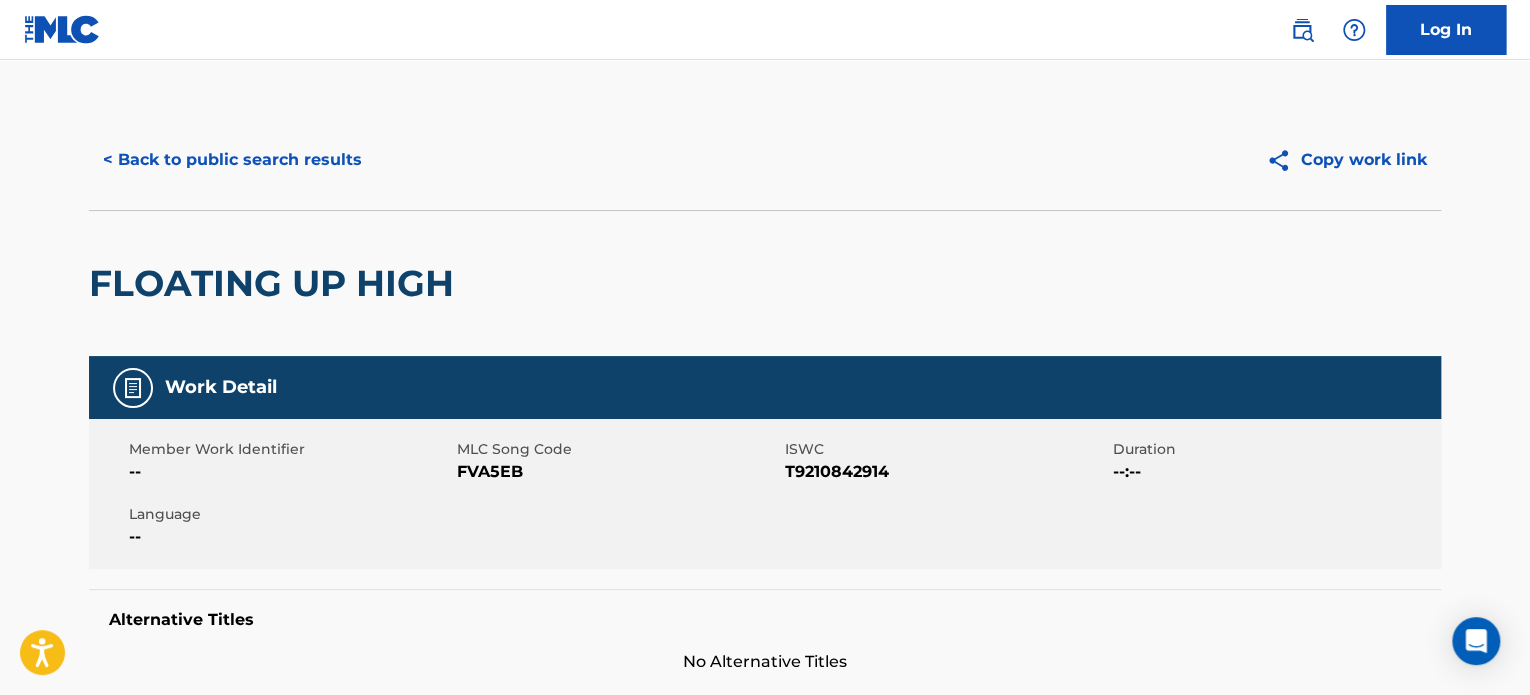 click on "< Back to public search results" at bounding box center (232, 160) 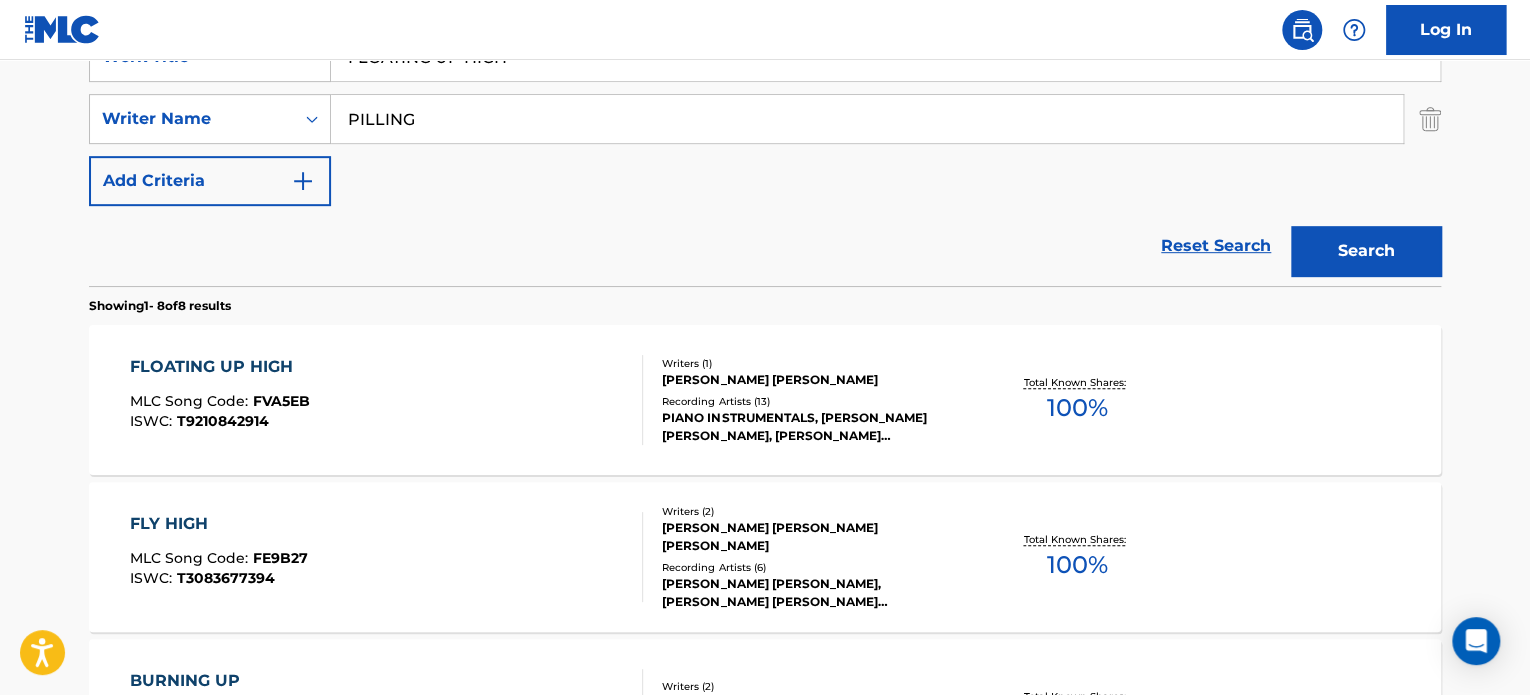 scroll, scrollTop: 313, scrollLeft: 0, axis: vertical 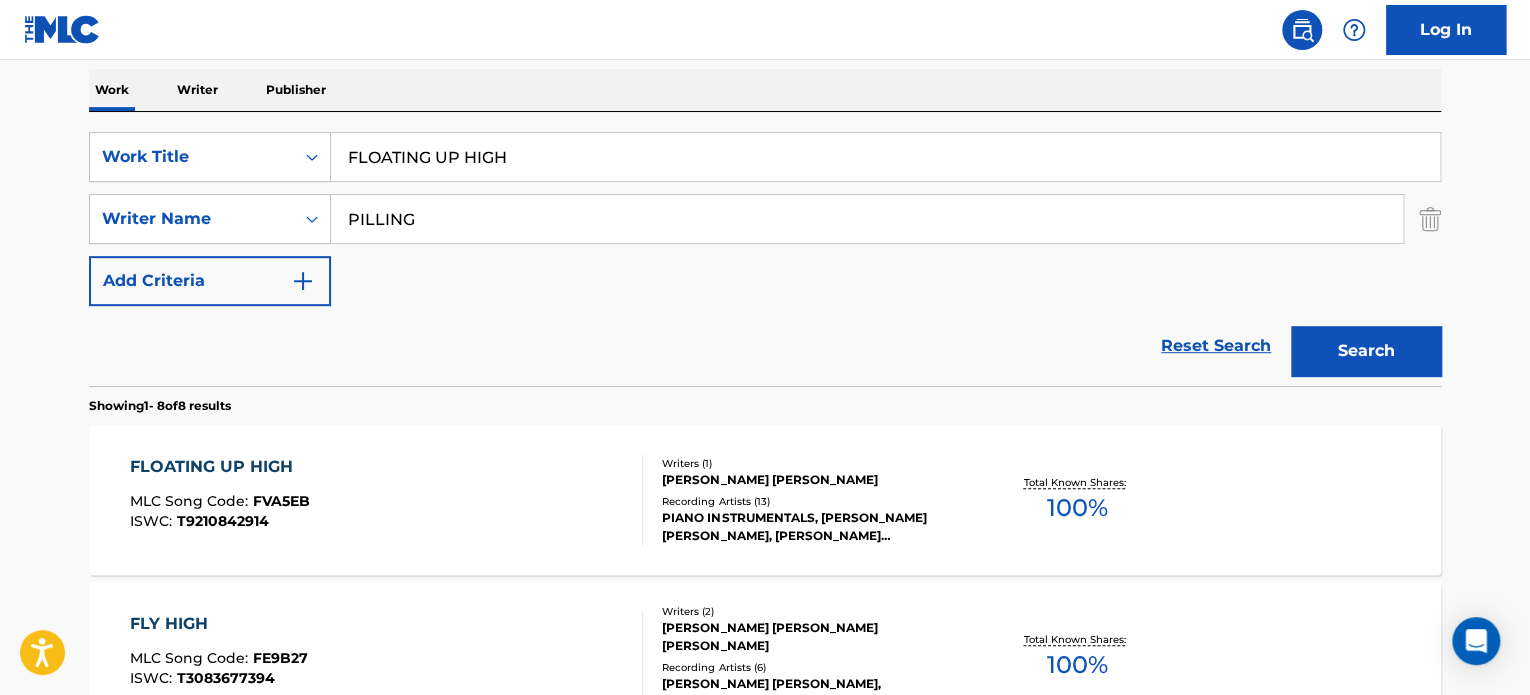 click on "FLOATING UP HIGH" at bounding box center (885, 157) 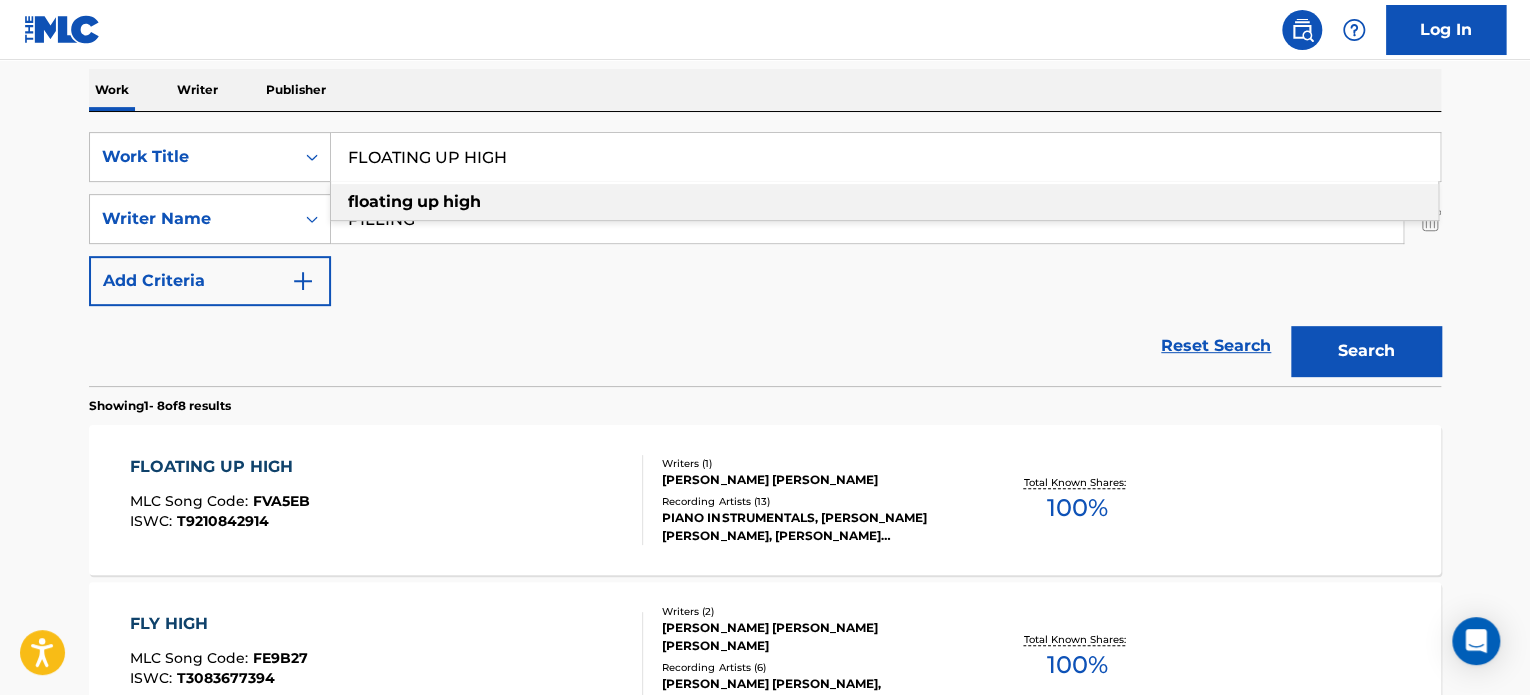 paste on "LAGUNA LIGHTS" 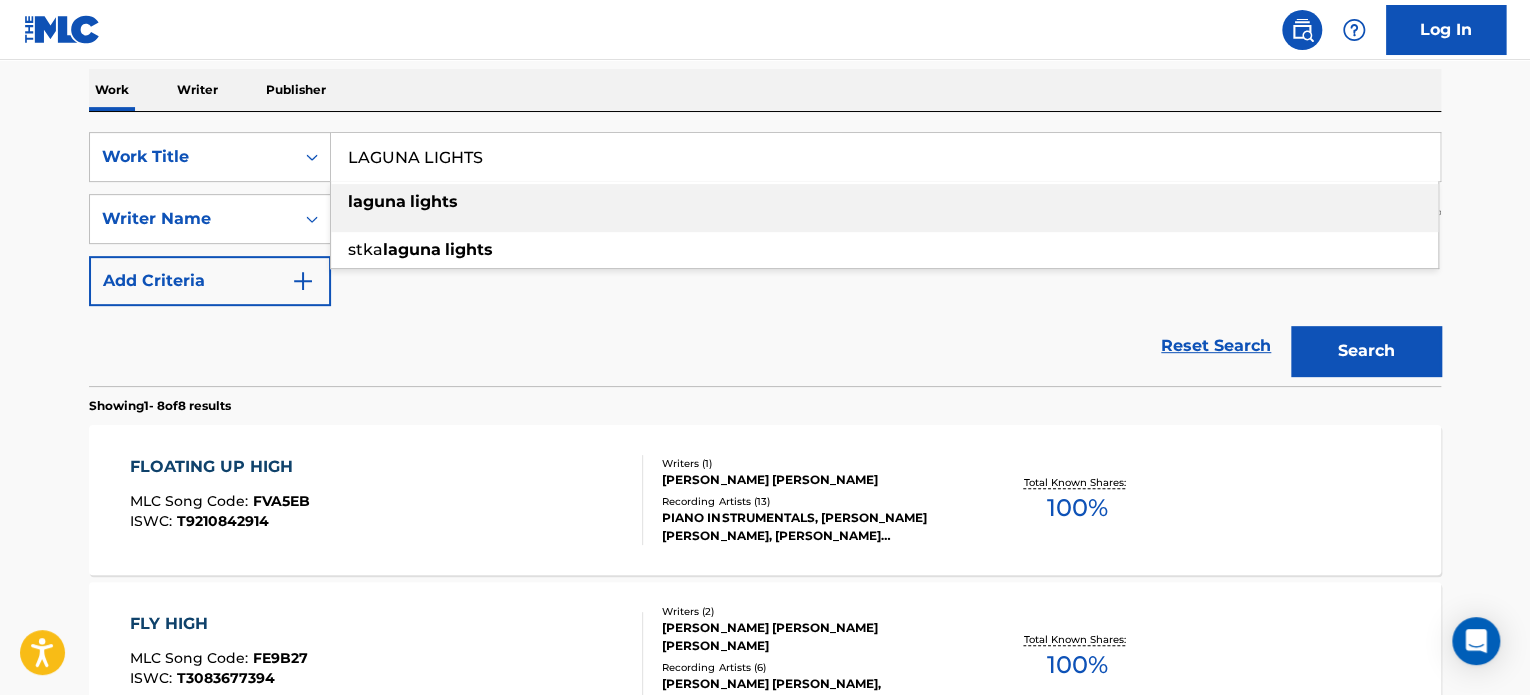 type on "LAGUNA LIGHTS" 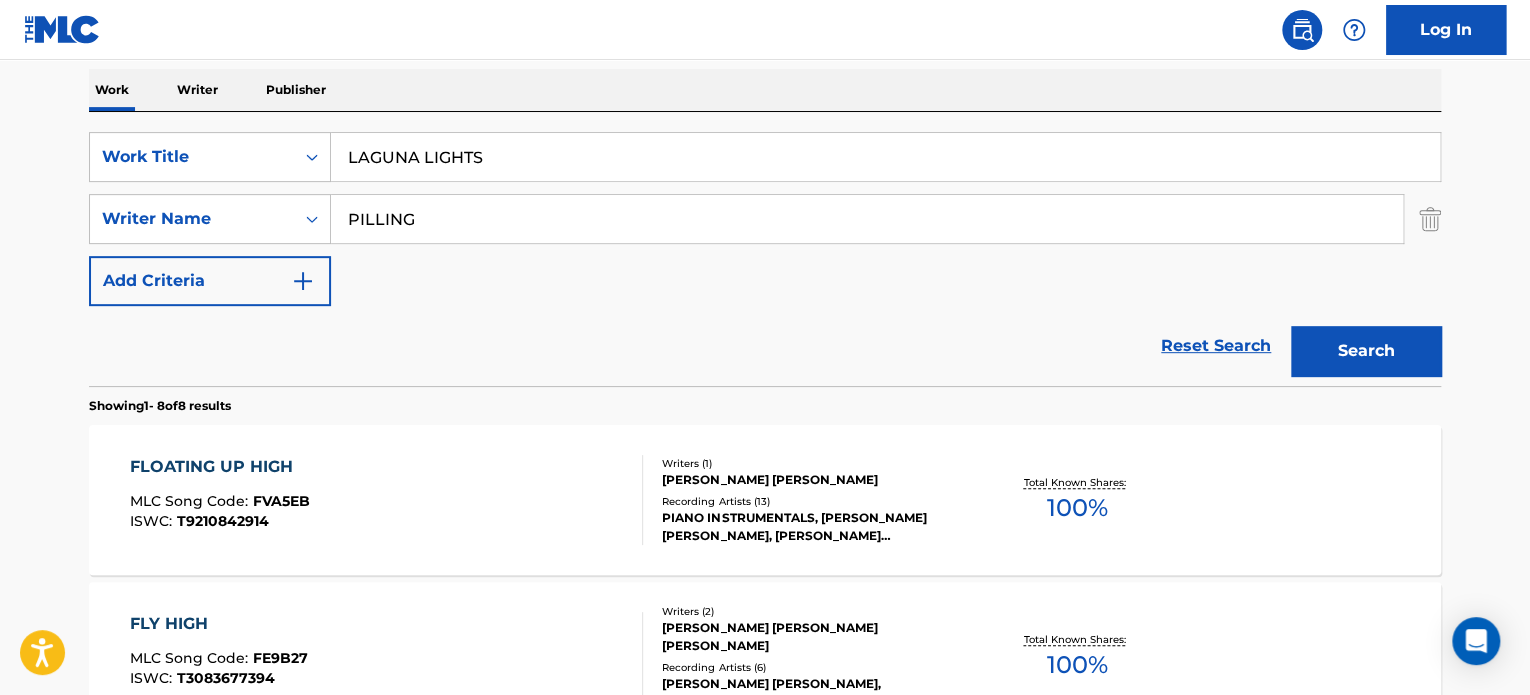 click on "Reset Search Search" at bounding box center [765, 346] 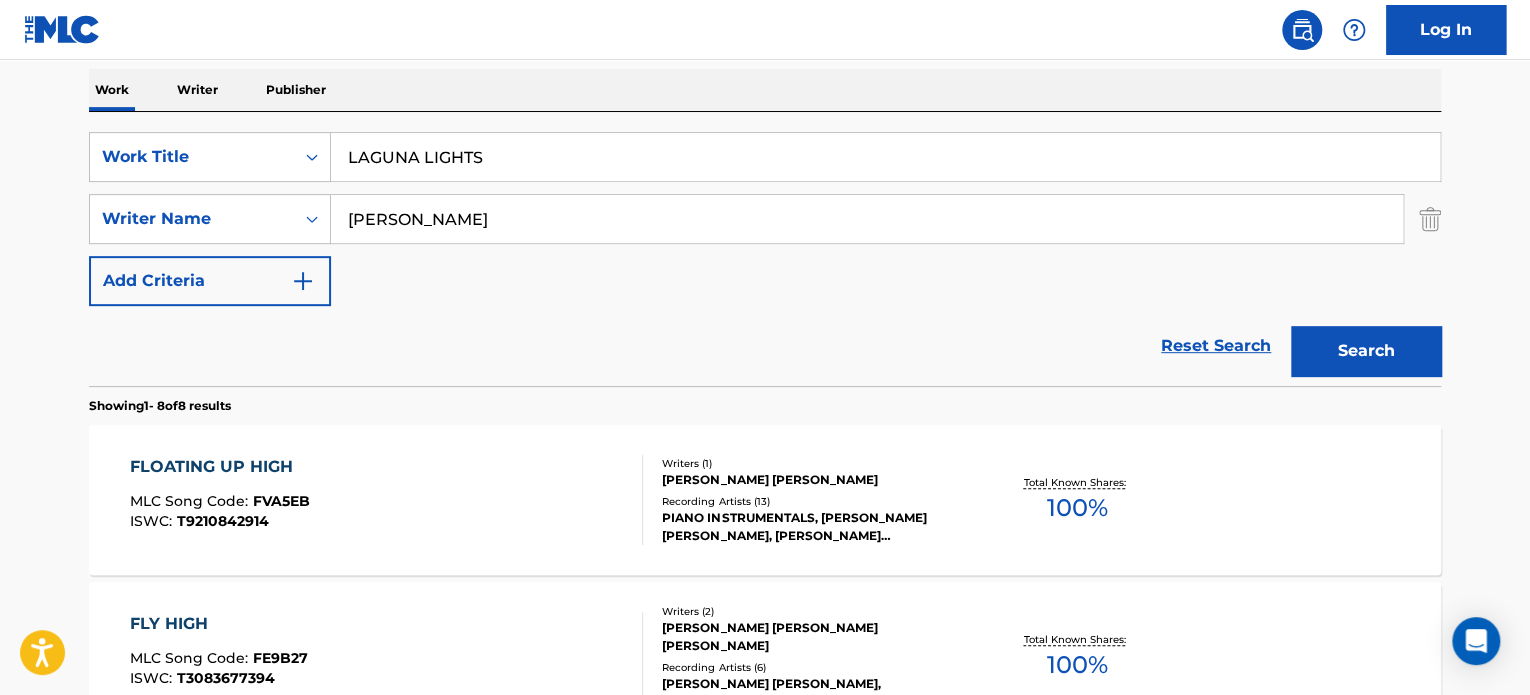 type on "[PERSON_NAME]" 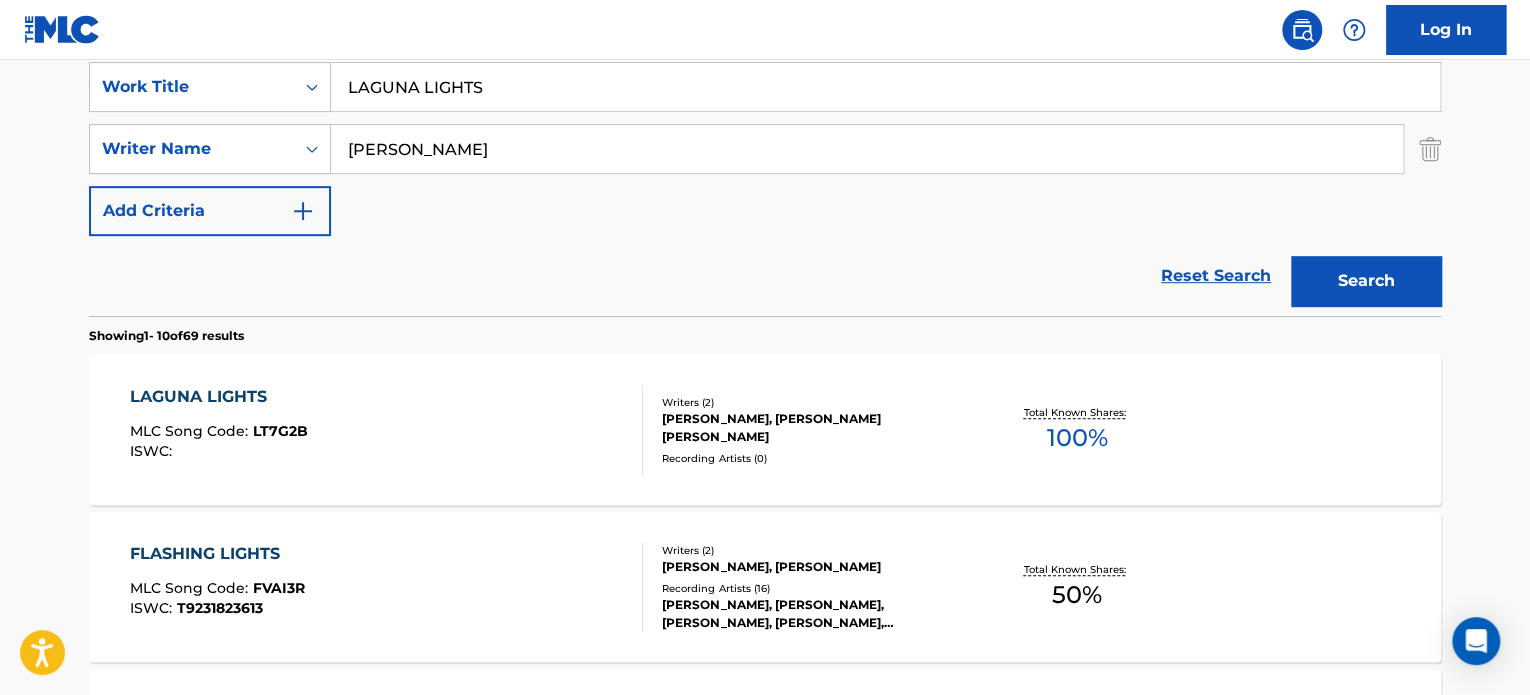 scroll, scrollTop: 413, scrollLeft: 0, axis: vertical 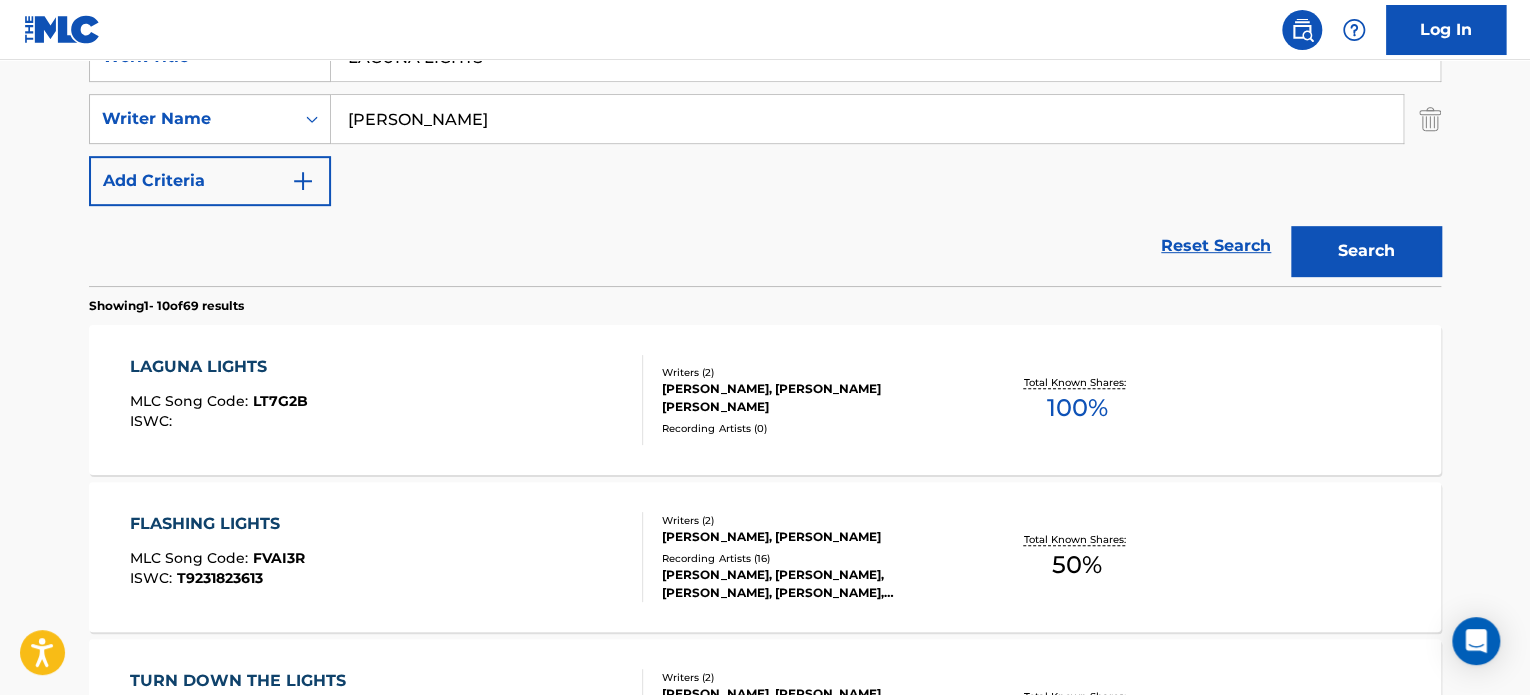 click on "LAGUNA LIGHTS MLC Song Code : LT7G2B ISWC :" at bounding box center [387, 400] 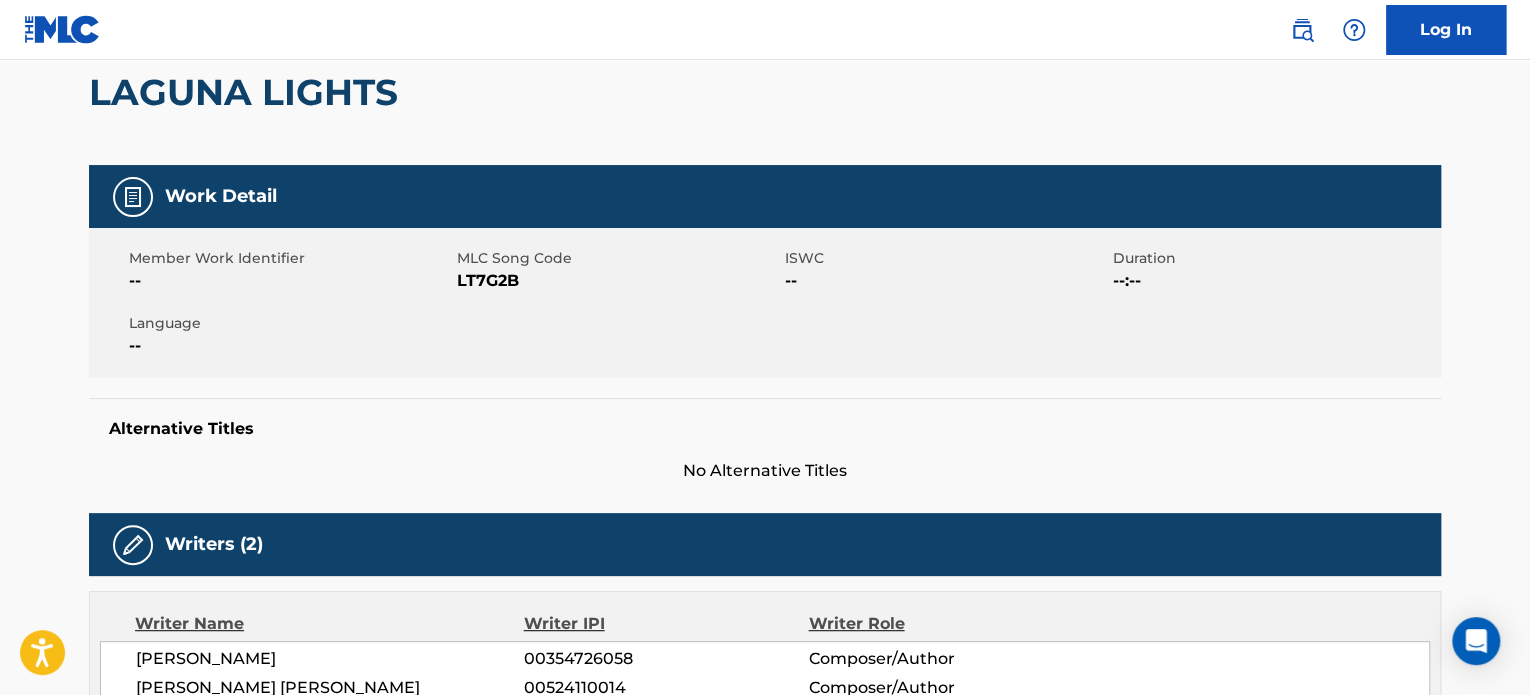 scroll, scrollTop: 0, scrollLeft: 0, axis: both 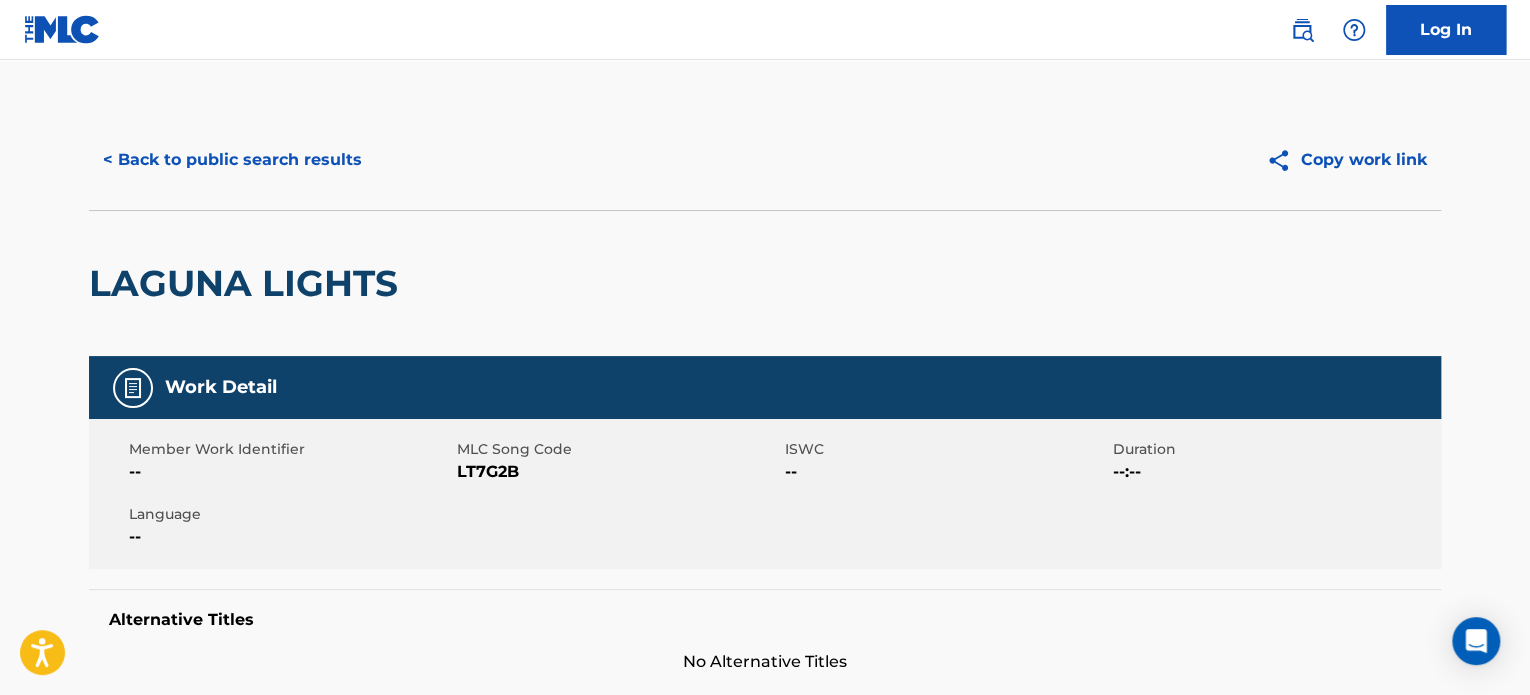 click on "< Back to public search results" at bounding box center [232, 160] 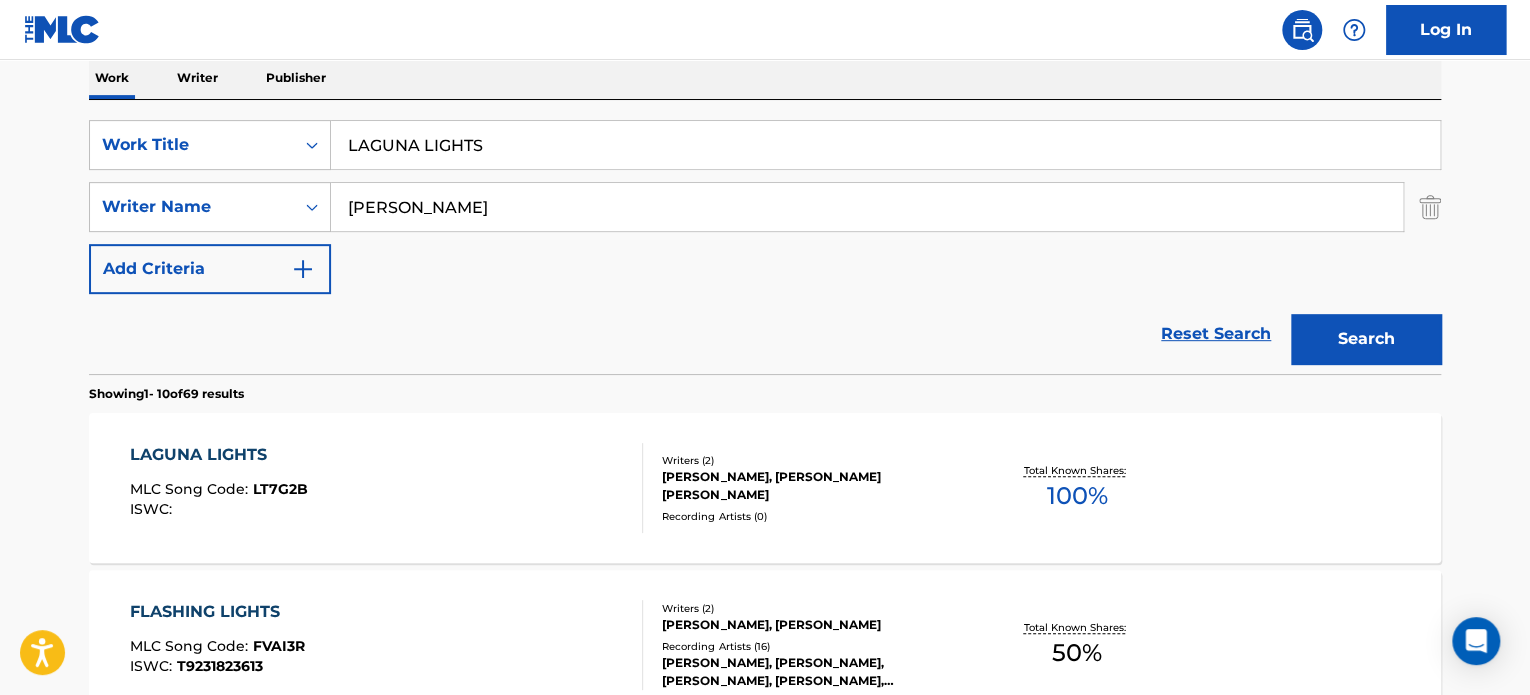 scroll, scrollTop: 313, scrollLeft: 0, axis: vertical 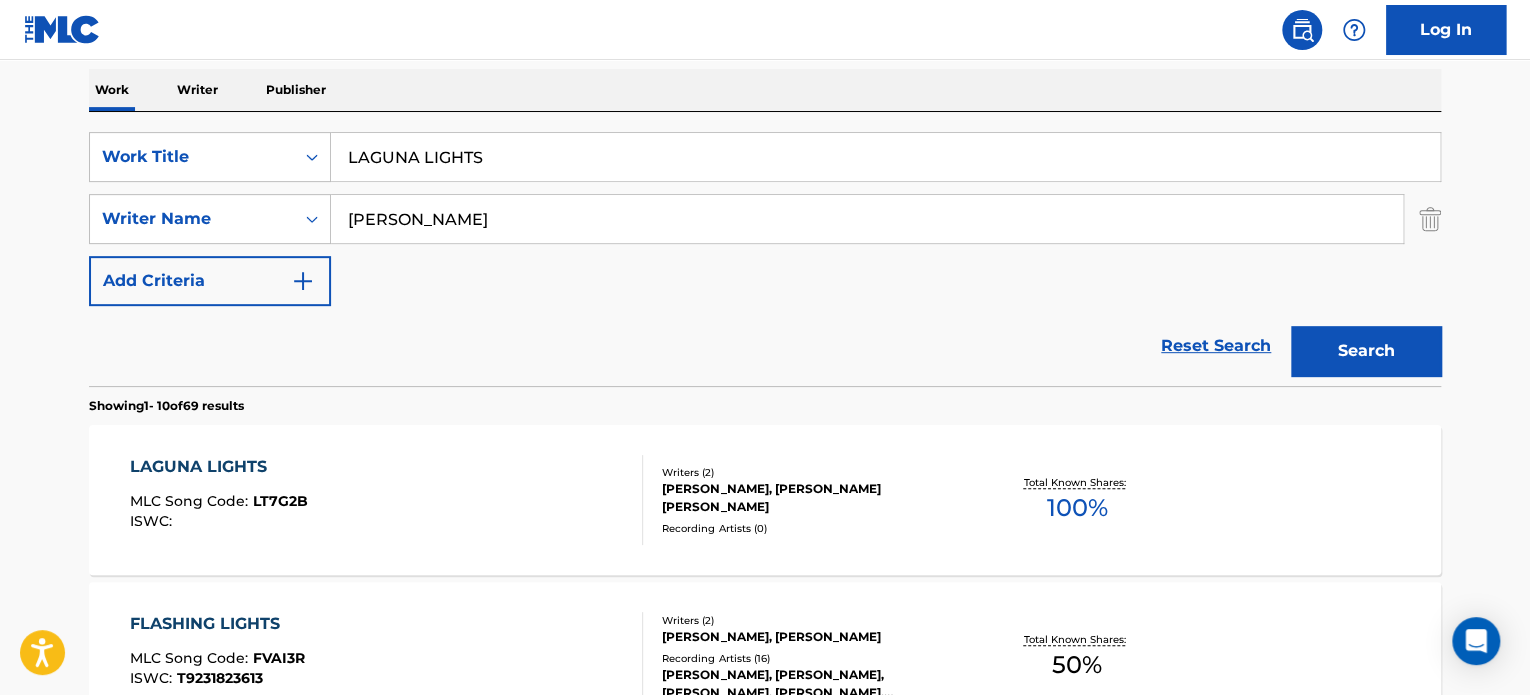 click on "LAGUNA LIGHTS" at bounding box center [885, 157] 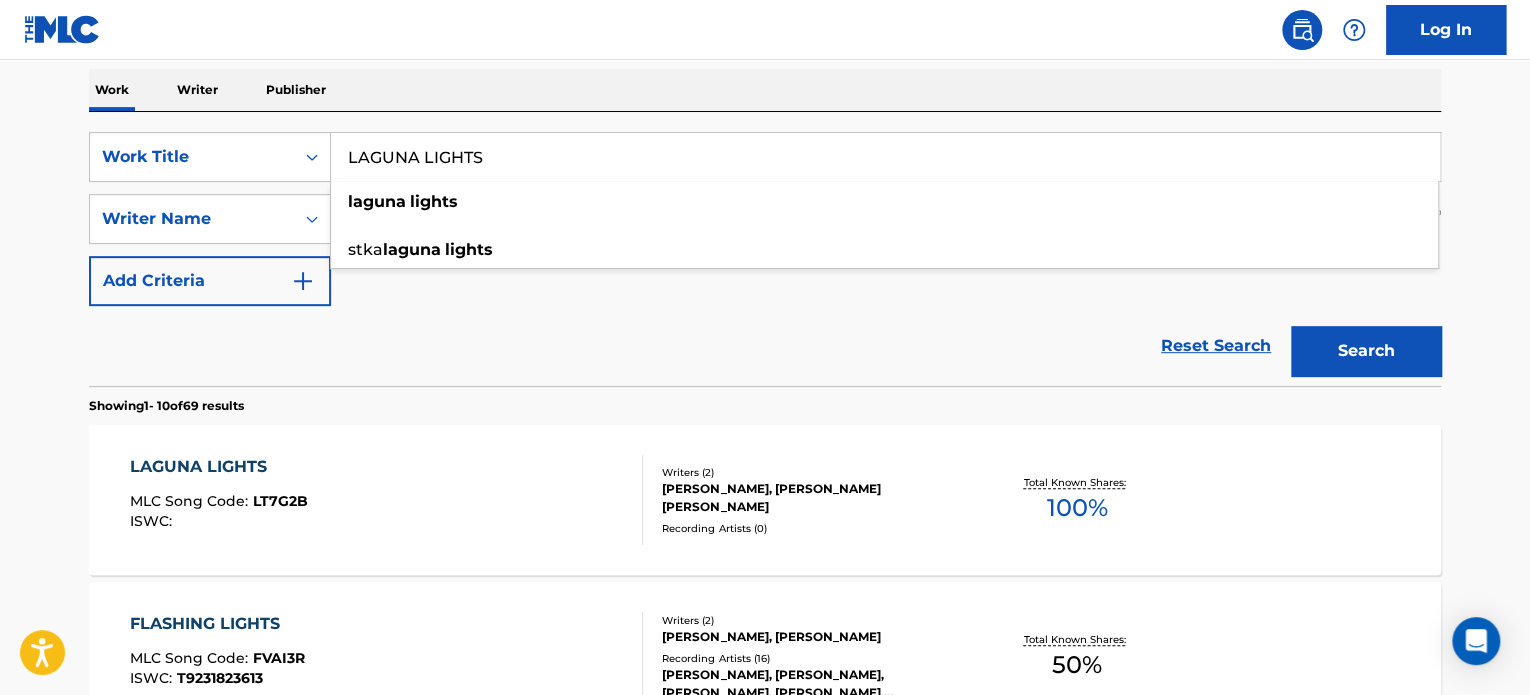 click on "LAGUNA LIGHTS" at bounding box center (885, 157) 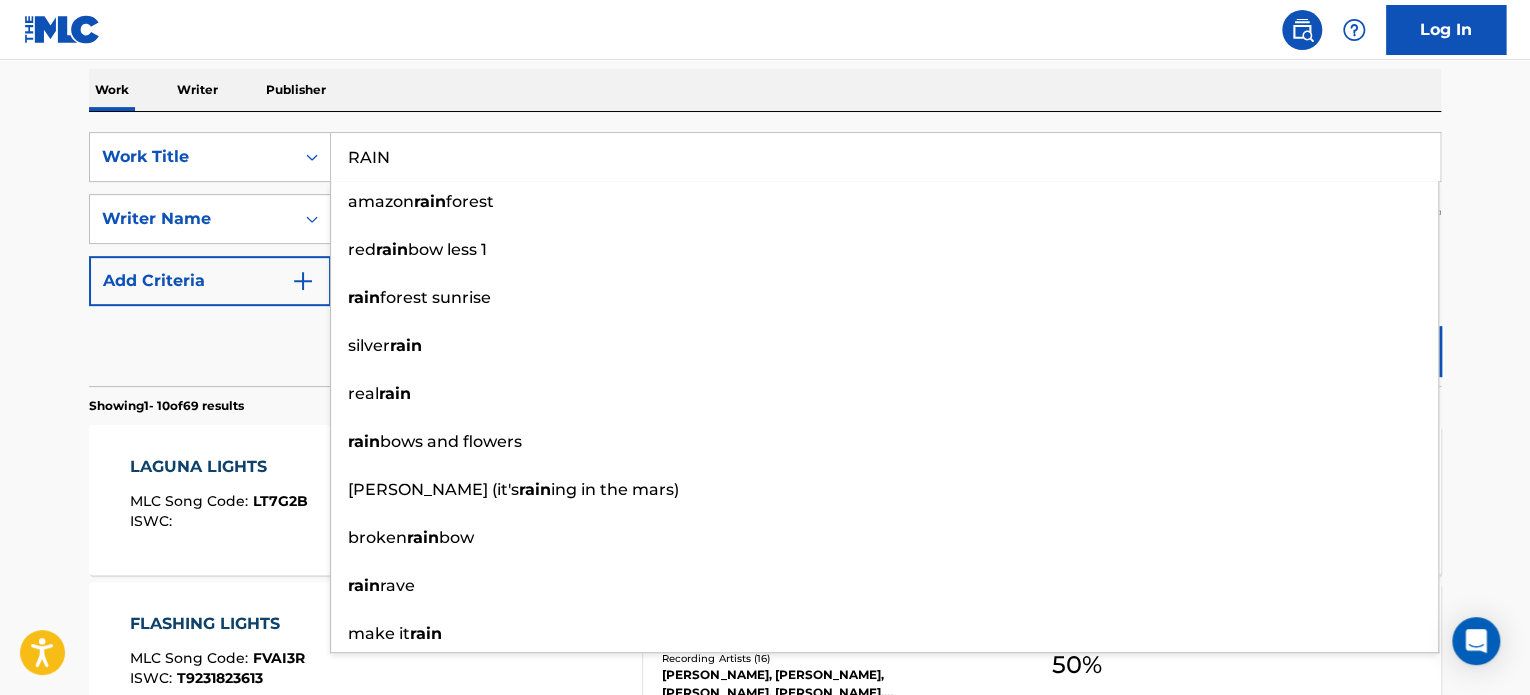 type on "RAIN" 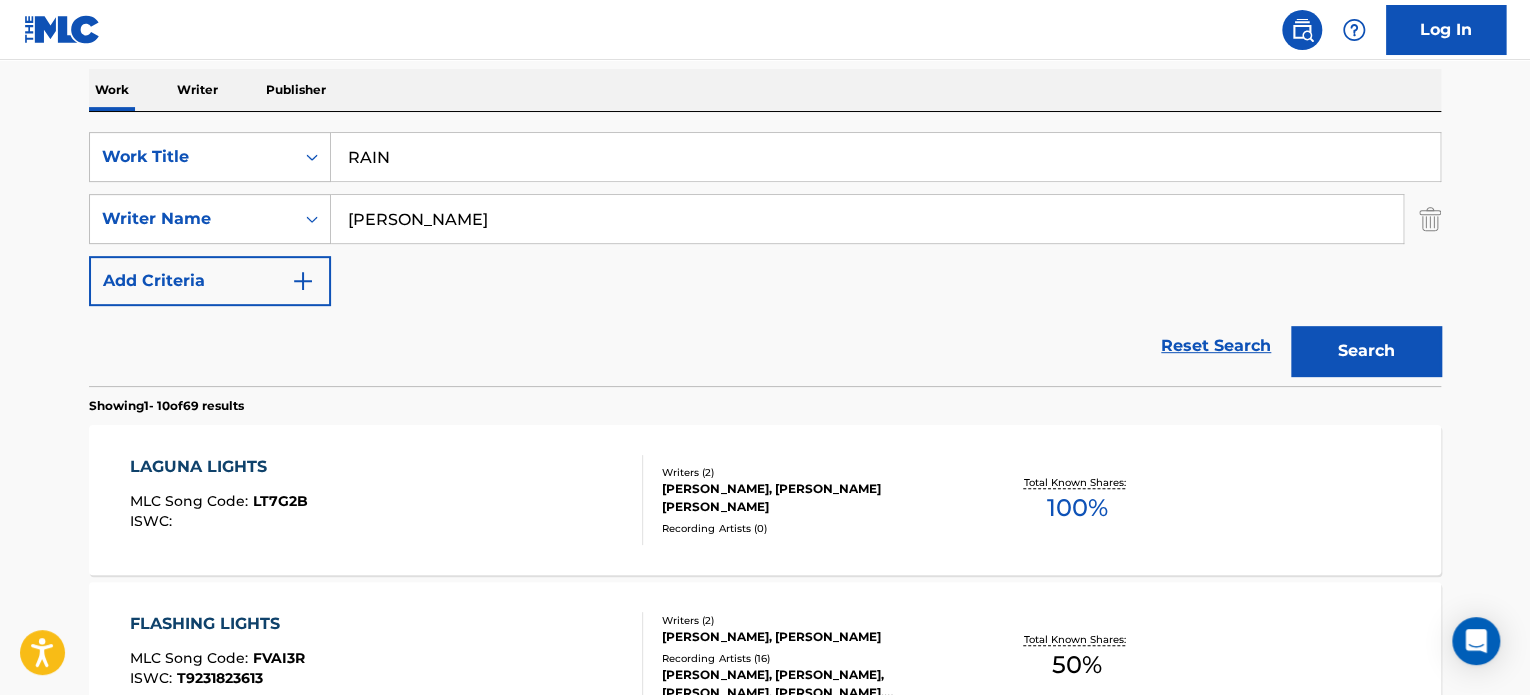 click on "[PERSON_NAME]" at bounding box center (867, 219) 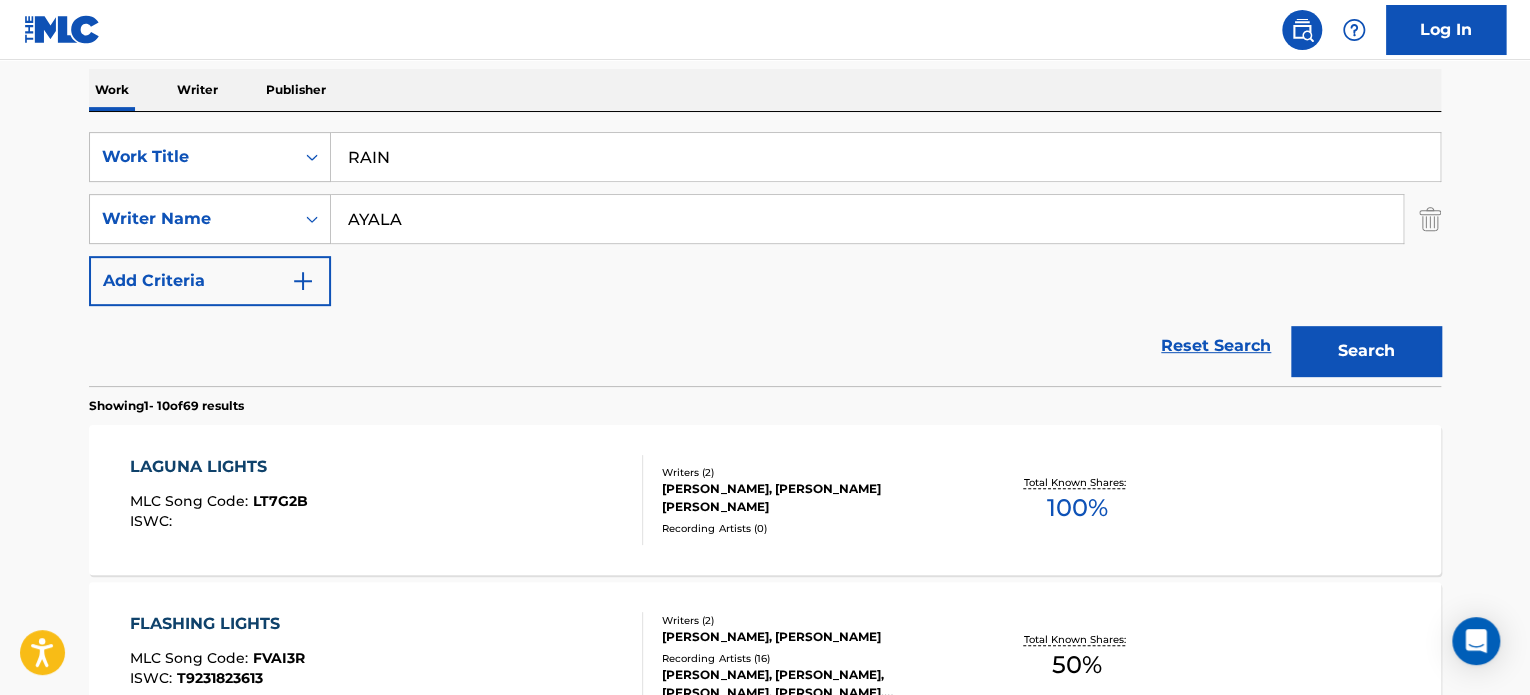 click on "AYALA" at bounding box center (867, 219) 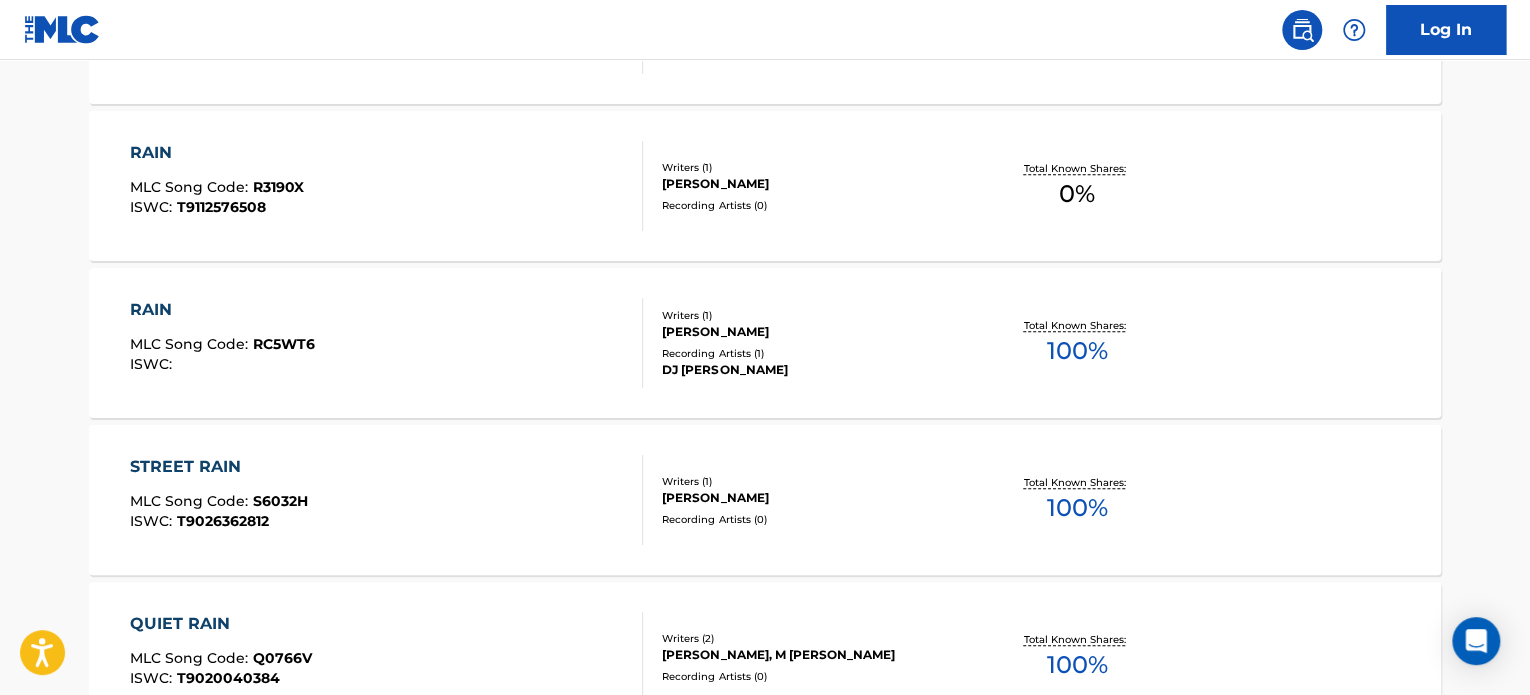 scroll, scrollTop: 813, scrollLeft: 0, axis: vertical 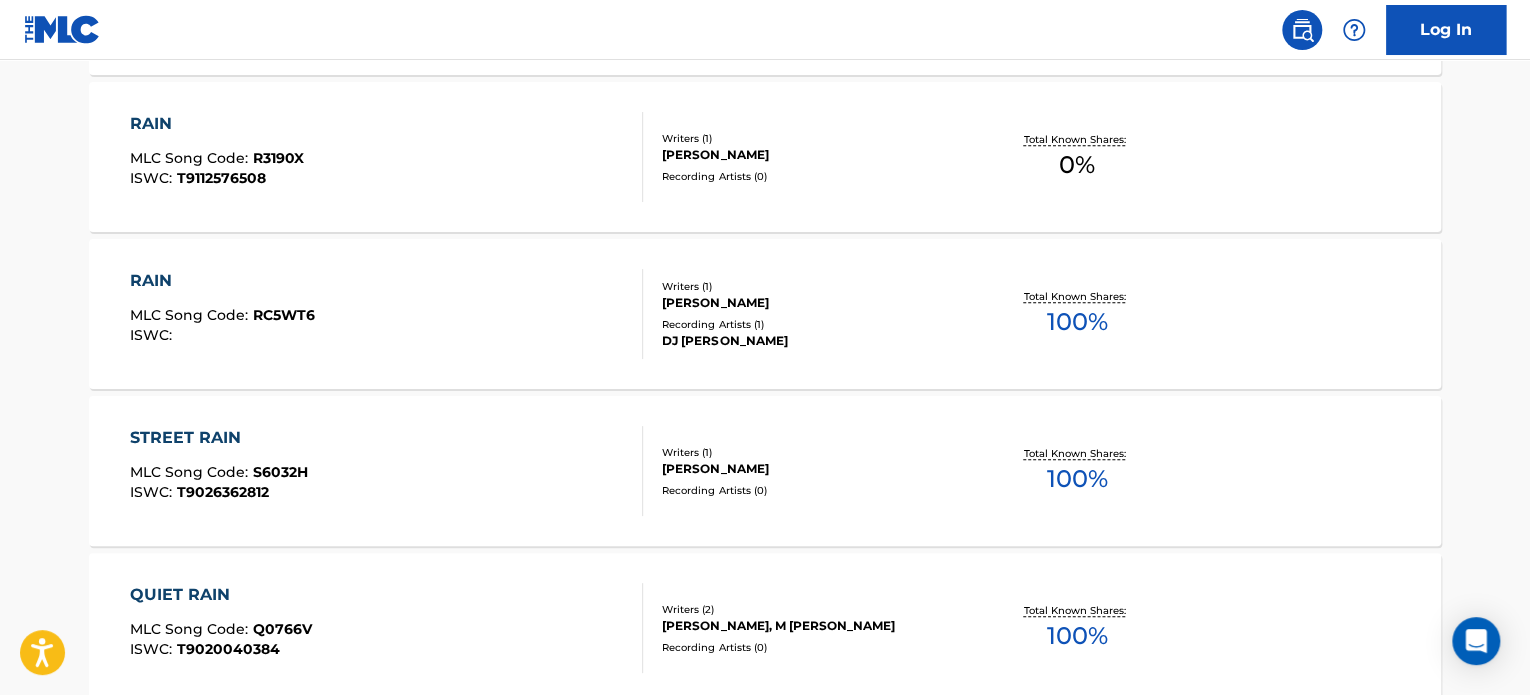 click on "STREET RAIN MLC Song Code : S6032H ISWC : T9026362812" at bounding box center [387, 471] 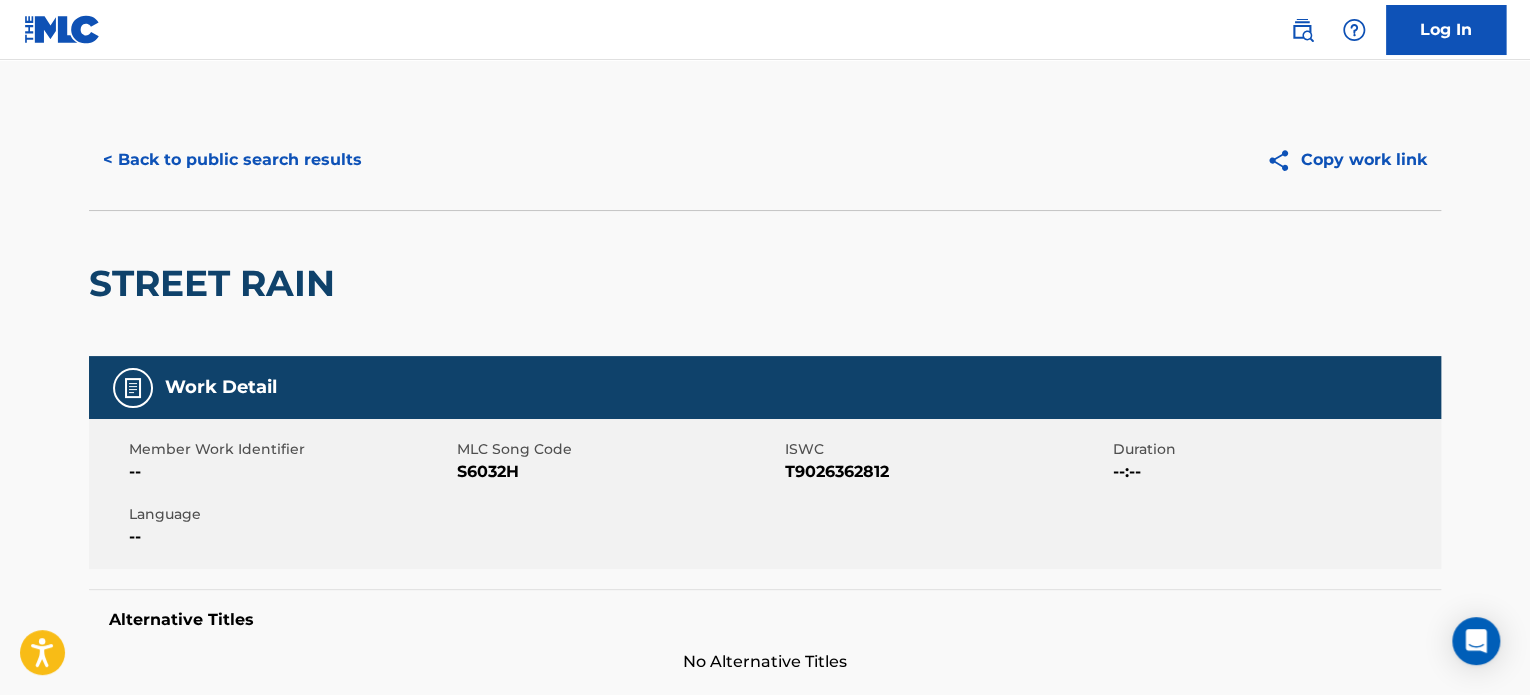 click on "< Back to public search results" at bounding box center [232, 160] 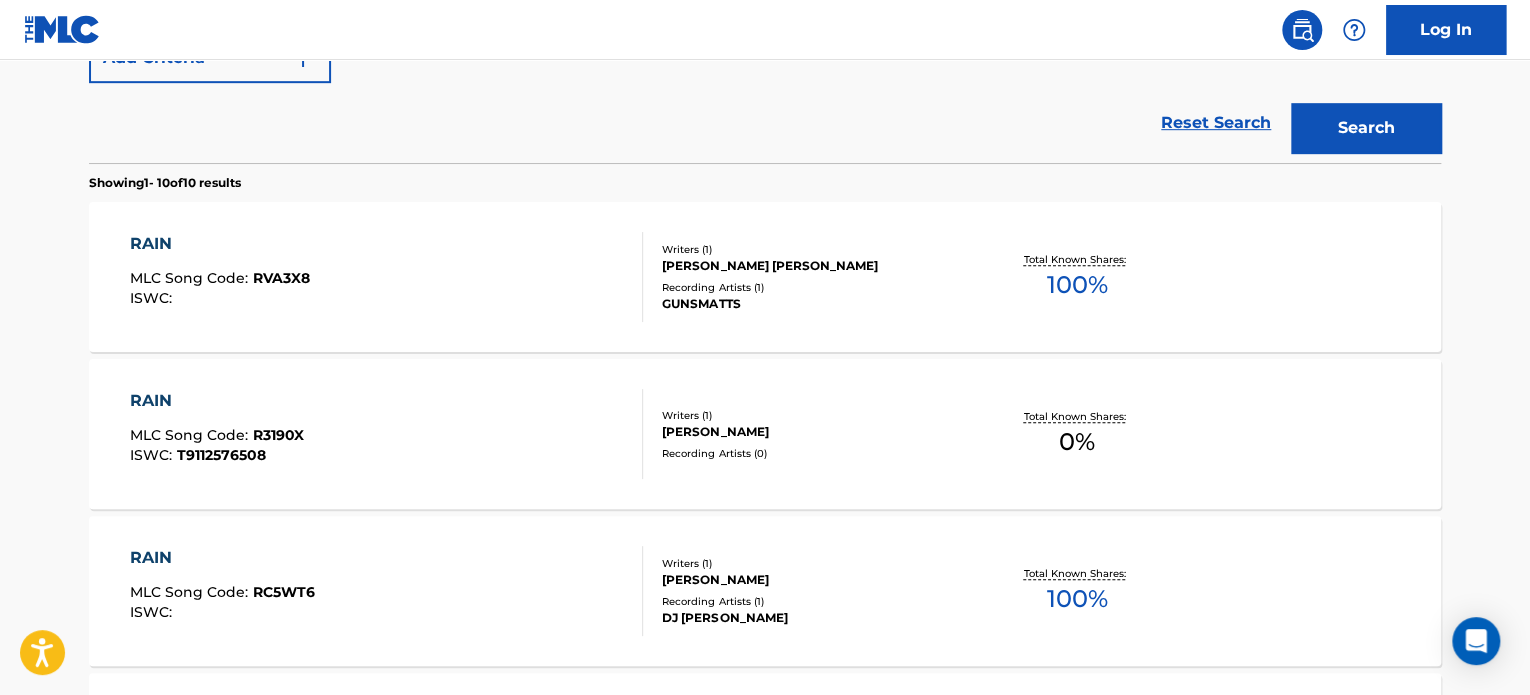 scroll, scrollTop: 328, scrollLeft: 0, axis: vertical 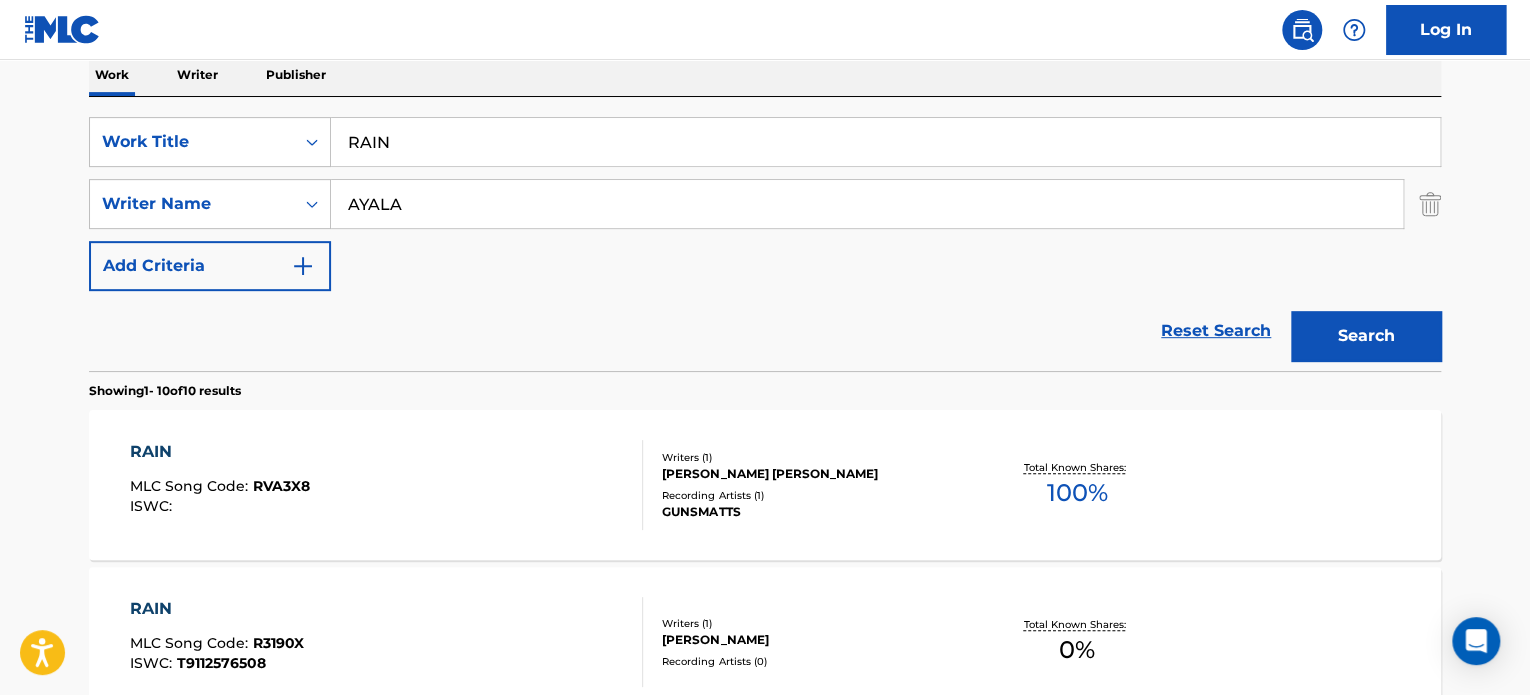 click on "RAIN" at bounding box center (885, 142) 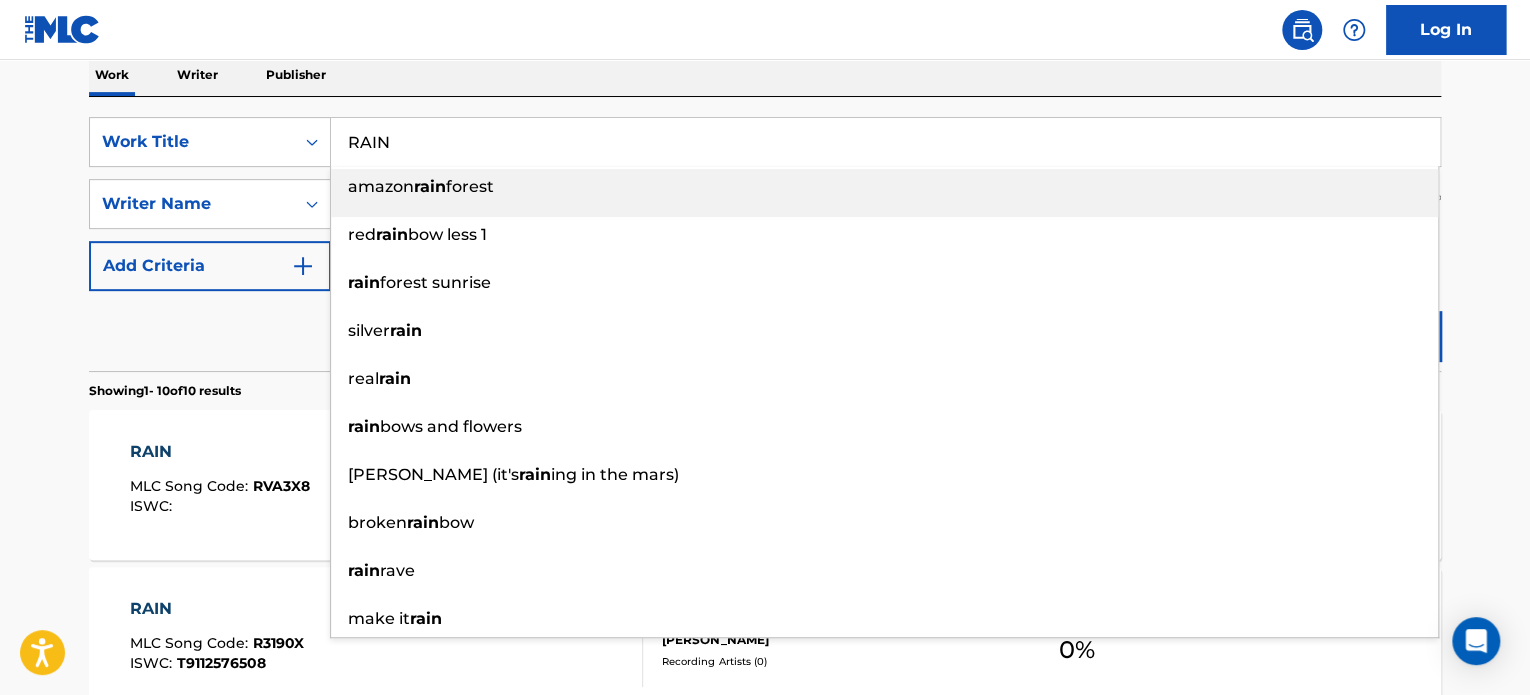 paste on "BUSY WORLD" 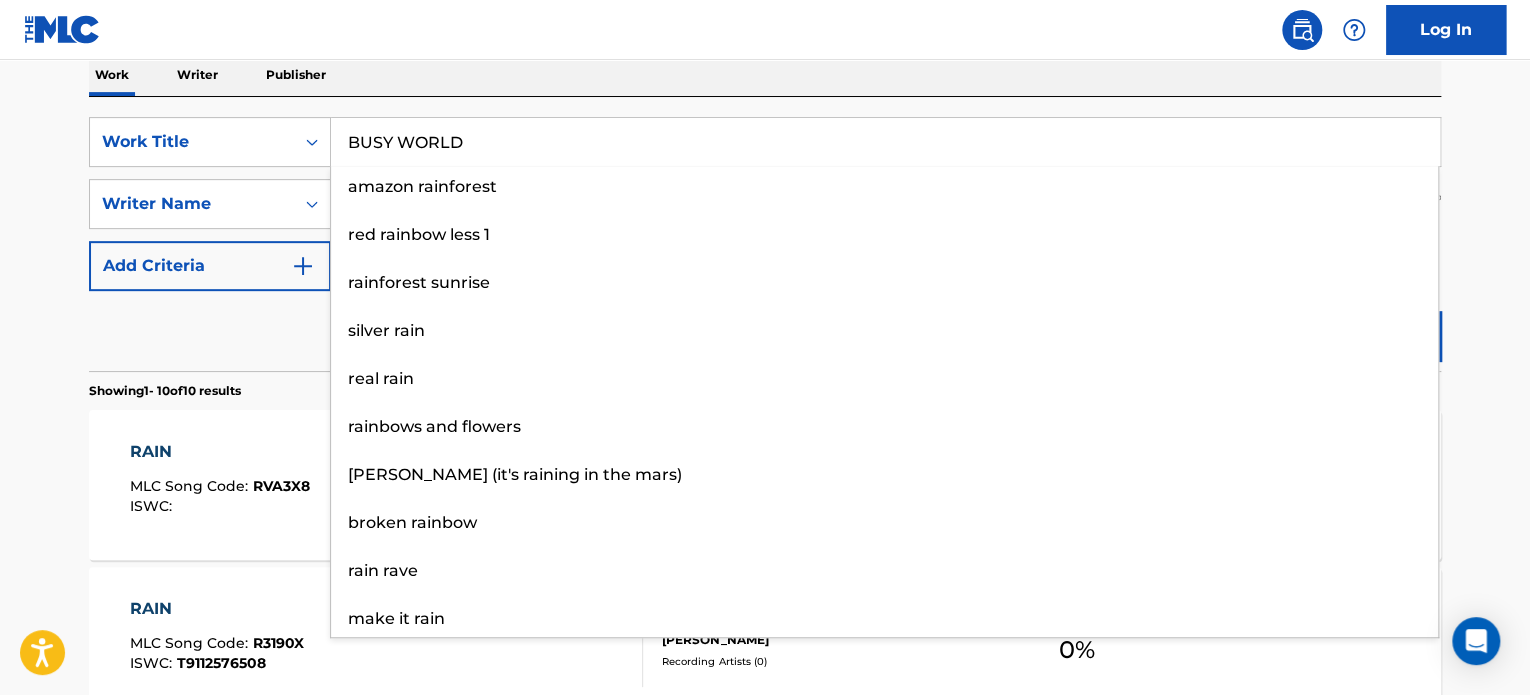 type on "BUSY WORLD" 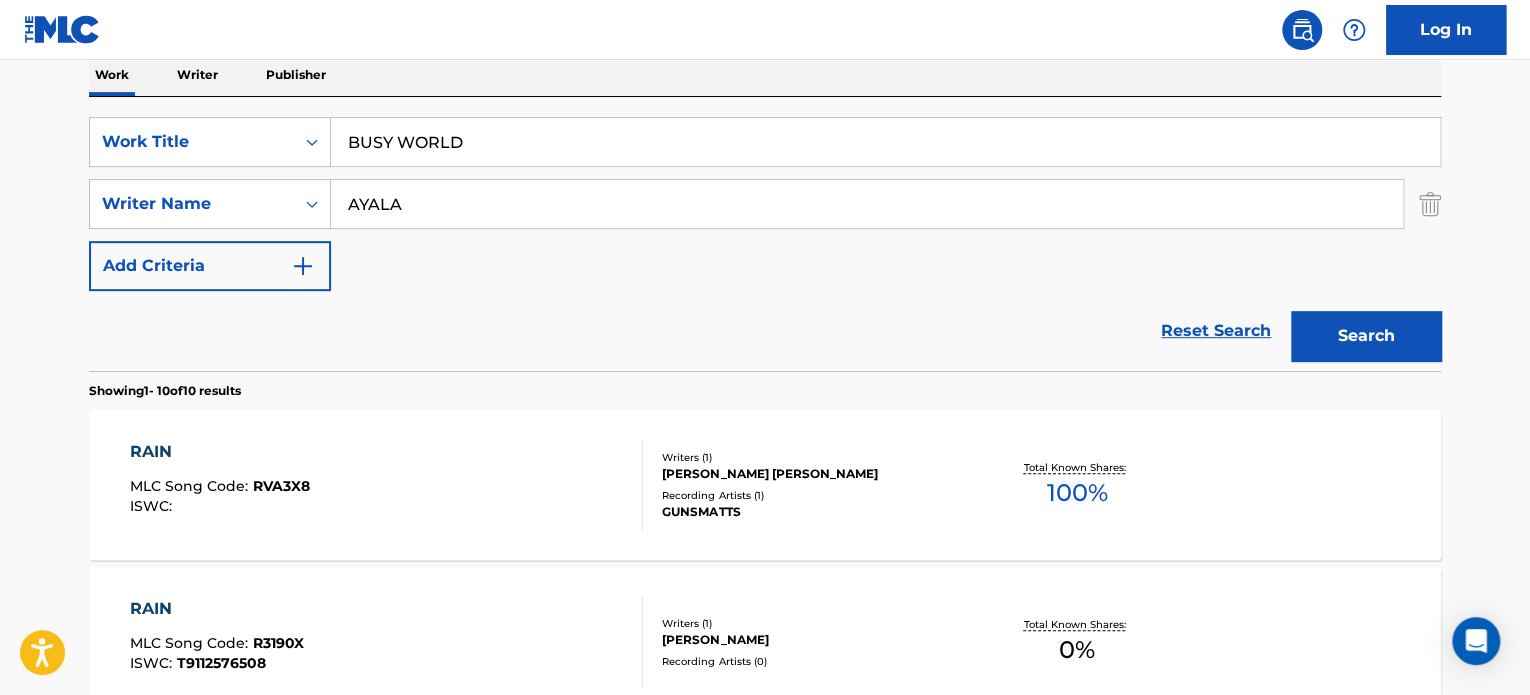 click on "Reset Search Search" at bounding box center [765, 331] 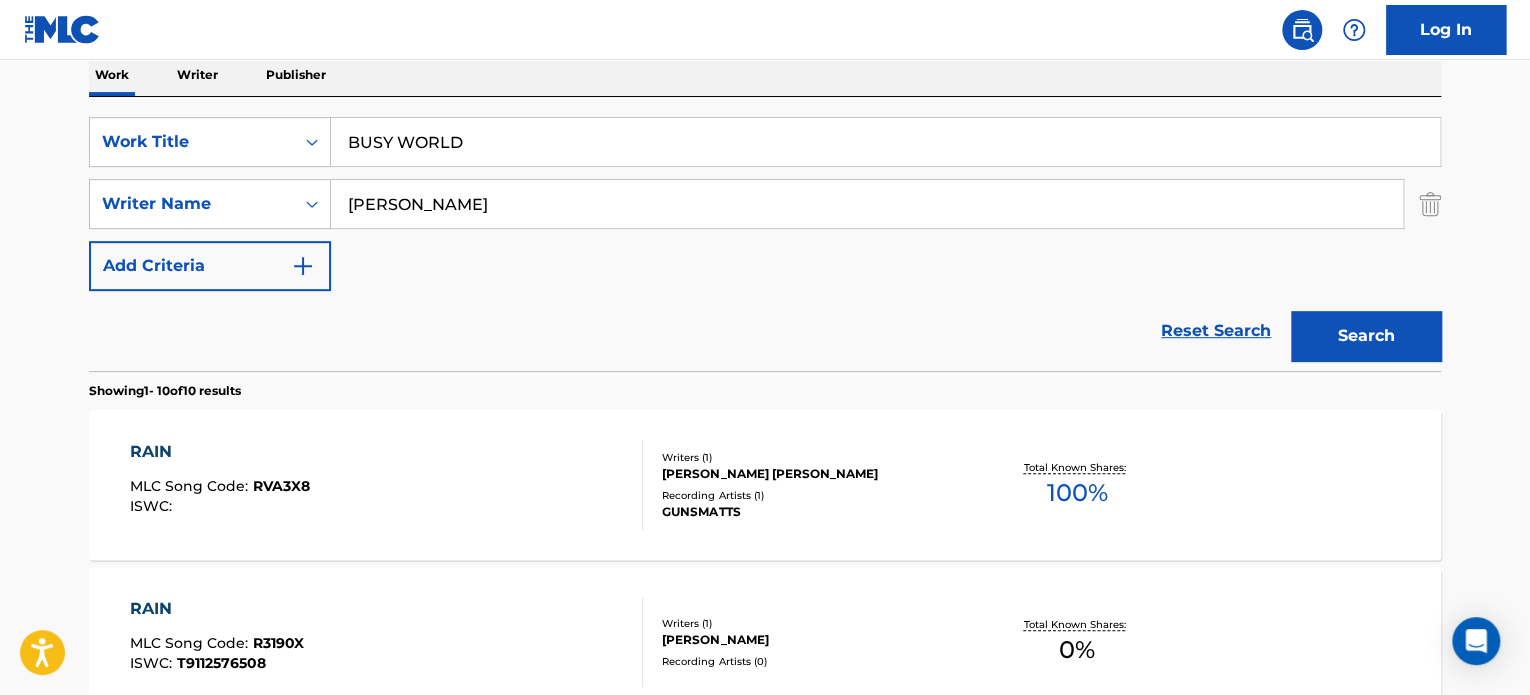 click on "[PERSON_NAME]" at bounding box center (867, 204) 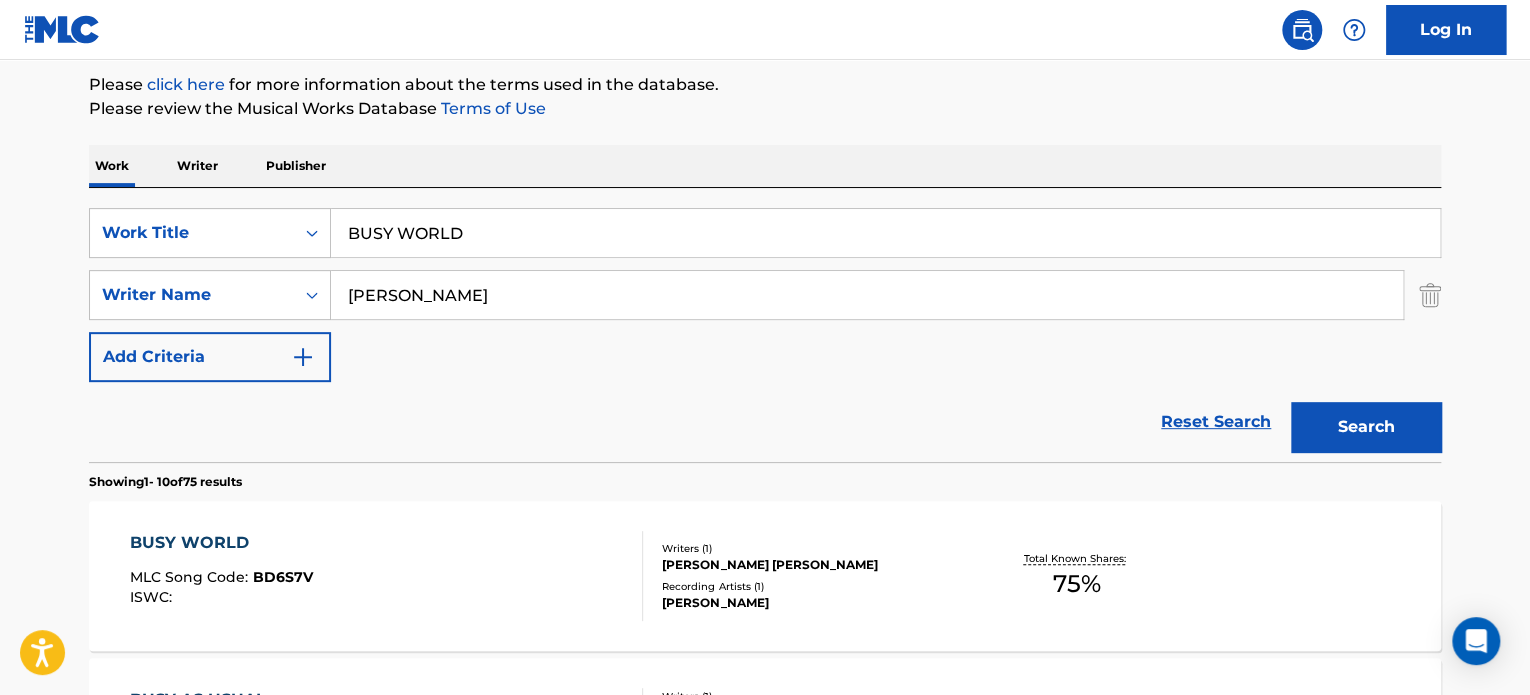 scroll, scrollTop: 328, scrollLeft: 0, axis: vertical 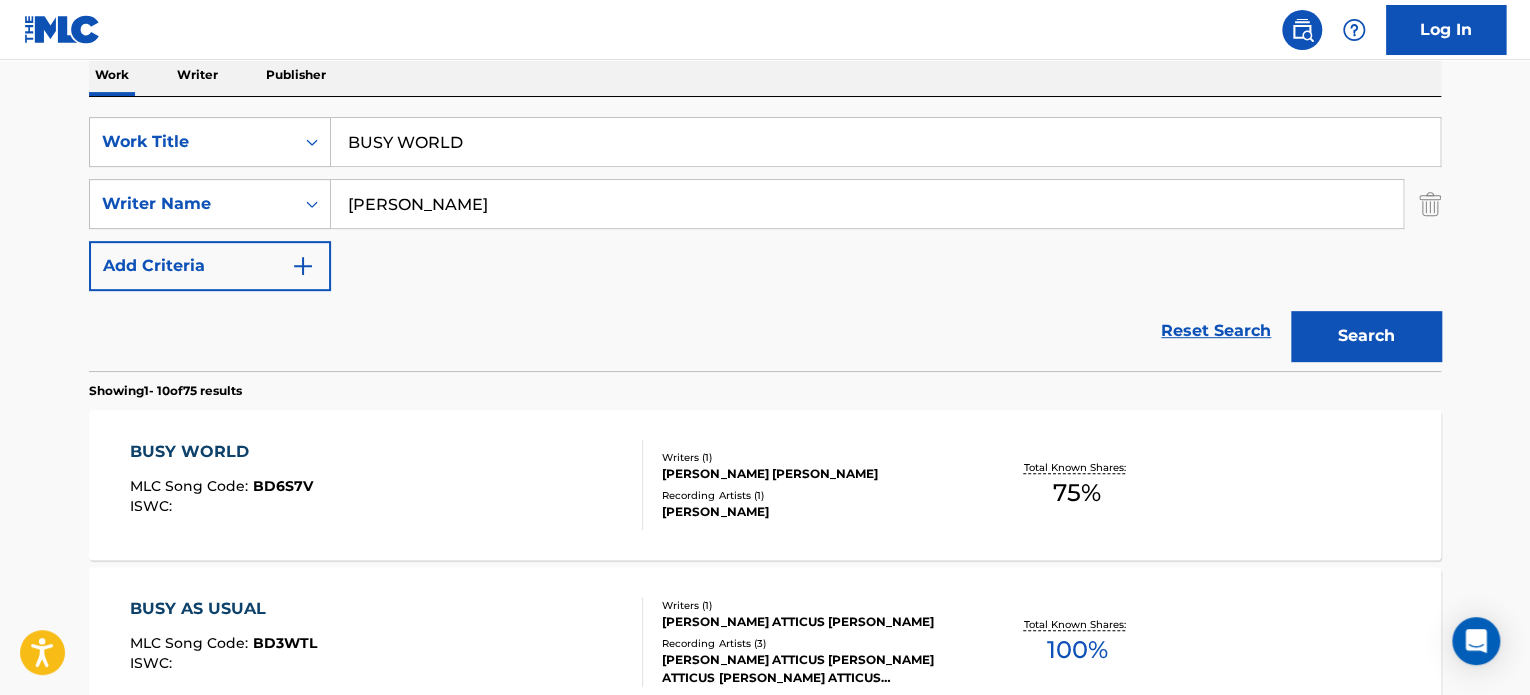 click on "BUSY WORLD MLC Song Code : BD6S7V ISWC :" at bounding box center [387, 485] 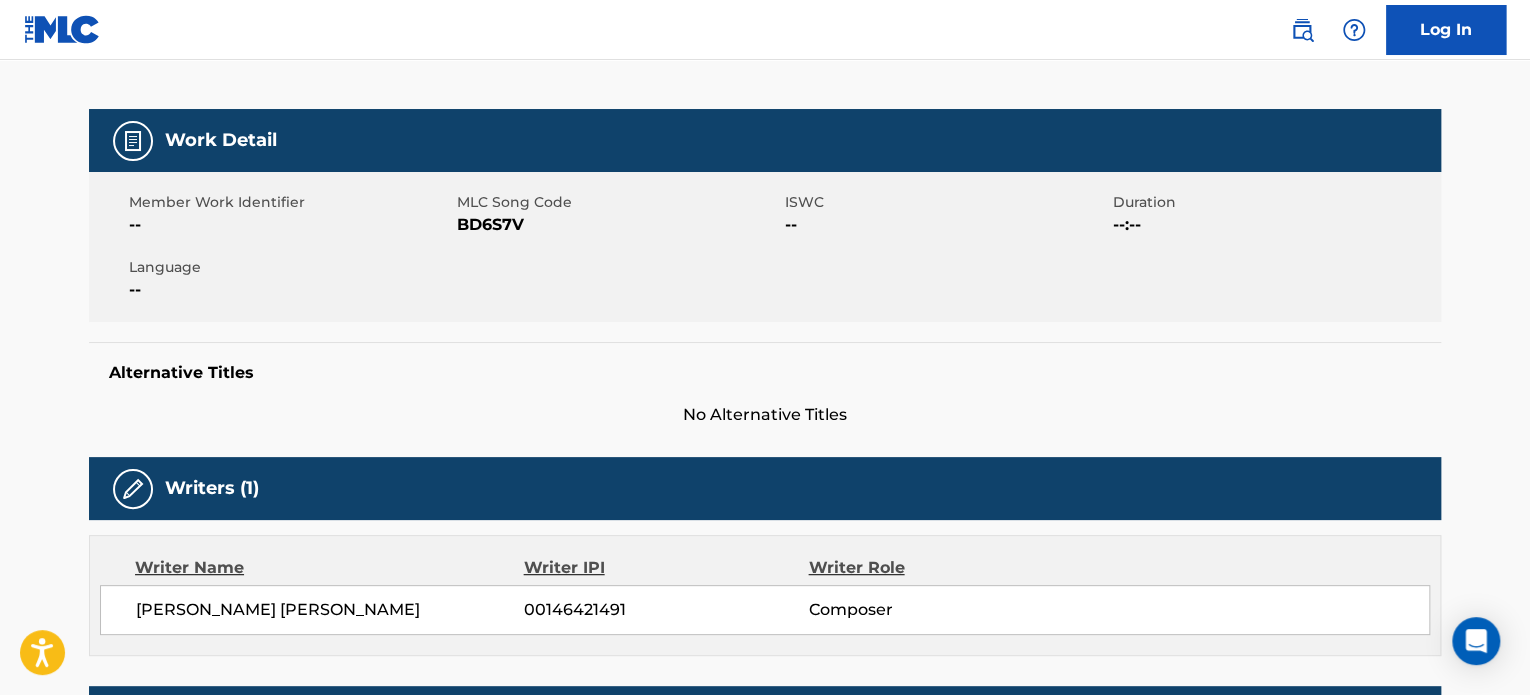 scroll, scrollTop: 0, scrollLeft: 0, axis: both 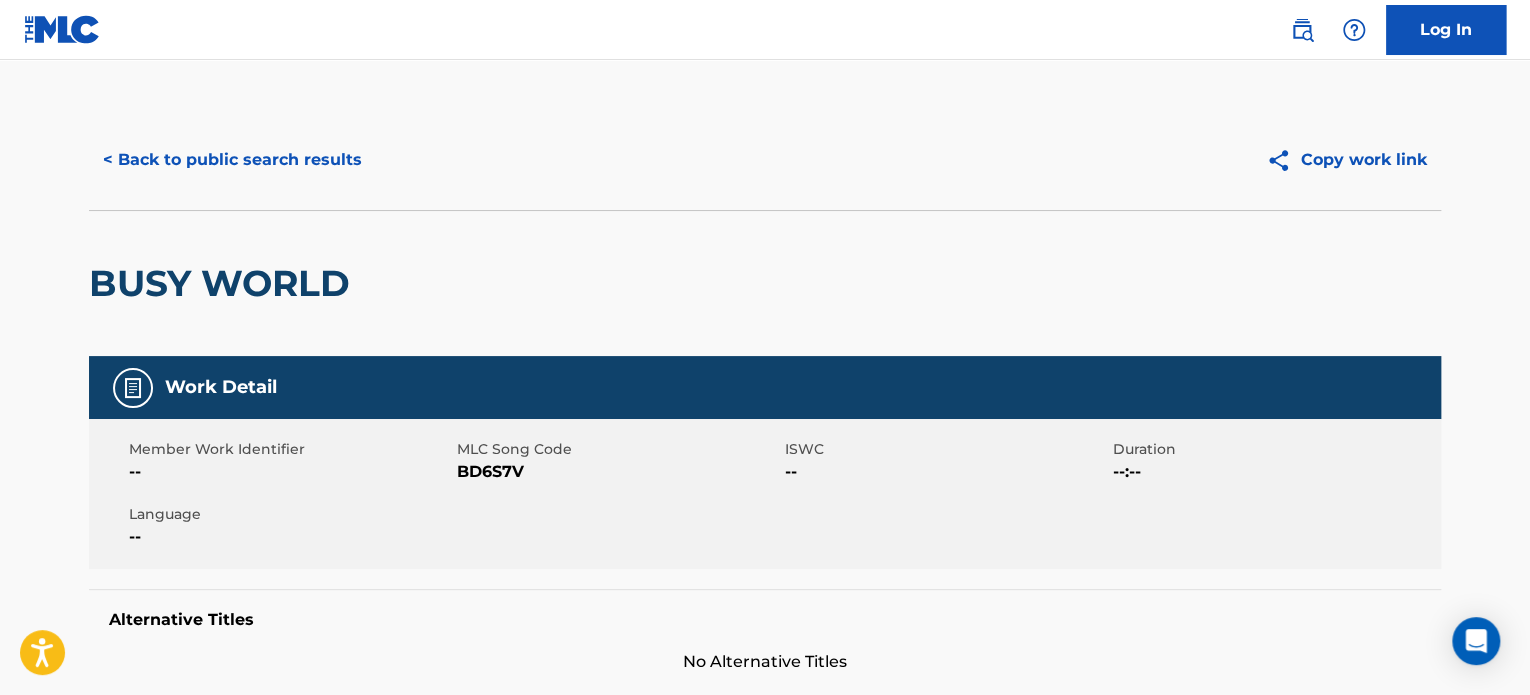 click on "< Back to public search results" at bounding box center (232, 160) 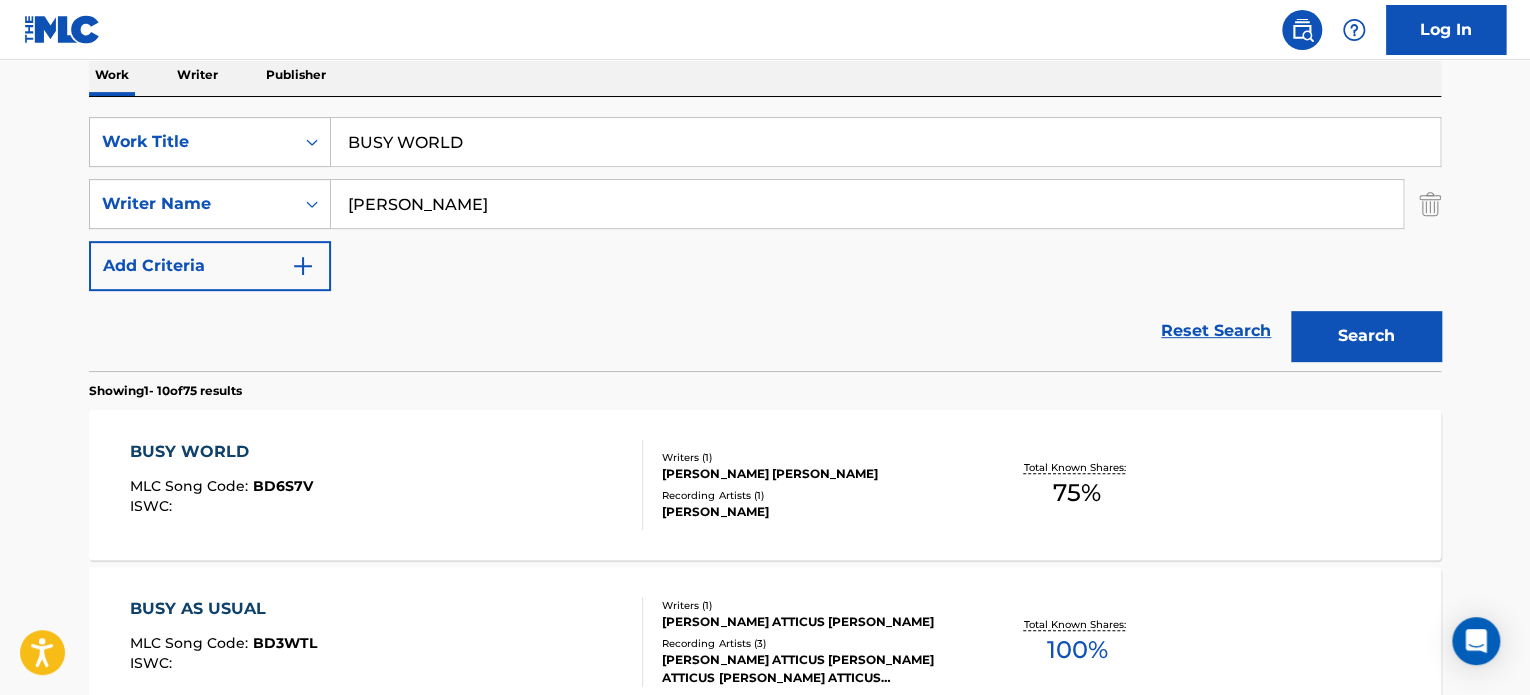 click on "BUSY WORLD" at bounding box center (885, 142) 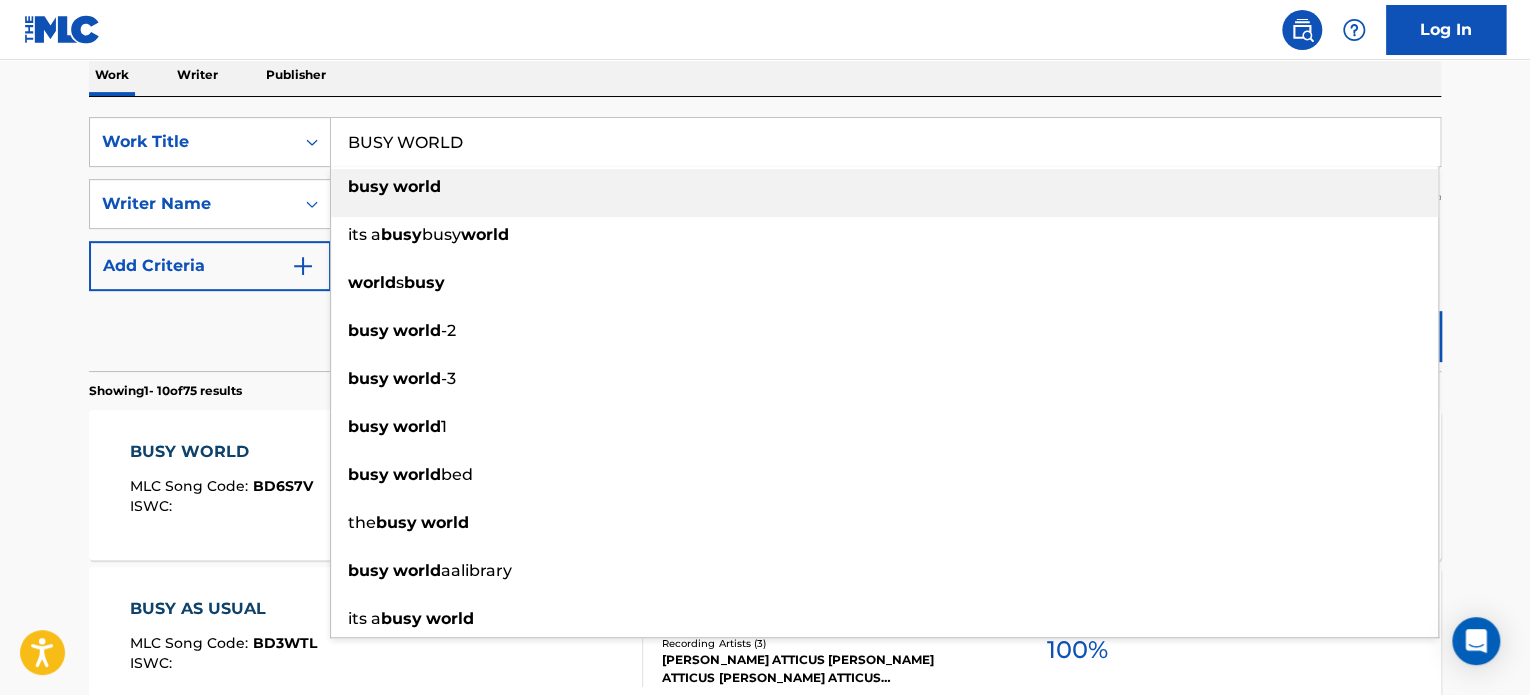 paste on "IN THE MIDDLE OF THE STORM" 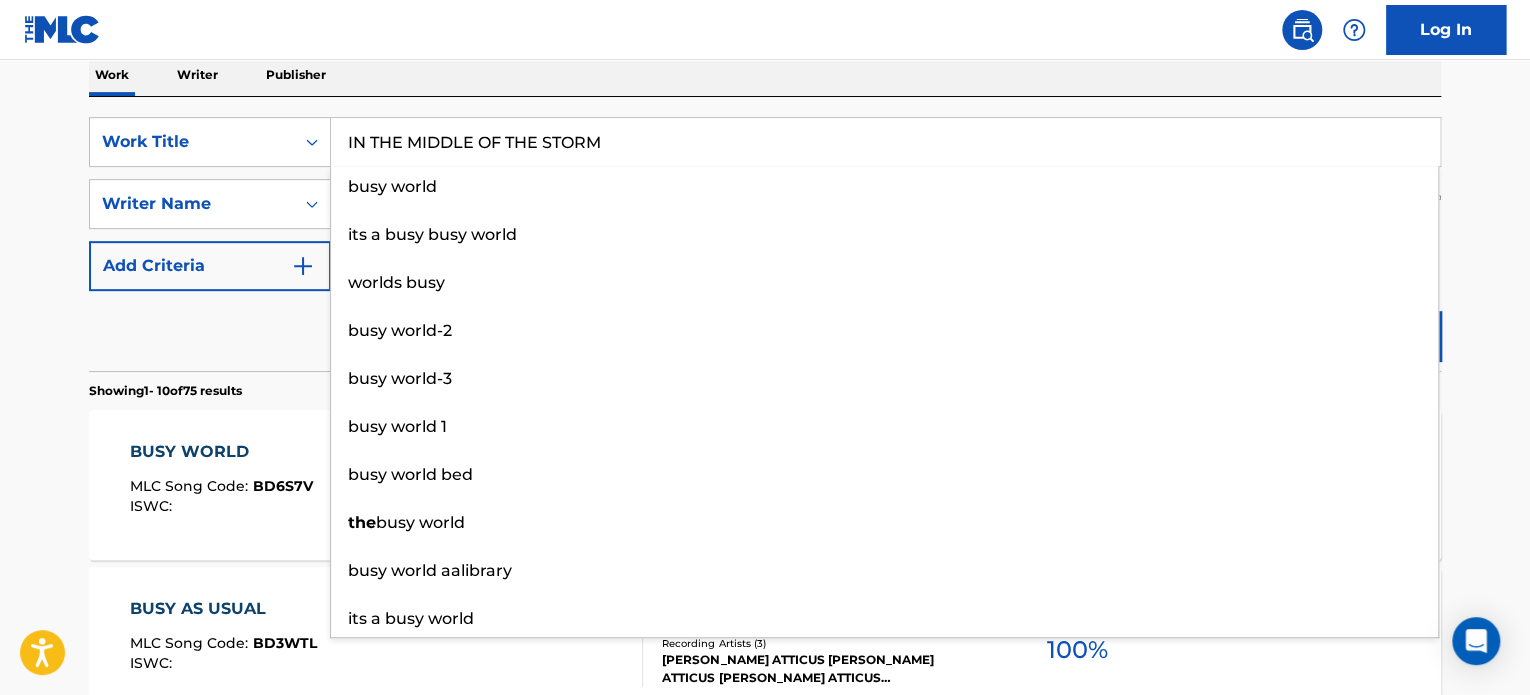 type on "IN THE MIDDLE OF THE STORM" 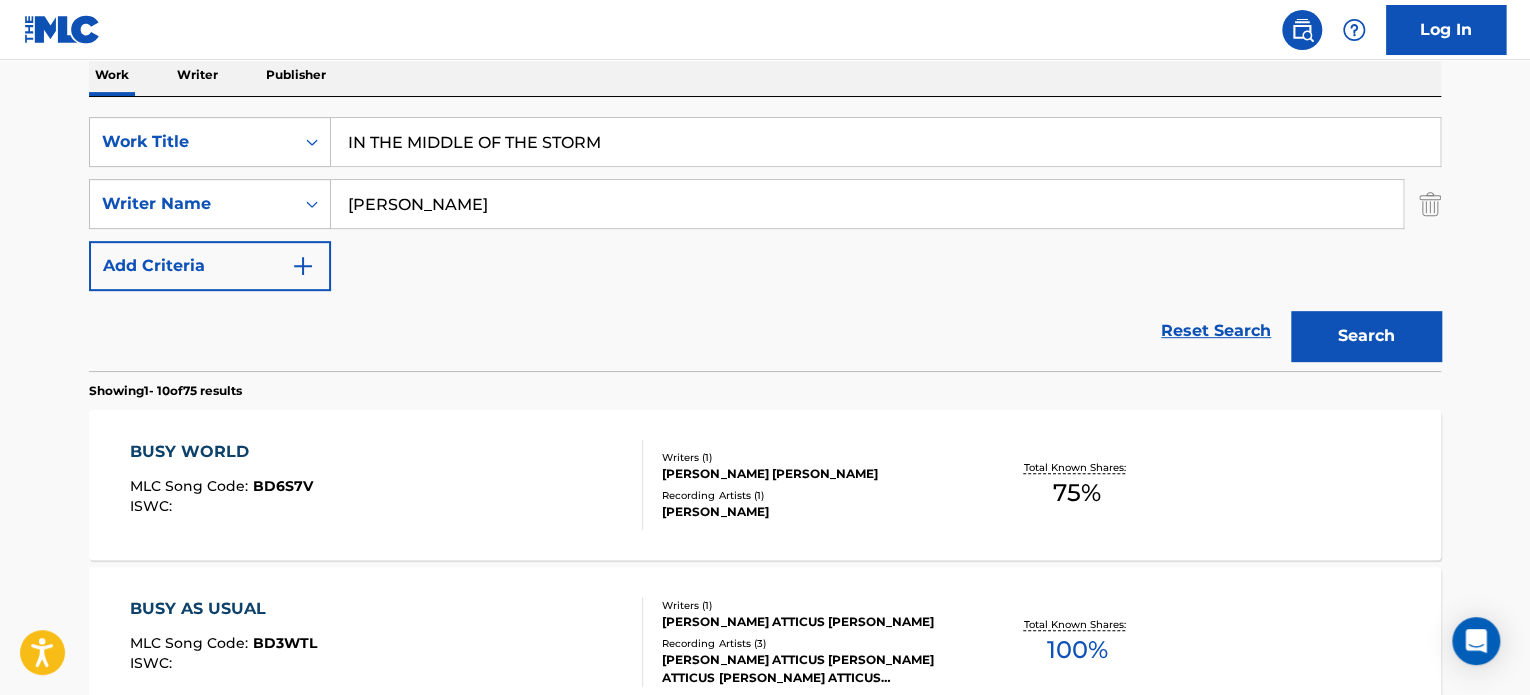 click on "[PERSON_NAME]" at bounding box center (867, 204) 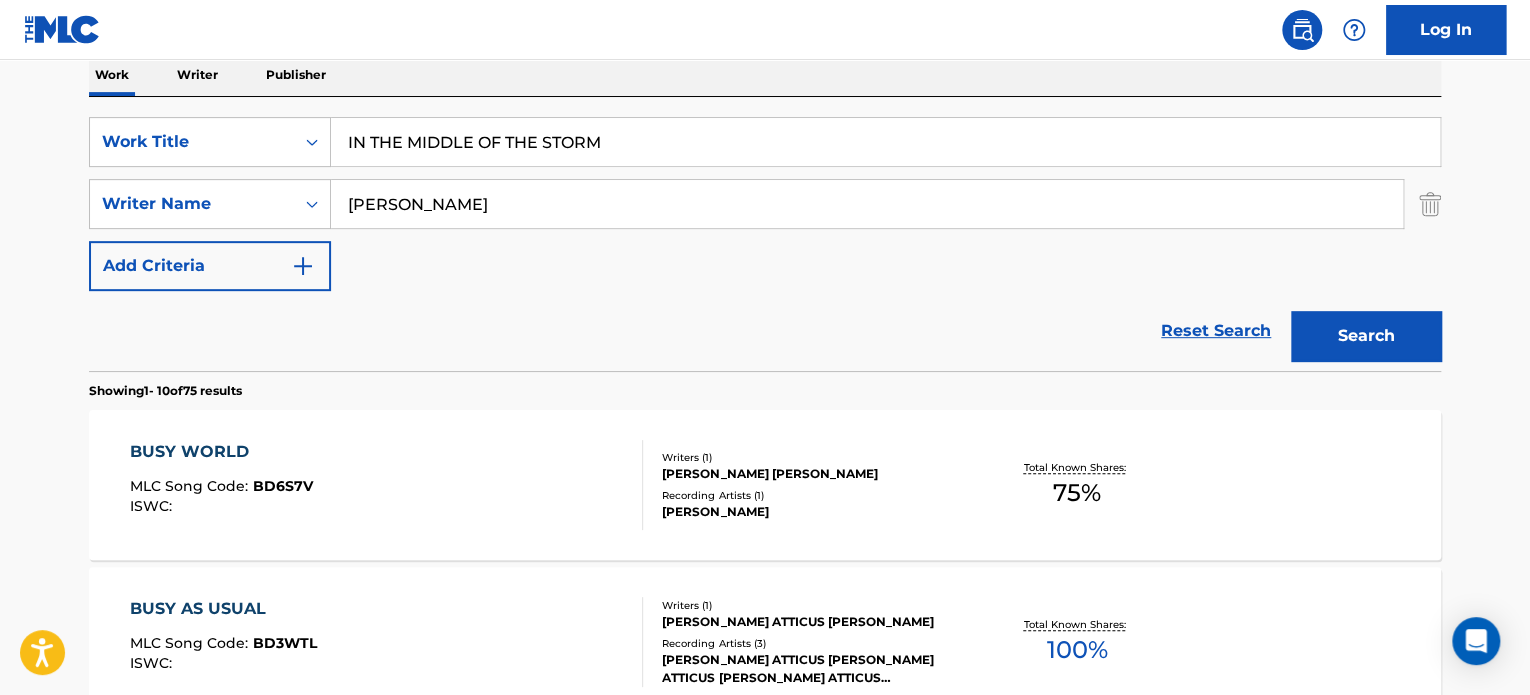 click on "[PERSON_NAME]" at bounding box center (867, 204) 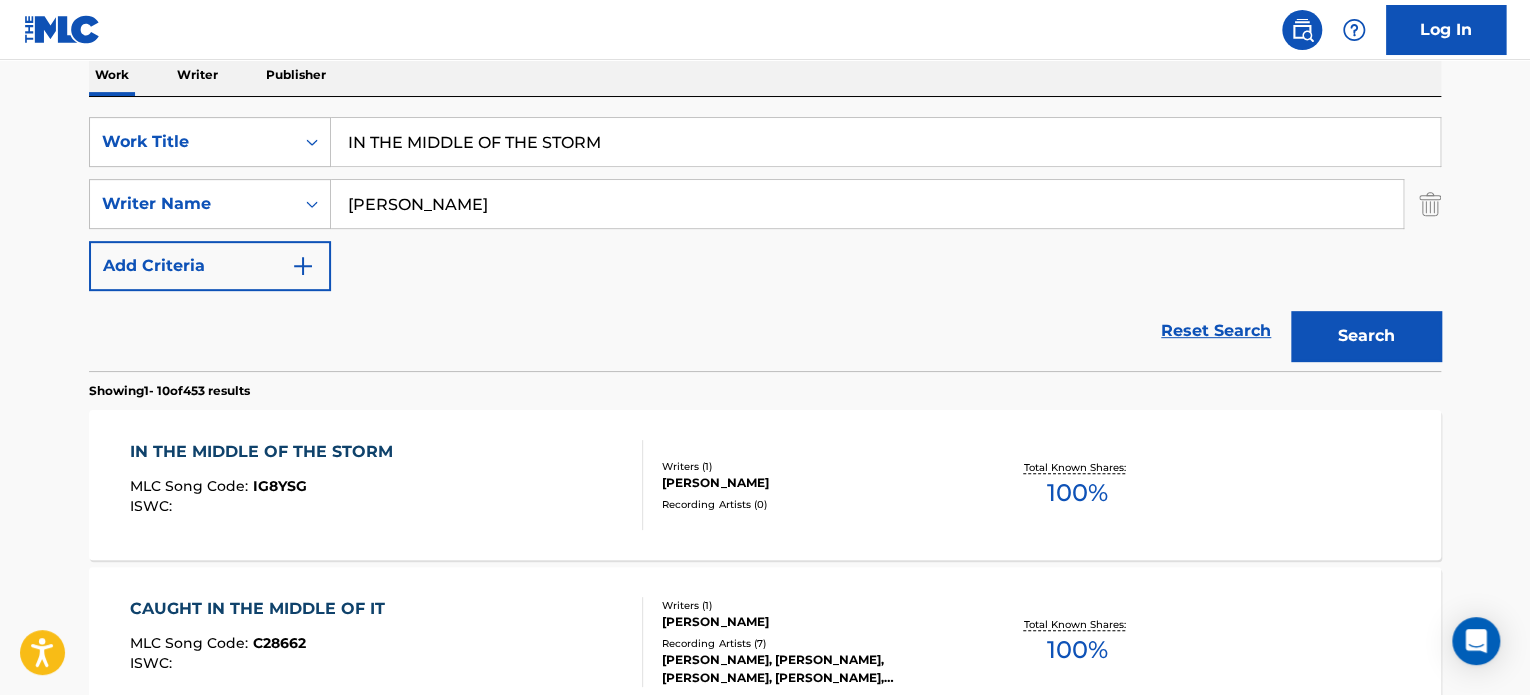 scroll, scrollTop: 428, scrollLeft: 0, axis: vertical 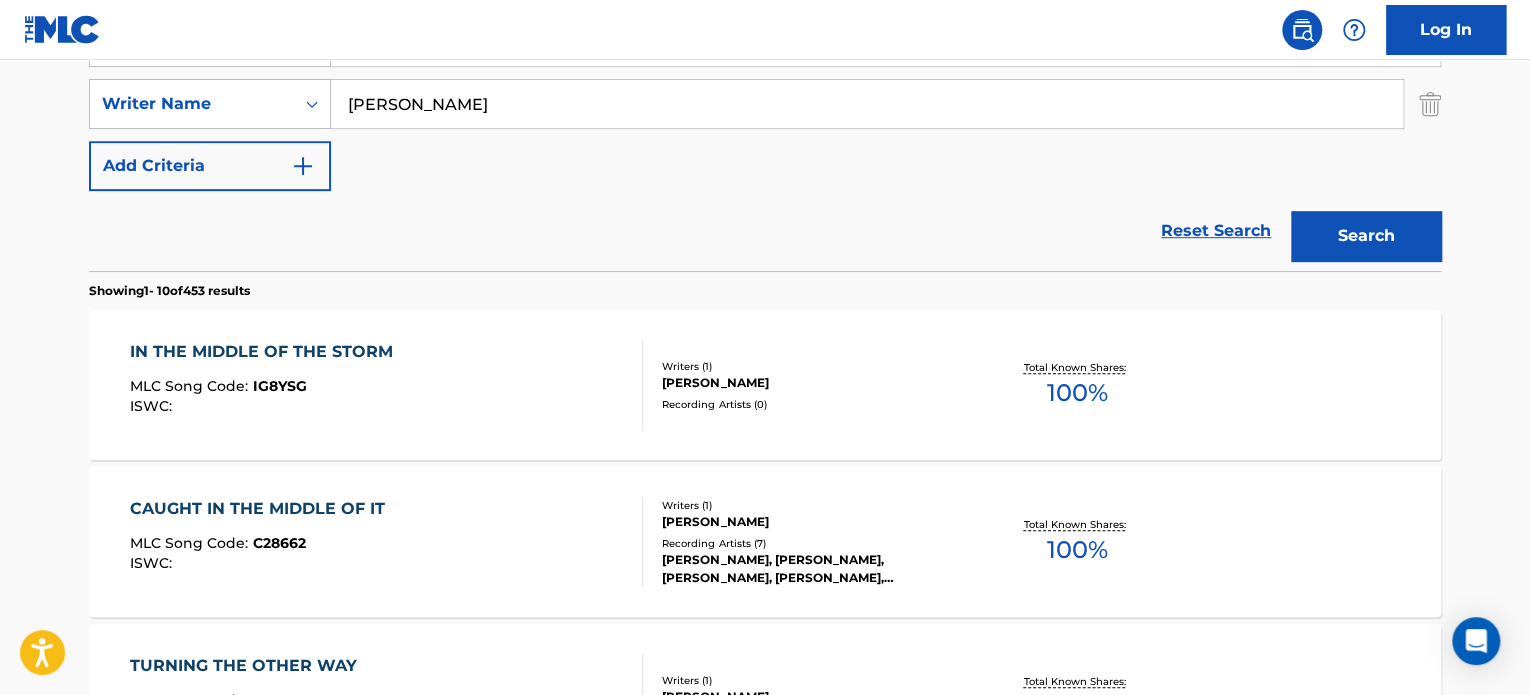 click on "IN THE MIDDLE OF THE STORM MLC Song Code : IG8YSG ISWC :" at bounding box center [387, 385] 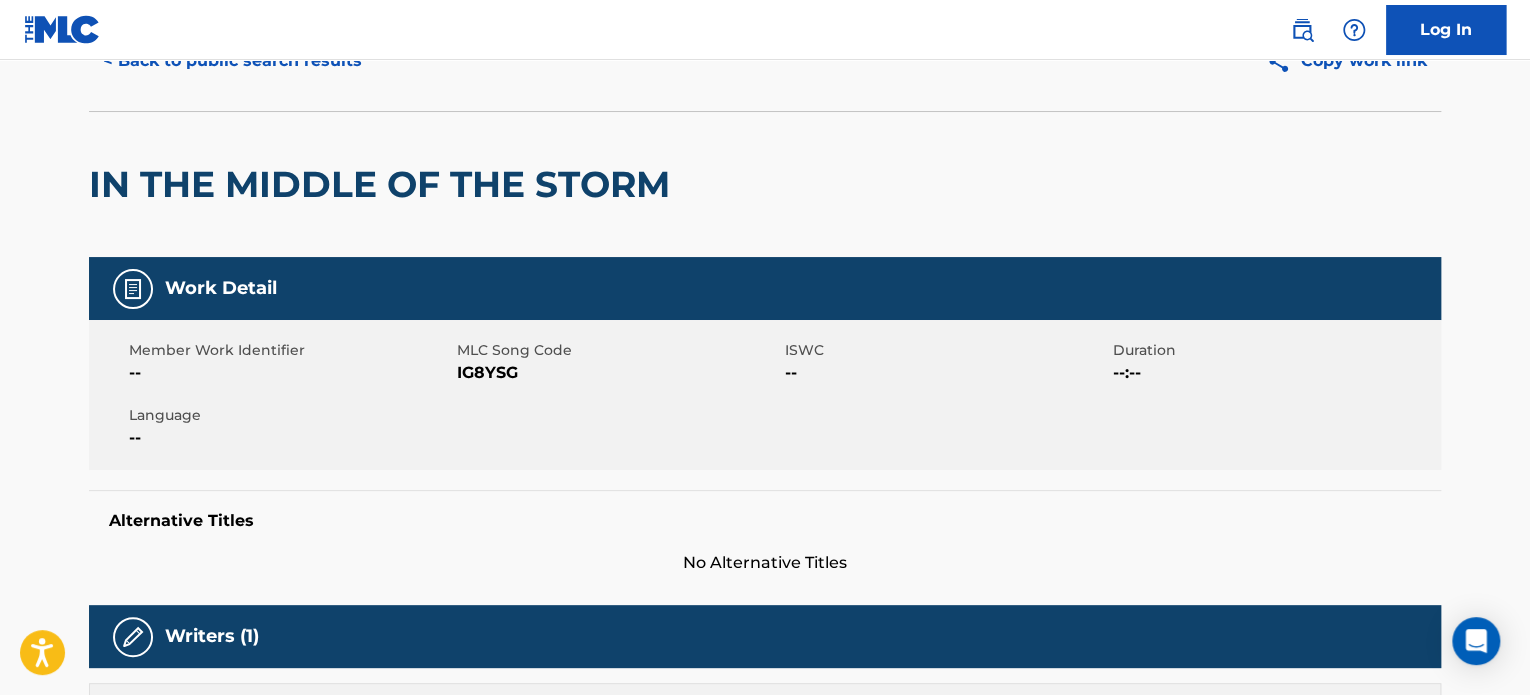 scroll, scrollTop: 0, scrollLeft: 0, axis: both 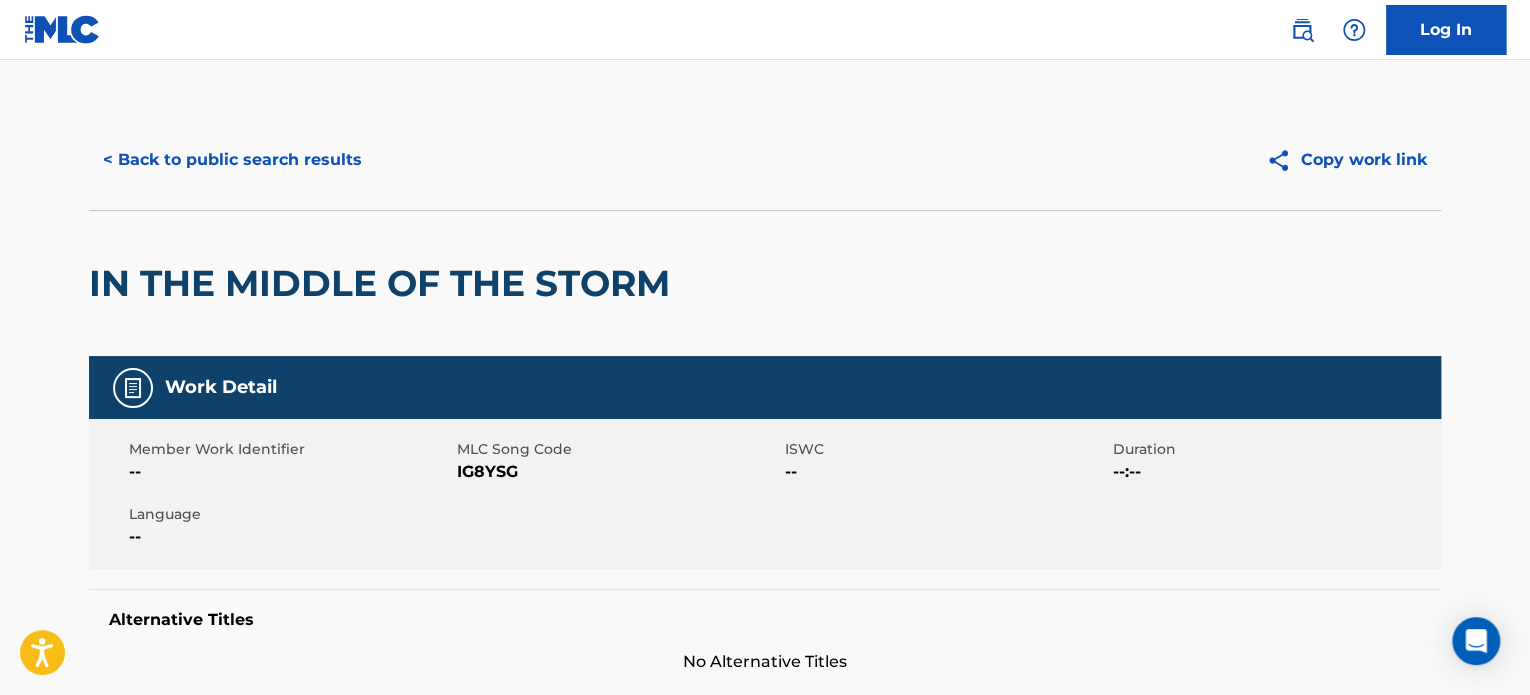 click on "< Back to public search results" at bounding box center (232, 160) 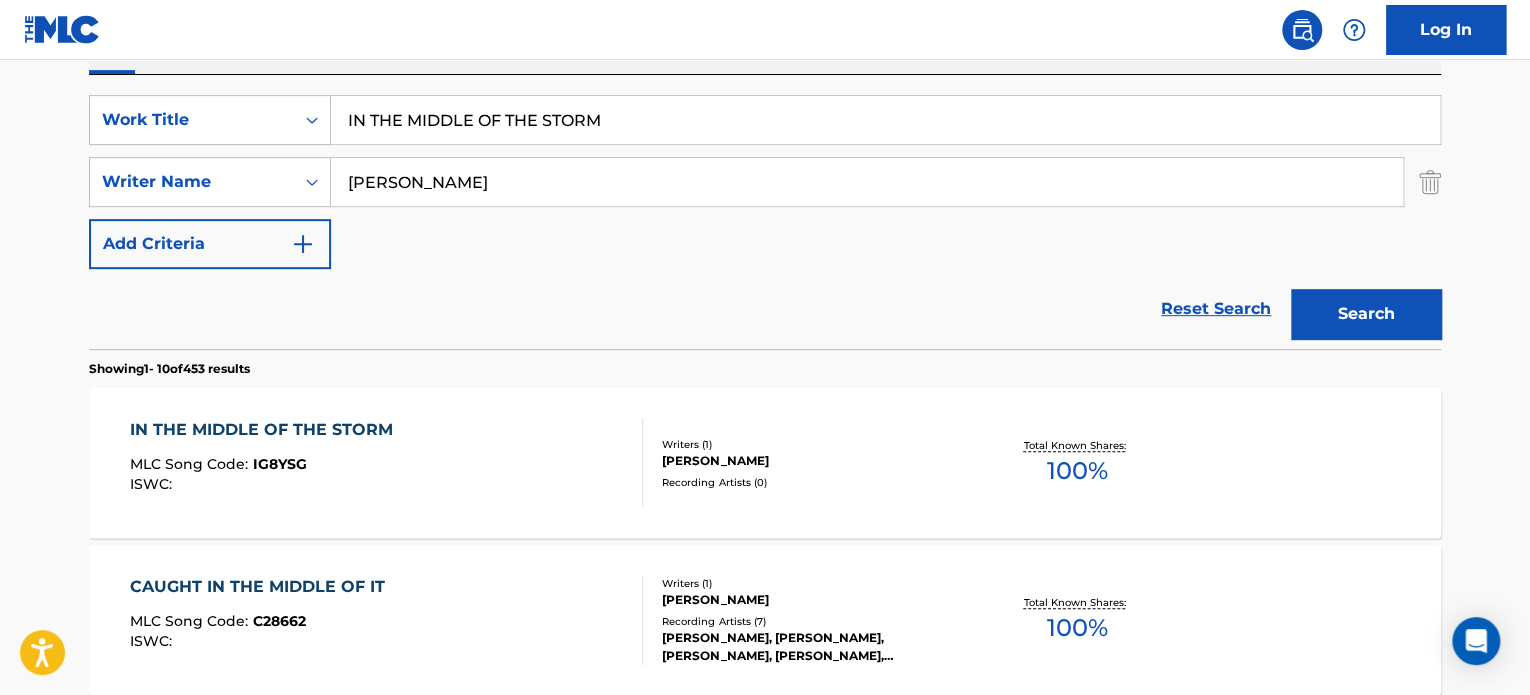 scroll, scrollTop: 328, scrollLeft: 0, axis: vertical 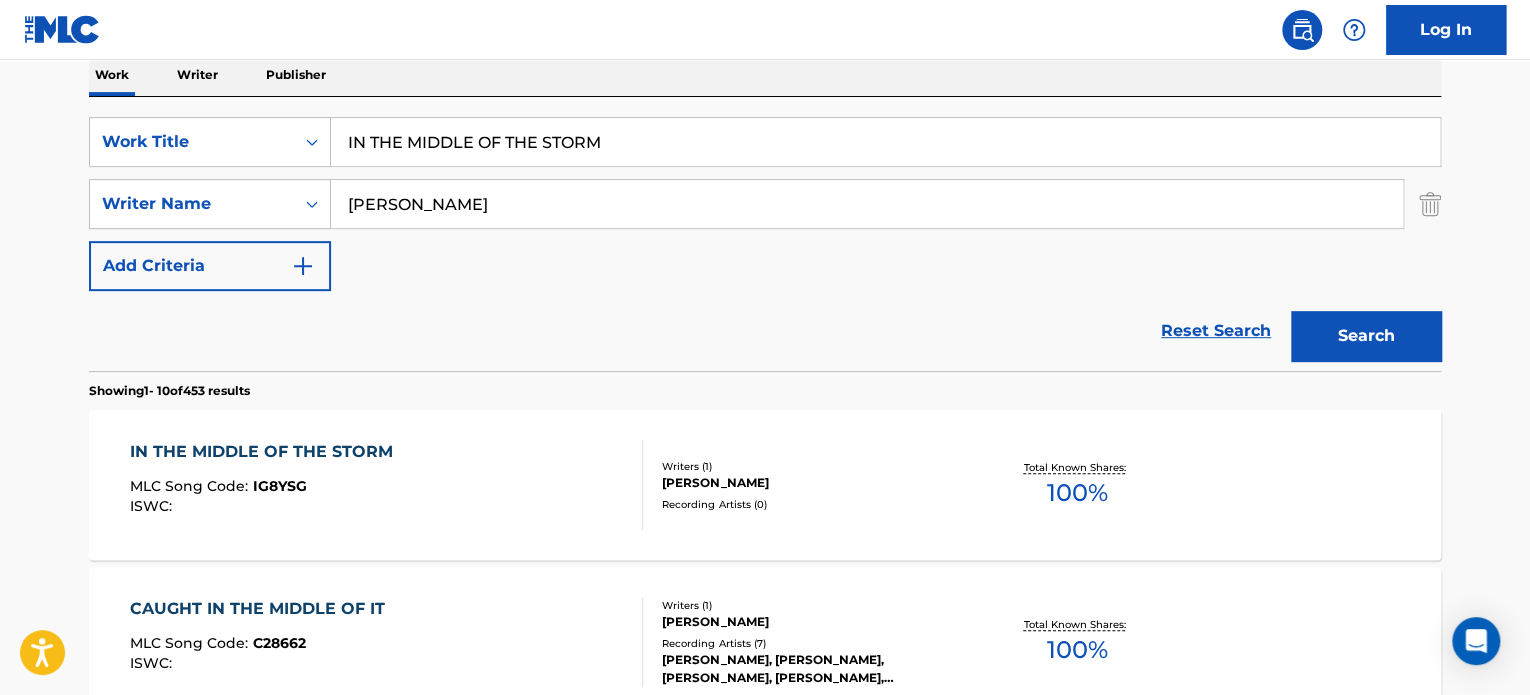 click on "IN THE MIDDLE OF THE STORM" at bounding box center [885, 142] 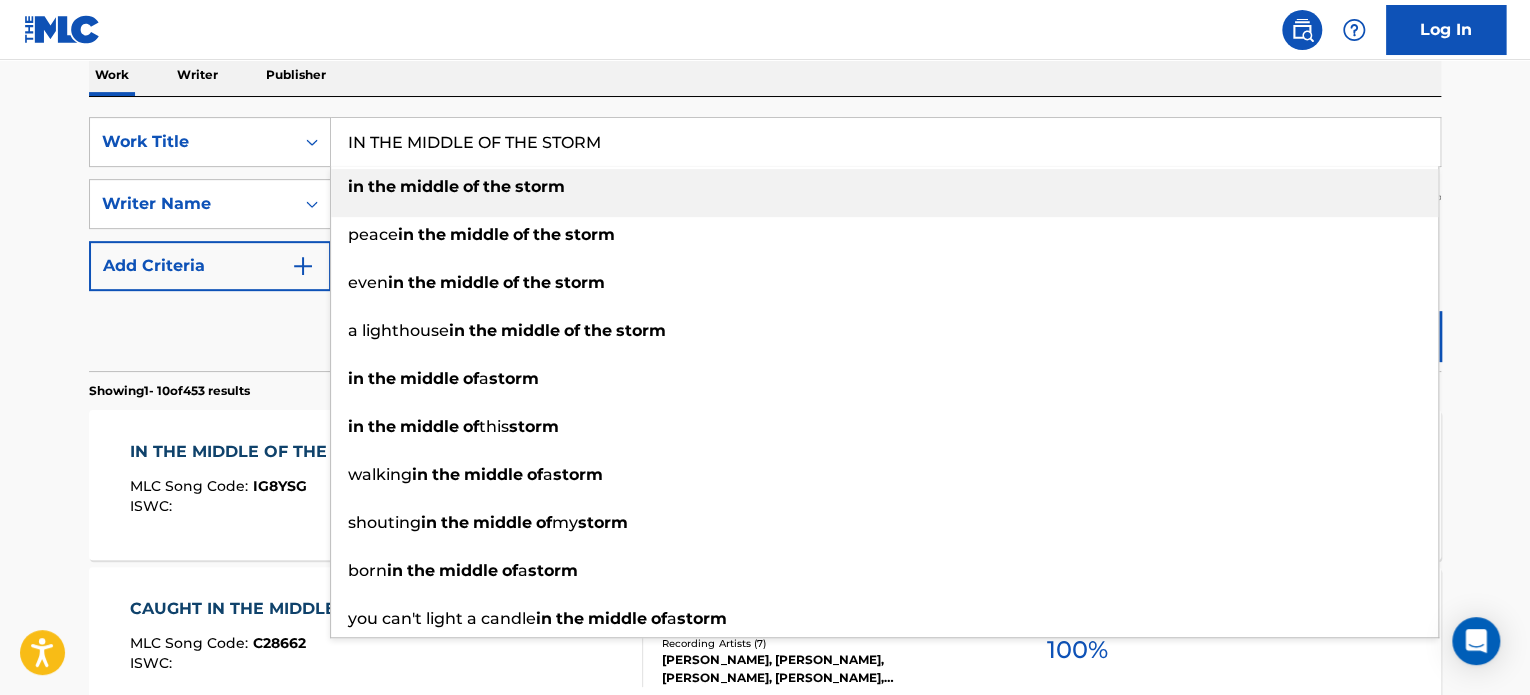 paste on "Tiny Ballerina" 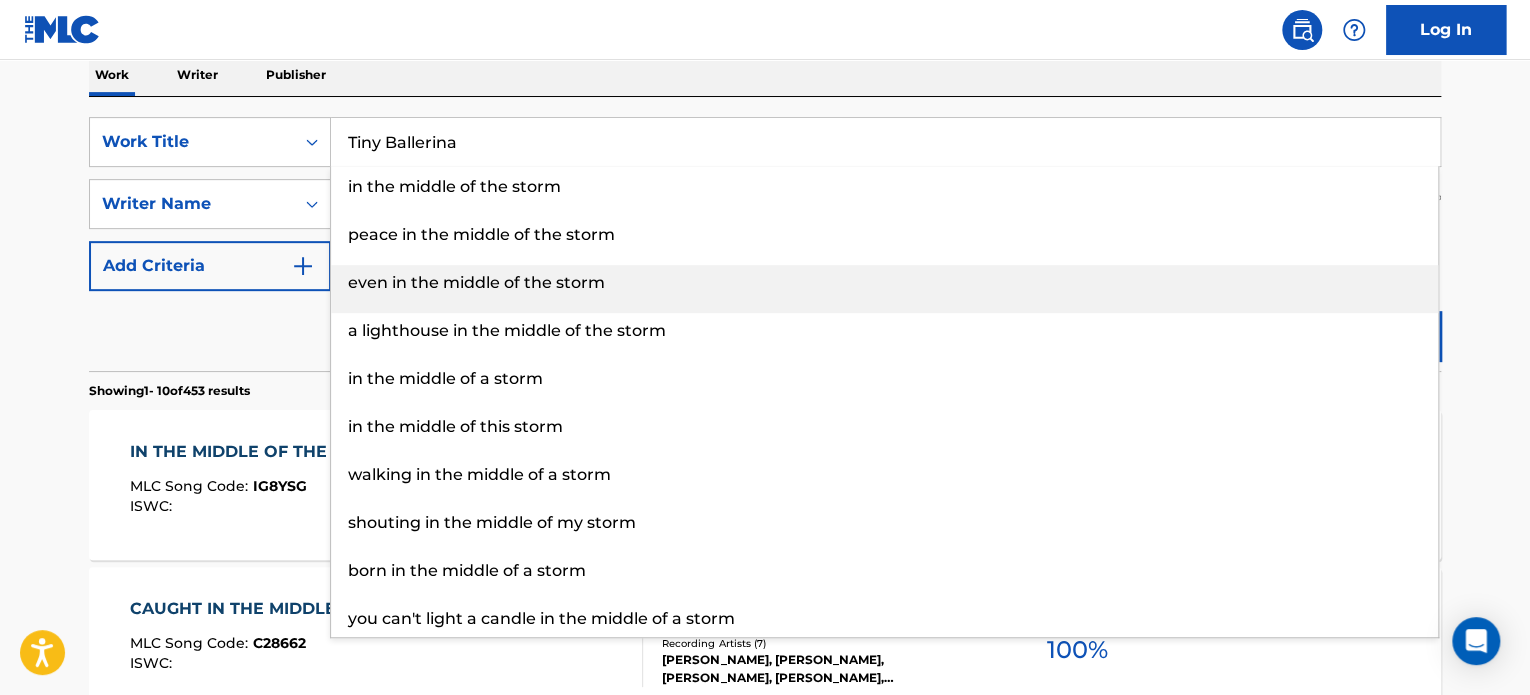 type on "Tiny Ballerina" 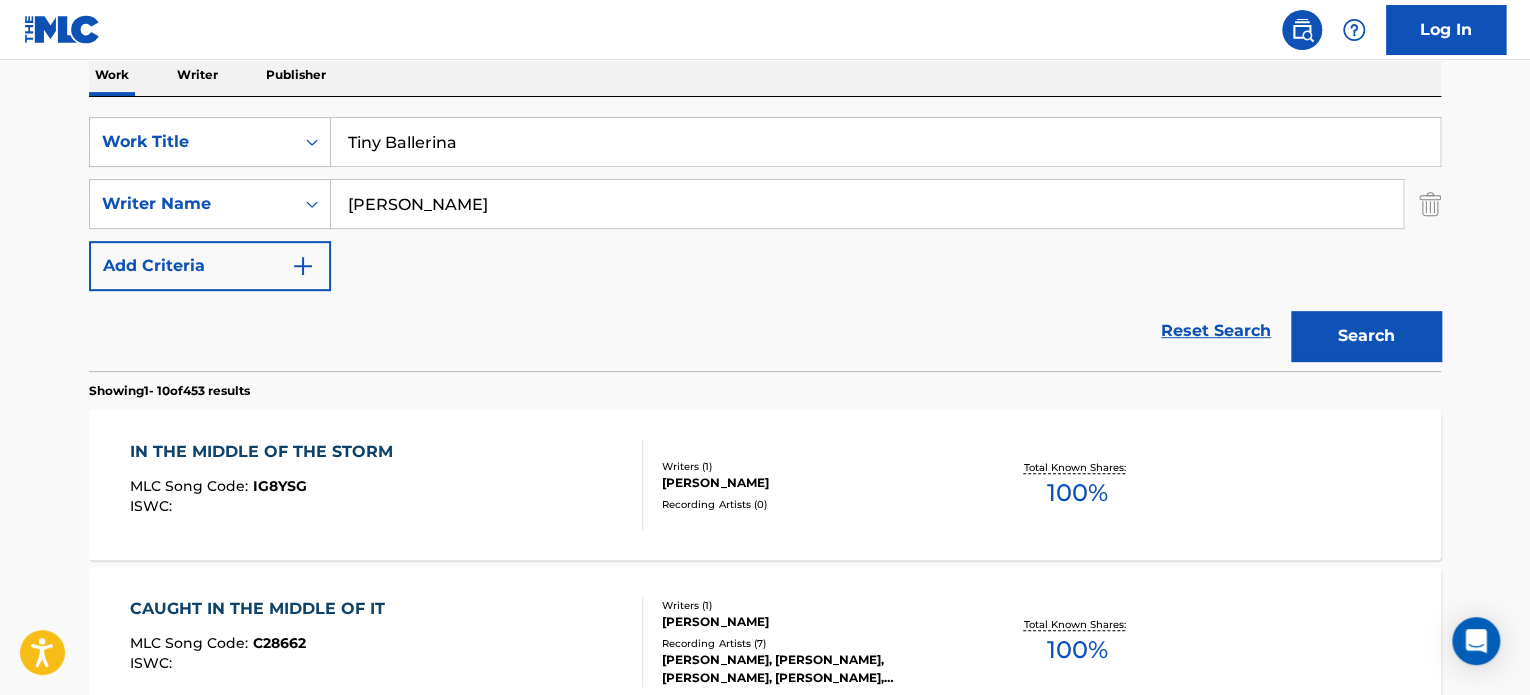 click on "Reset Search Search" at bounding box center [765, 331] 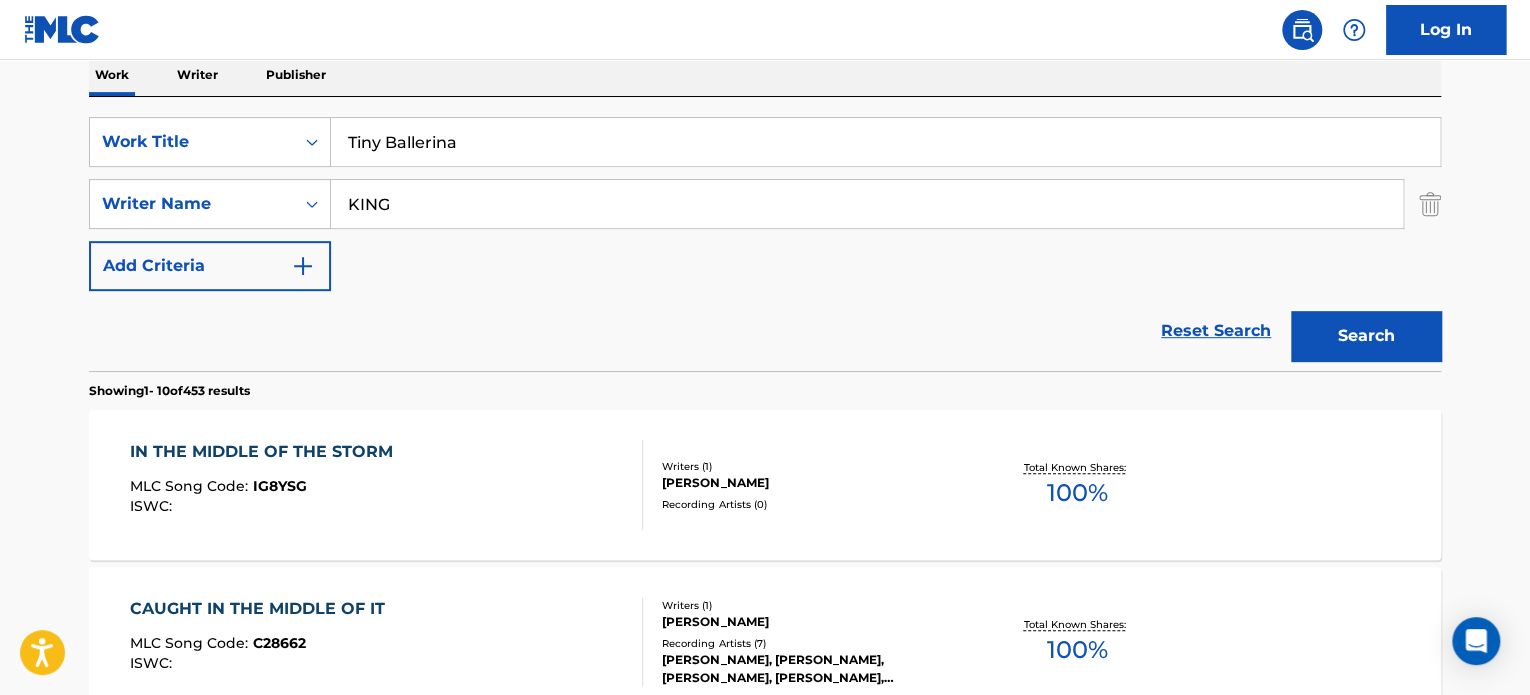 click on "KING" at bounding box center [867, 204] 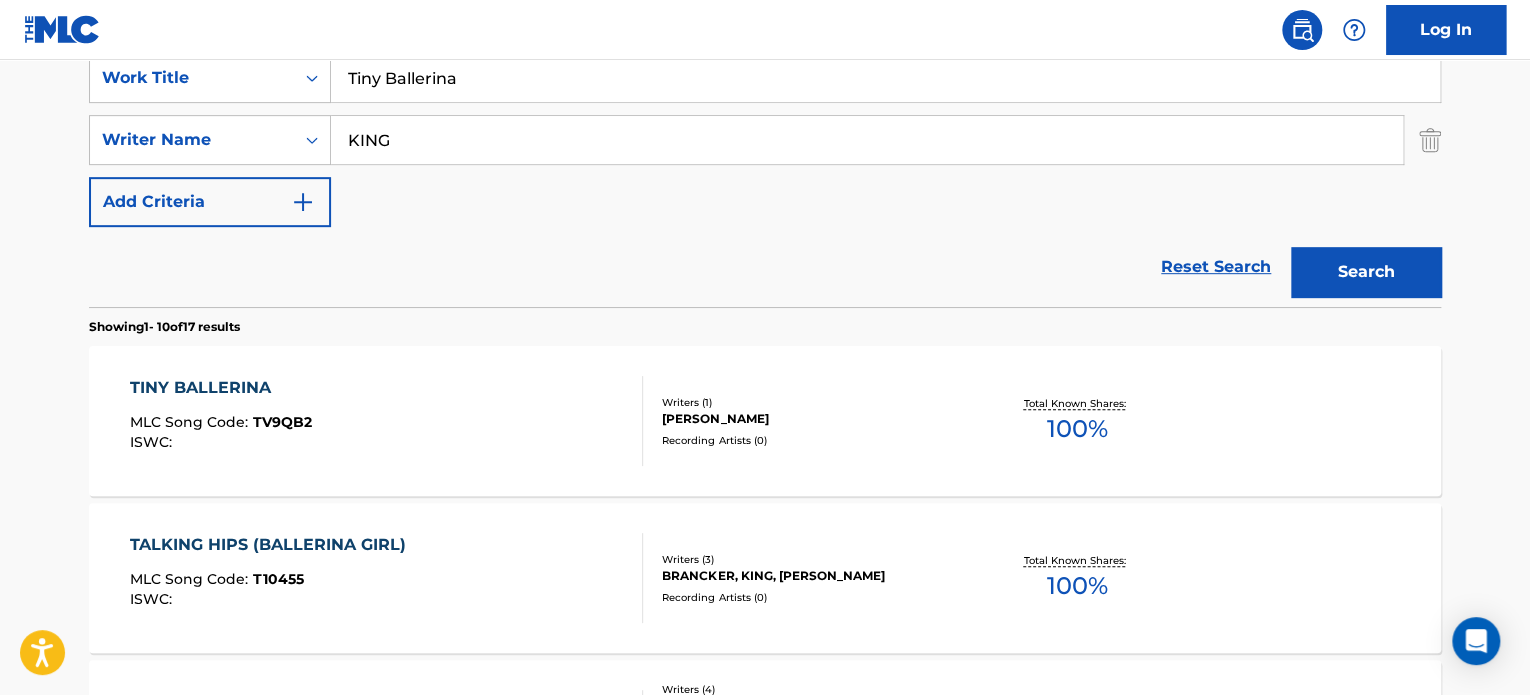 scroll, scrollTop: 428, scrollLeft: 0, axis: vertical 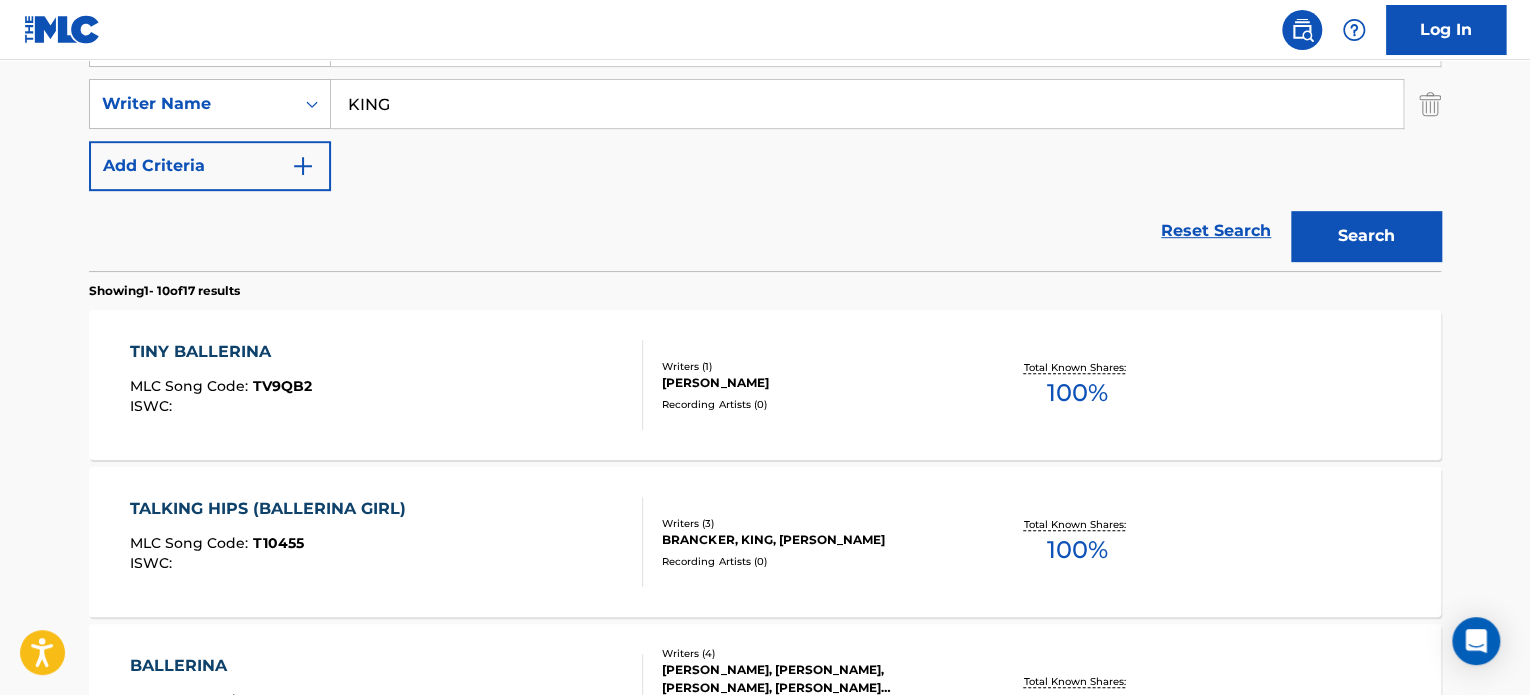 click on "TINY BALLERINA MLC Song Code : TV9QB2 ISWC :" at bounding box center [387, 385] 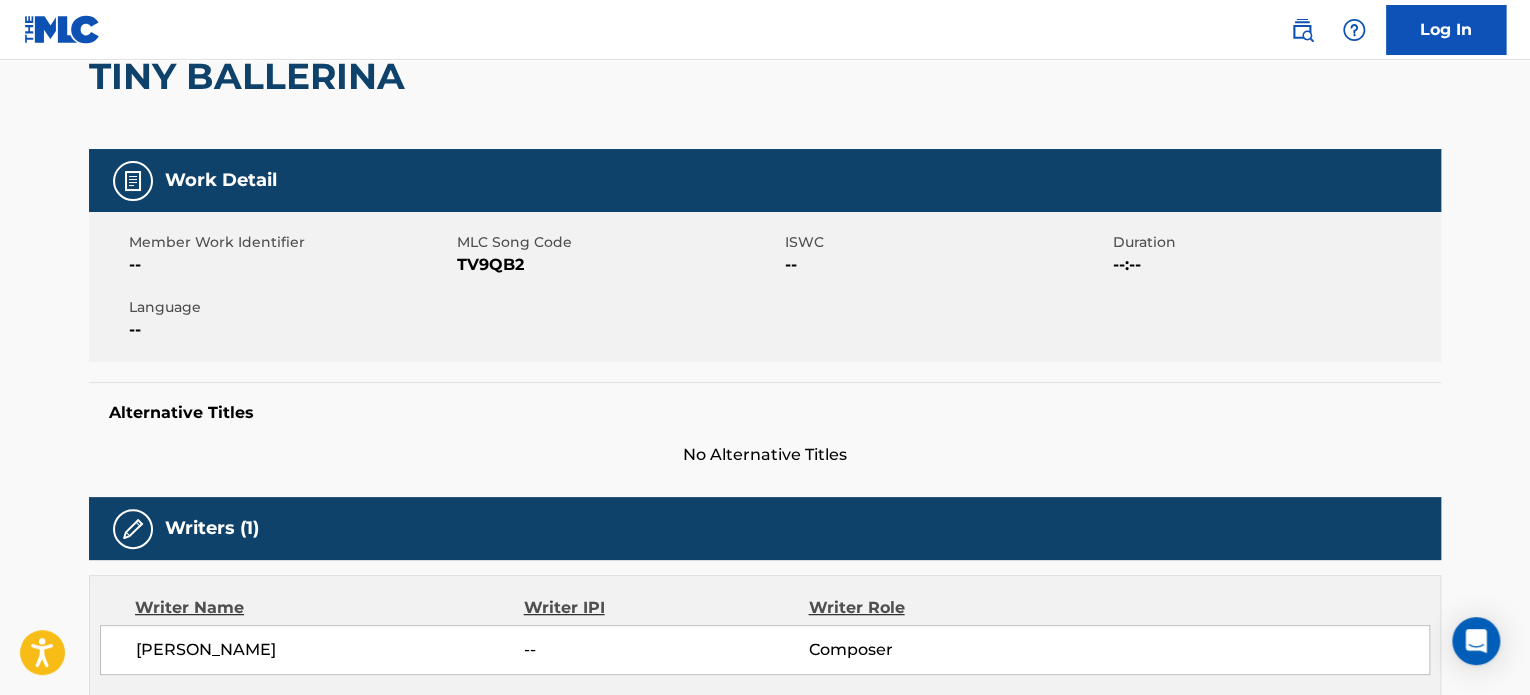 scroll, scrollTop: 0, scrollLeft: 0, axis: both 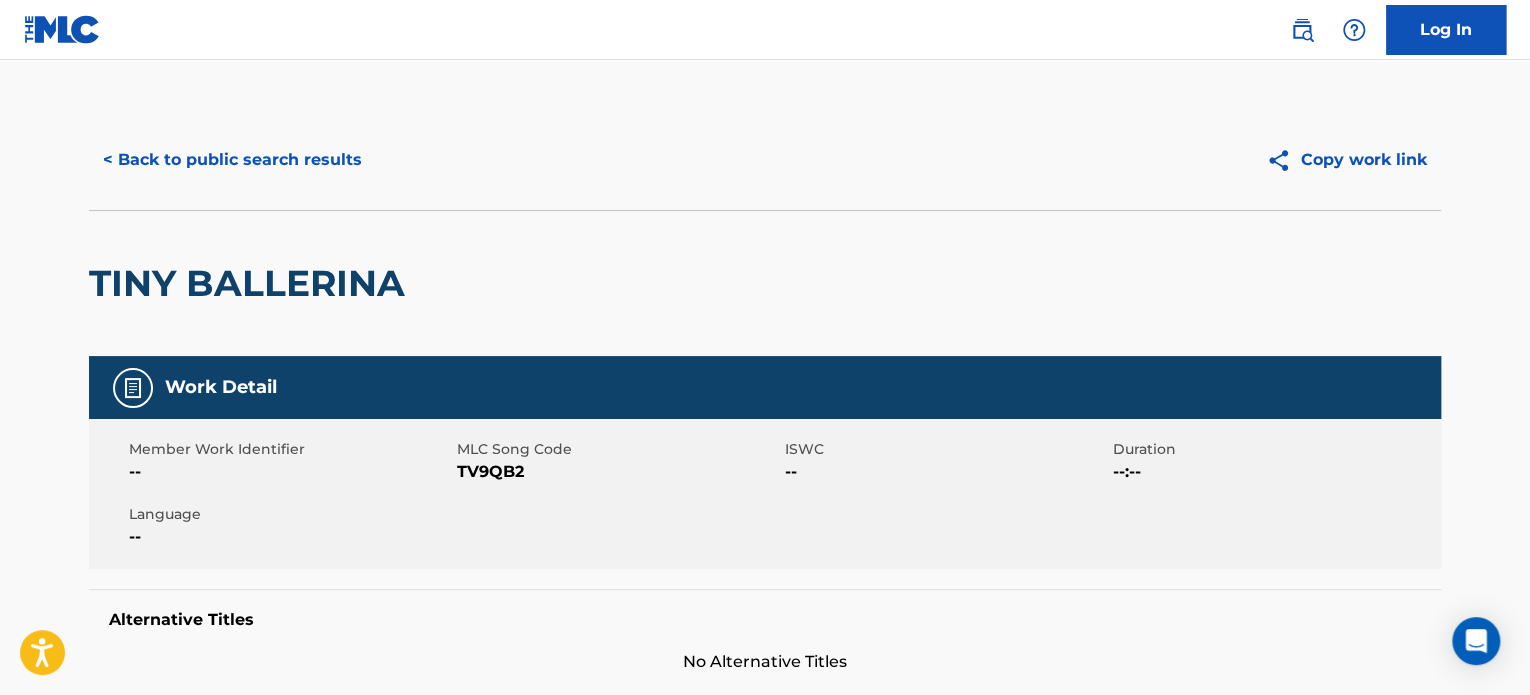 click on "< Back to public search results" at bounding box center [232, 160] 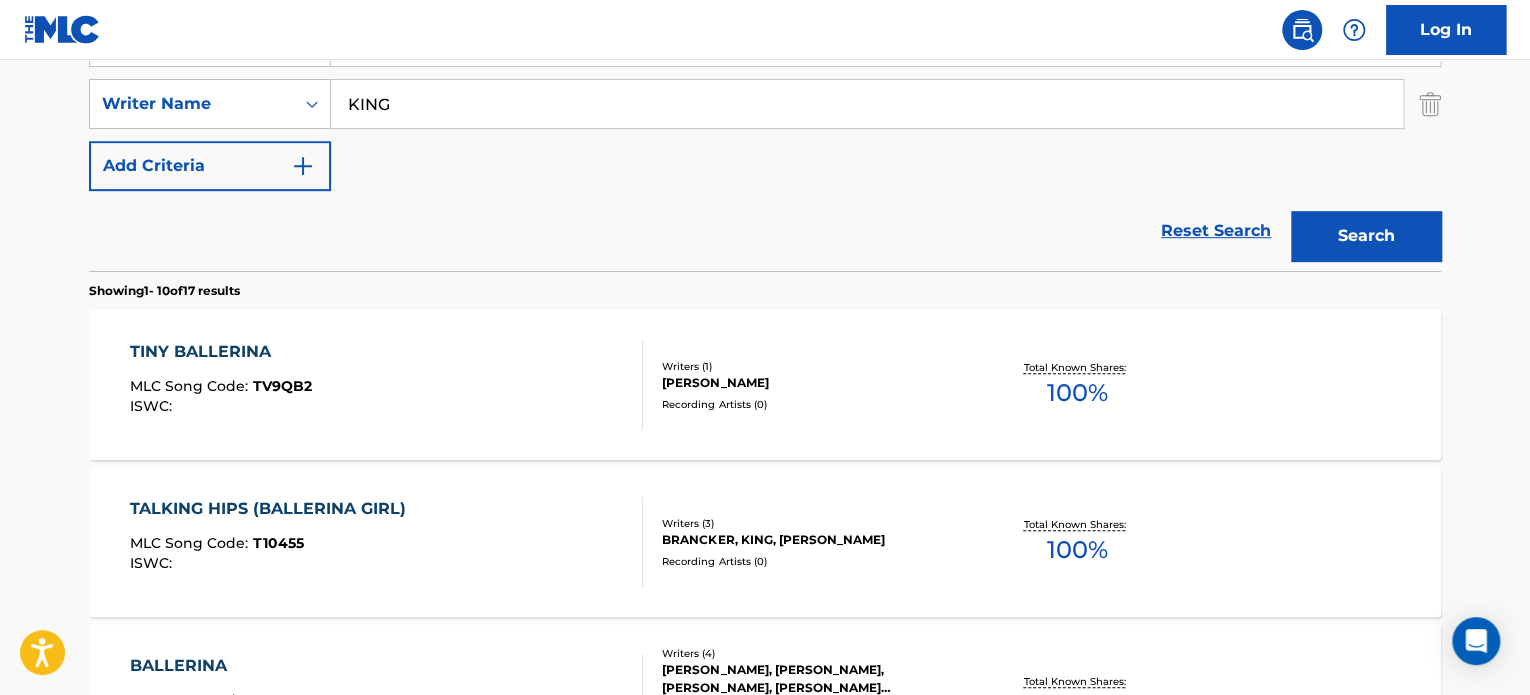 scroll, scrollTop: 328, scrollLeft: 0, axis: vertical 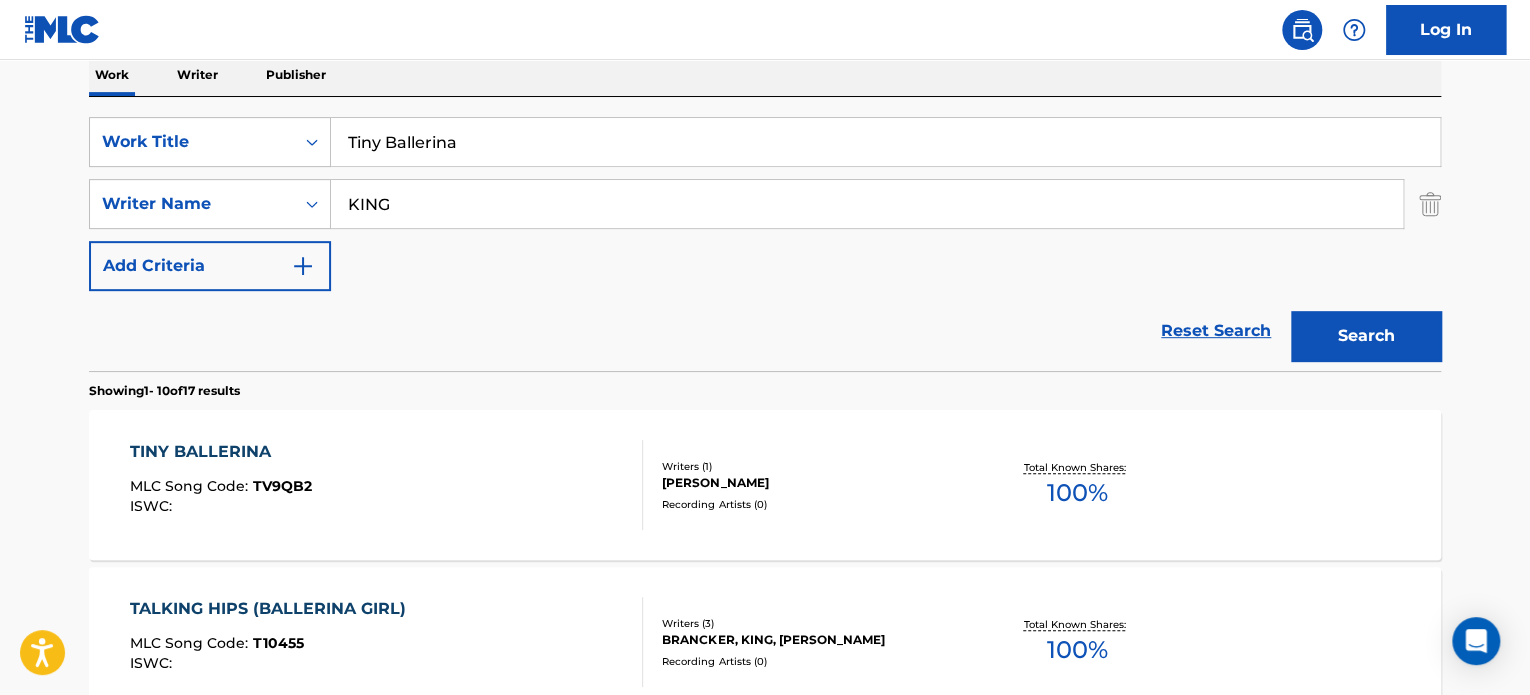 click on "Tiny Ballerina" at bounding box center [885, 142] 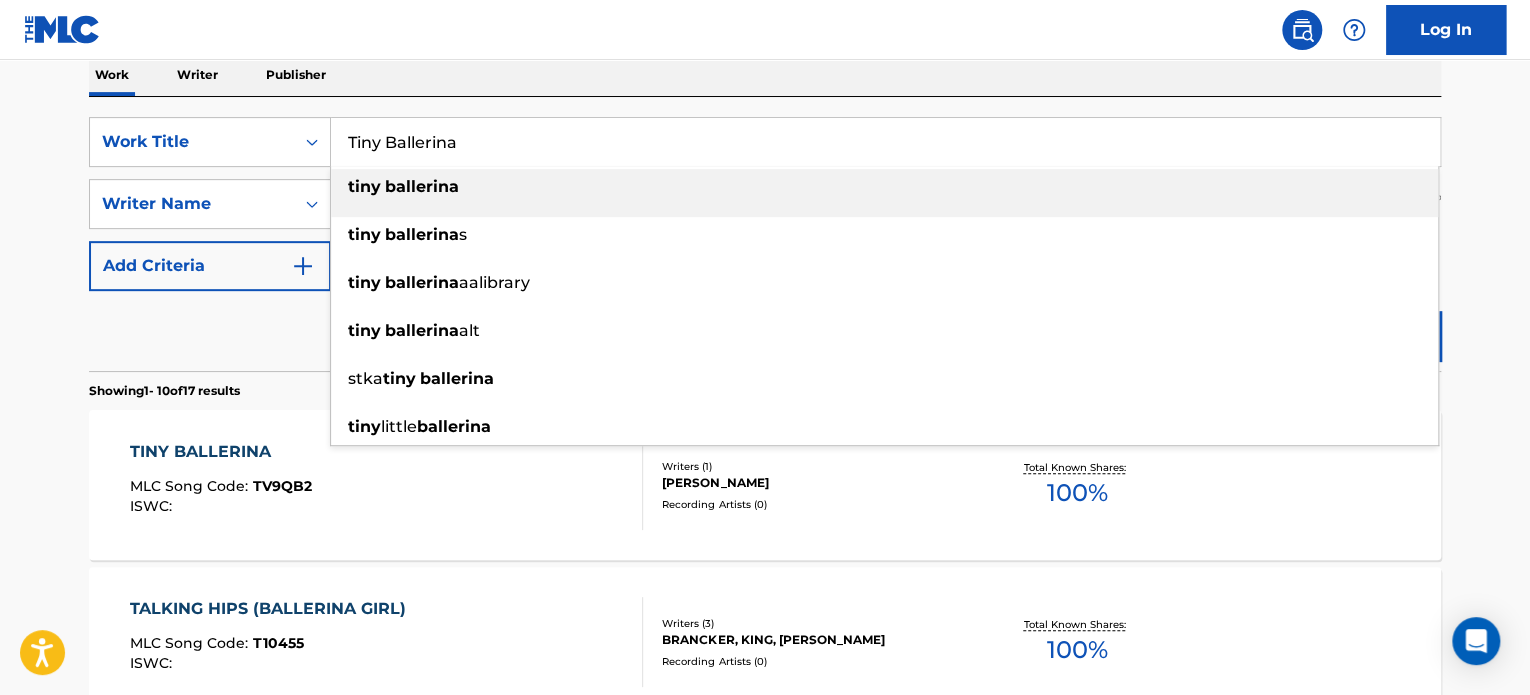 paste on "[DEMOGRAPHIC_DATA]" 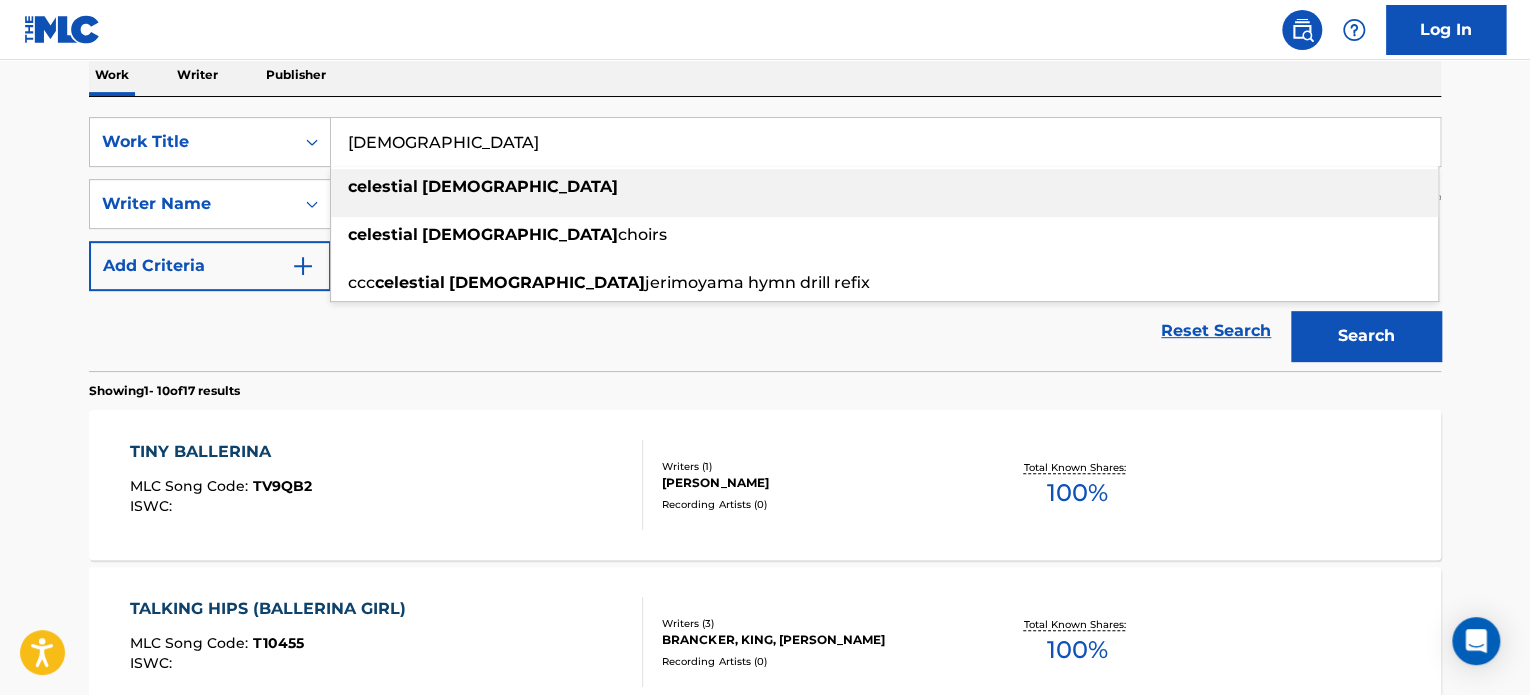 type on "[DEMOGRAPHIC_DATA]" 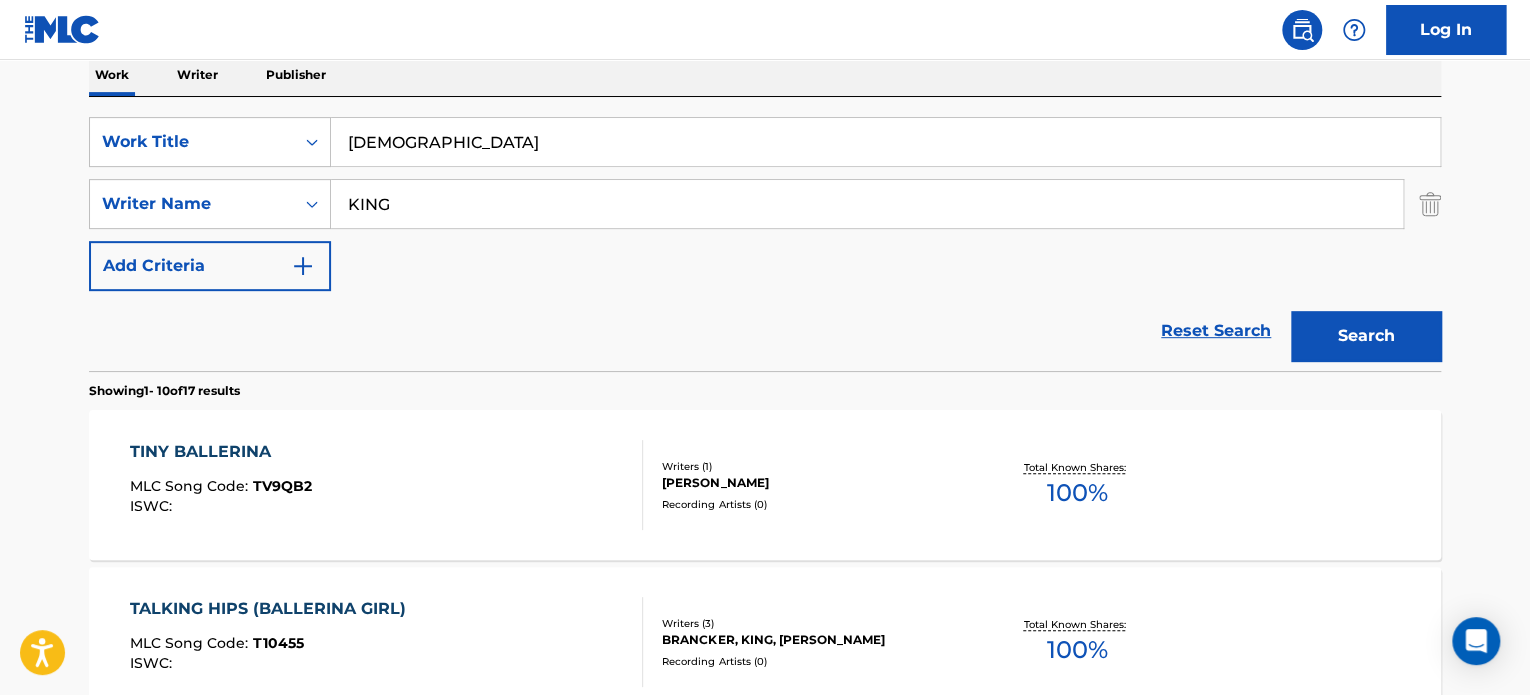 click on "KING" at bounding box center [867, 204] 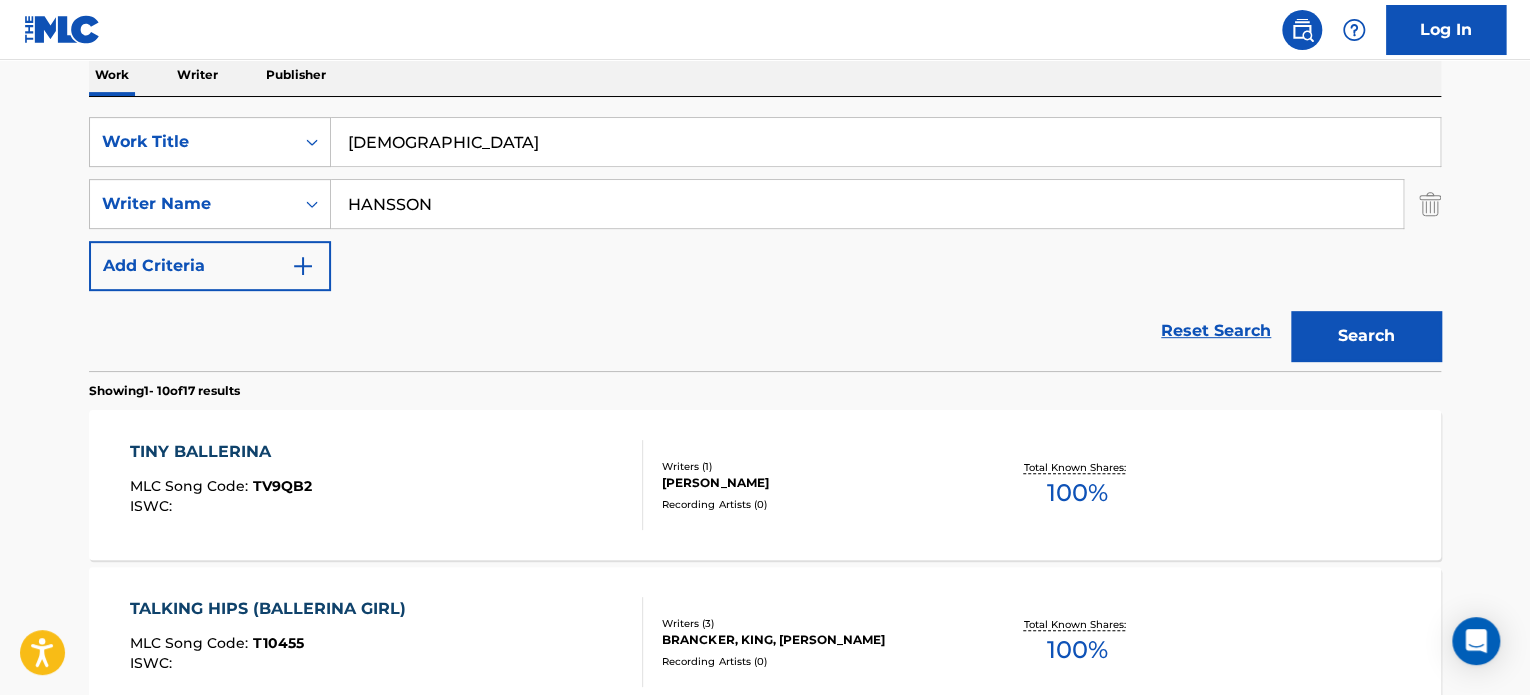 click on "HANSSON" at bounding box center [867, 204] 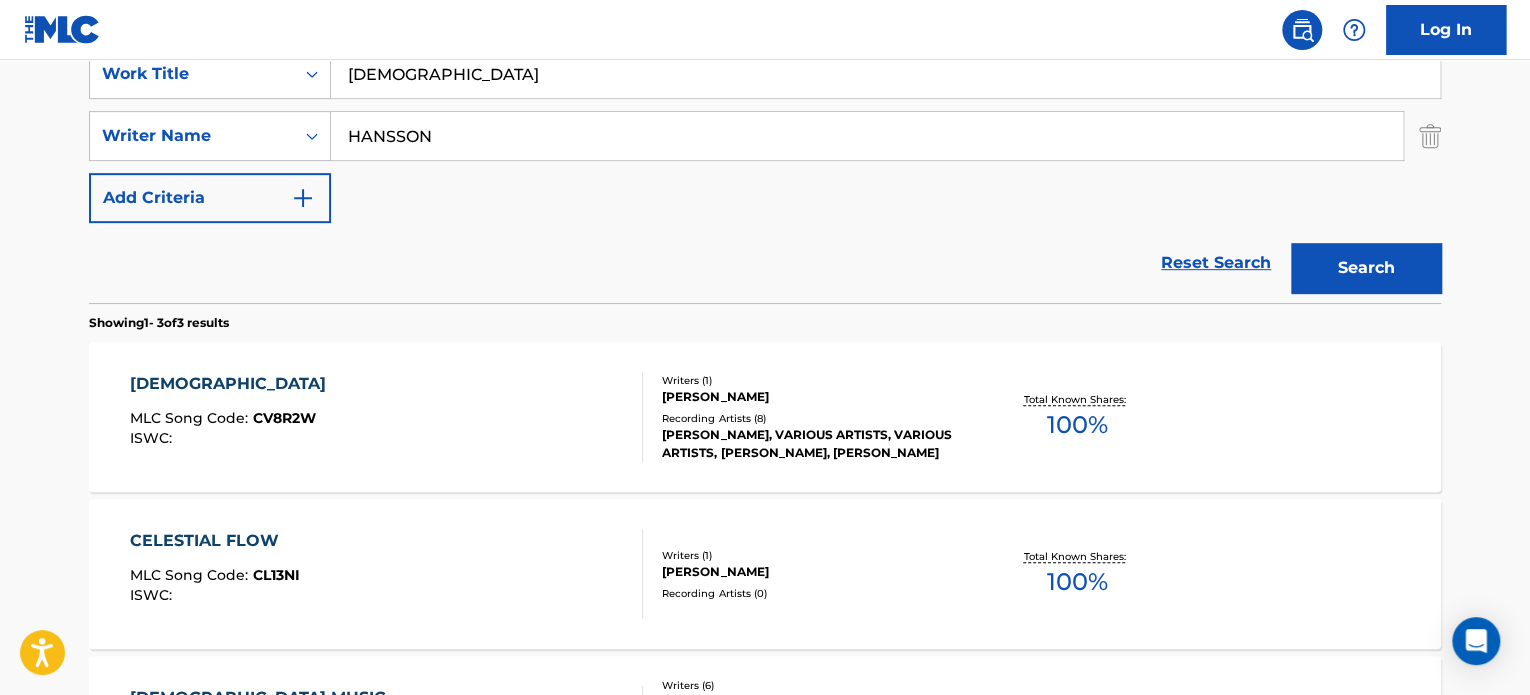 scroll, scrollTop: 428, scrollLeft: 0, axis: vertical 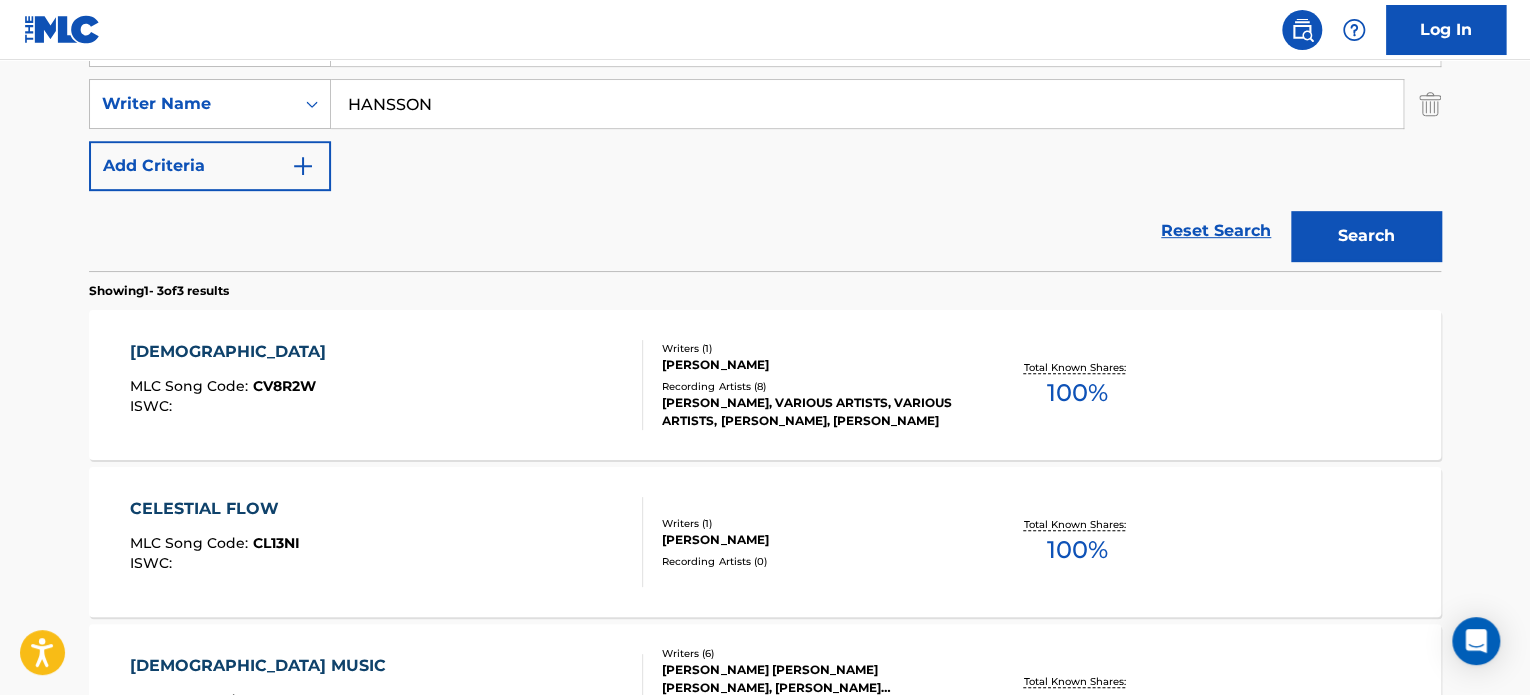 click on "[DEMOGRAPHIC_DATA] MLC Song Code : CV8R2W ISWC :" at bounding box center (387, 385) 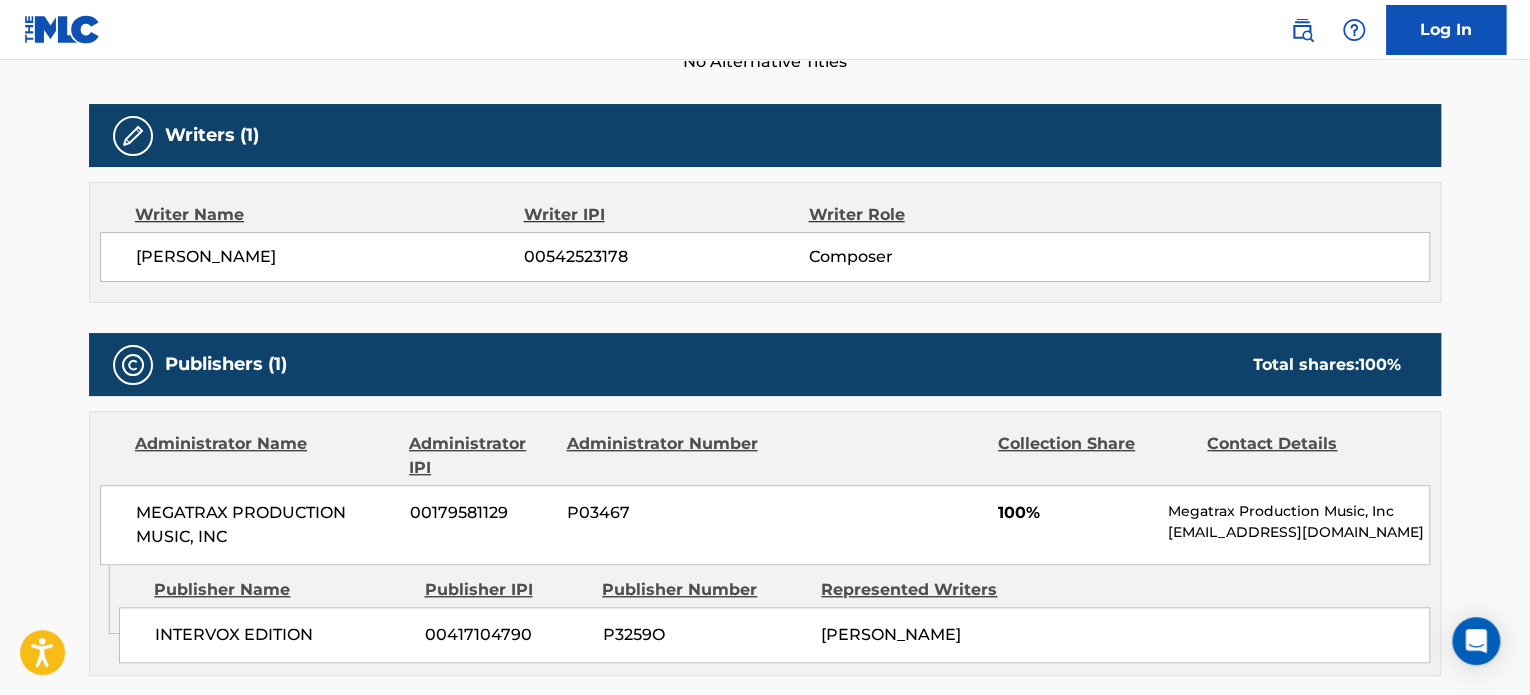 scroll, scrollTop: 0, scrollLeft: 0, axis: both 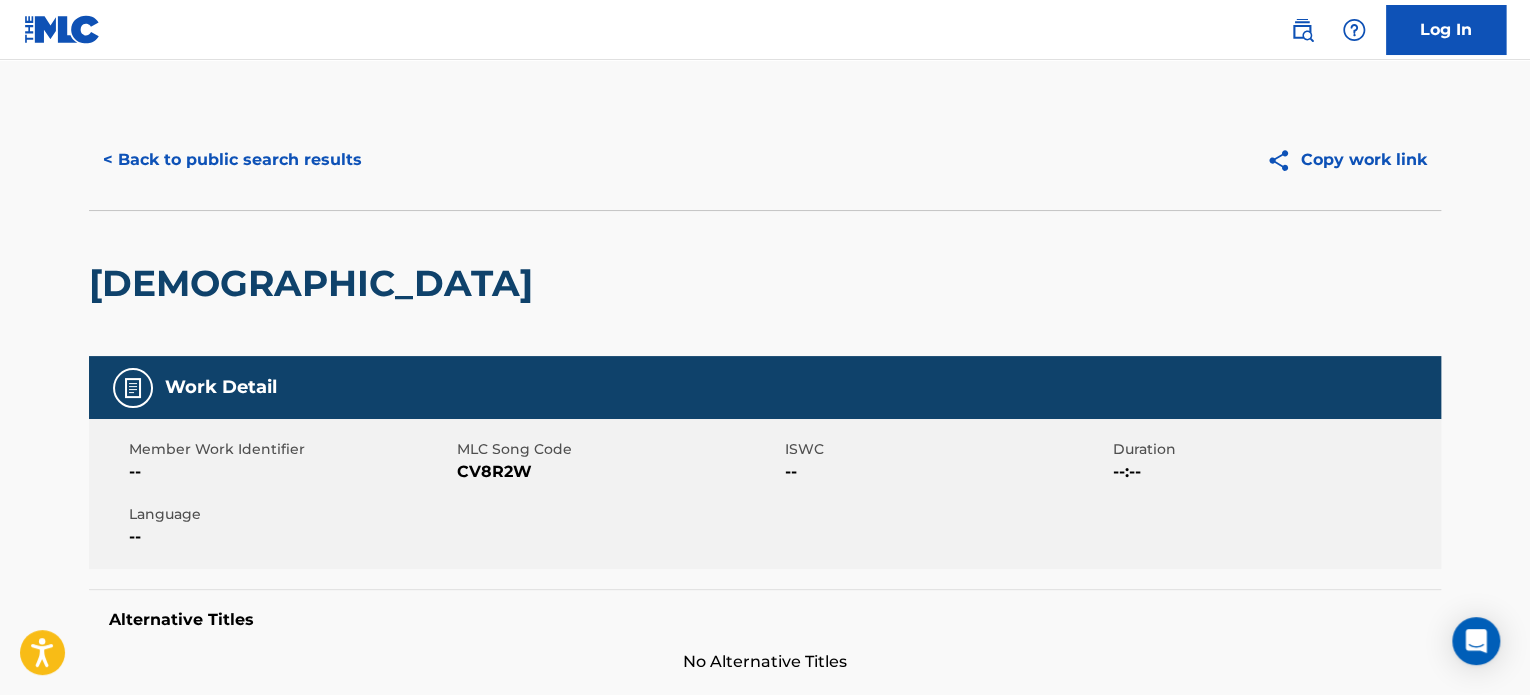 click on "< Back to public search results" at bounding box center (232, 160) 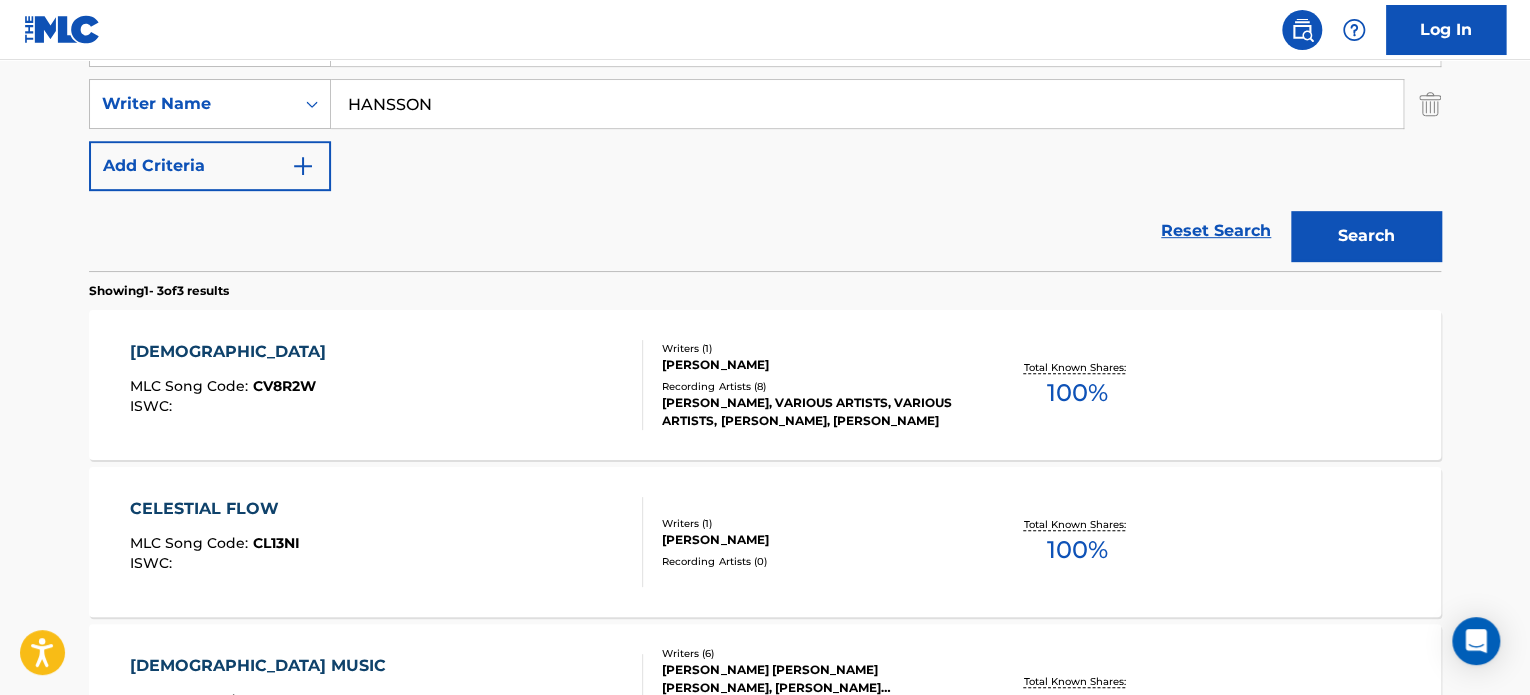scroll, scrollTop: 228, scrollLeft: 0, axis: vertical 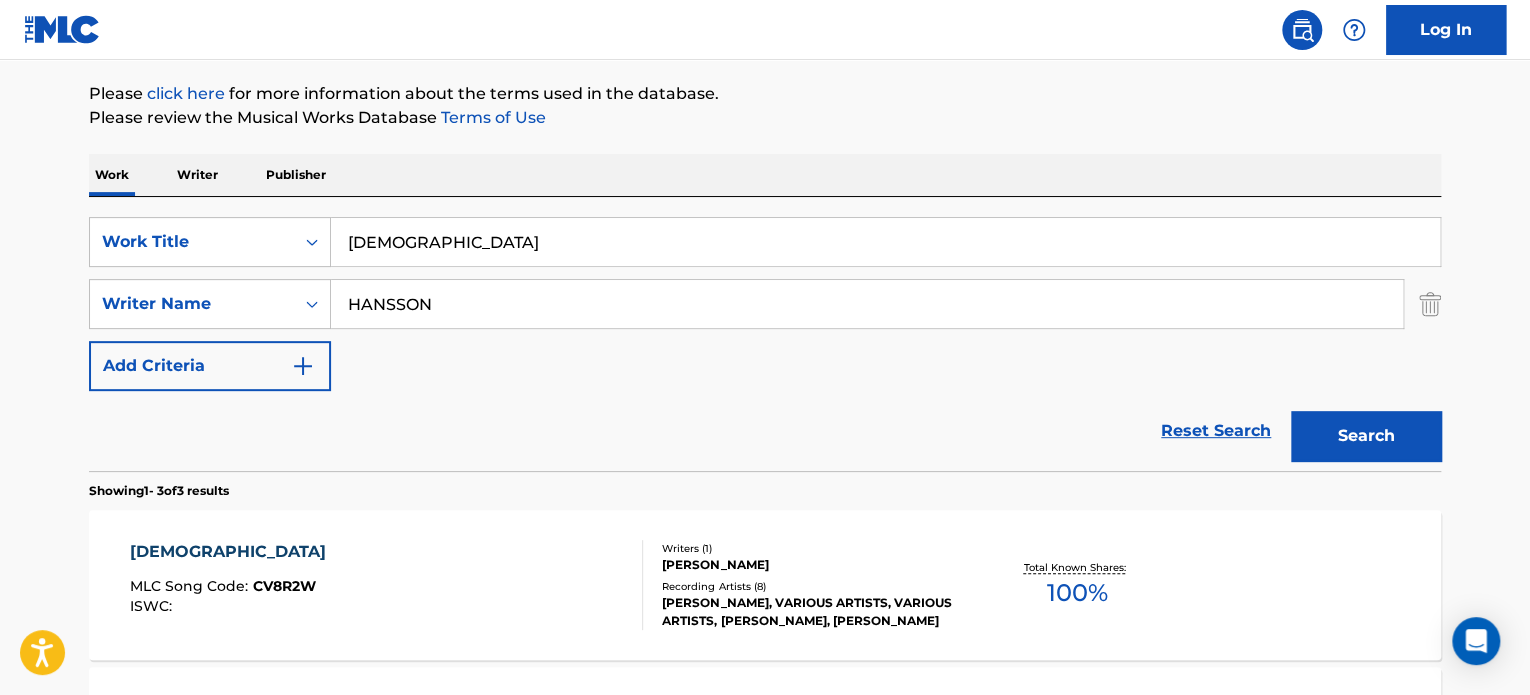 click on "[DEMOGRAPHIC_DATA]" at bounding box center (885, 242) 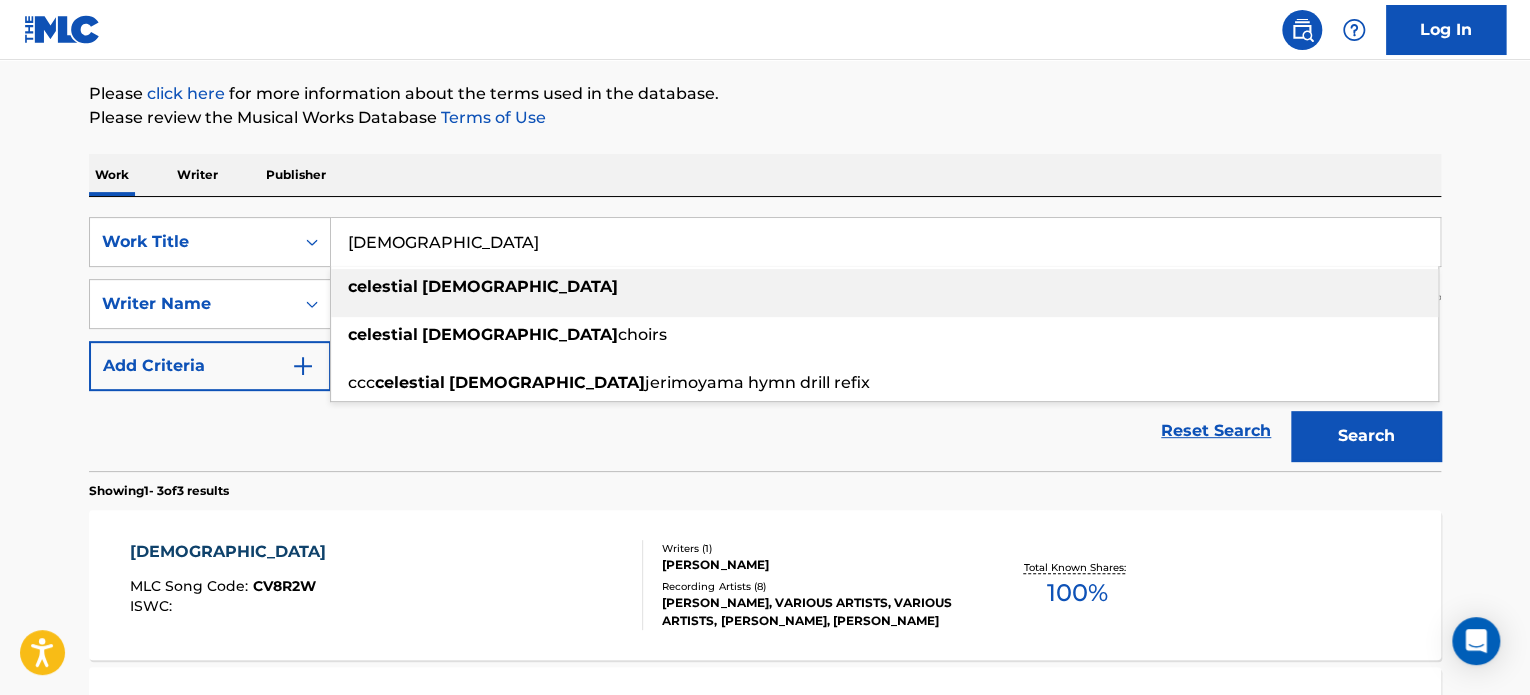 click on "[DEMOGRAPHIC_DATA]" at bounding box center (885, 242) 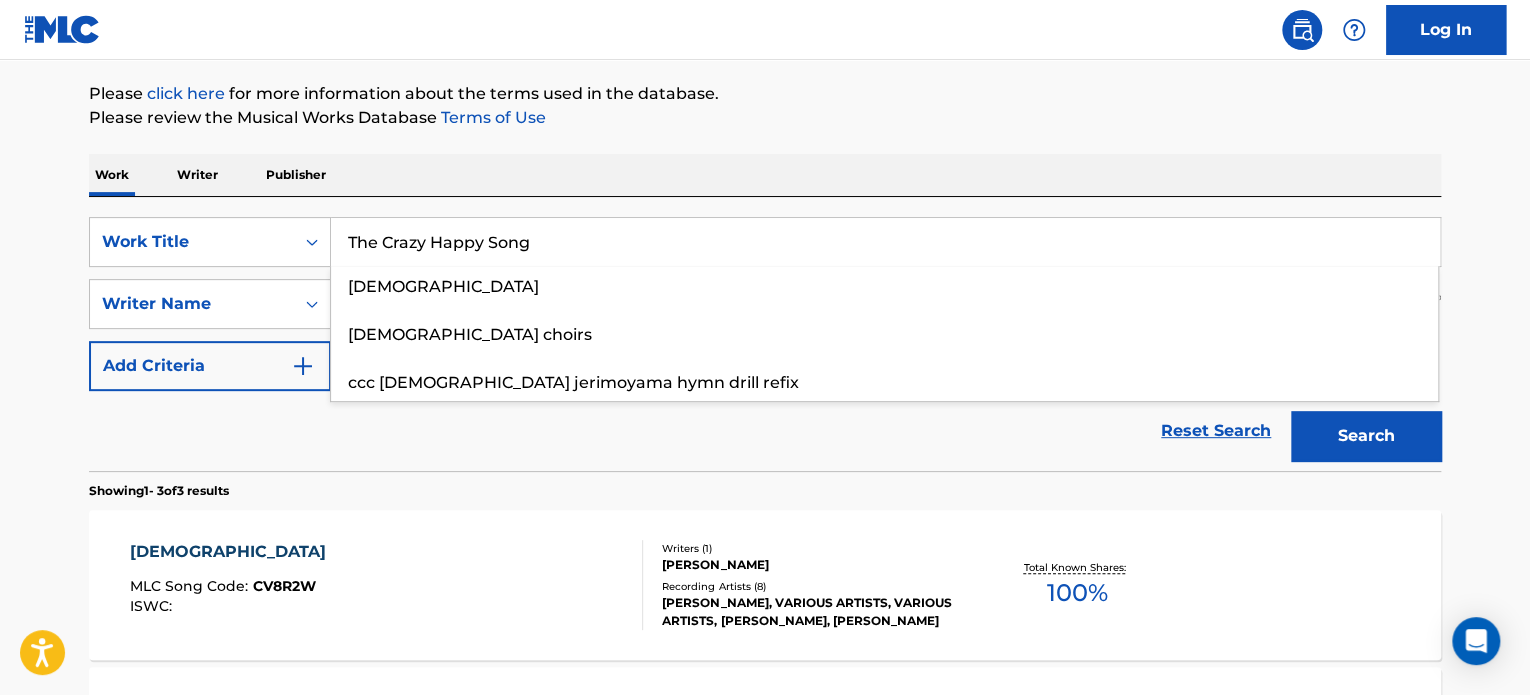 type on "The Crazy Happy Song" 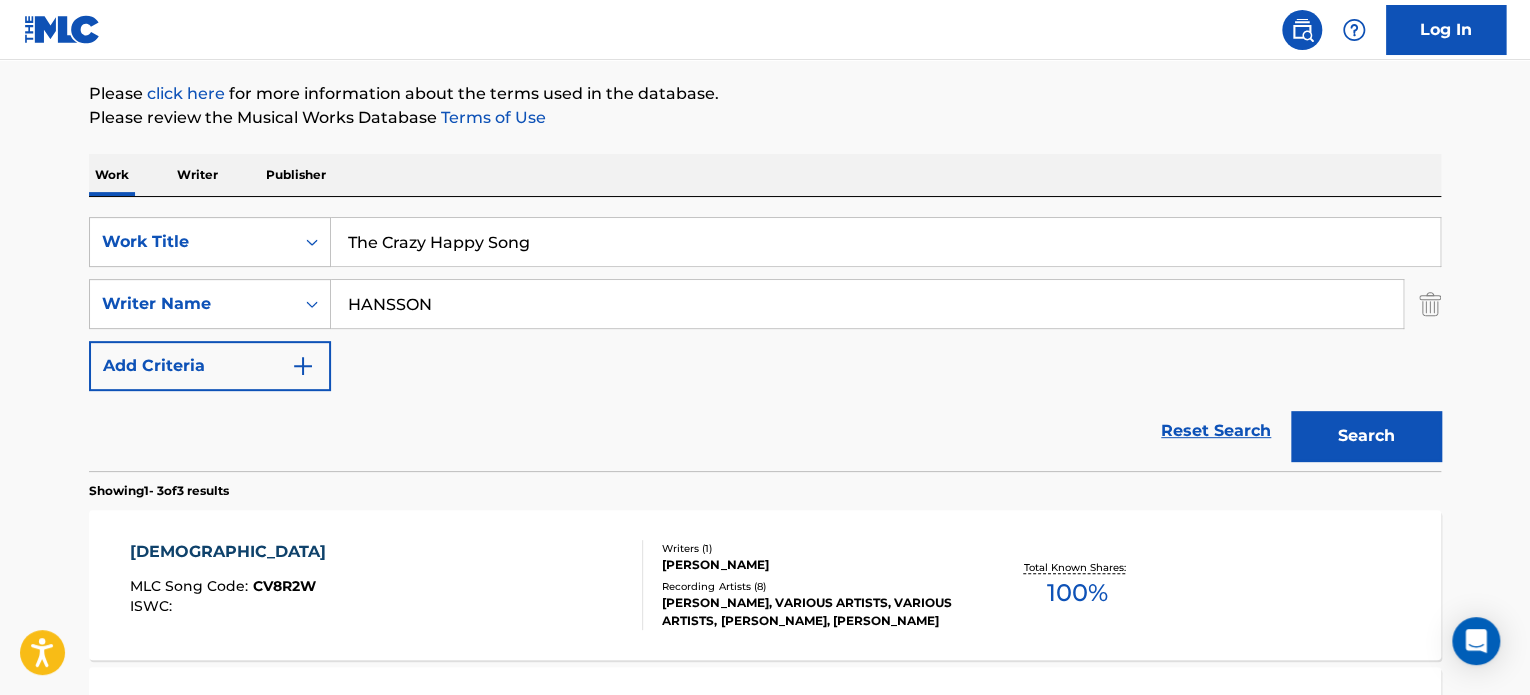 click on "HANSSON" at bounding box center [867, 304] 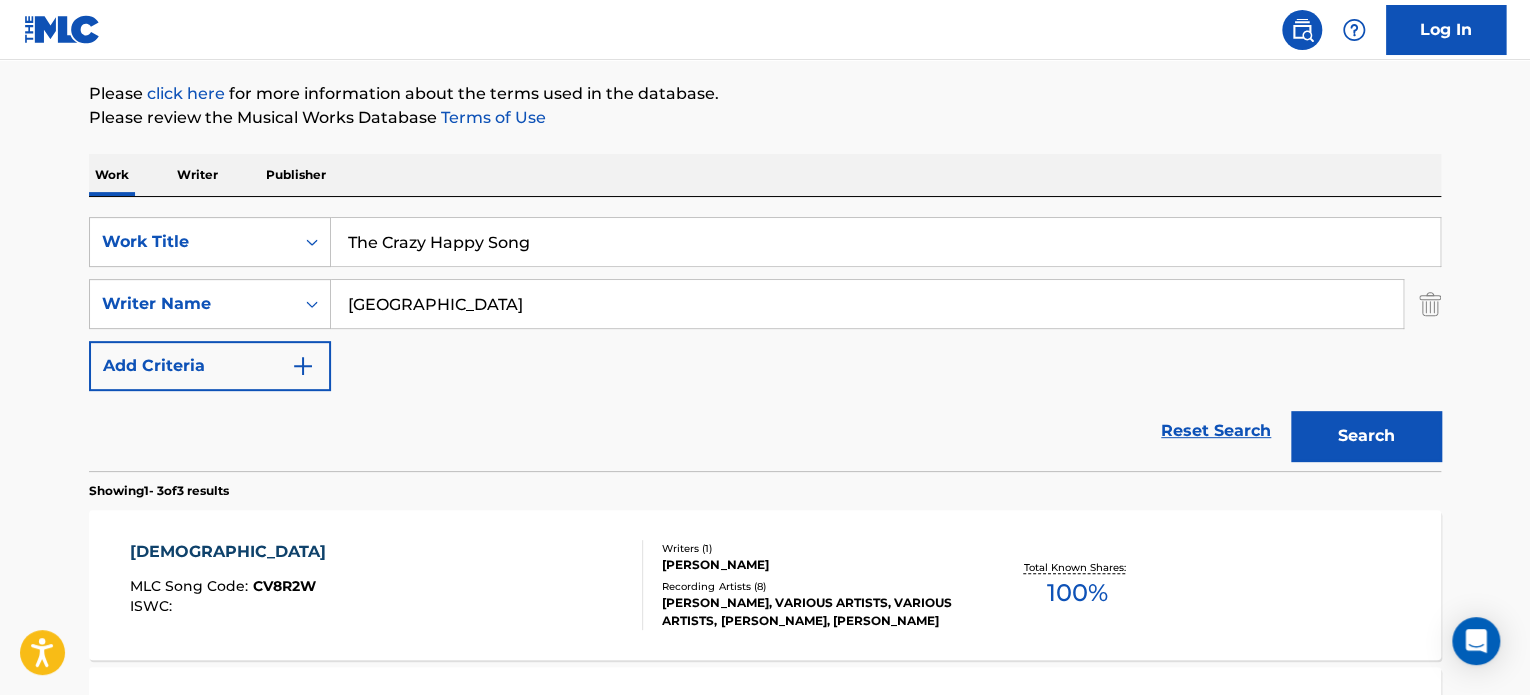 click on "[GEOGRAPHIC_DATA]" at bounding box center (867, 304) 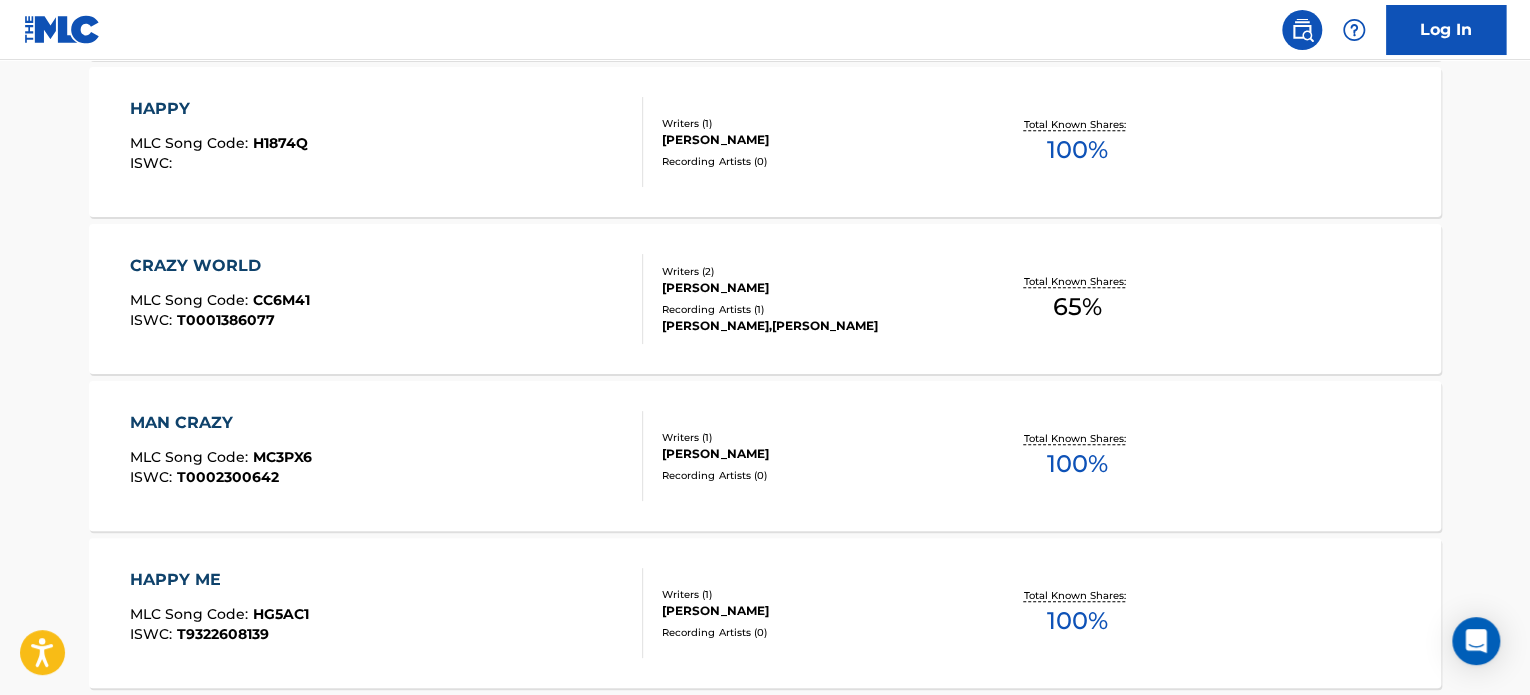 scroll, scrollTop: 228, scrollLeft: 0, axis: vertical 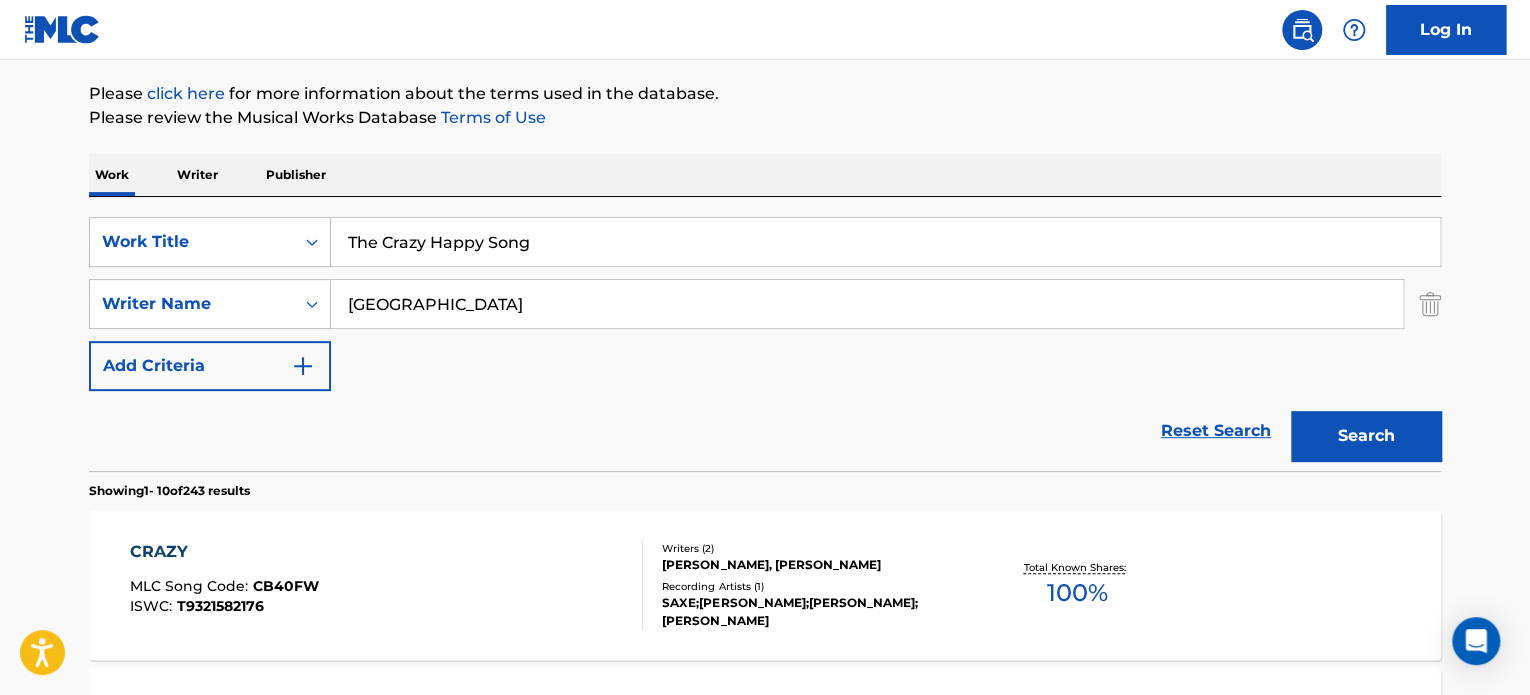 click on "The Crazy Happy Song" at bounding box center [885, 242] 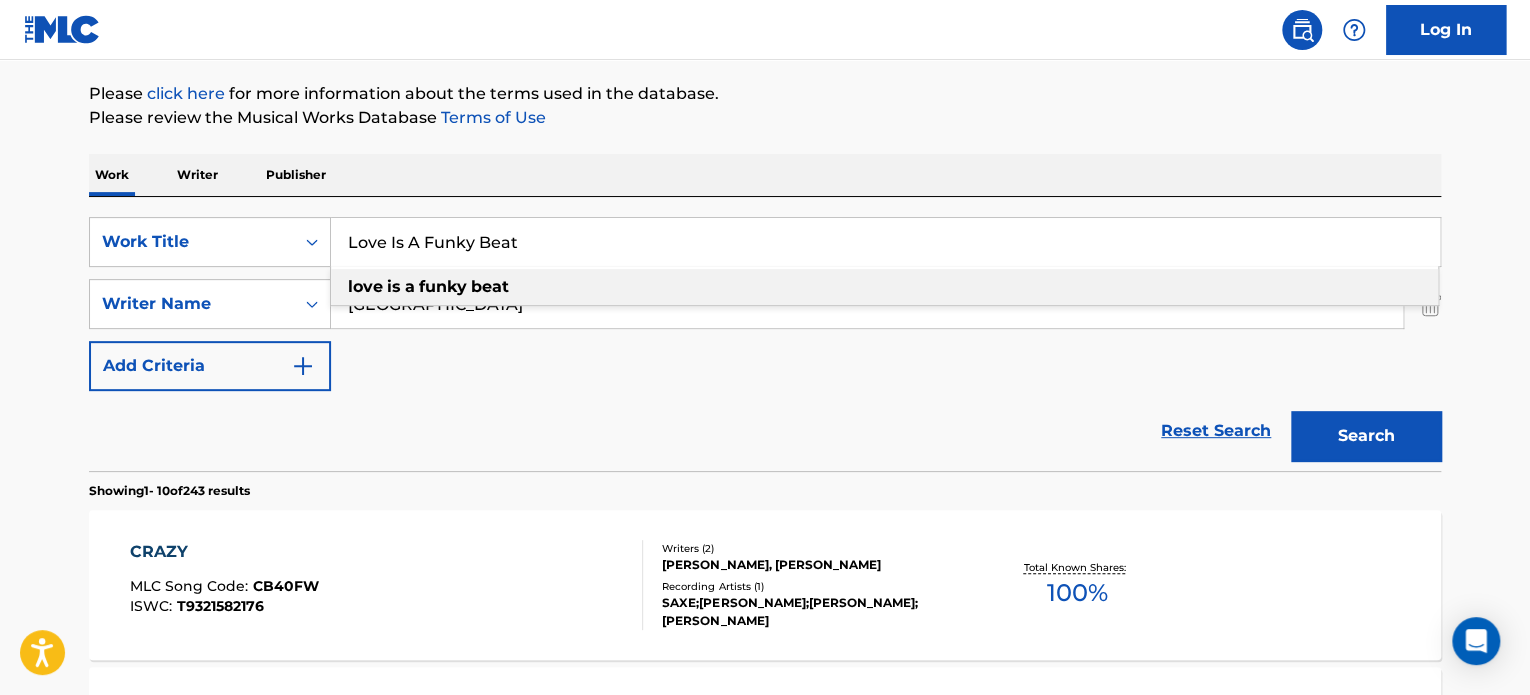 type on "Love Is A Funky Beat" 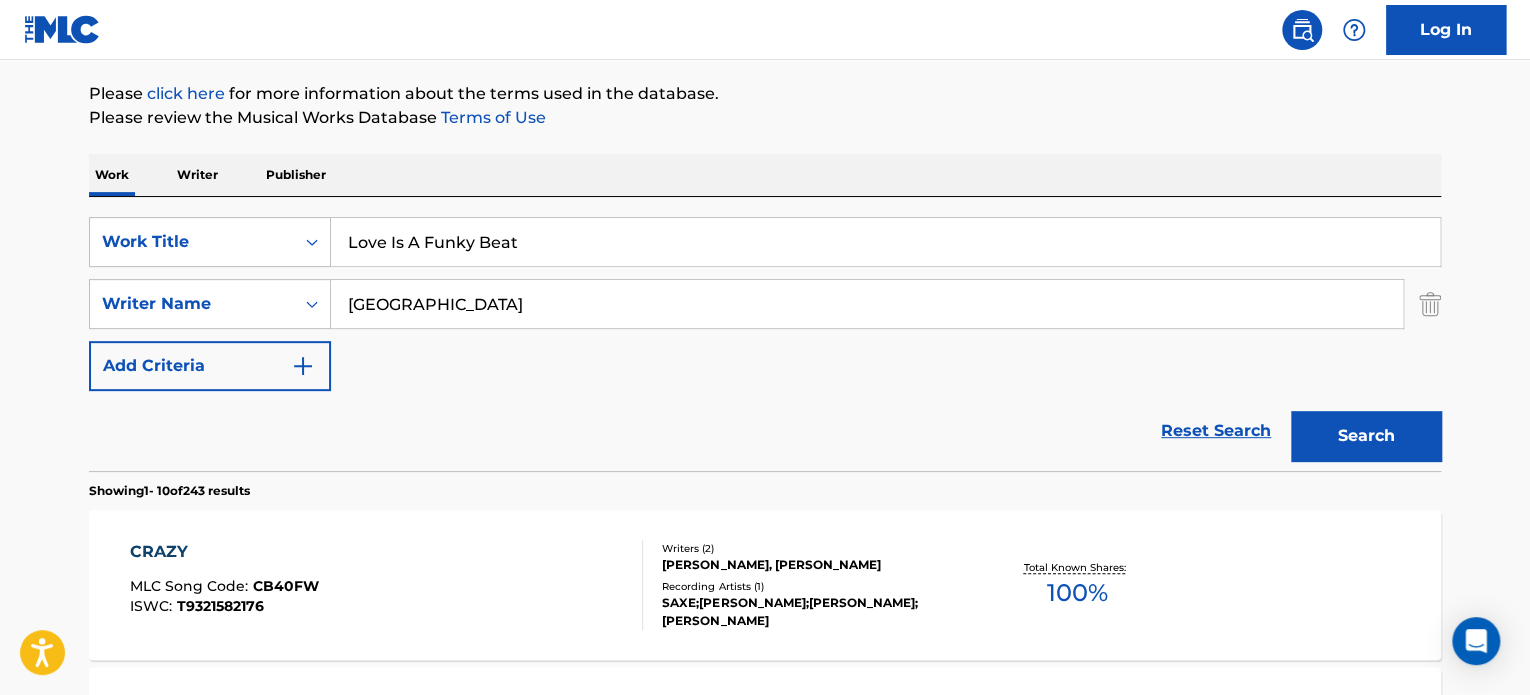 click on "[GEOGRAPHIC_DATA]" at bounding box center (867, 304) 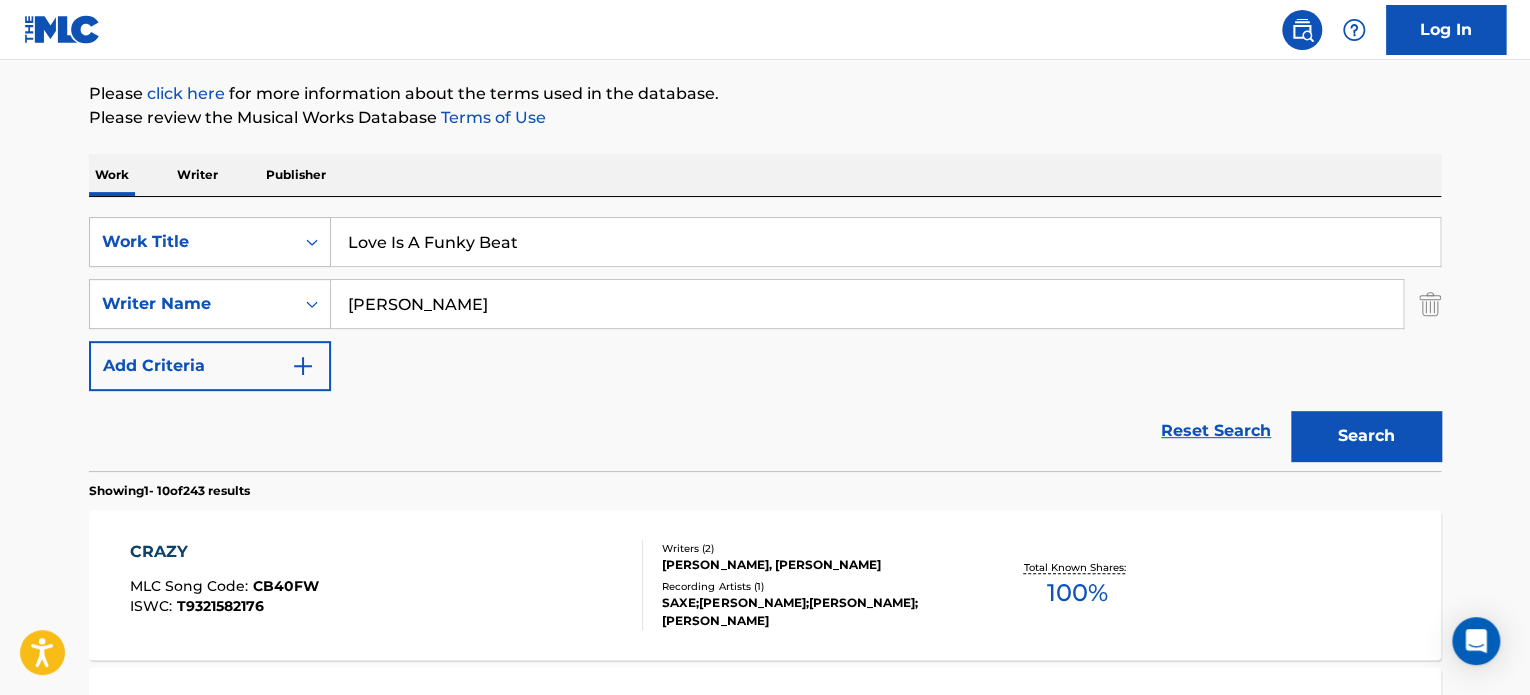 type on "[PERSON_NAME]" 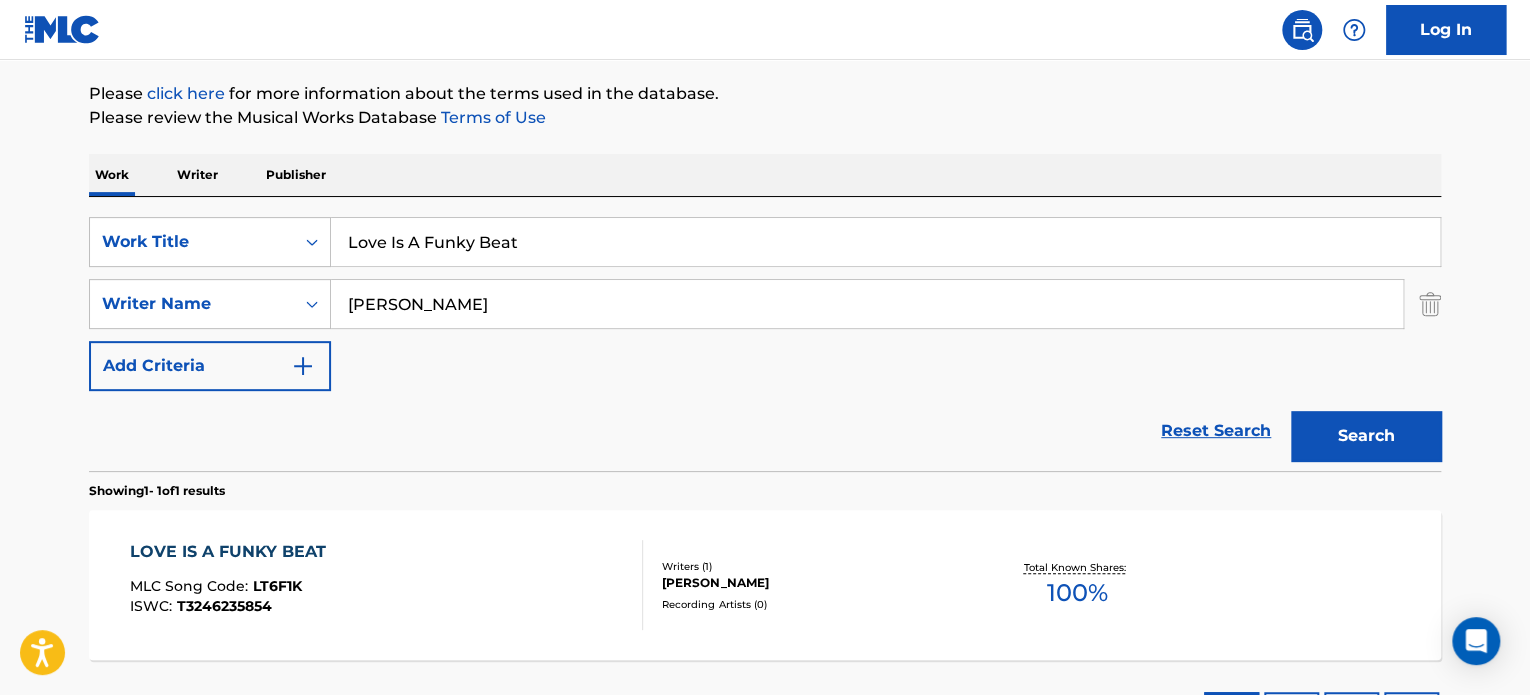click on "LOVE IS A FUNKY BEAT MLC Song Code : LT6F1K ISWC : T3246235854" at bounding box center (387, 585) 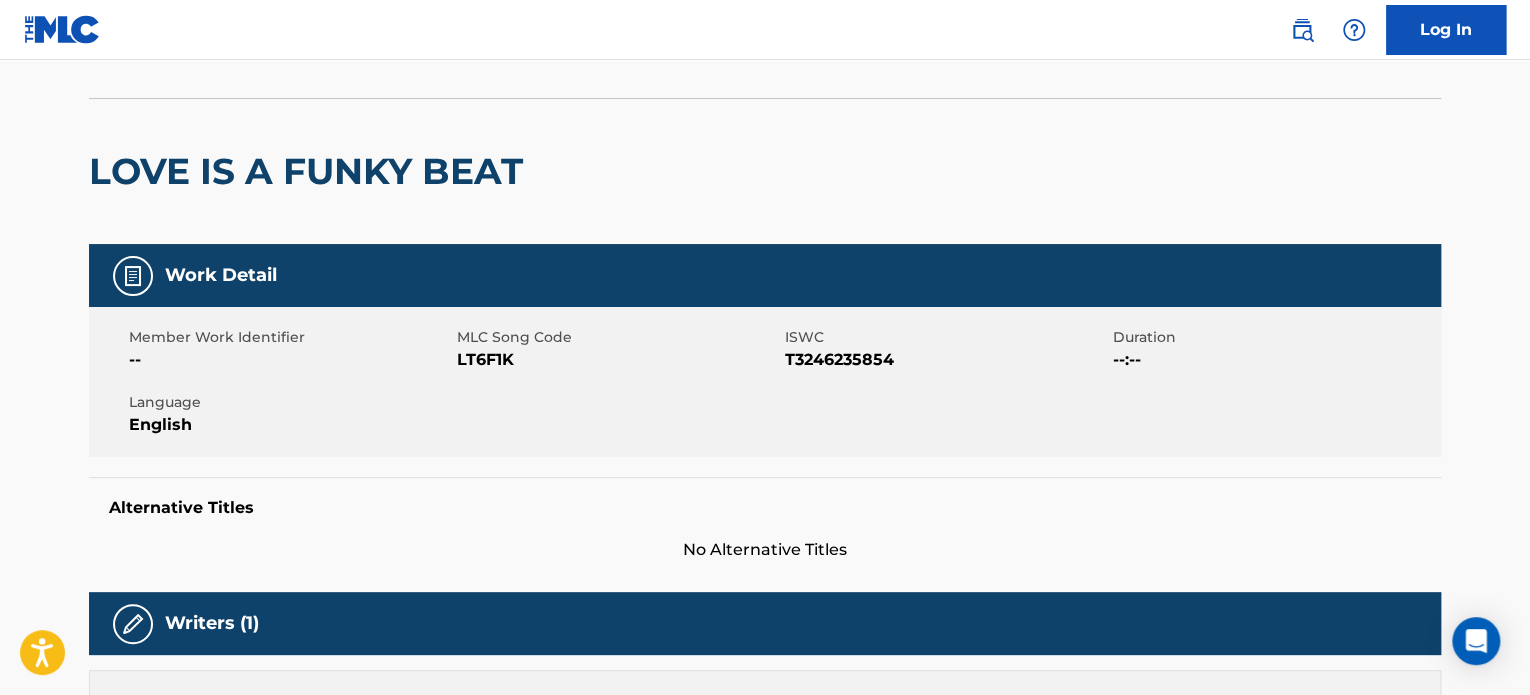scroll, scrollTop: 0, scrollLeft: 0, axis: both 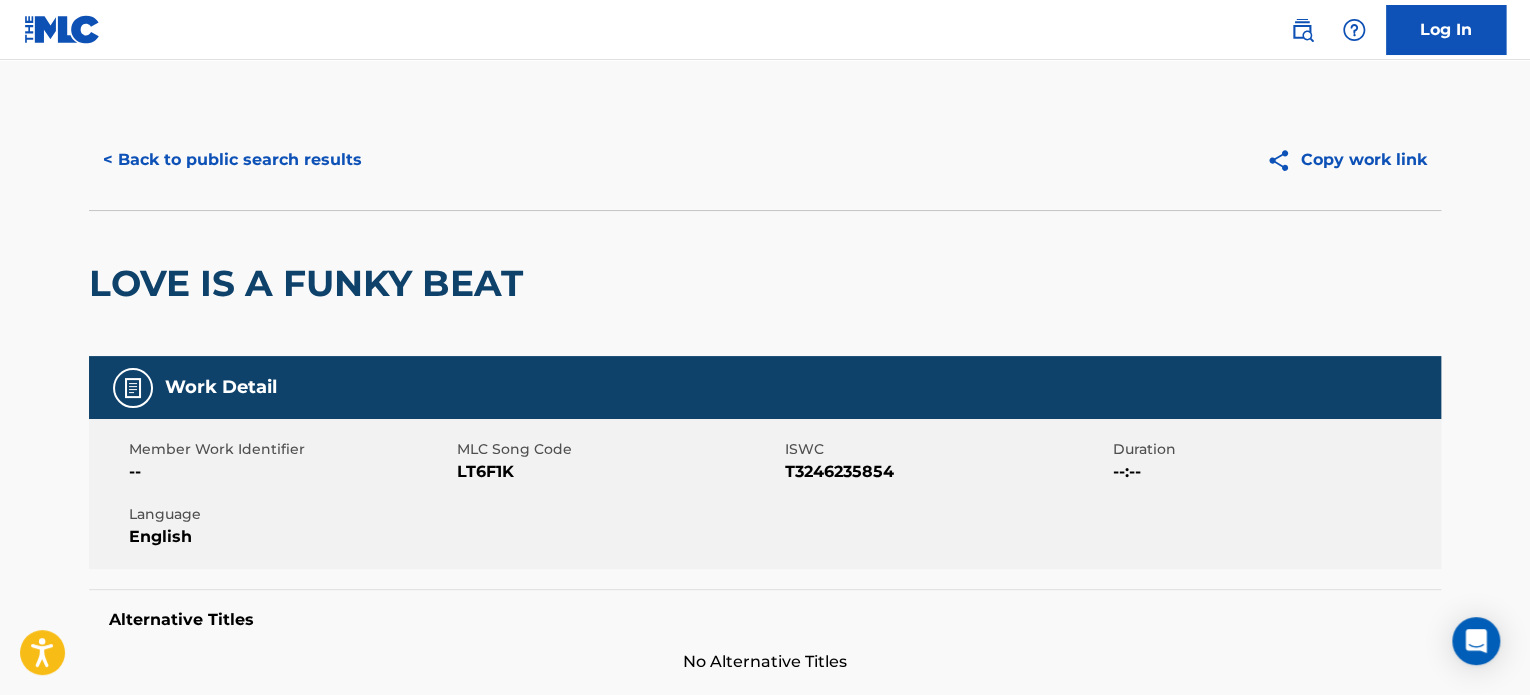 click on "< Back to public search results" at bounding box center (232, 160) 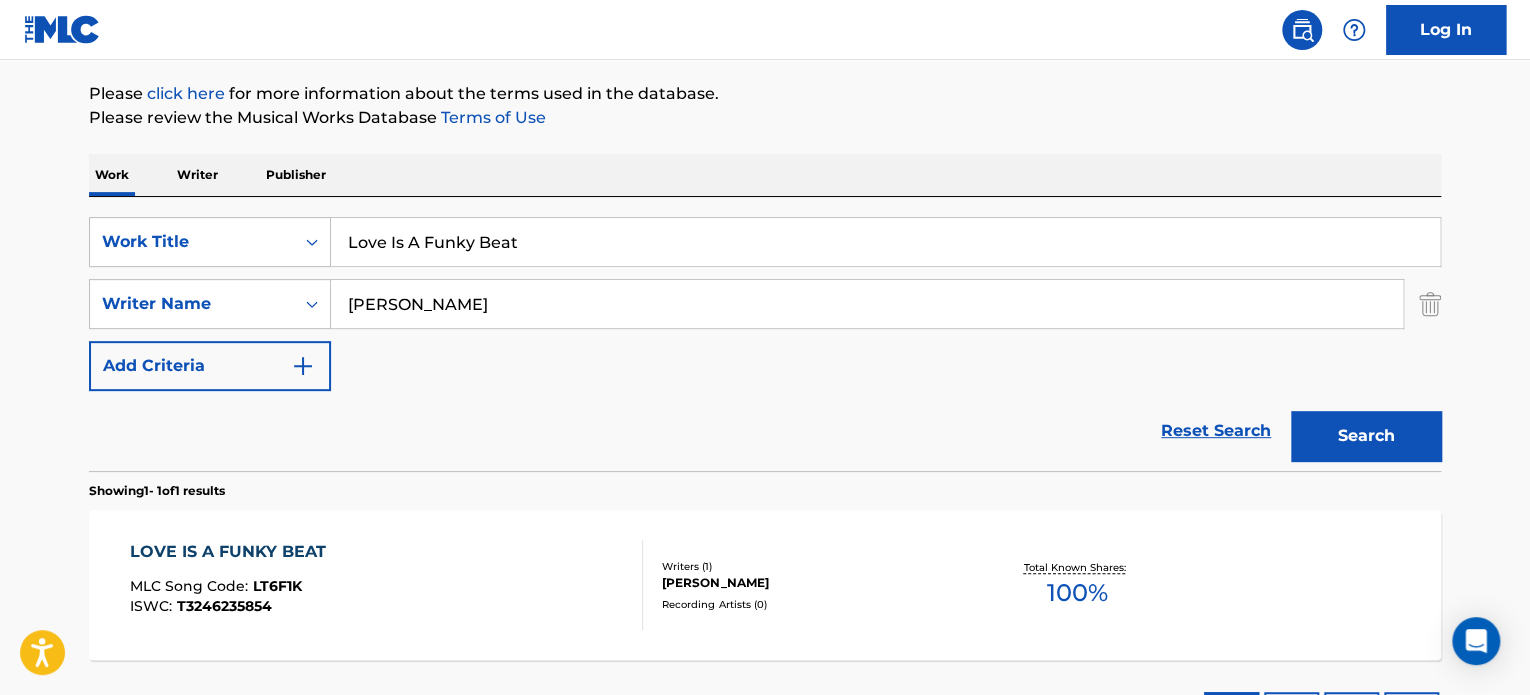 click on "Love Is A Funky Beat" at bounding box center [885, 242] 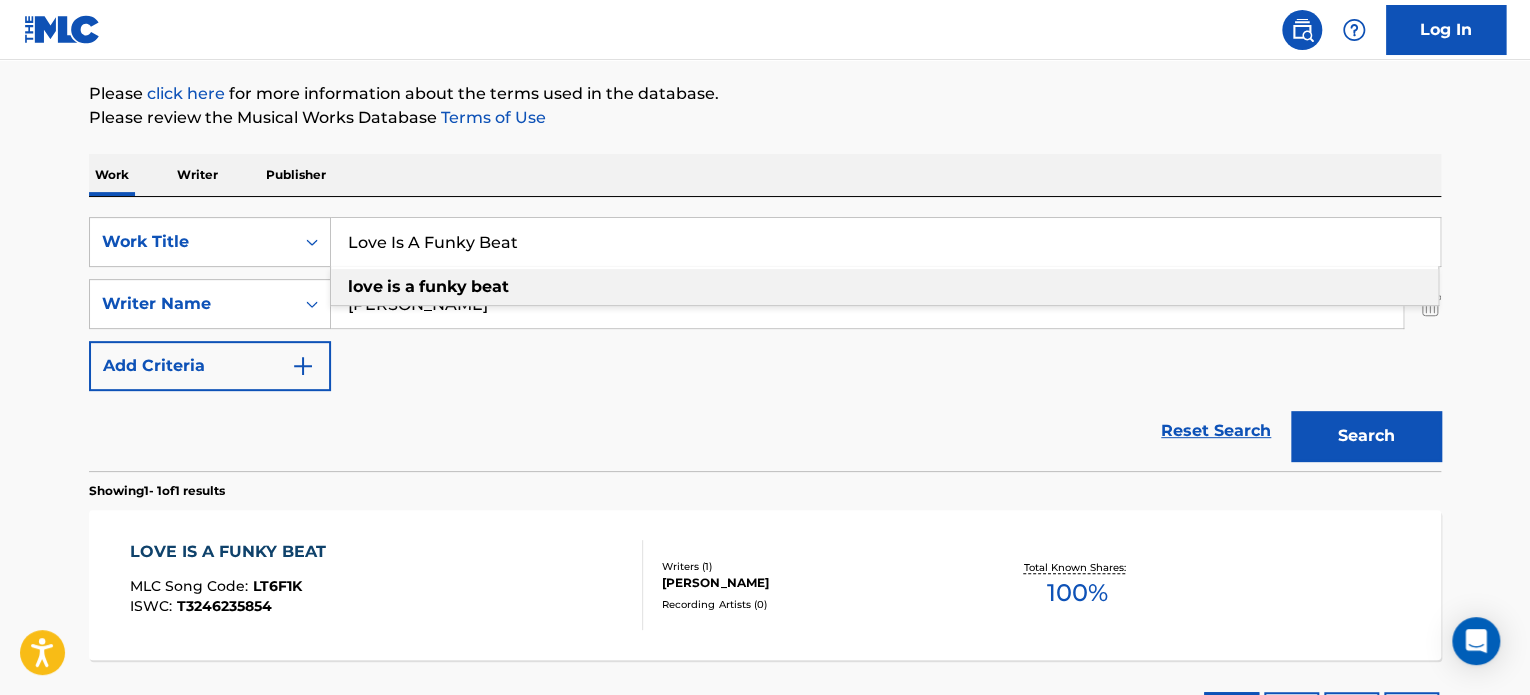 paste on "[PERSON_NAME]" 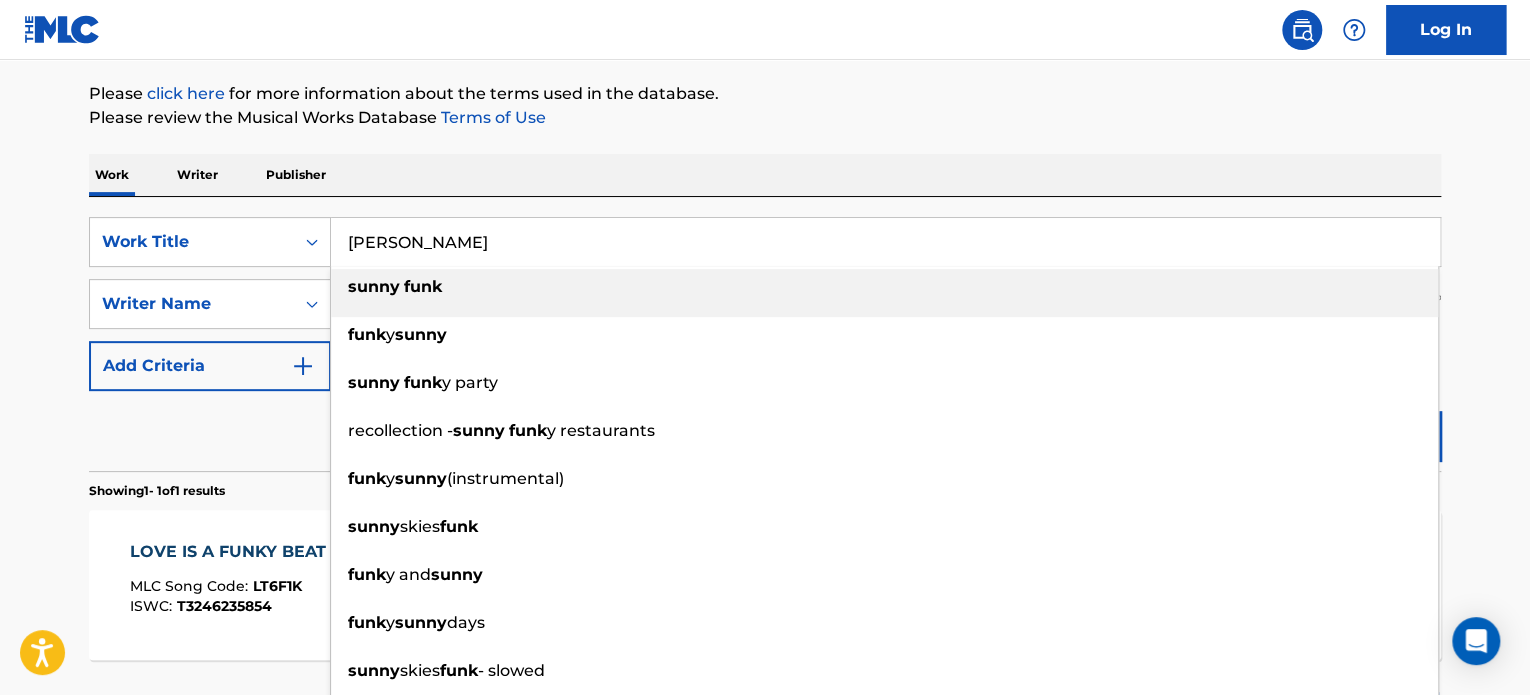 type on "[PERSON_NAME]" 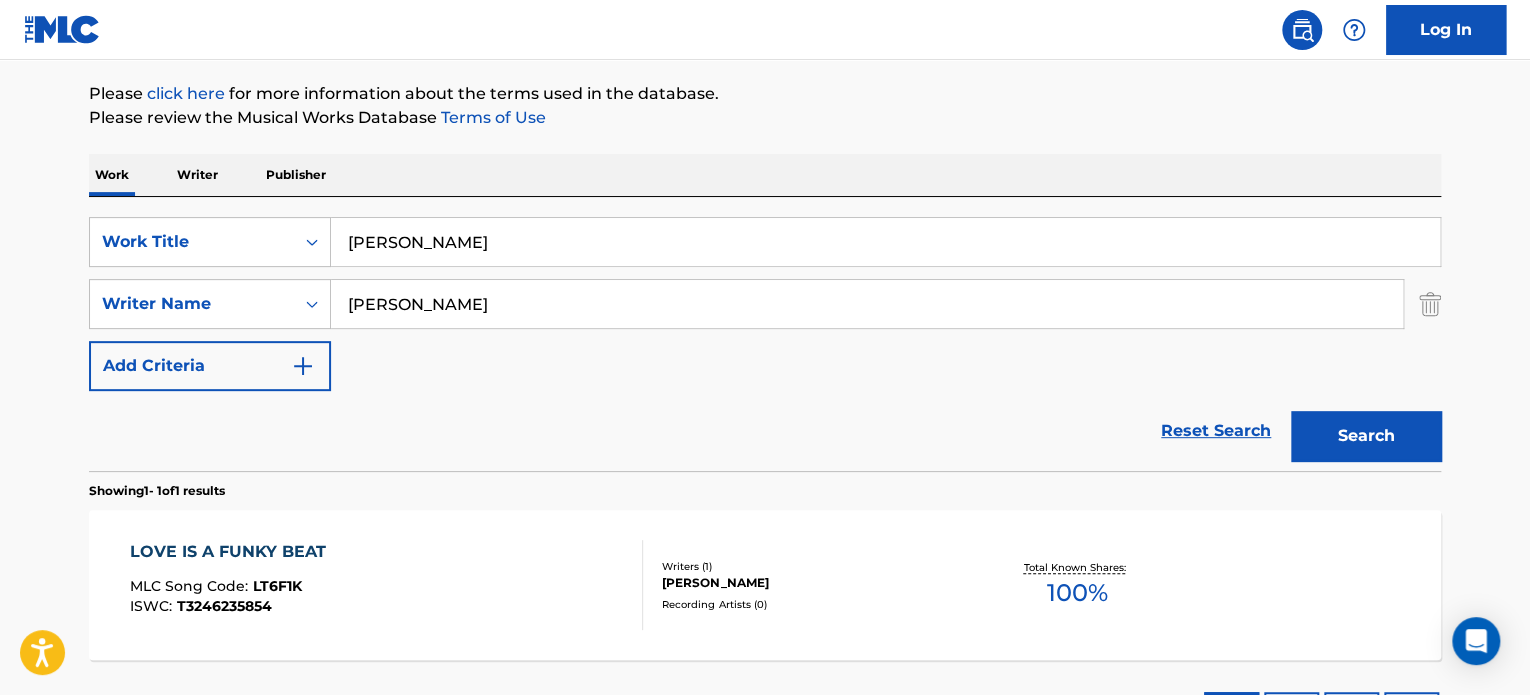 click on "Reset Search Search" at bounding box center [765, 431] 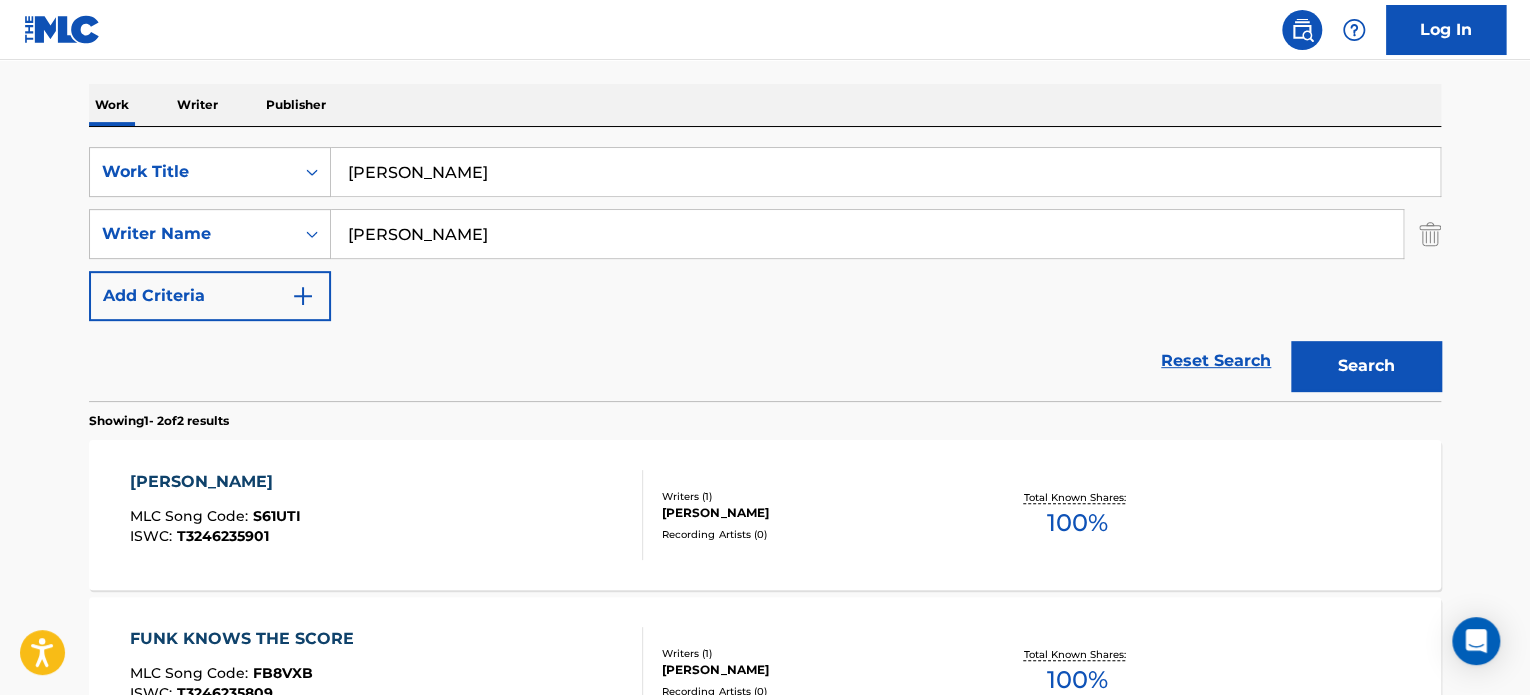 scroll, scrollTop: 328, scrollLeft: 0, axis: vertical 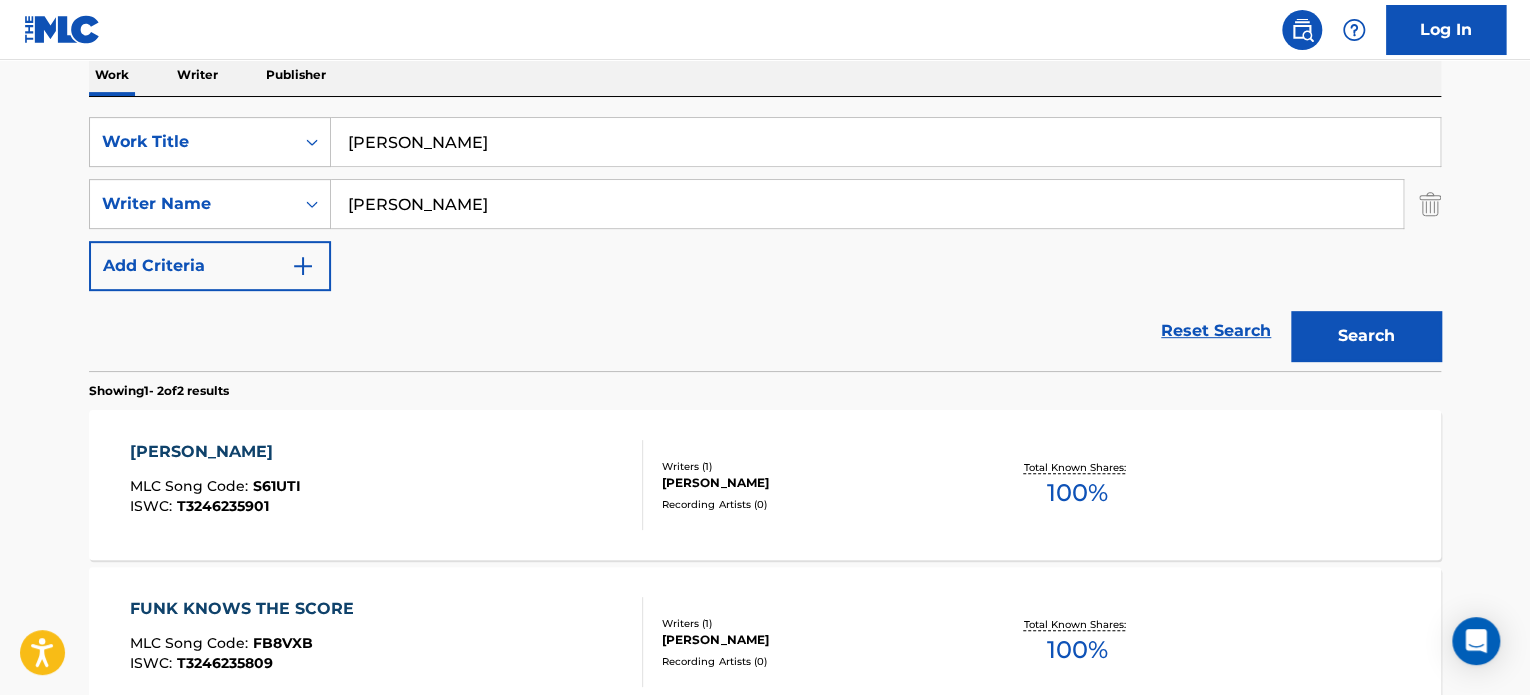 click on "[PERSON_NAME] MLC Song Code : S61UTI ISWC : T3246235901" at bounding box center (387, 485) 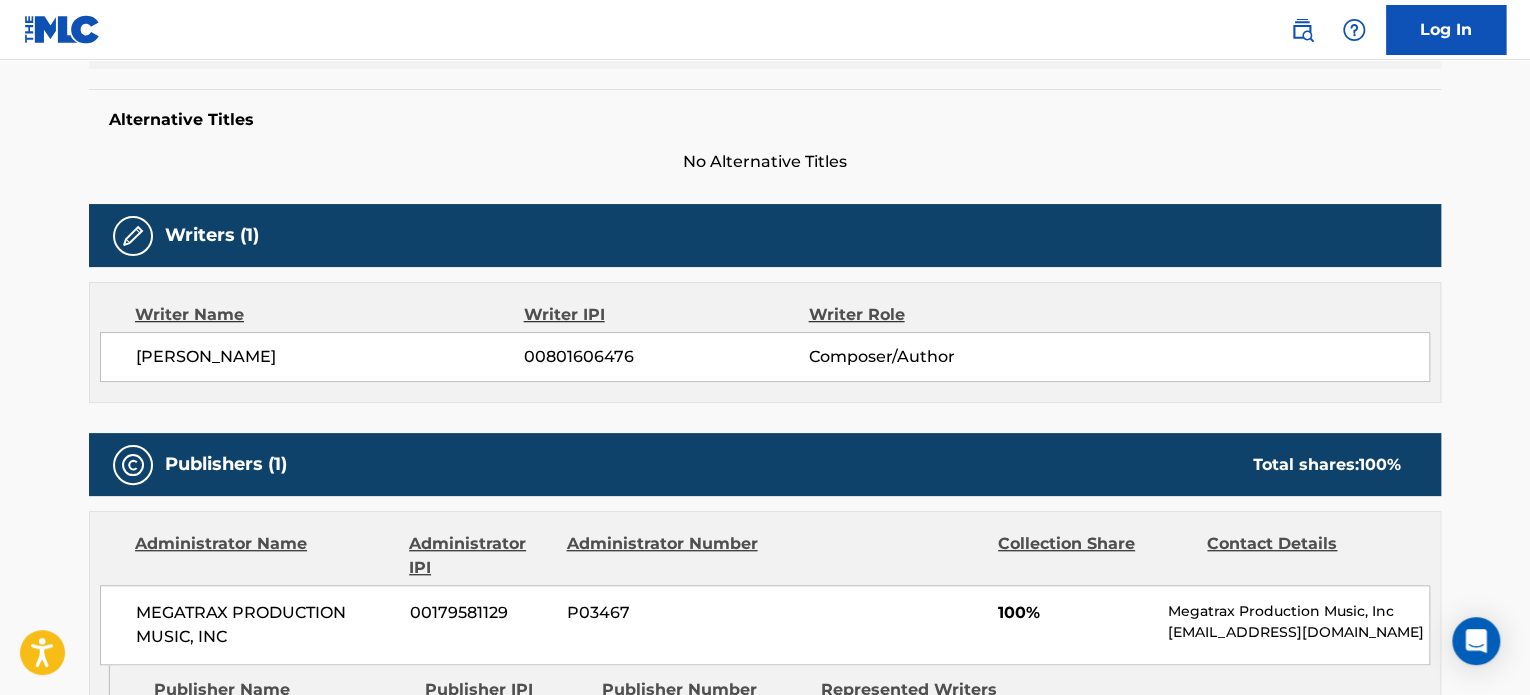 scroll, scrollTop: 0, scrollLeft: 0, axis: both 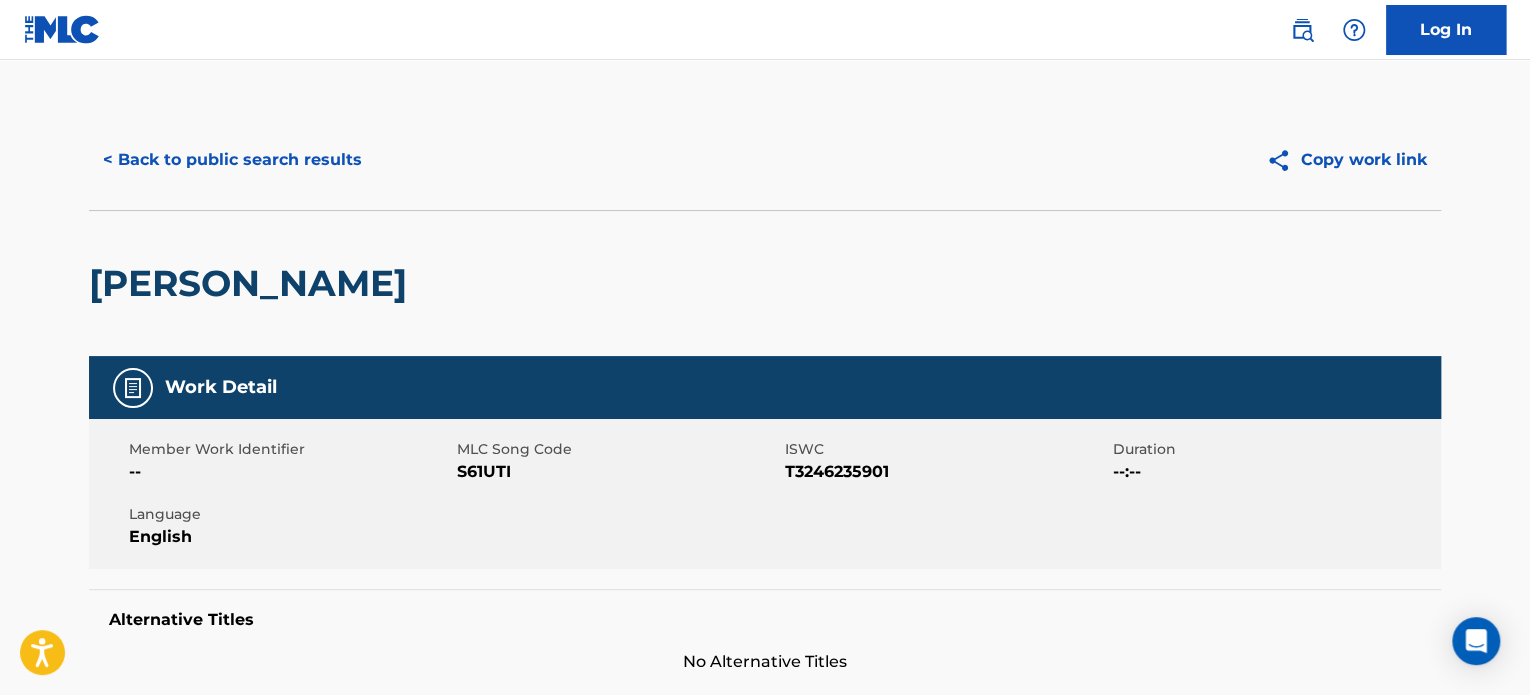 click on "< Back to public search results" at bounding box center (232, 160) 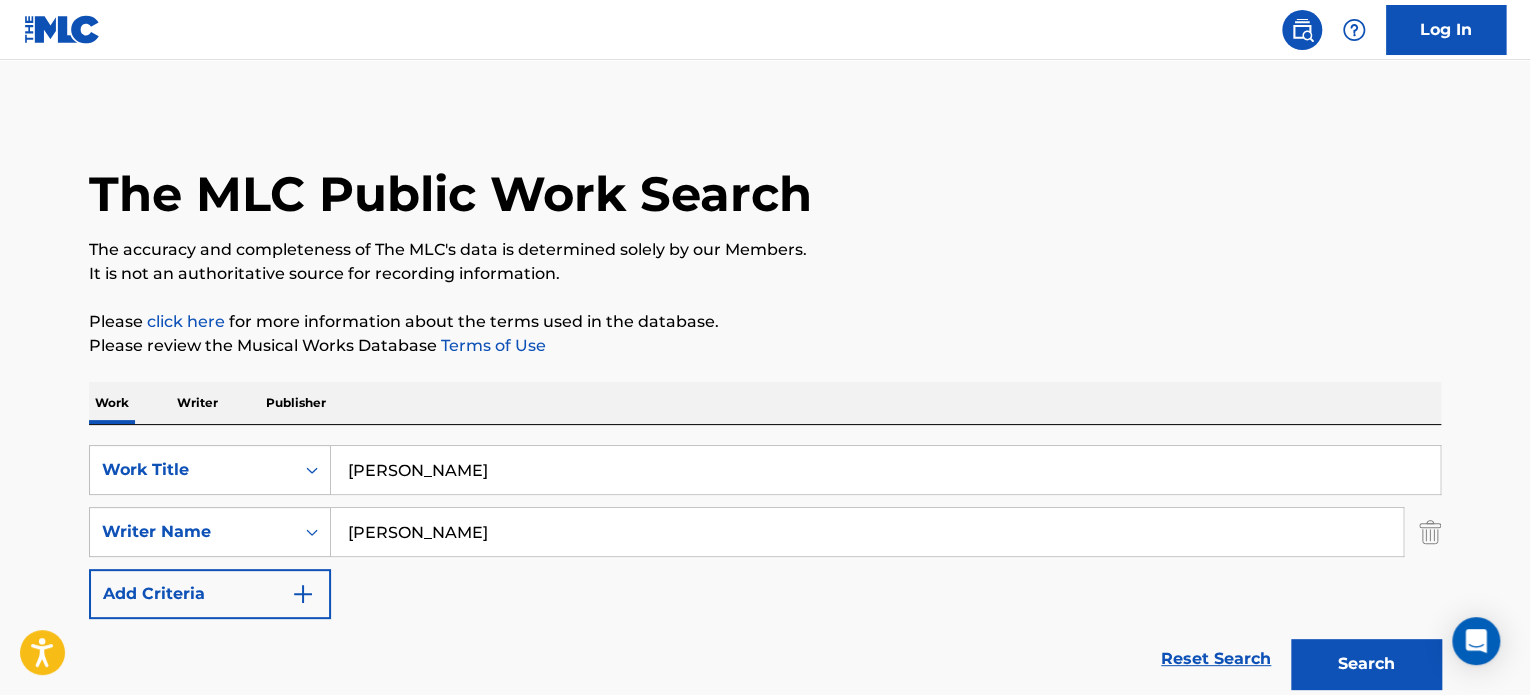 scroll, scrollTop: 328, scrollLeft: 0, axis: vertical 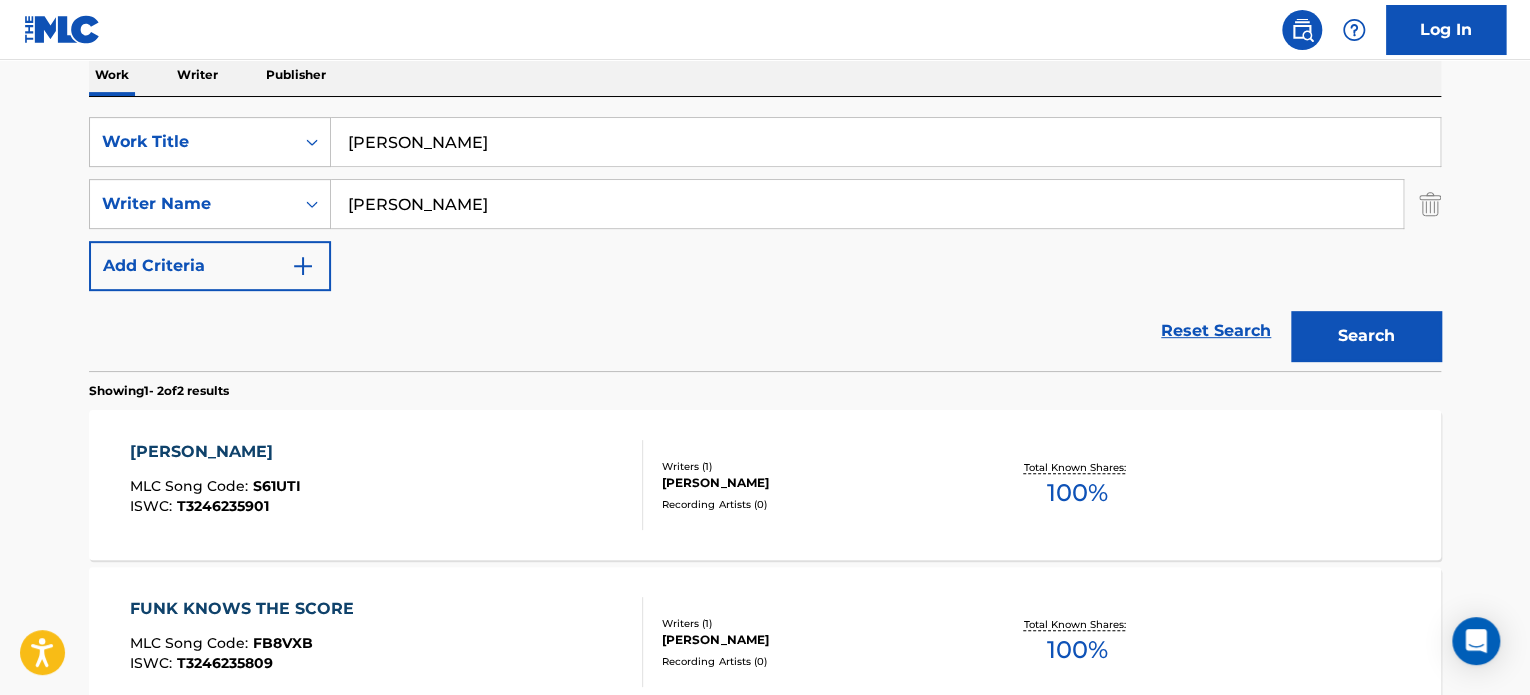 click on "[PERSON_NAME]" at bounding box center [885, 142] 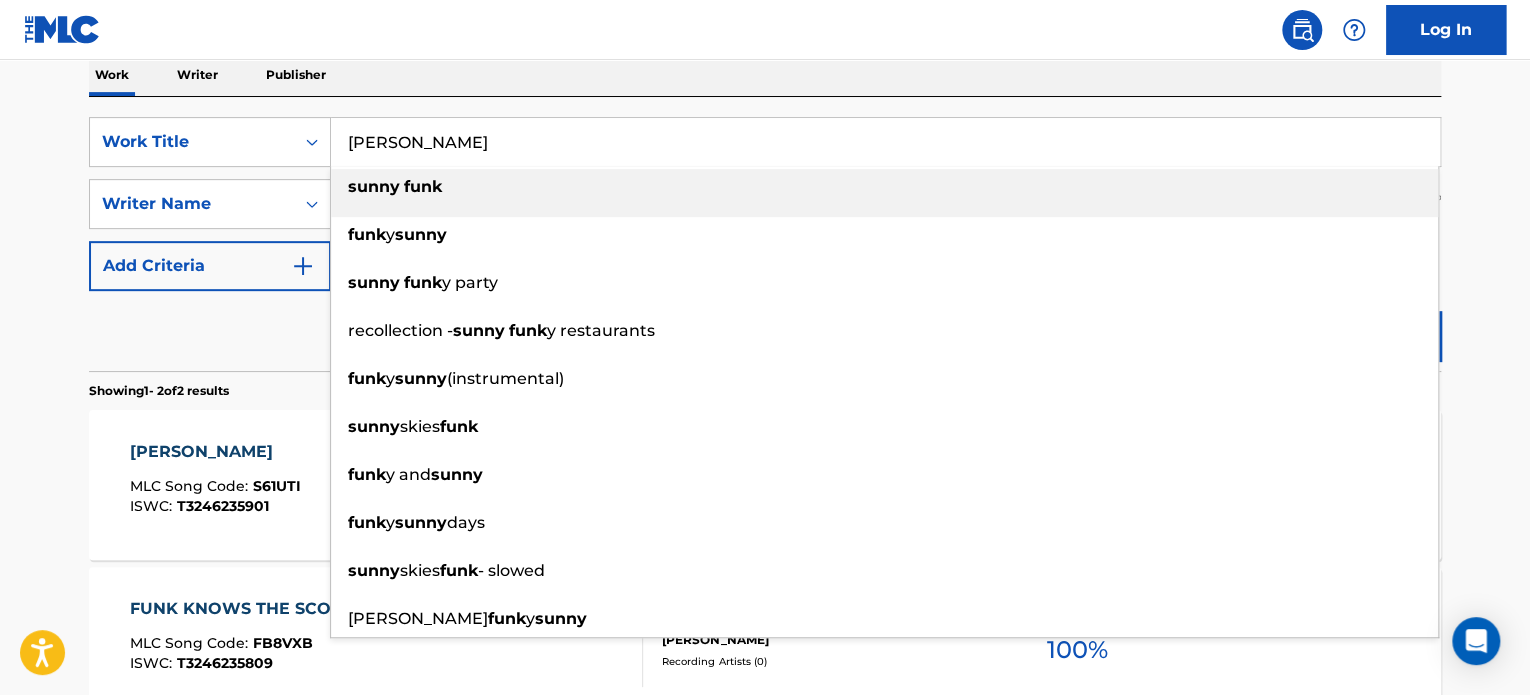 paste on "Enchanting Journey" 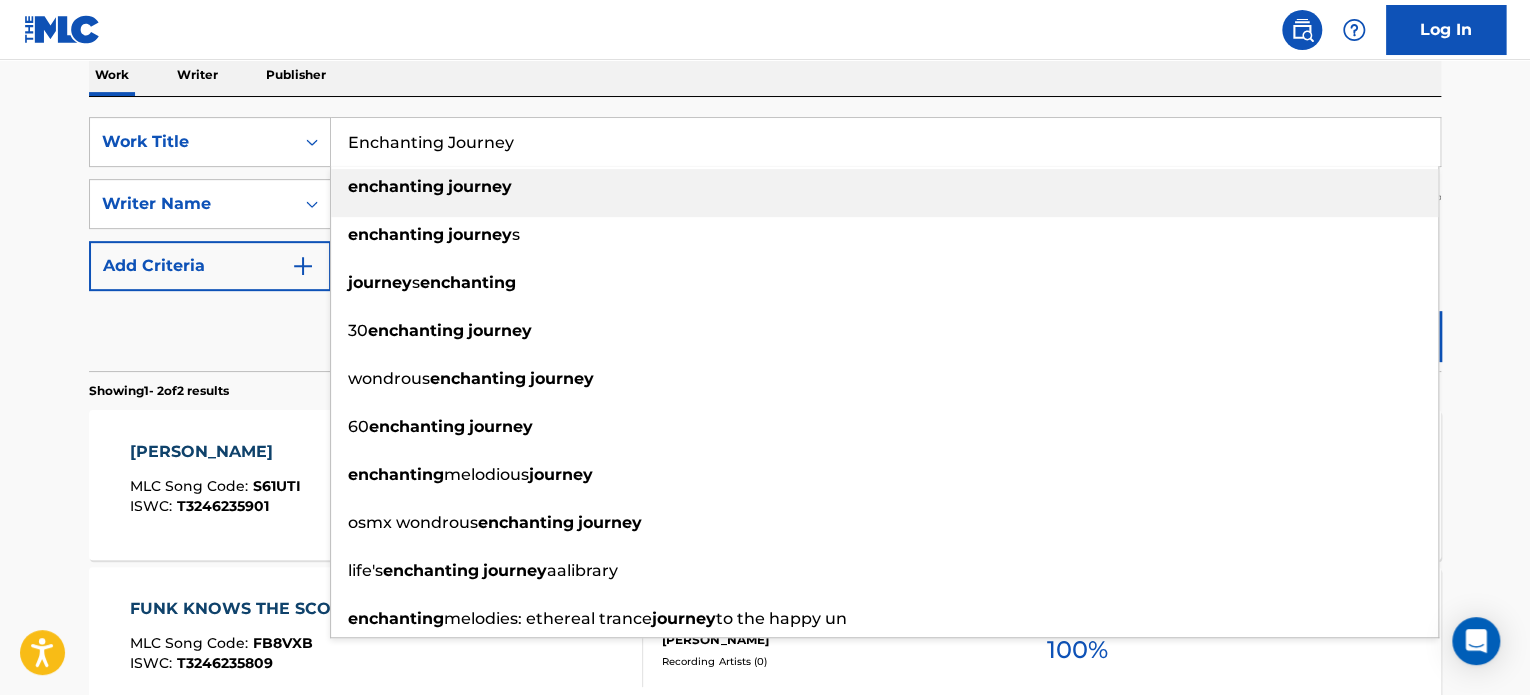 type on "Enchanting Journey" 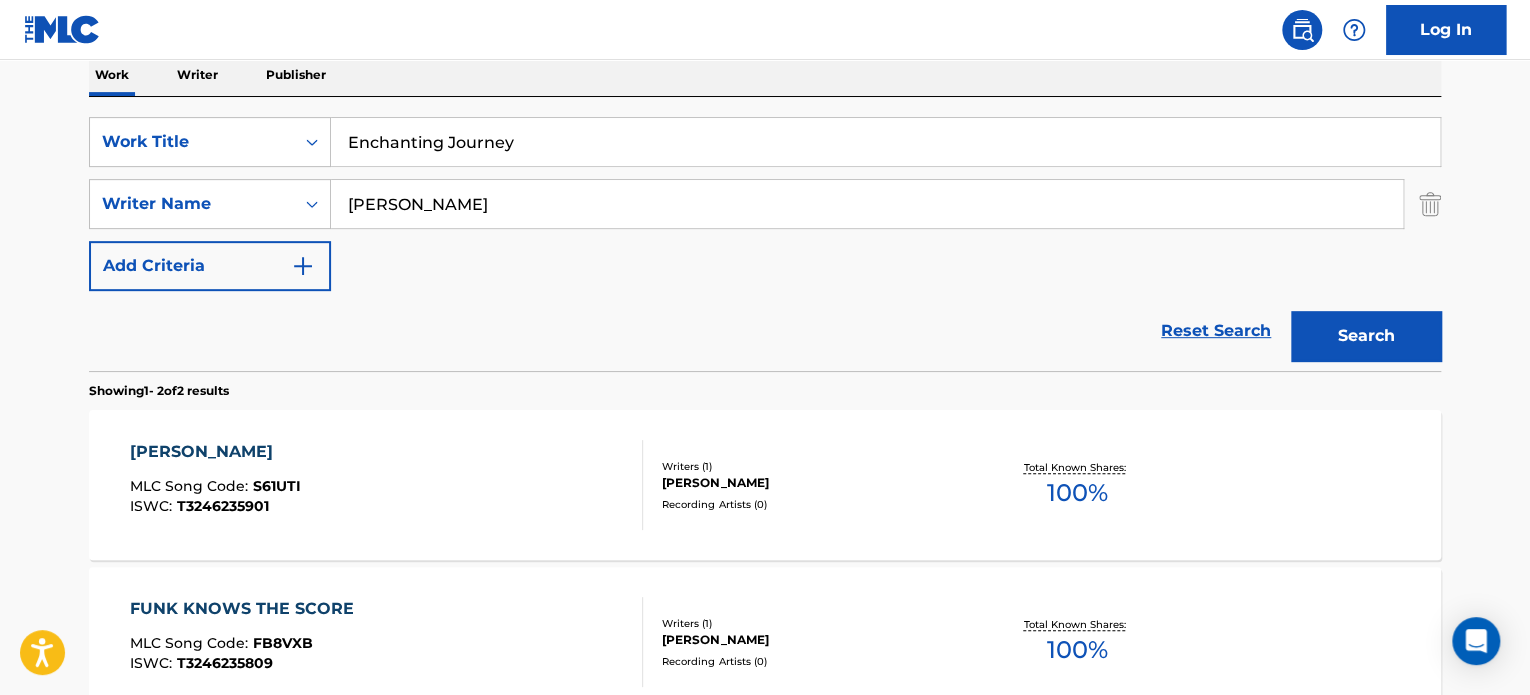 click on "[PERSON_NAME]" at bounding box center [867, 204] 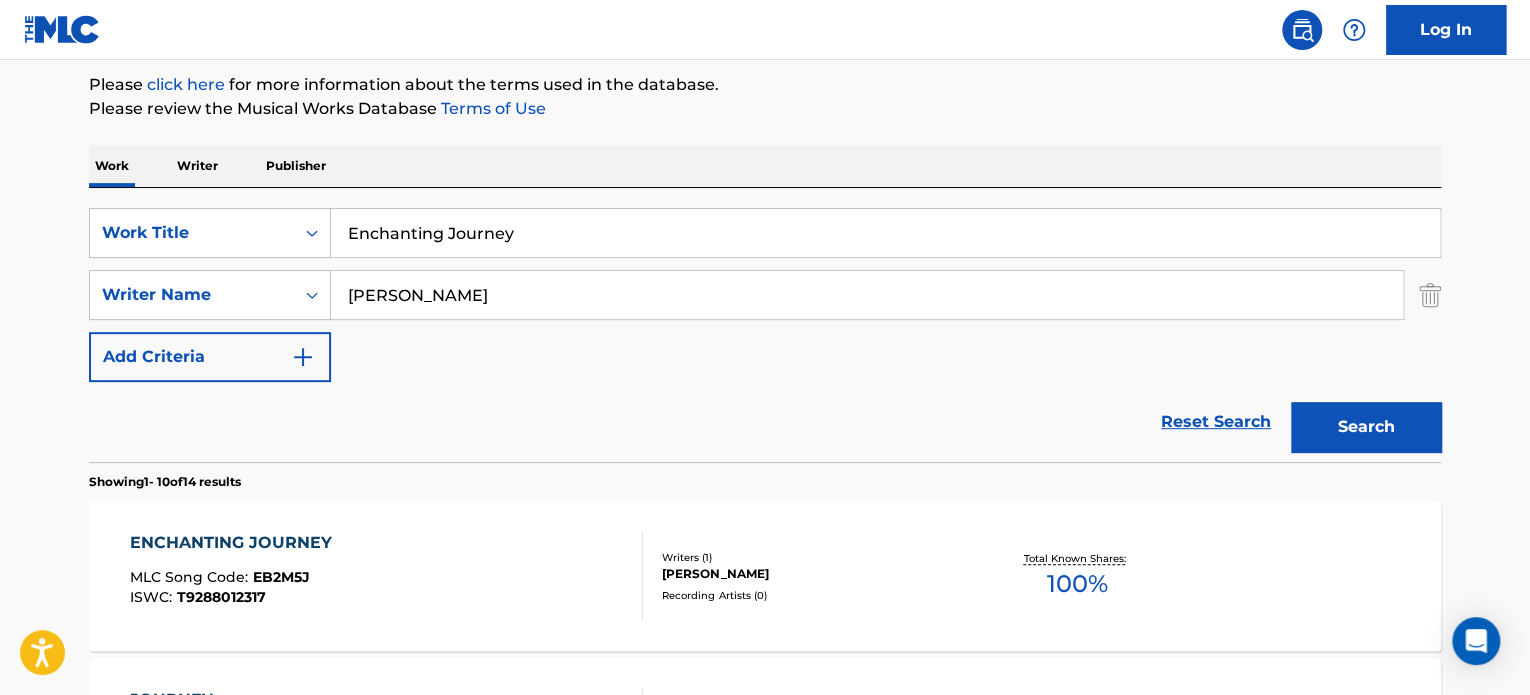 scroll, scrollTop: 328, scrollLeft: 0, axis: vertical 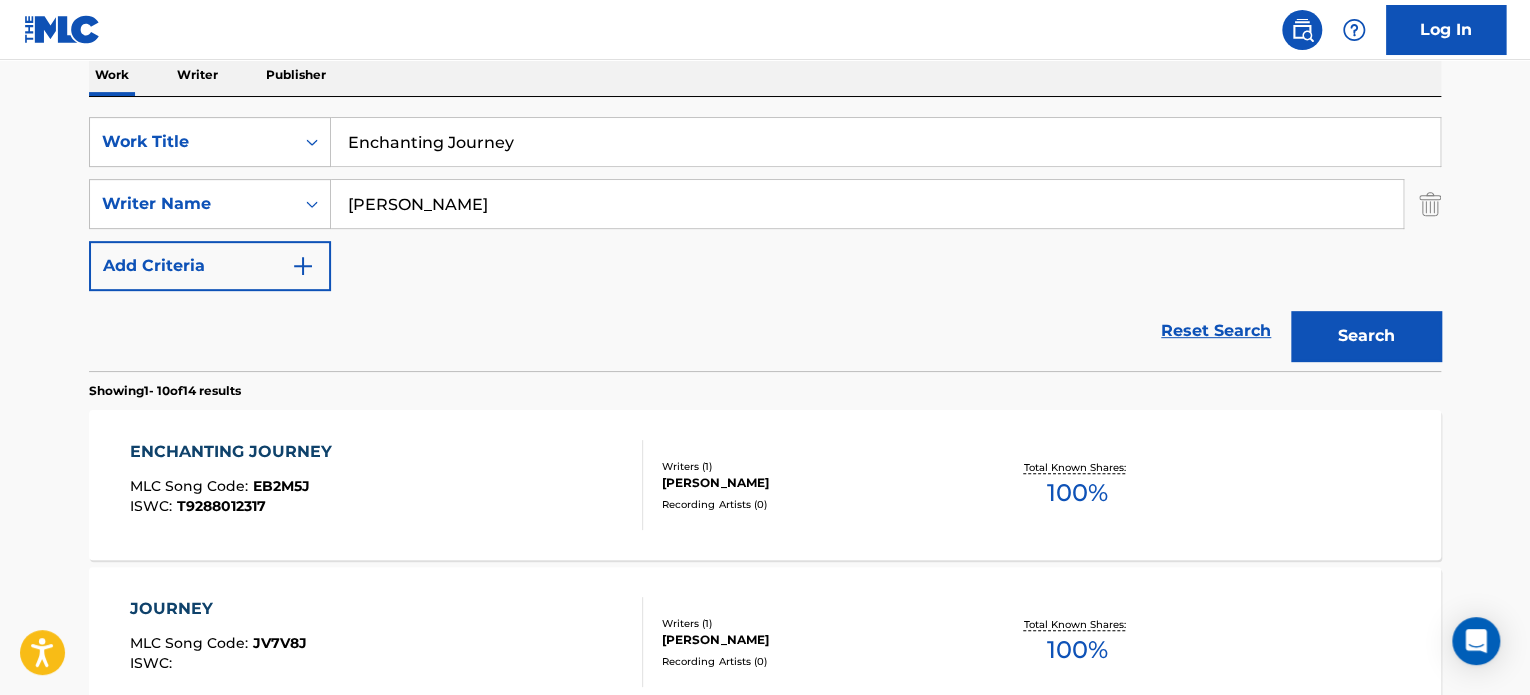 click on "ENCHANTING JOURNEY MLC Song Code : EB2M5J ISWC : T9288012317" at bounding box center [387, 485] 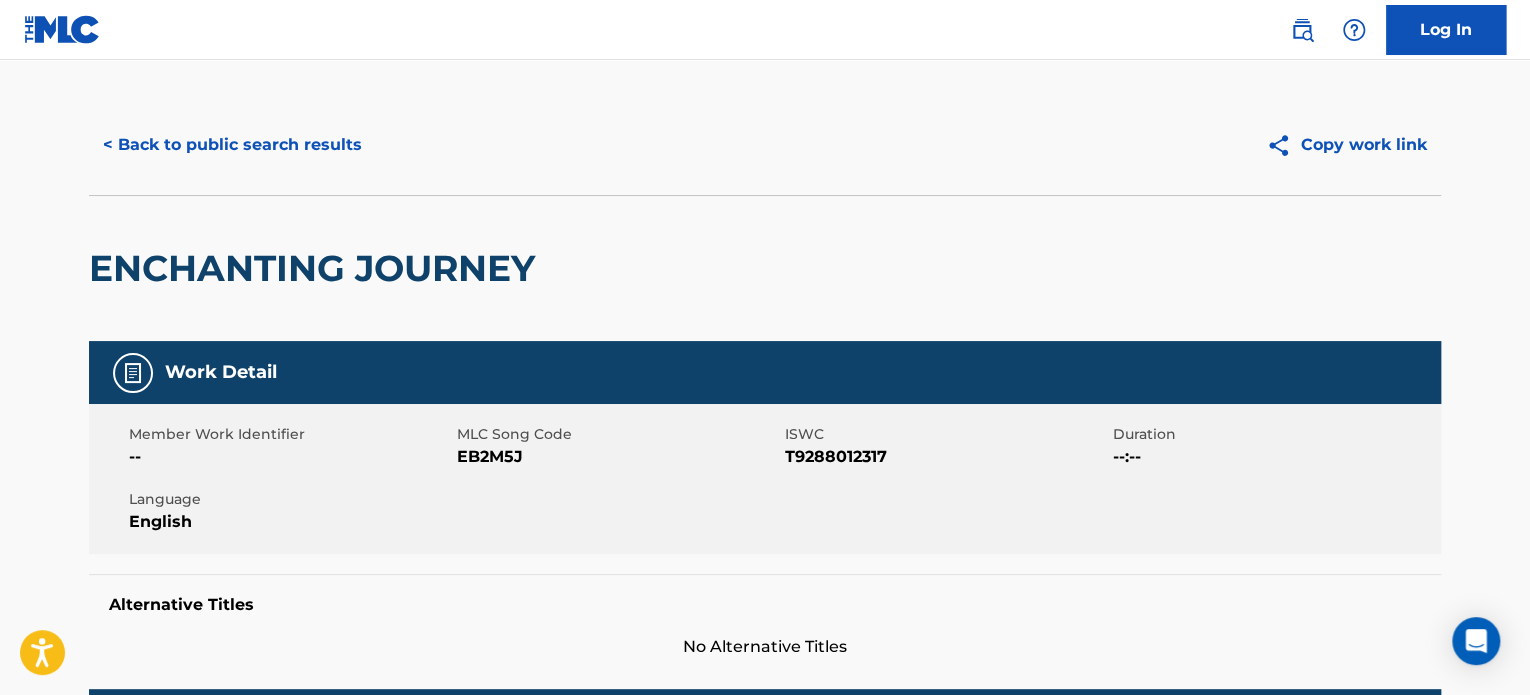 scroll, scrollTop: 0, scrollLeft: 0, axis: both 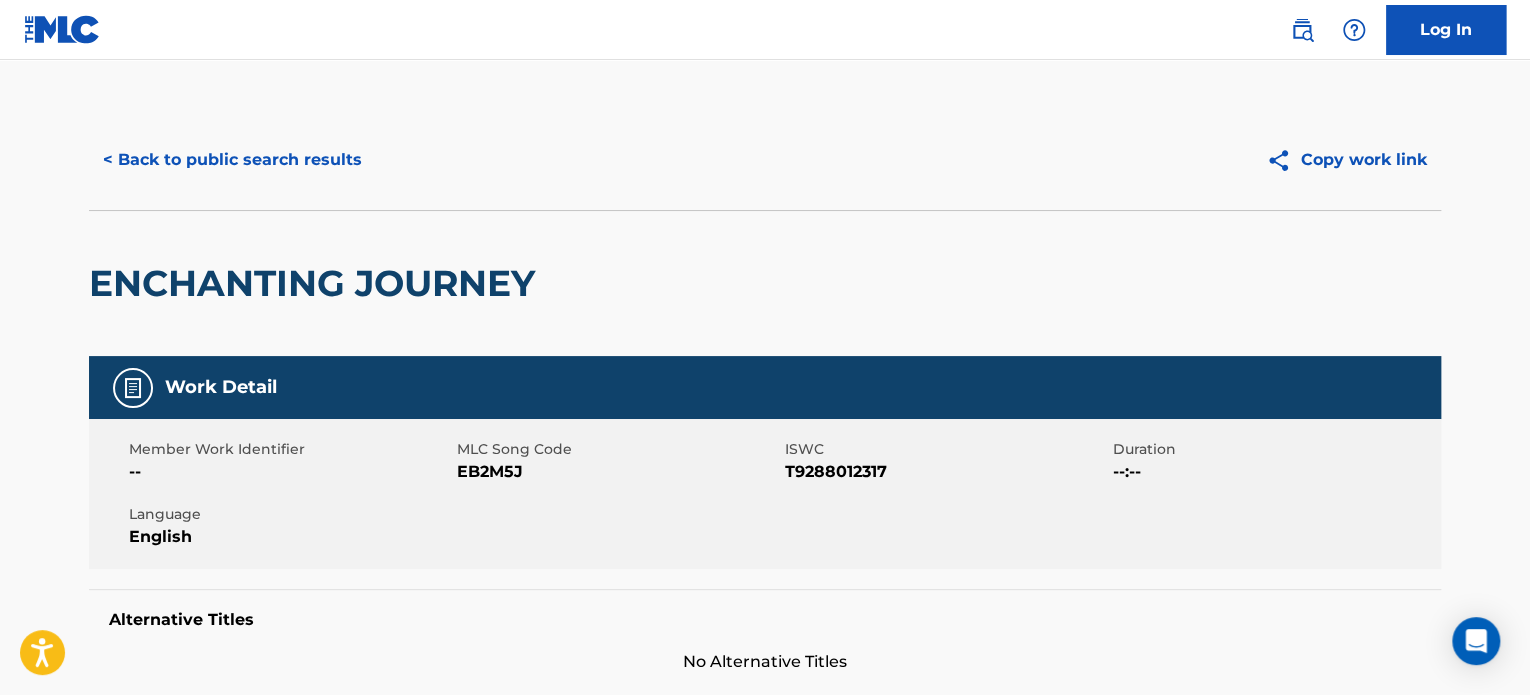 click on "< Back to public search results" at bounding box center [232, 160] 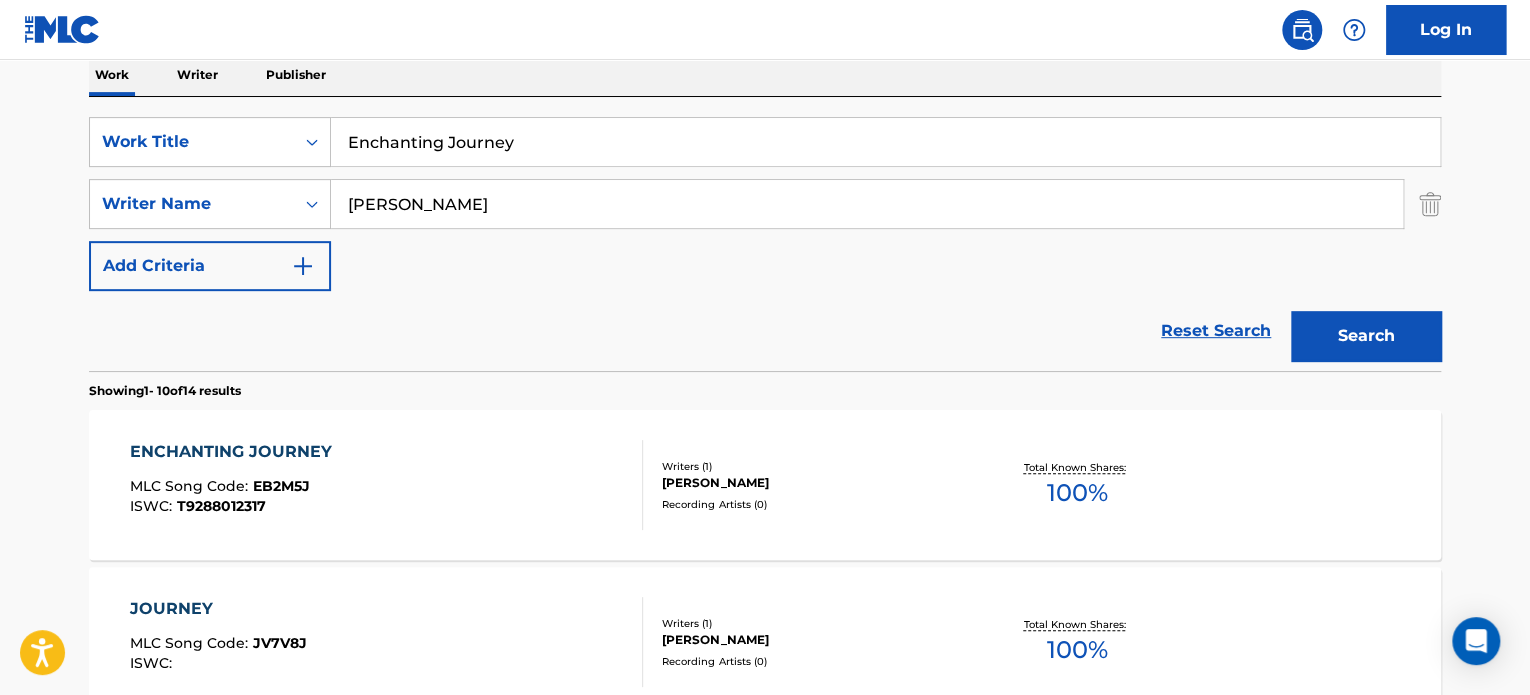 click on "Enchanting Journey" at bounding box center [885, 142] 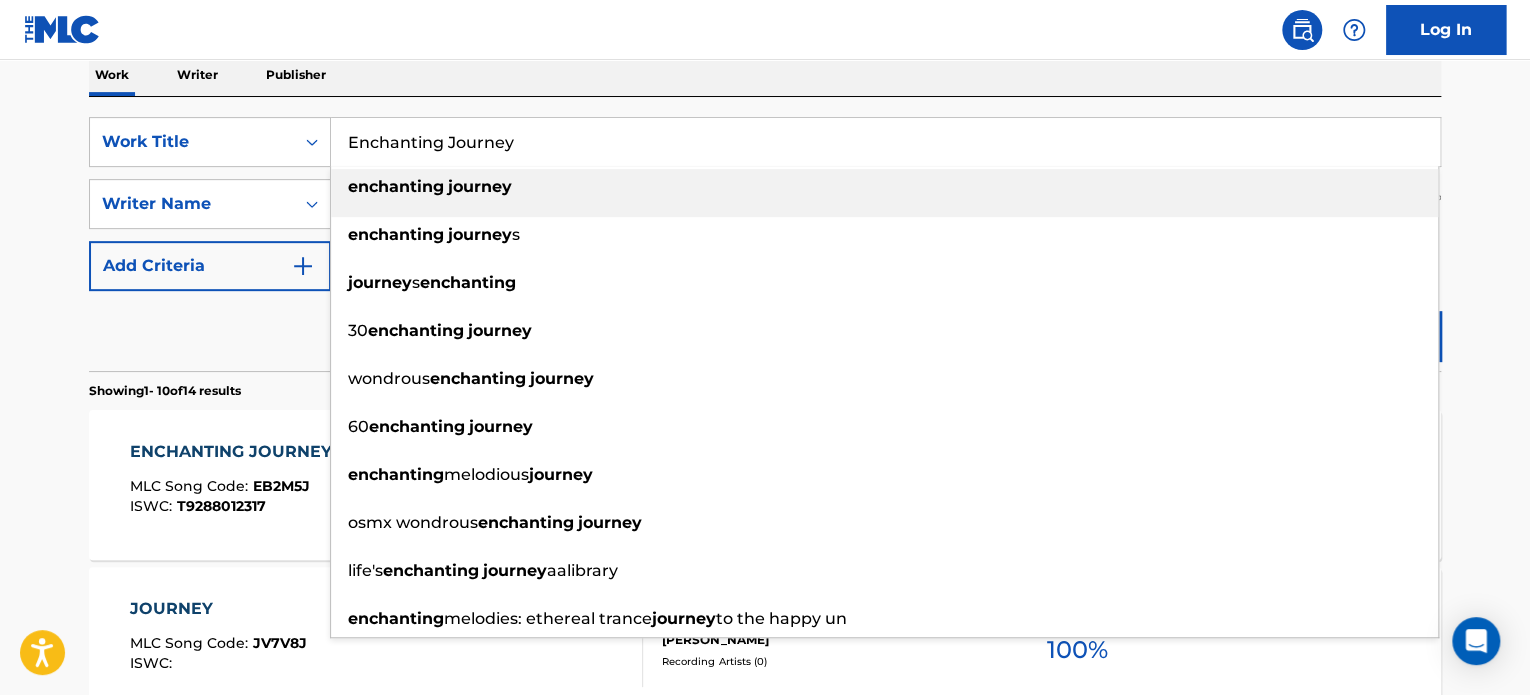 paste on "Special Investigation" 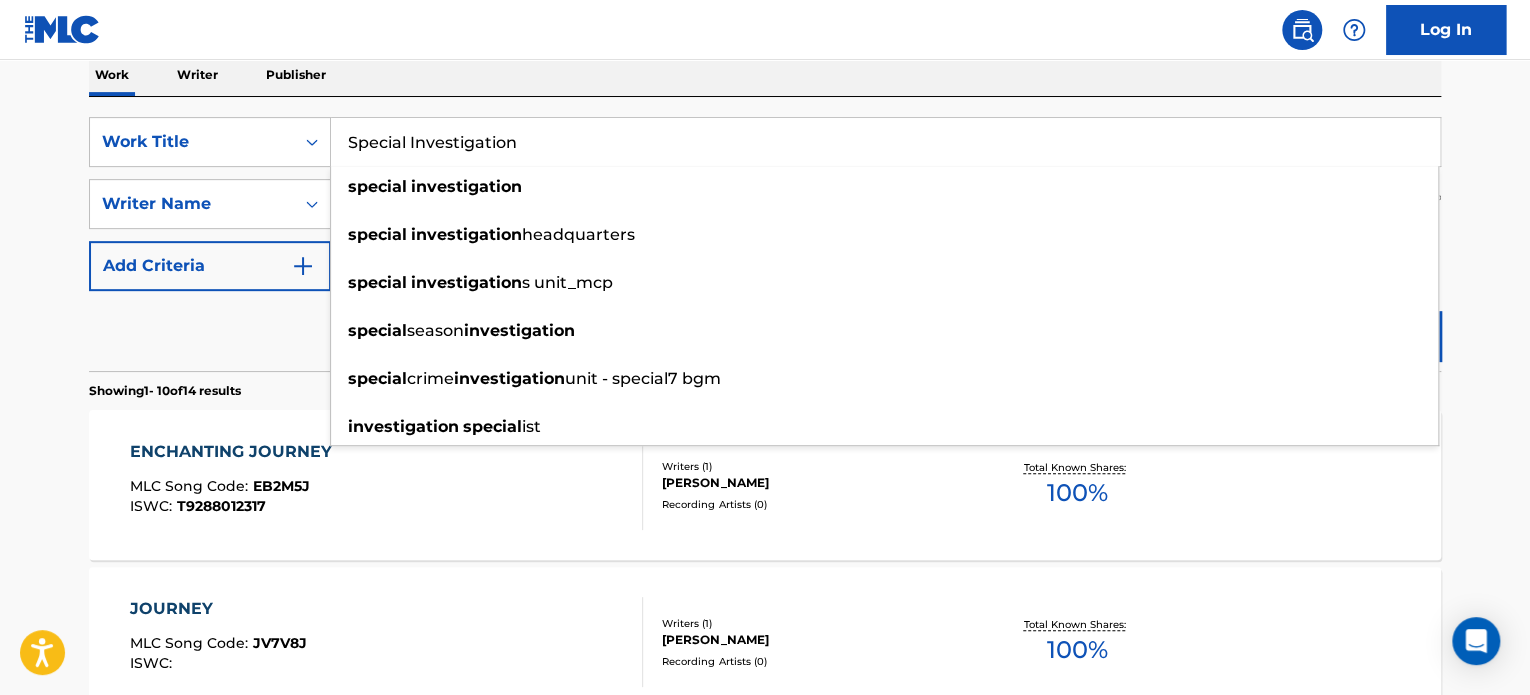 type on "Special Investigation" 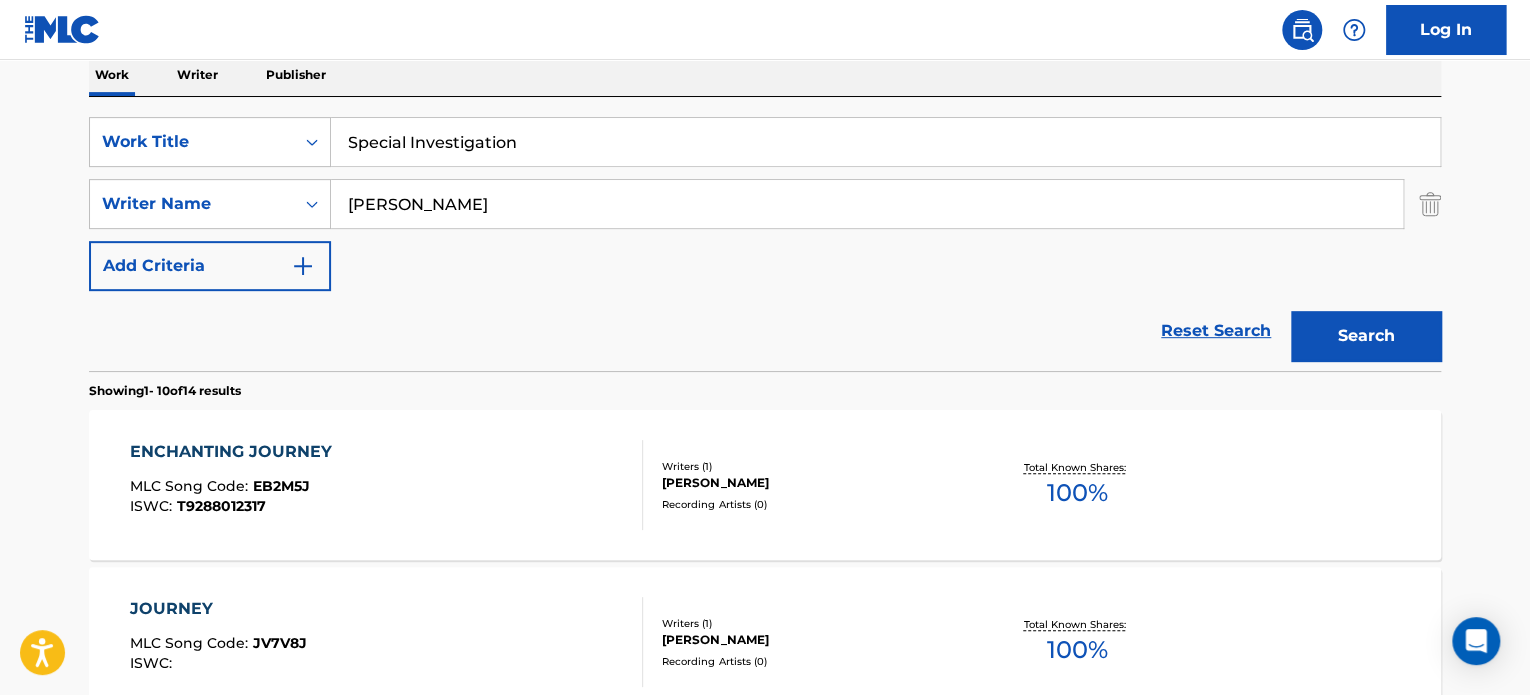 click on "[PERSON_NAME]" at bounding box center (867, 204) 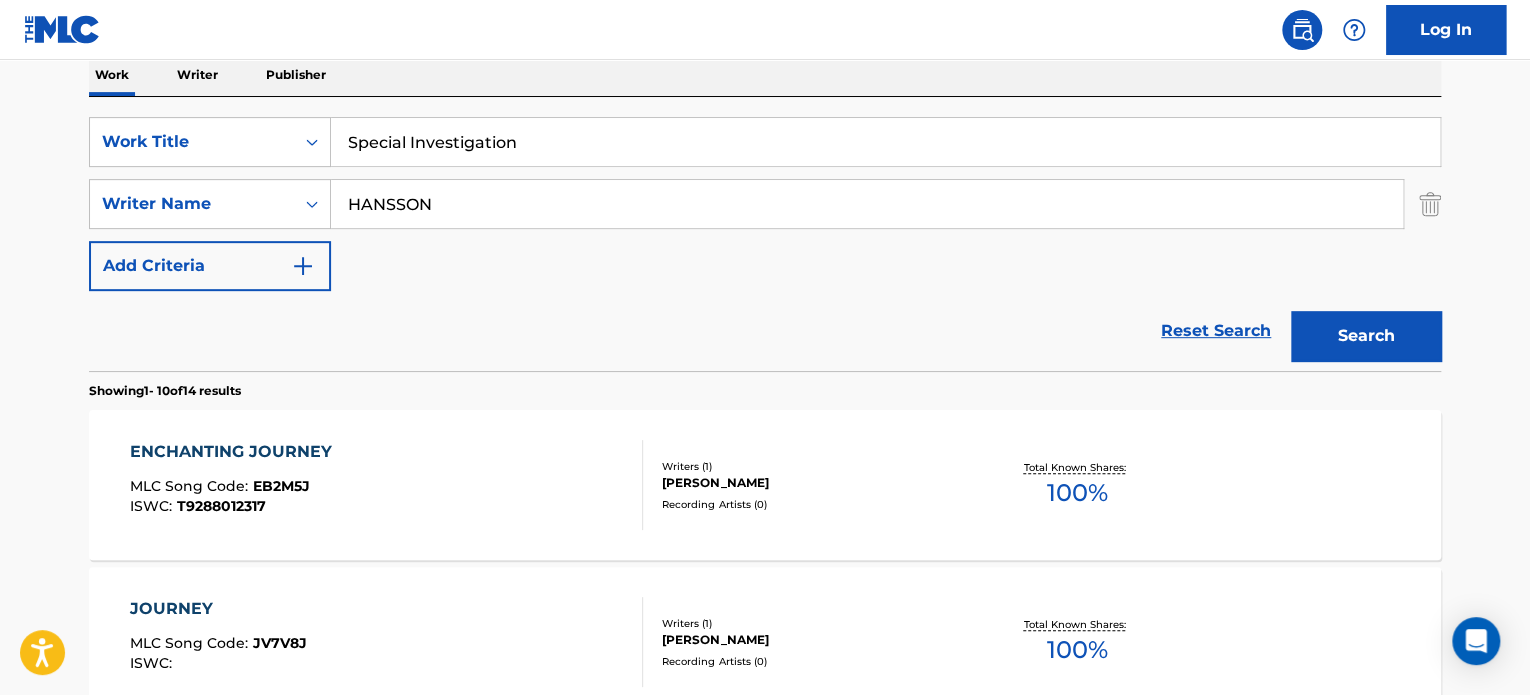 click on "HANSSON" at bounding box center (867, 204) 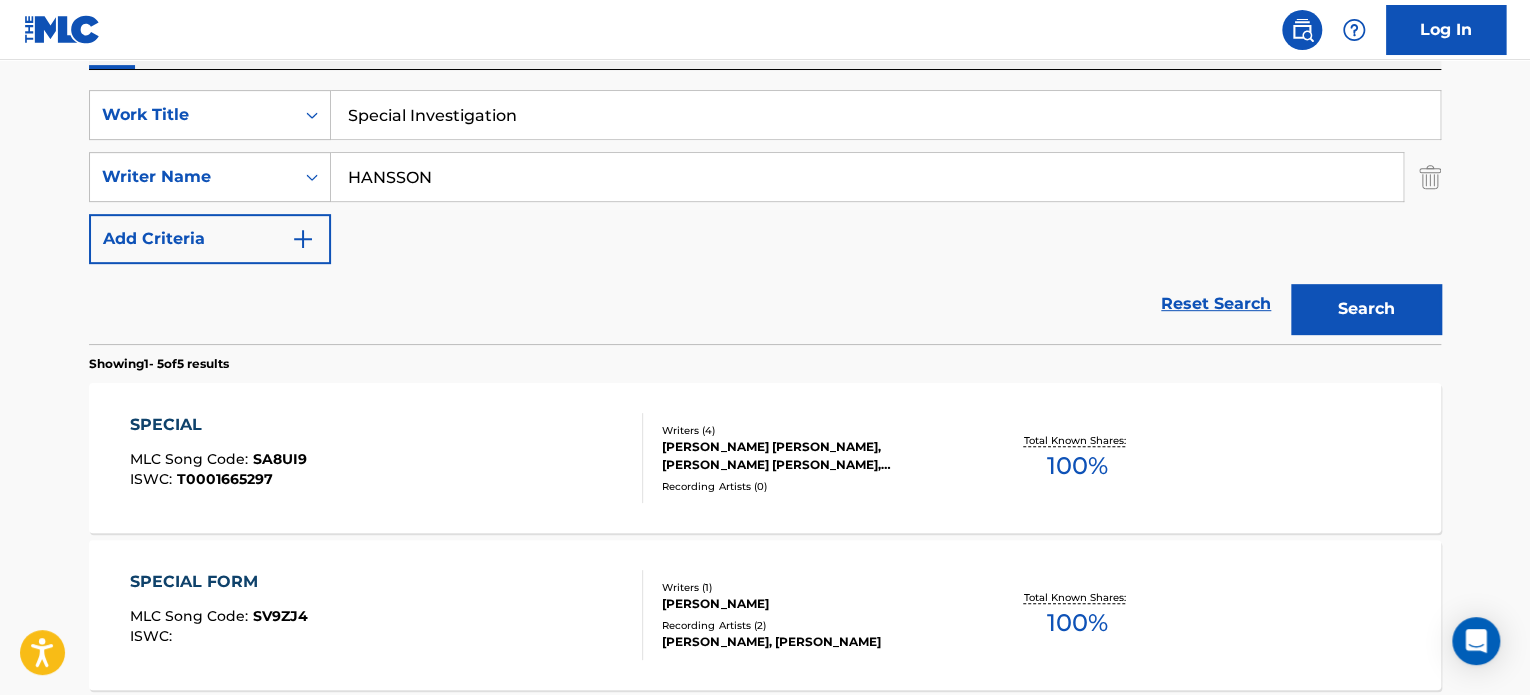 scroll, scrollTop: 320, scrollLeft: 0, axis: vertical 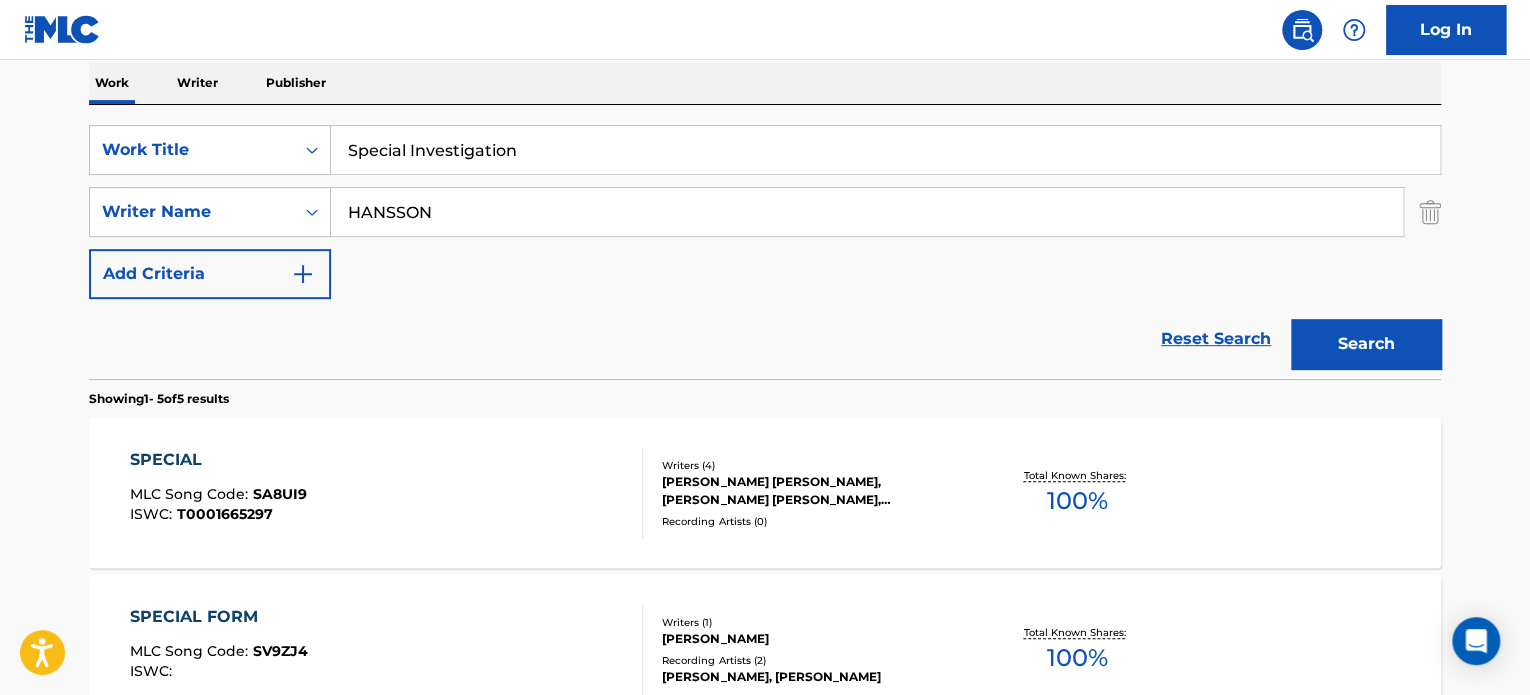 click on "Special Investigation" at bounding box center [885, 150] 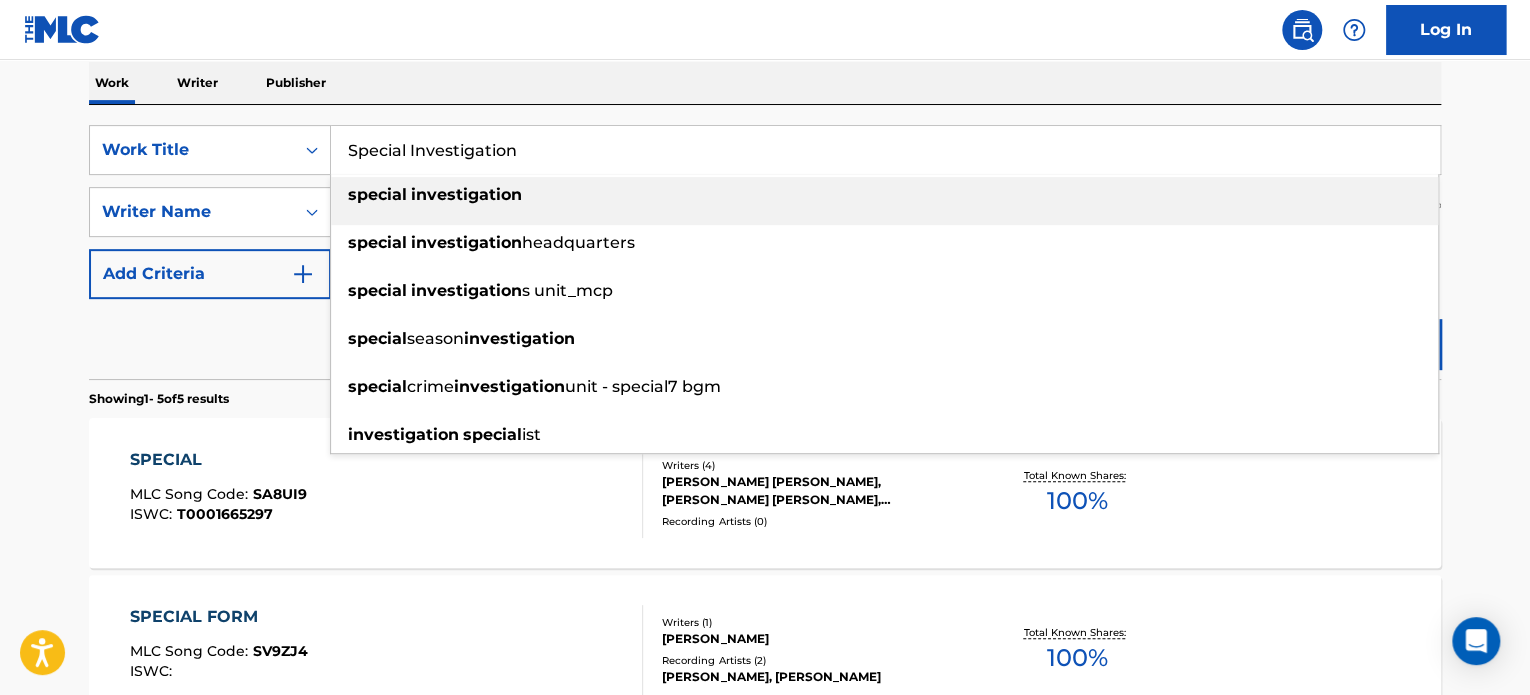 paste on "Encrypting The Code" 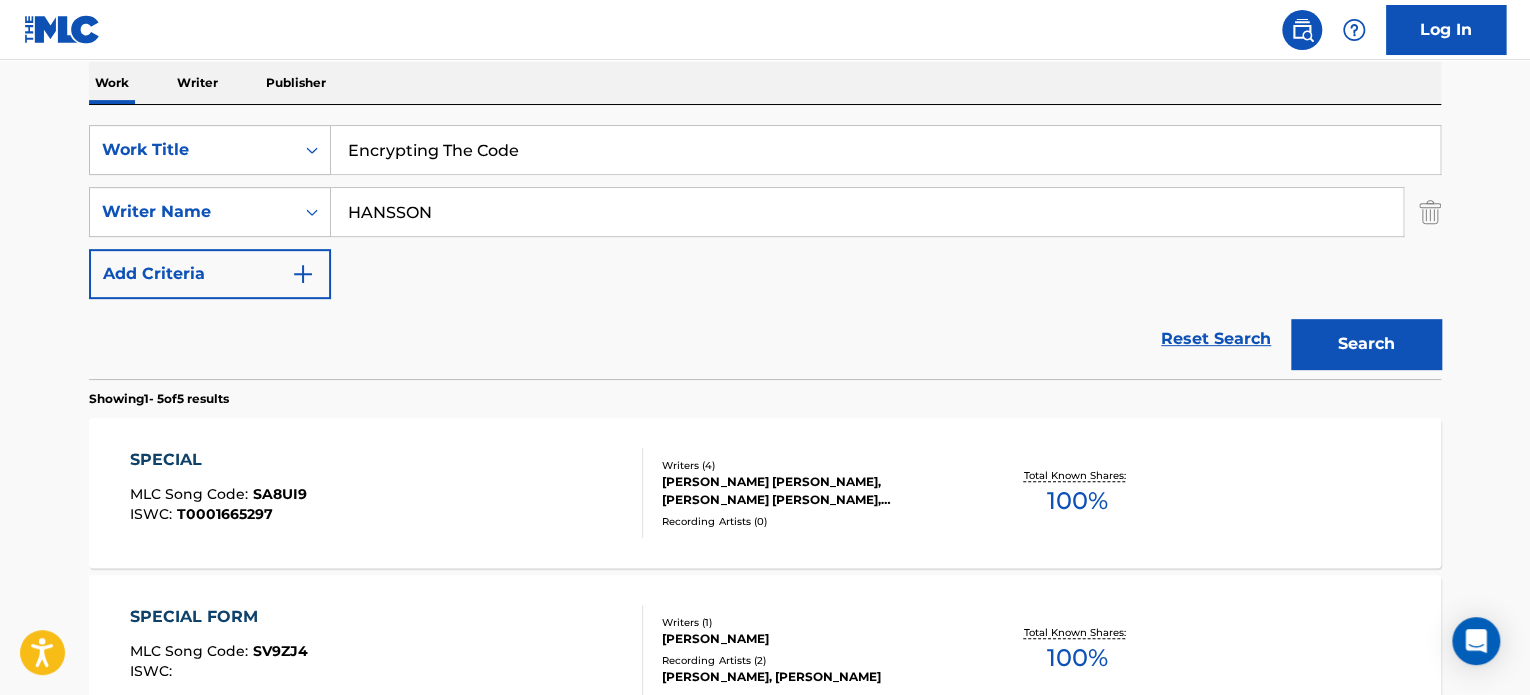 type on "Encrypting The Code" 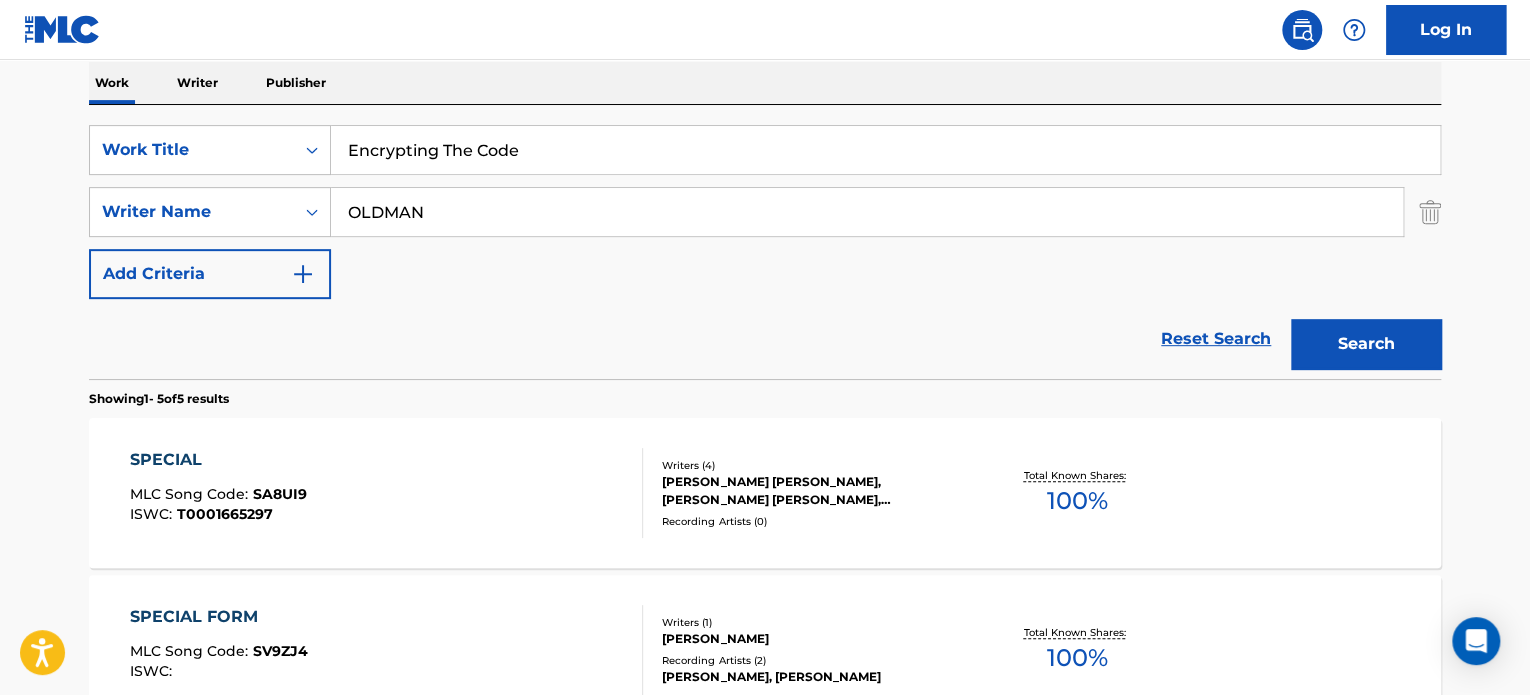 click on "OLDMAN" at bounding box center (867, 212) 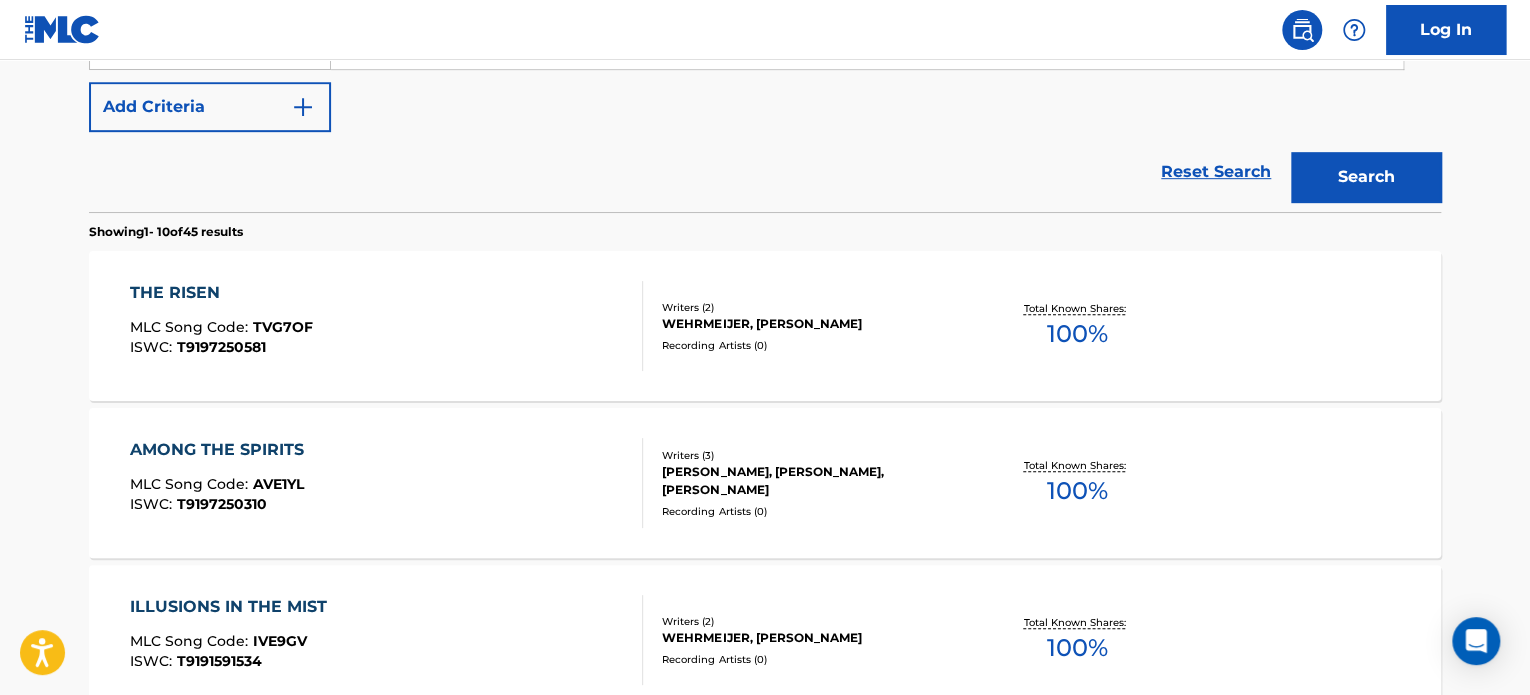 scroll, scrollTop: 320, scrollLeft: 0, axis: vertical 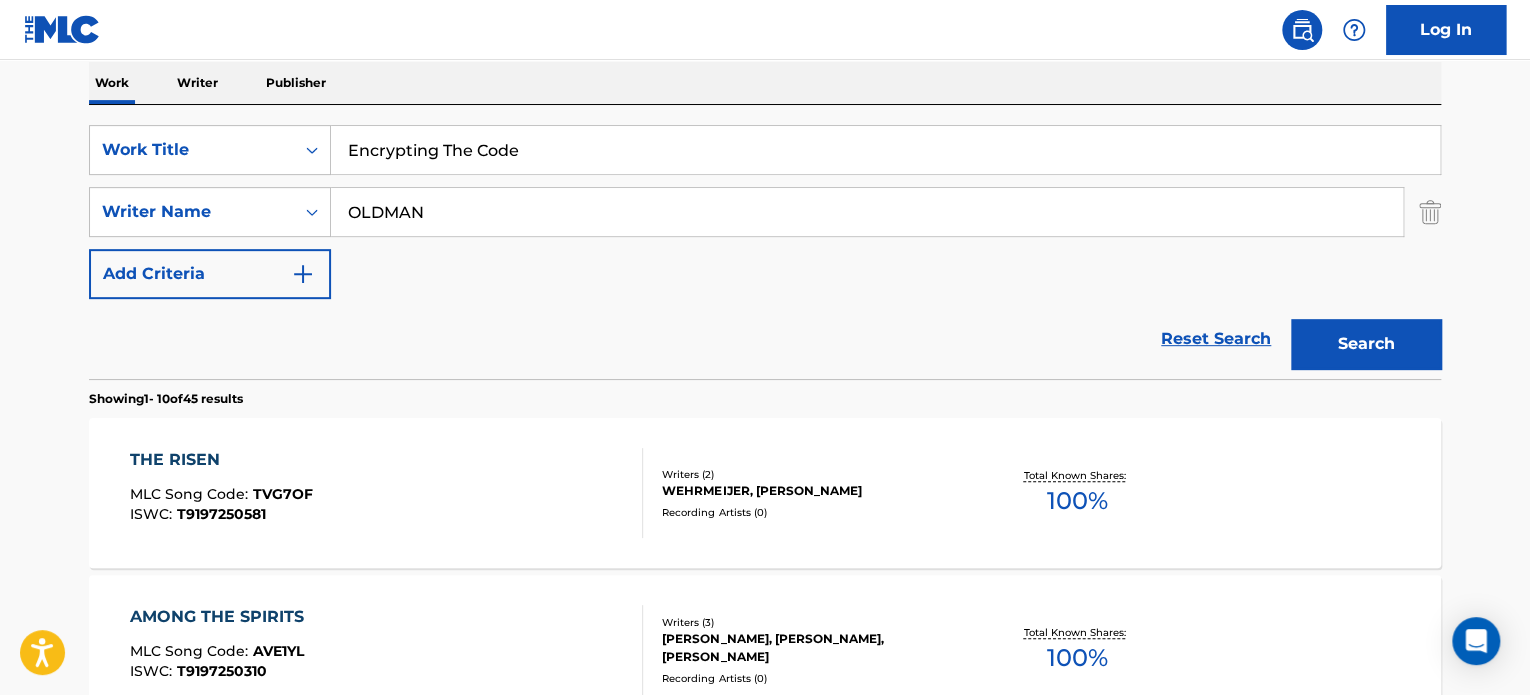 click on "Encrypting The Code" at bounding box center [885, 150] 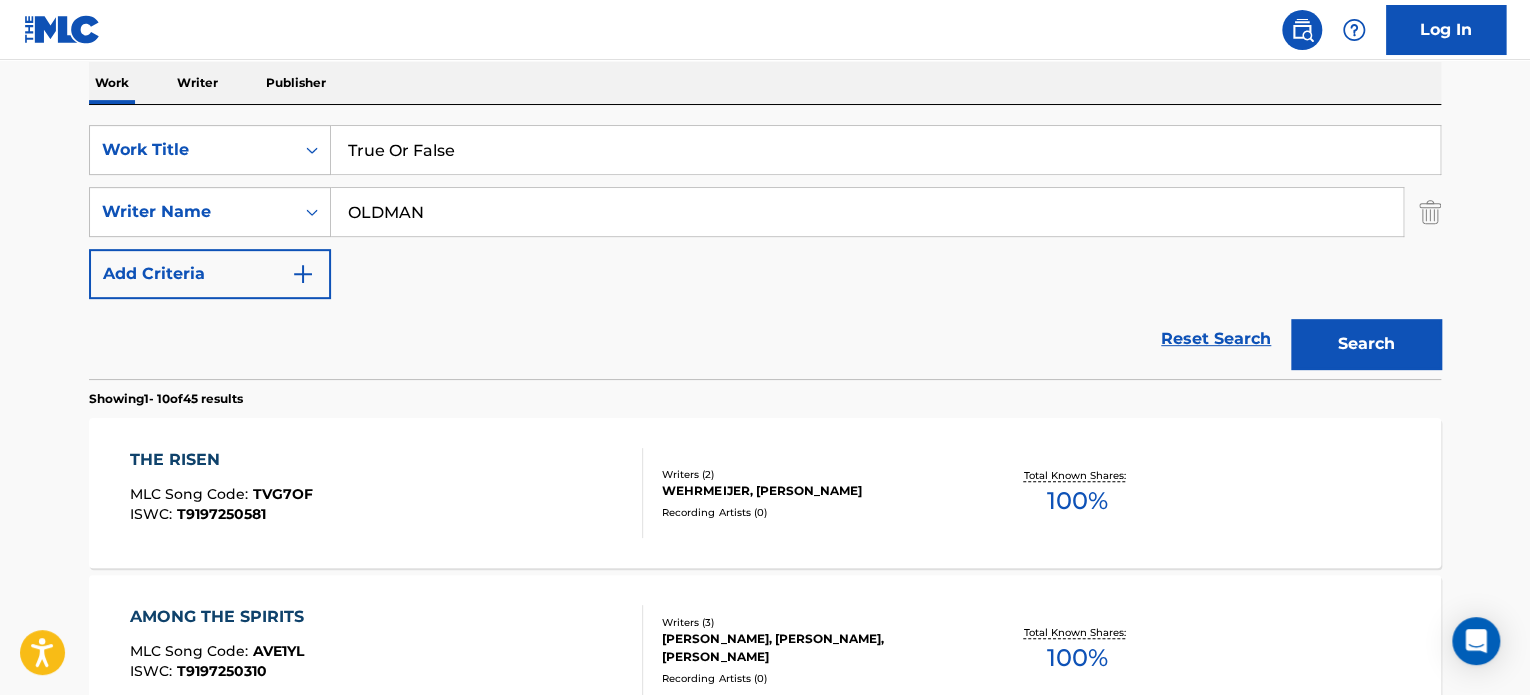 type on "True Or False" 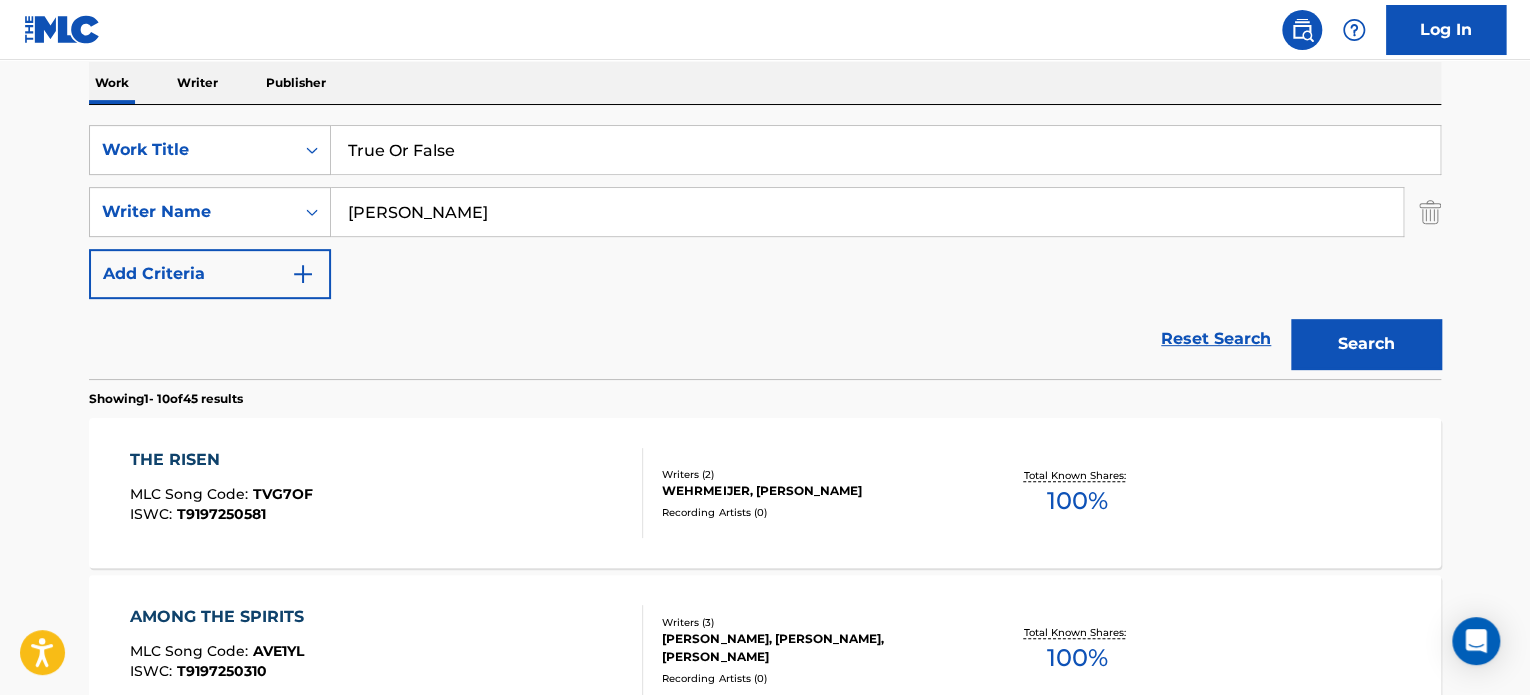 click on "[PERSON_NAME]" at bounding box center [867, 212] 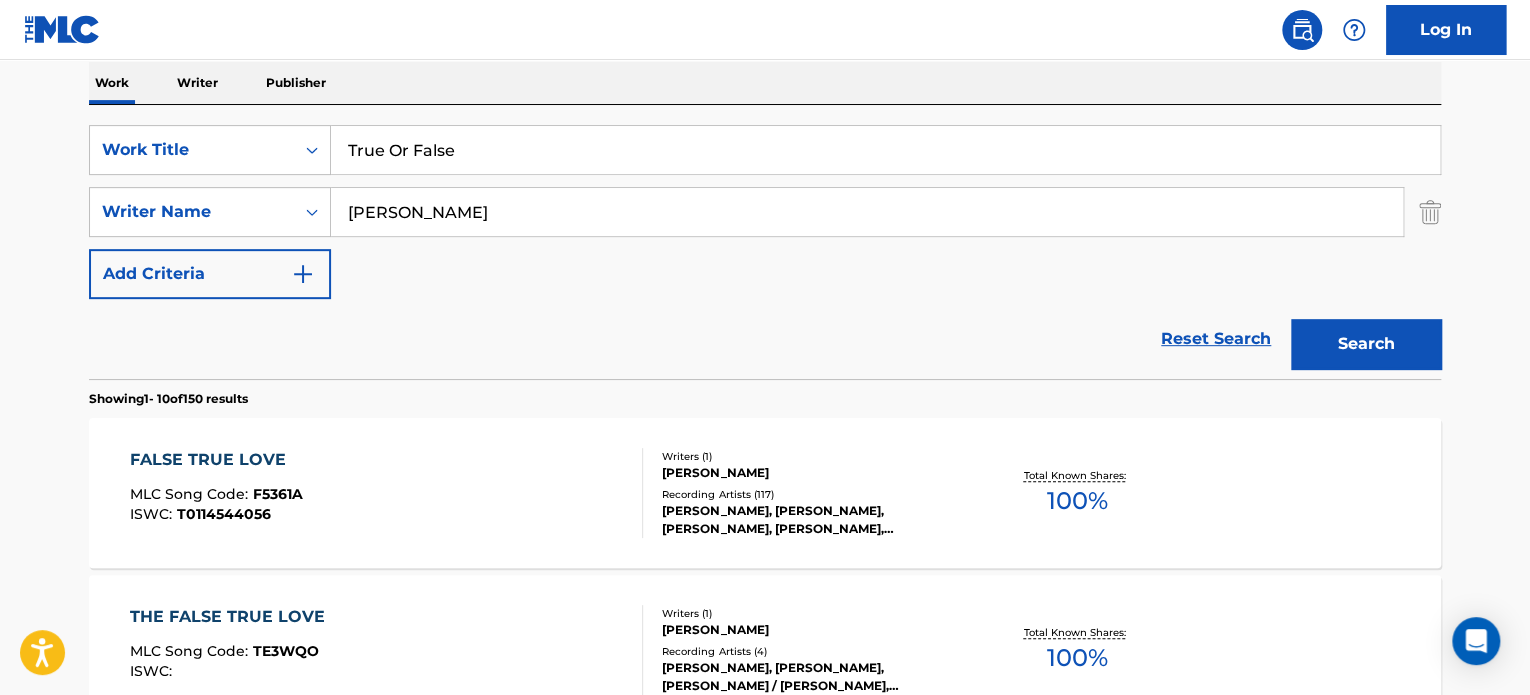 scroll, scrollTop: 220, scrollLeft: 0, axis: vertical 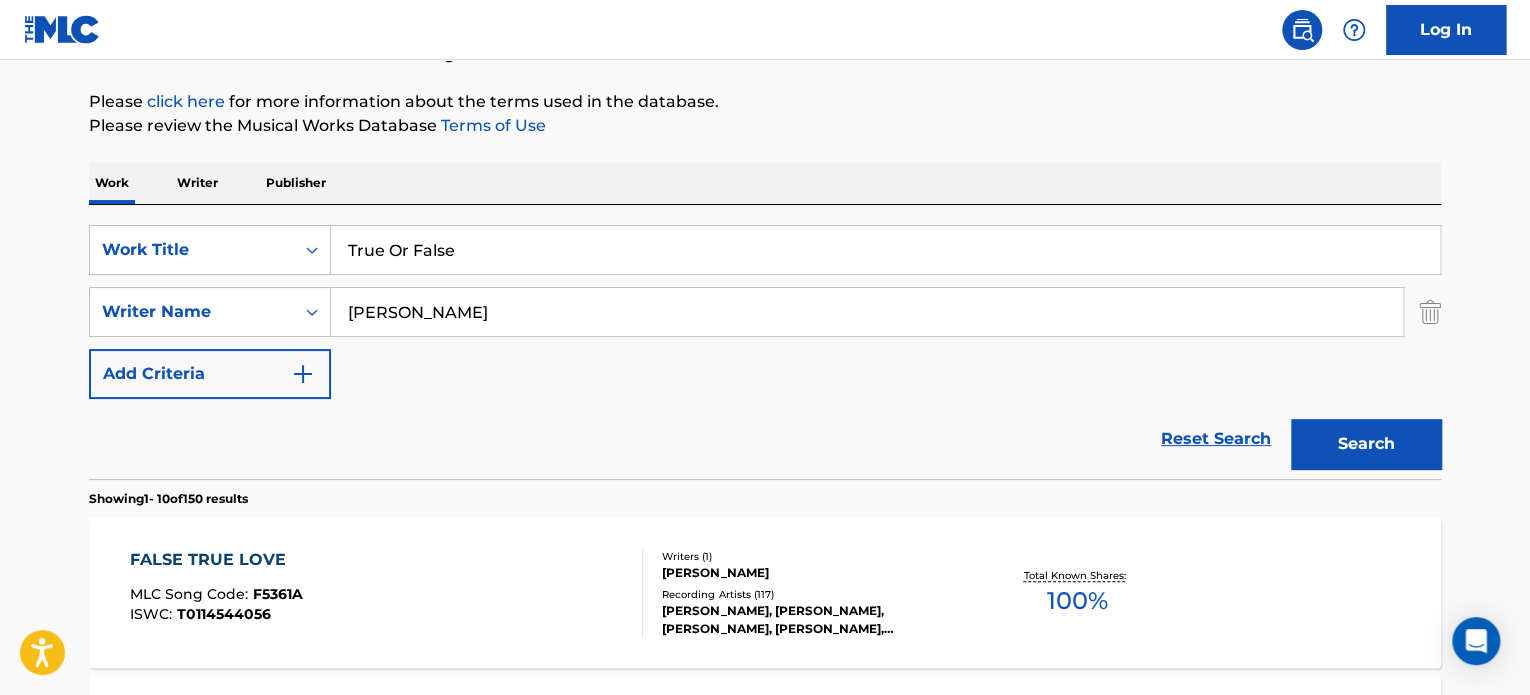 click on "True Or False" at bounding box center (885, 250) 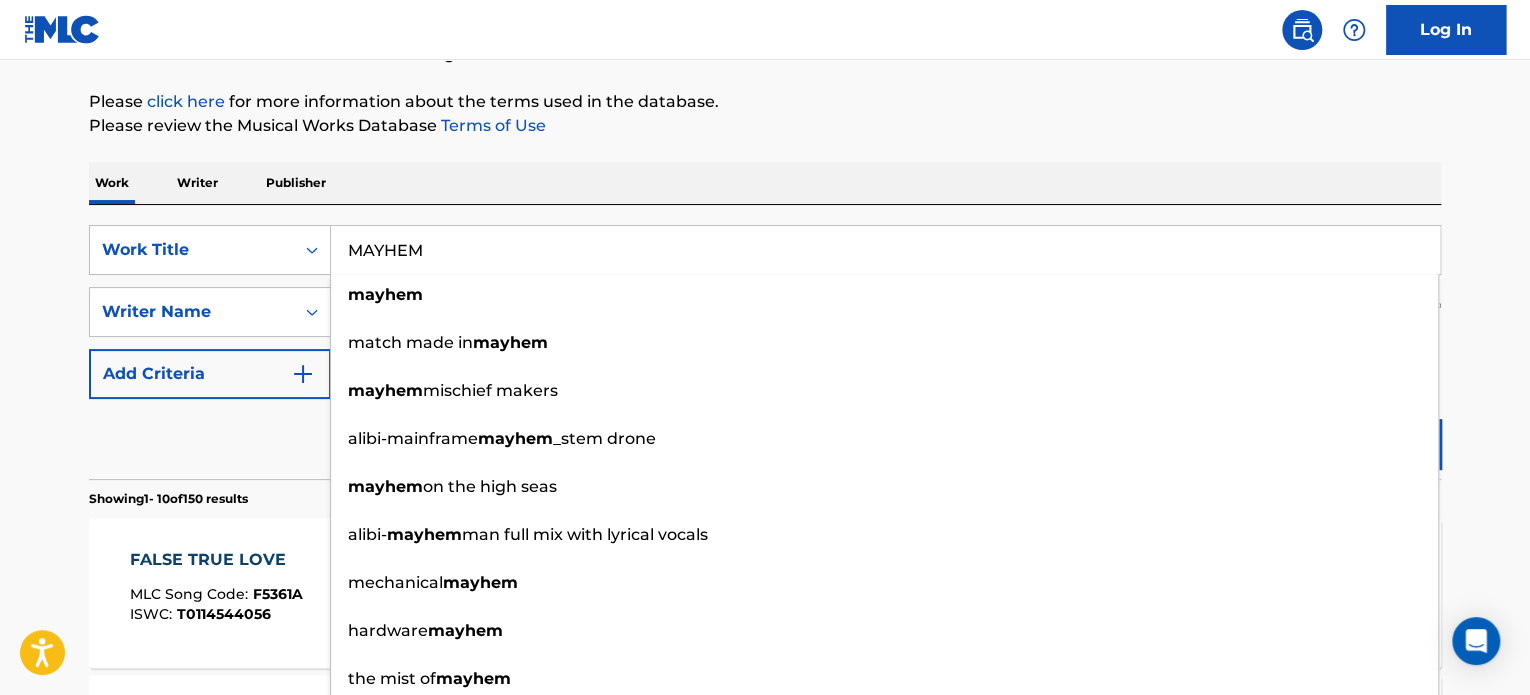 type on "MAYHEM" 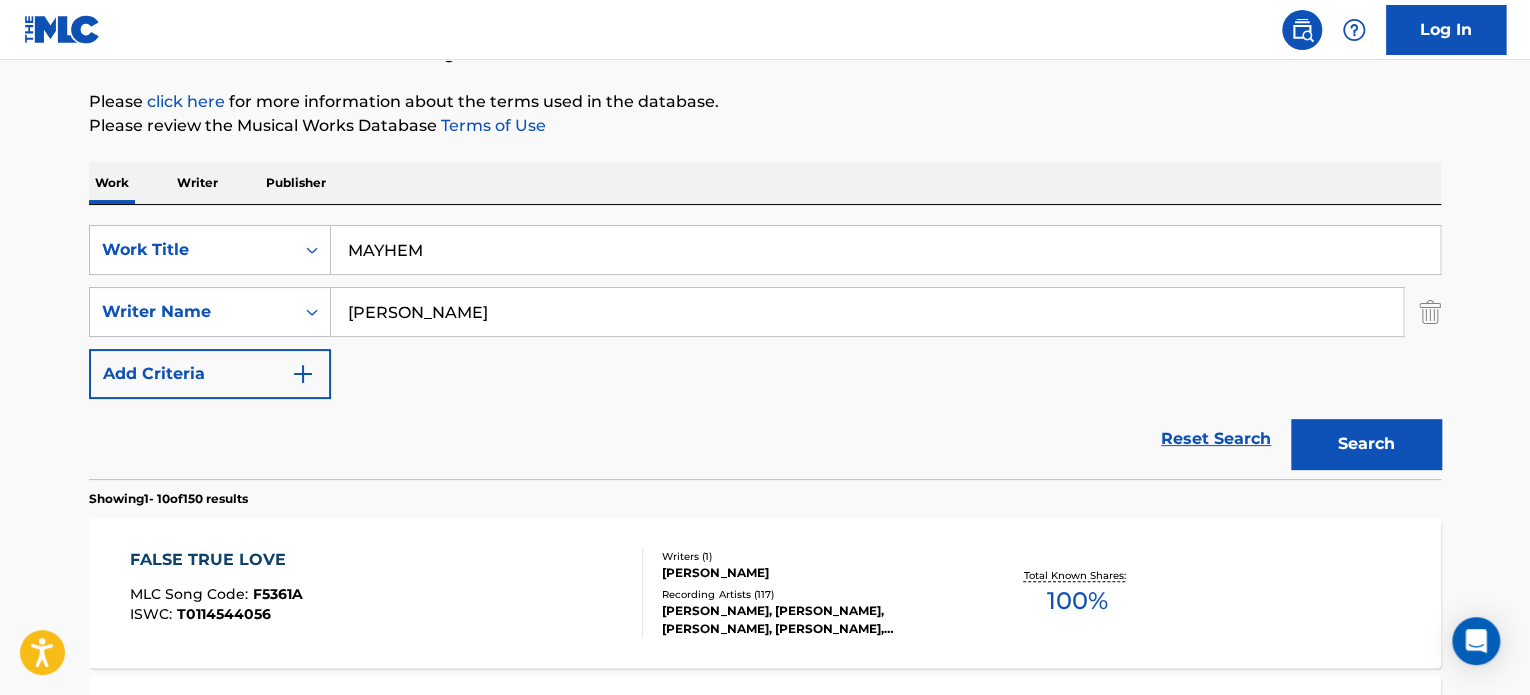 click on "[PERSON_NAME]" at bounding box center [867, 312] 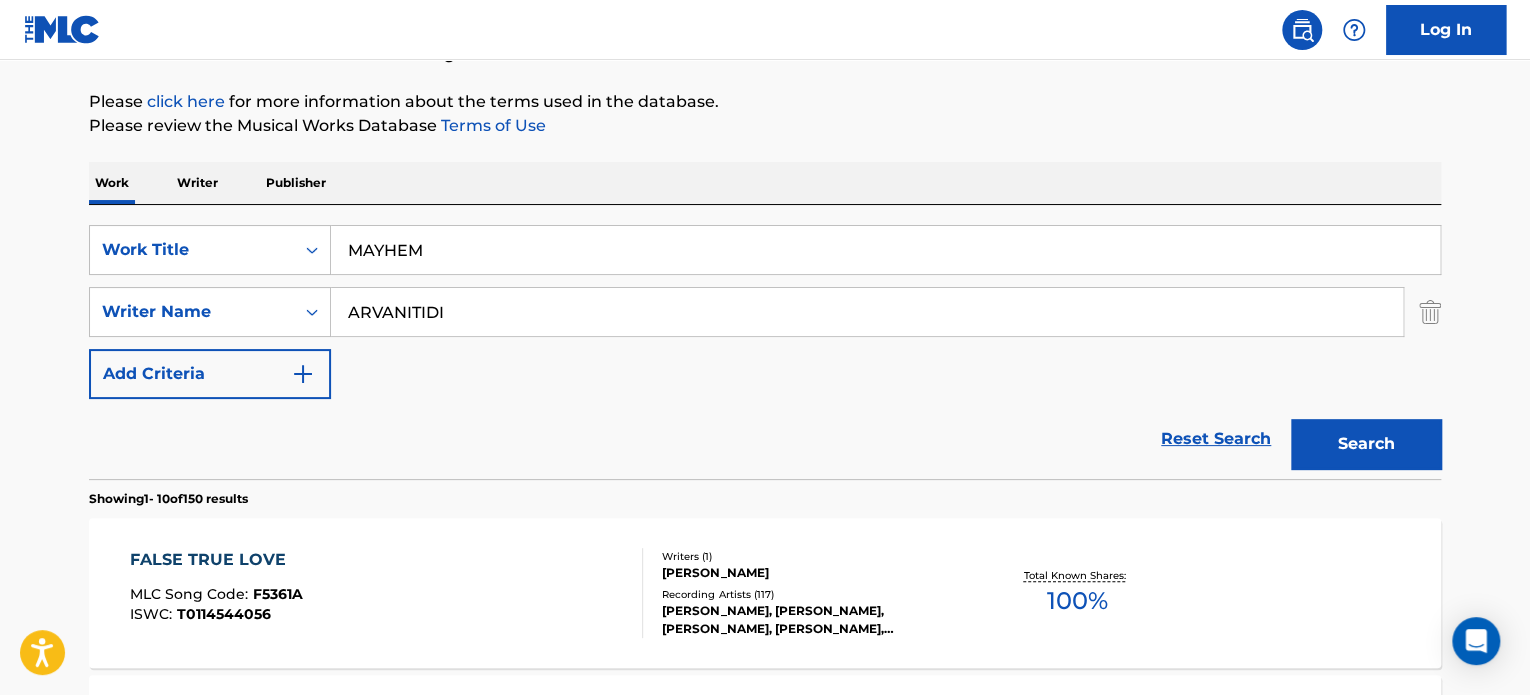 type on "ARVANITIDI" 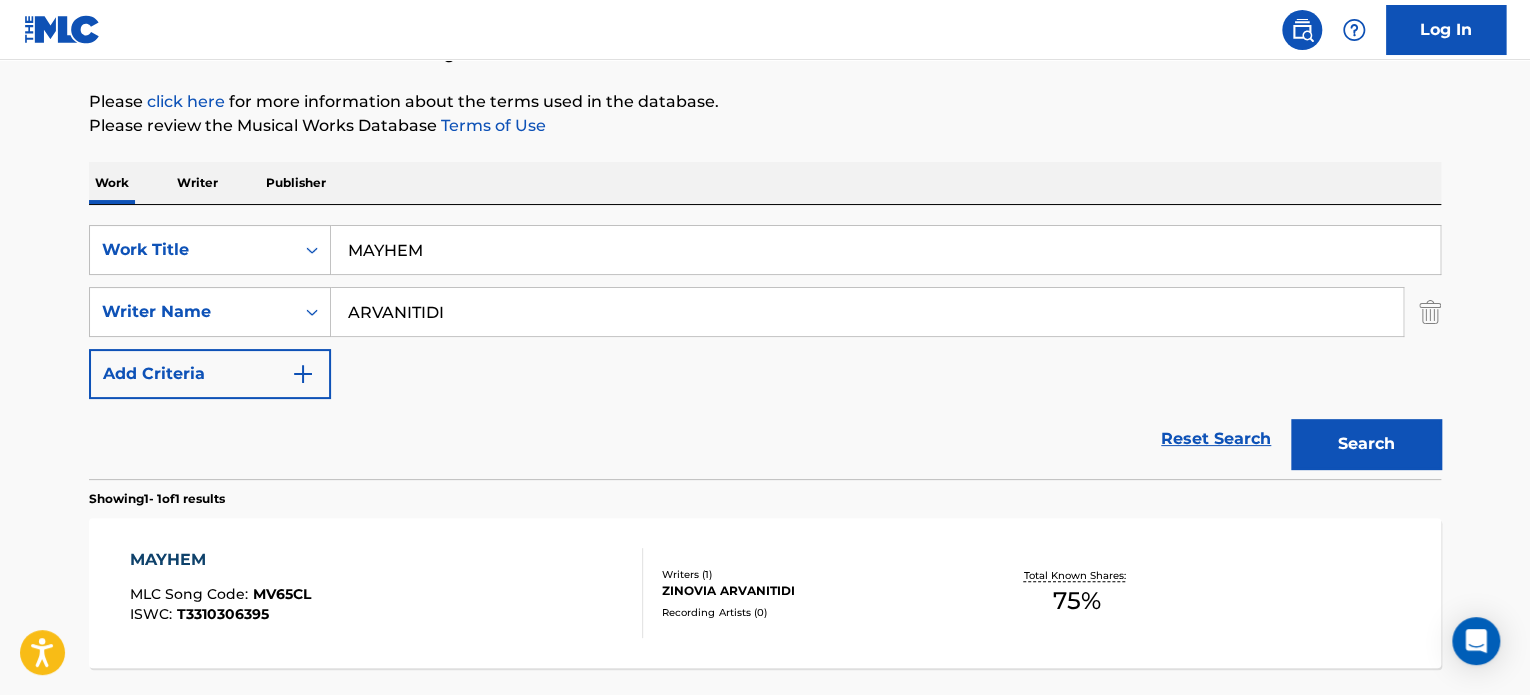 scroll, scrollTop: 320, scrollLeft: 0, axis: vertical 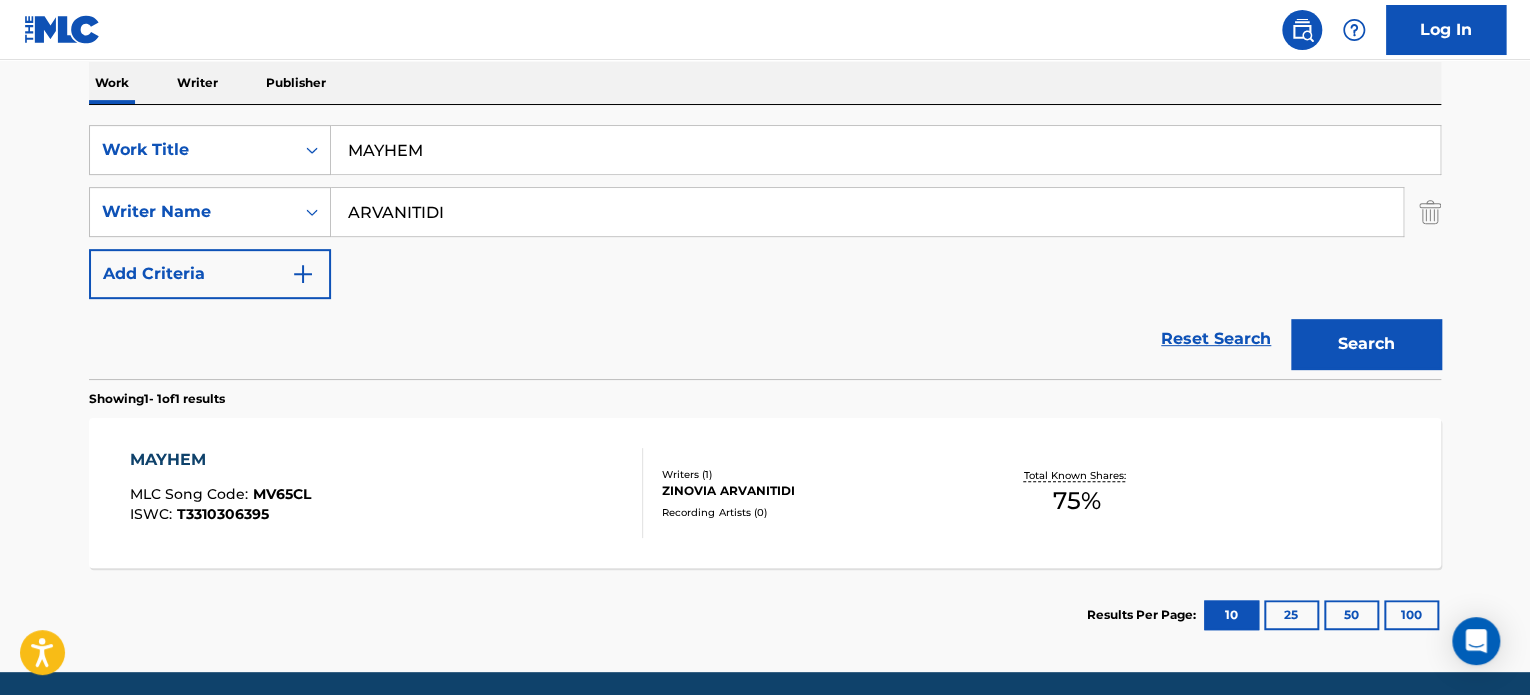 click on "MAYHEM MLC Song Code : MV65CL ISWC : T3310306395" at bounding box center [387, 493] 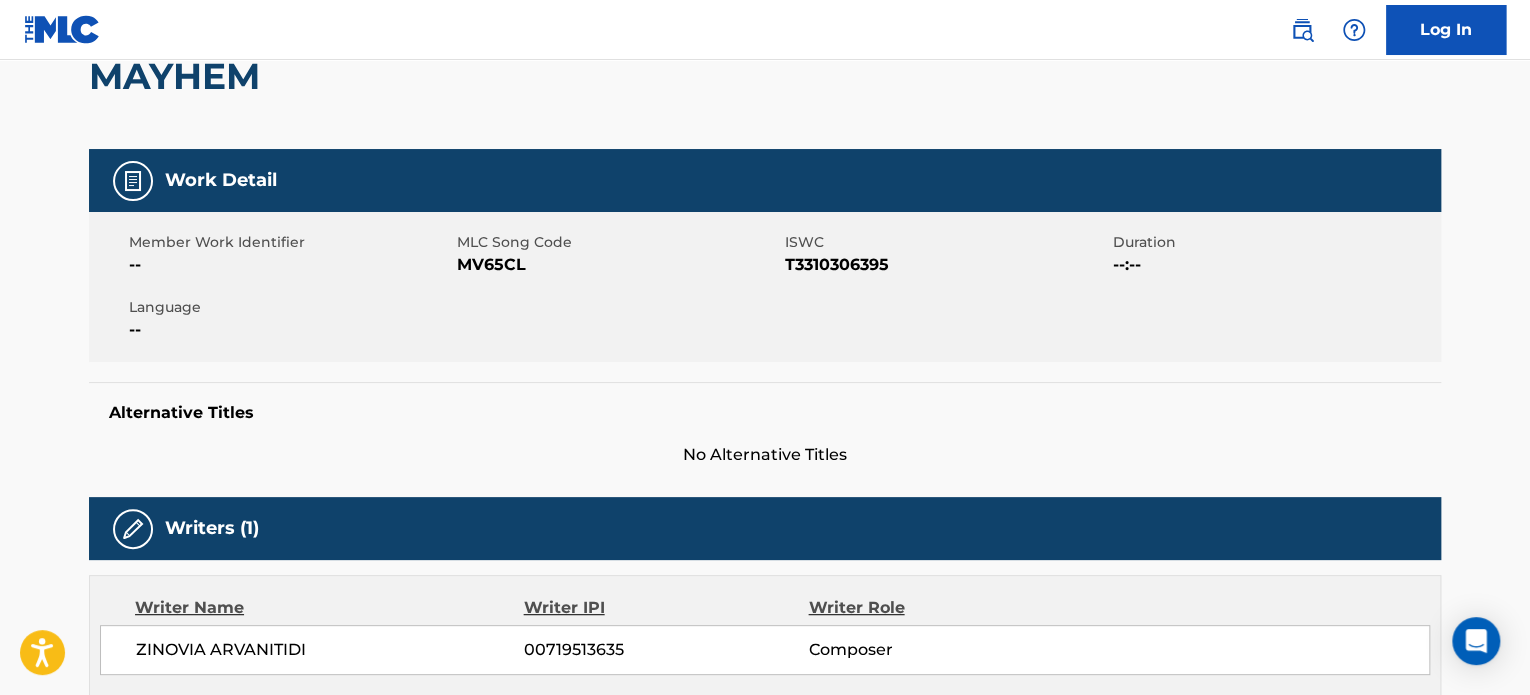 scroll, scrollTop: 0, scrollLeft: 0, axis: both 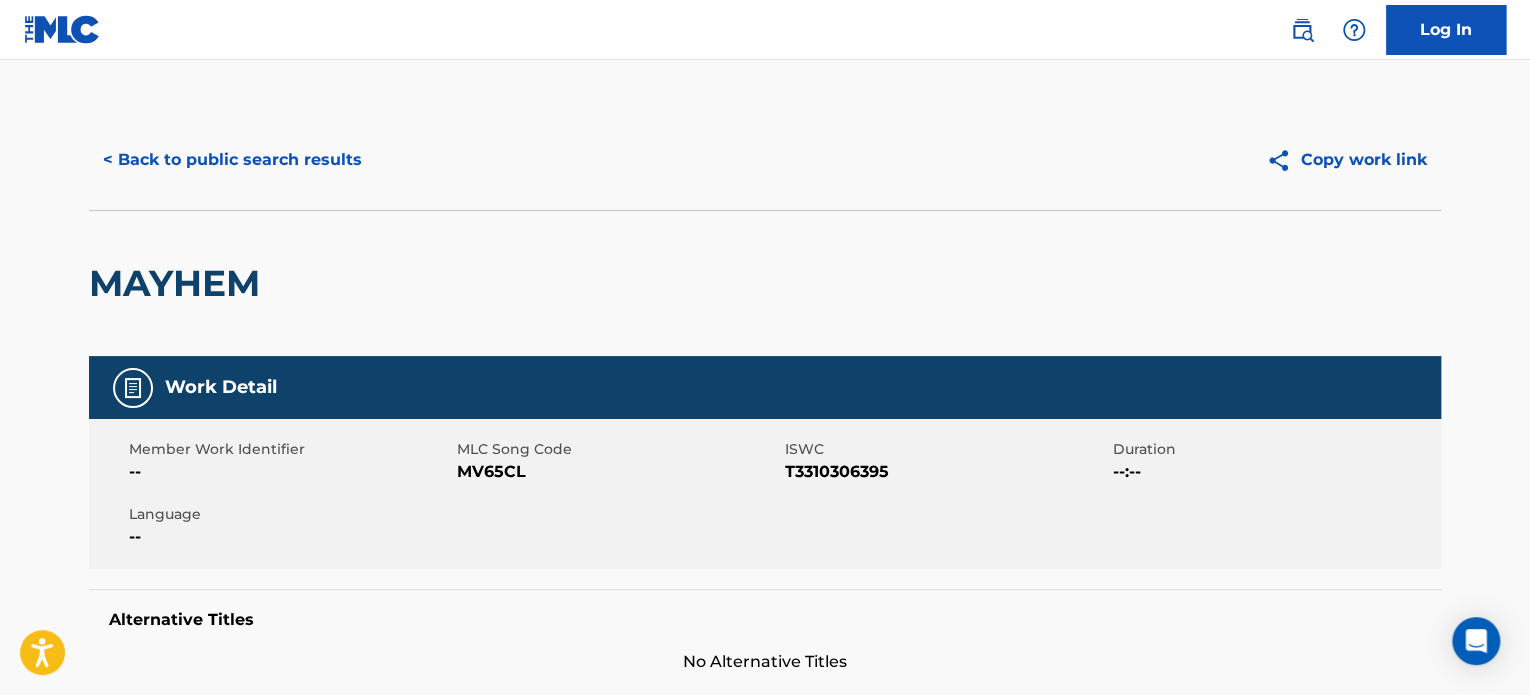 click on "< Back to public search results" at bounding box center [232, 160] 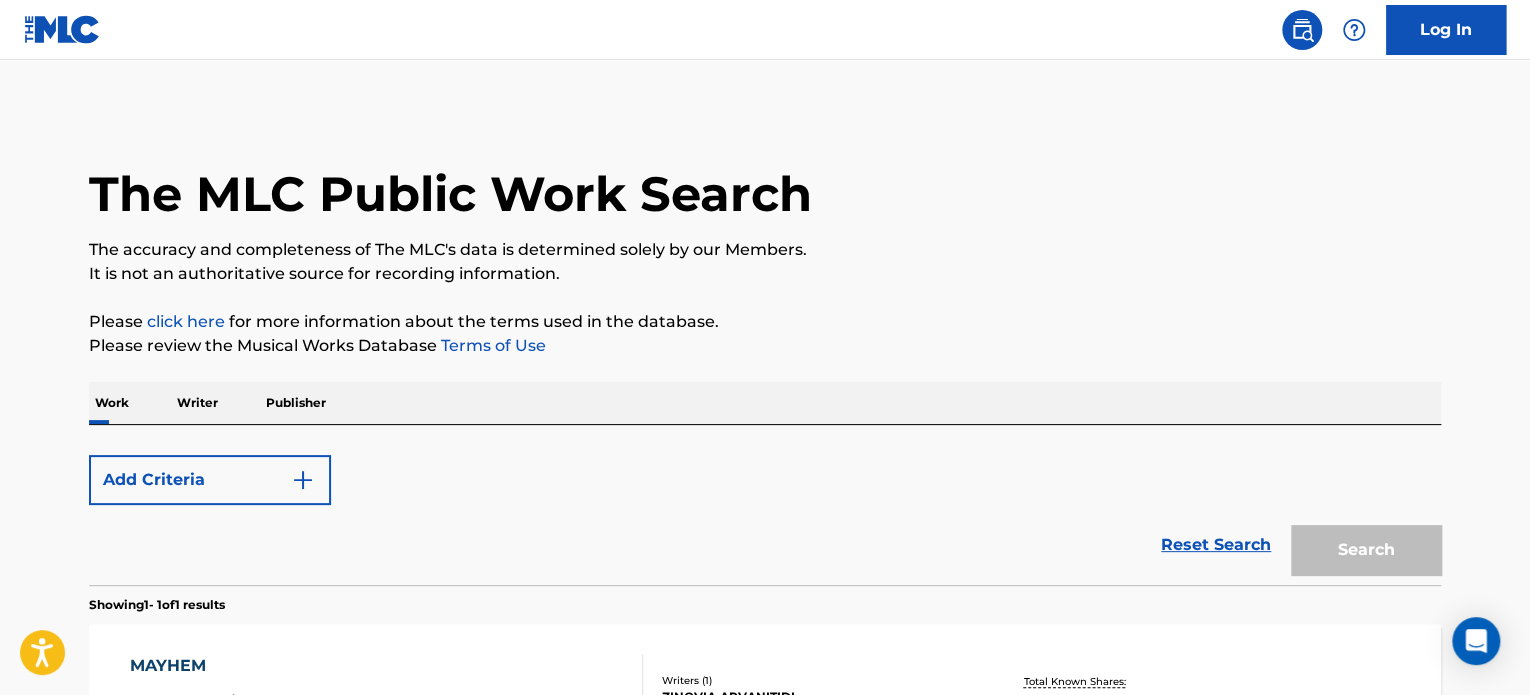 scroll, scrollTop: 278, scrollLeft: 0, axis: vertical 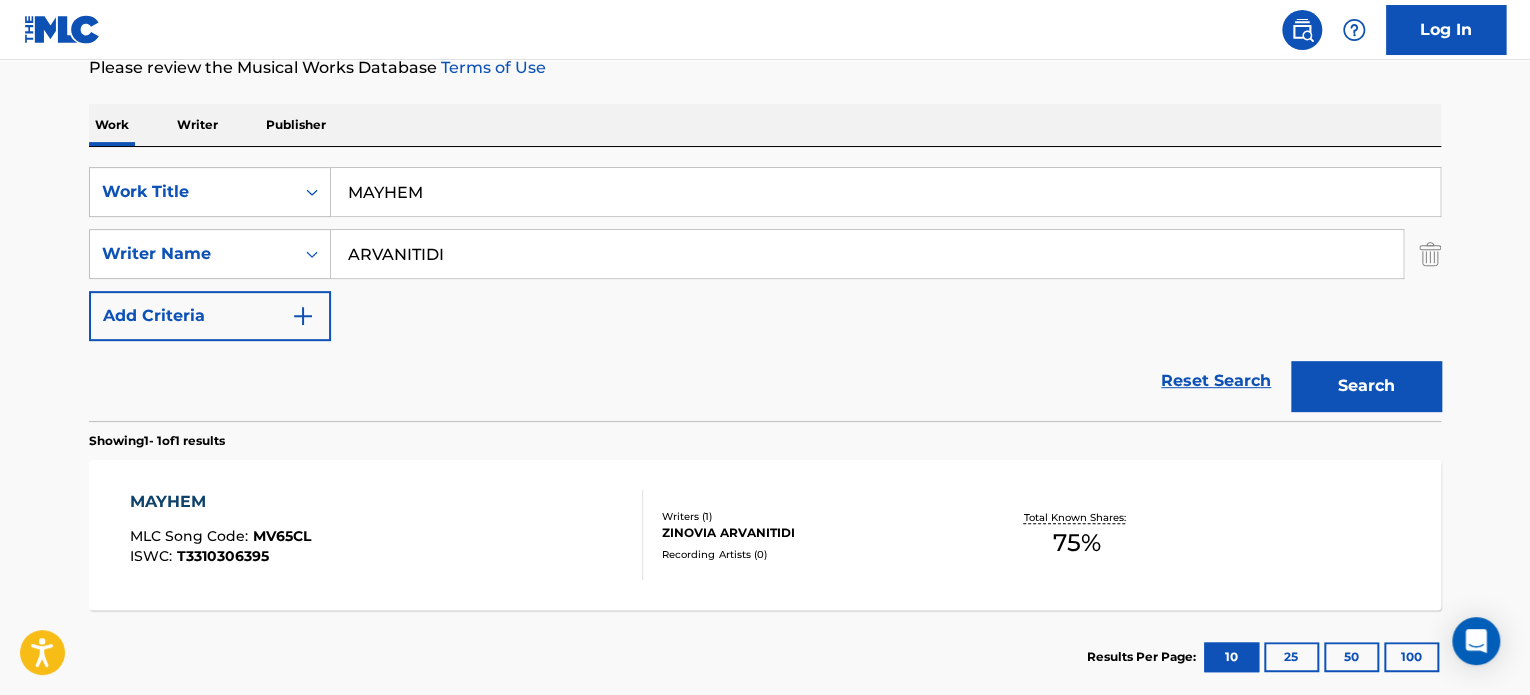 click on "MAYHEM" at bounding box center (885, 192) 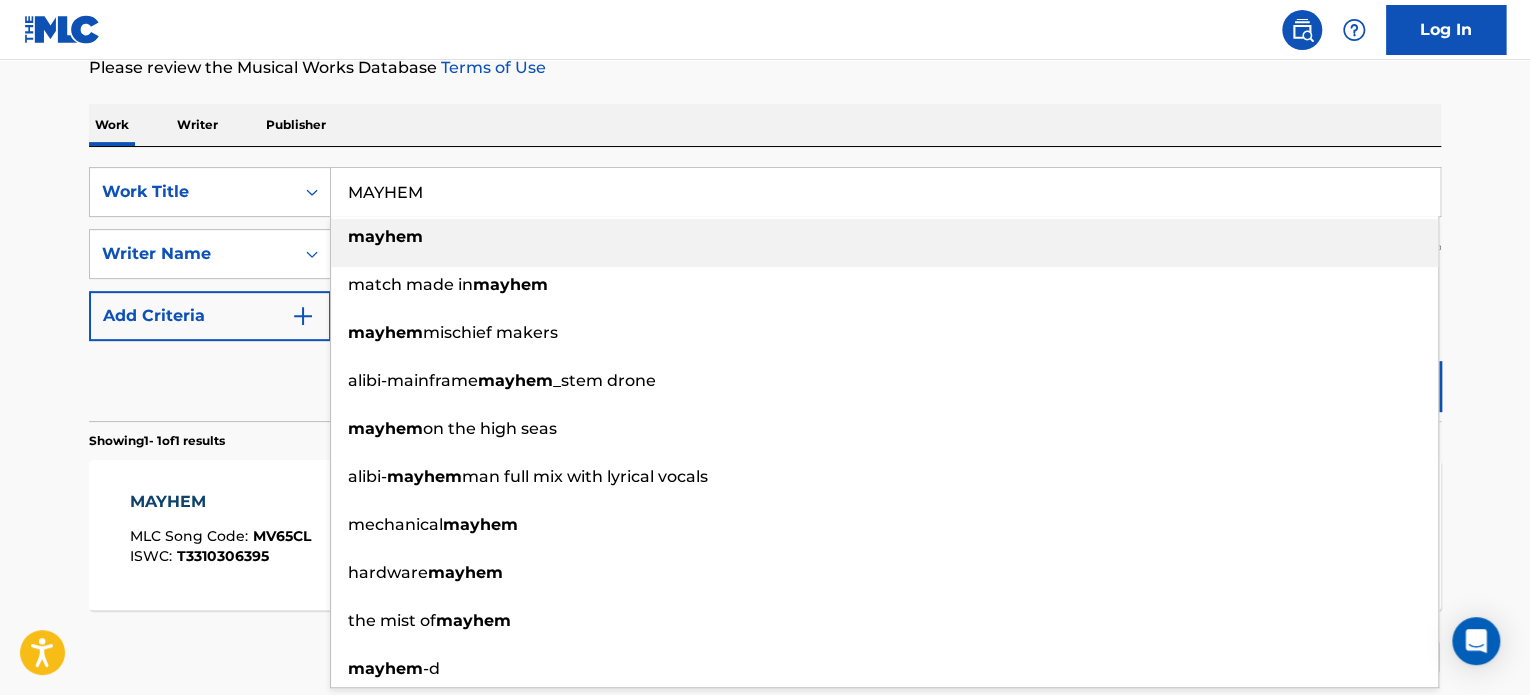 paste on "royalty free country music" 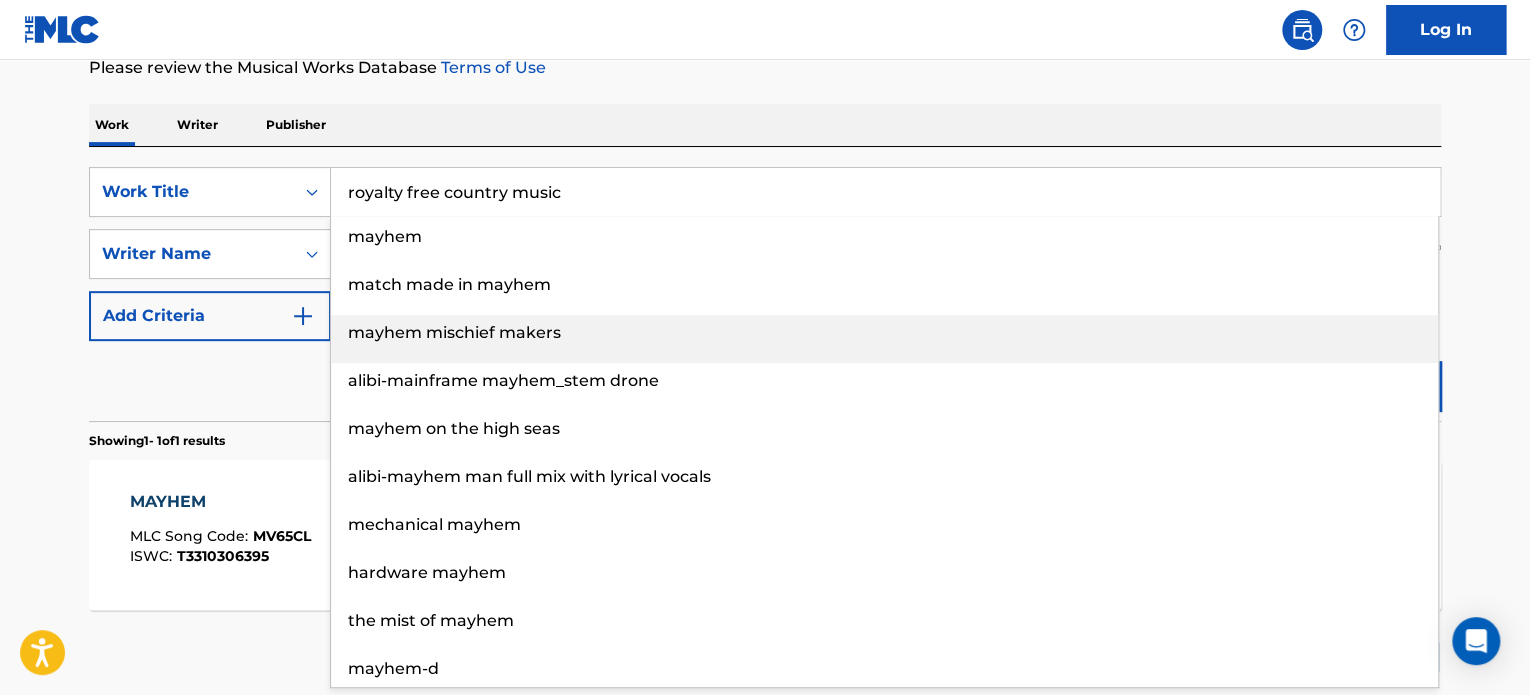 type on "royalty free country music" 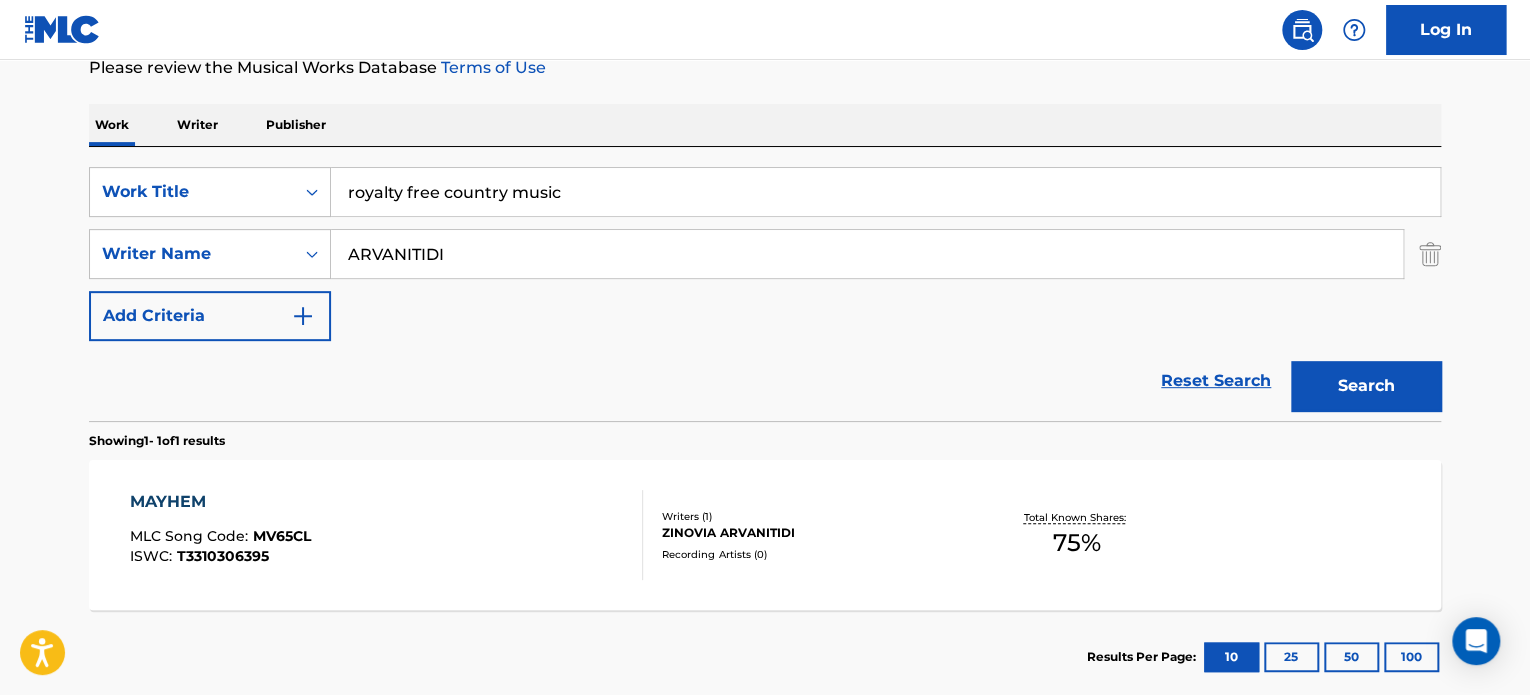 click on "Reset Search Search" at bounding box center (765, 381) 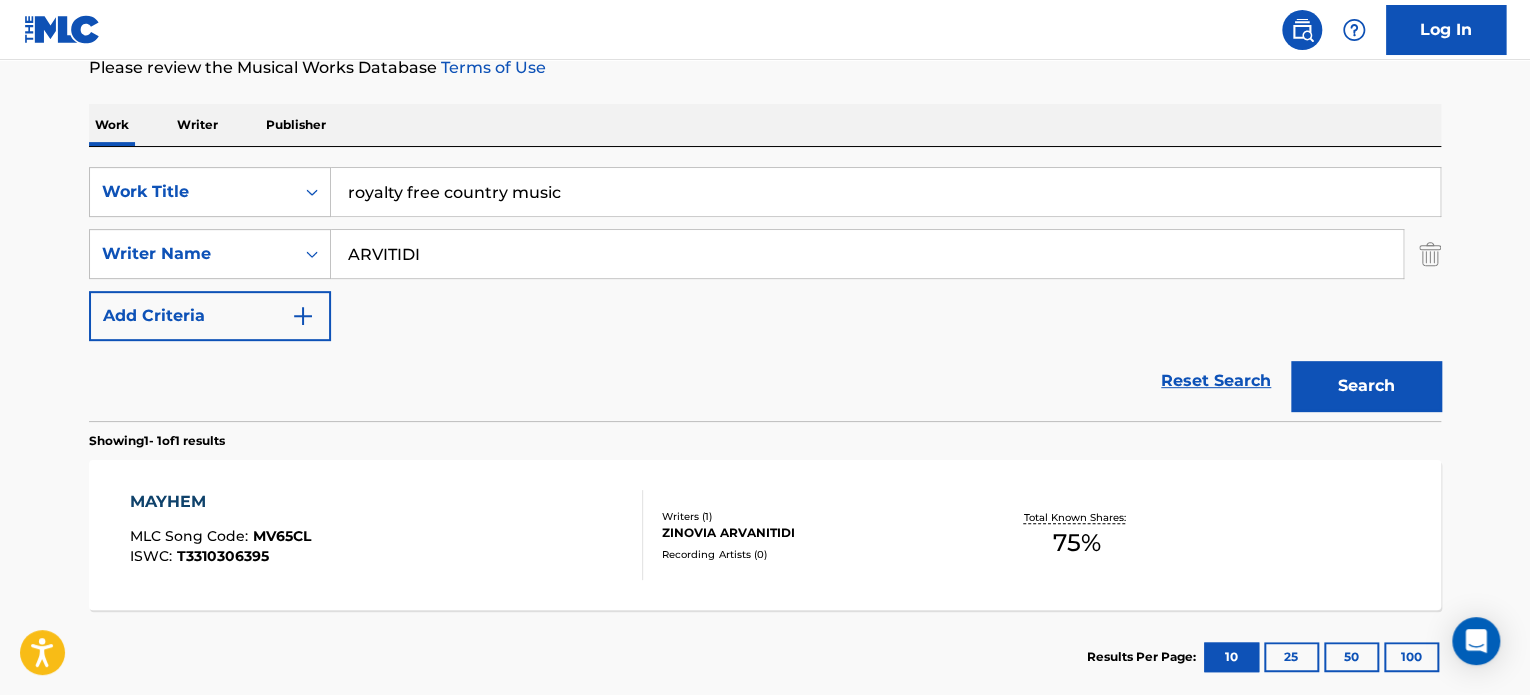 click on "ARVITIDI" at bounding box center [867, 254] 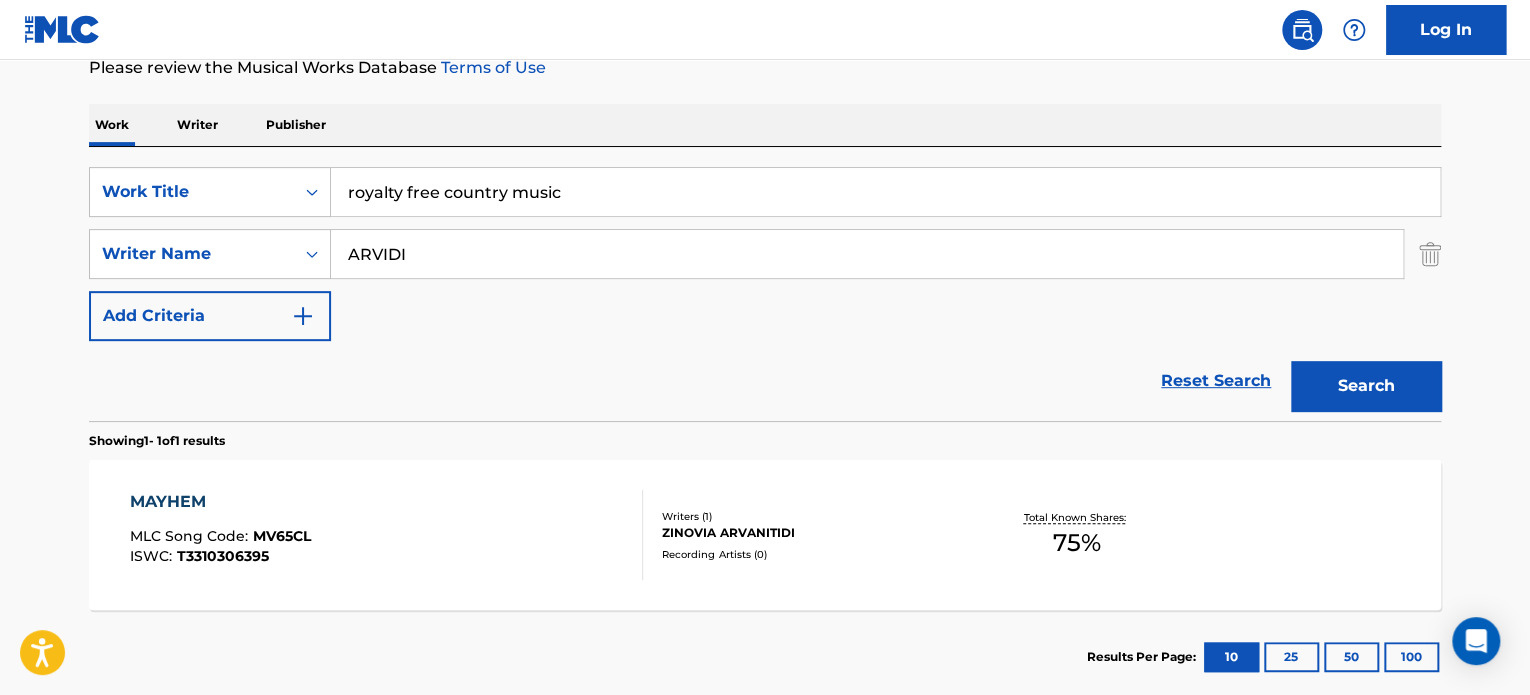 type on "ARVDI" 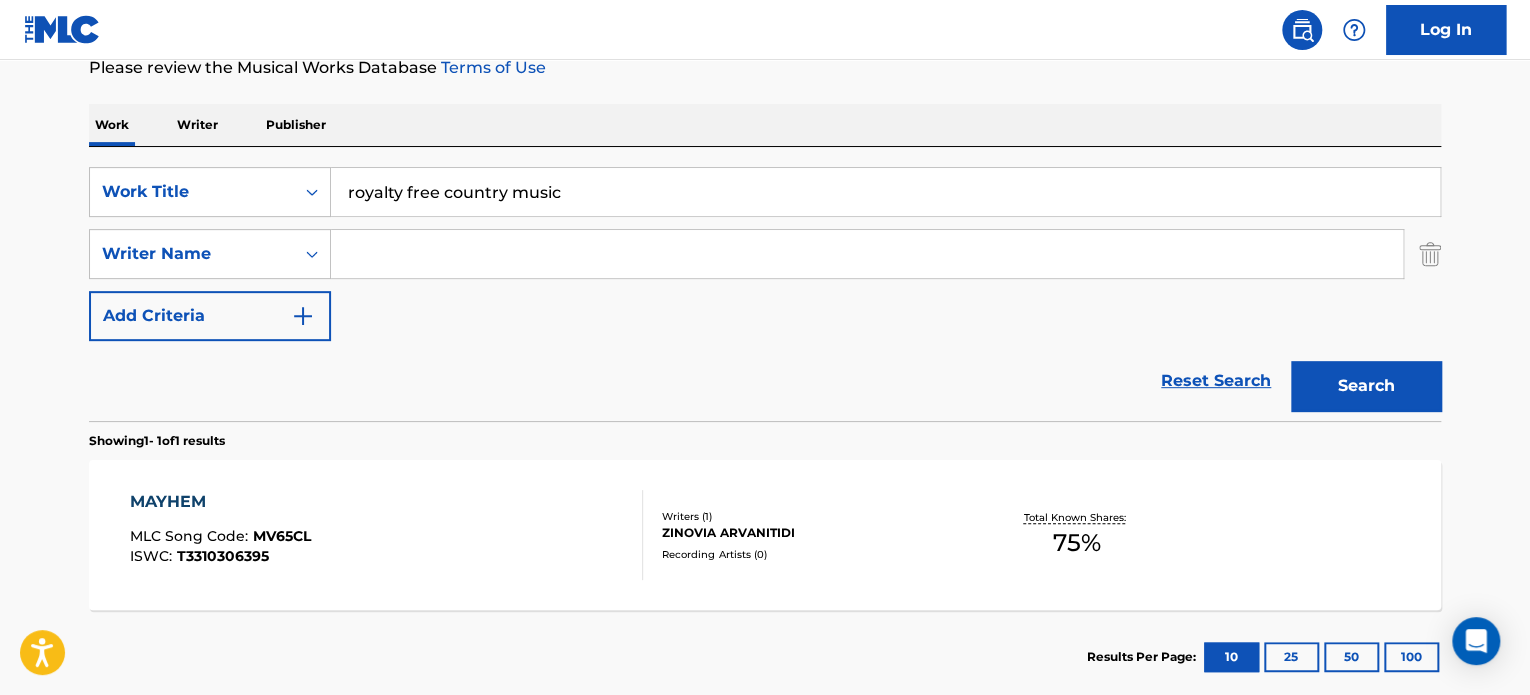 click at bounding box center (867, 254) 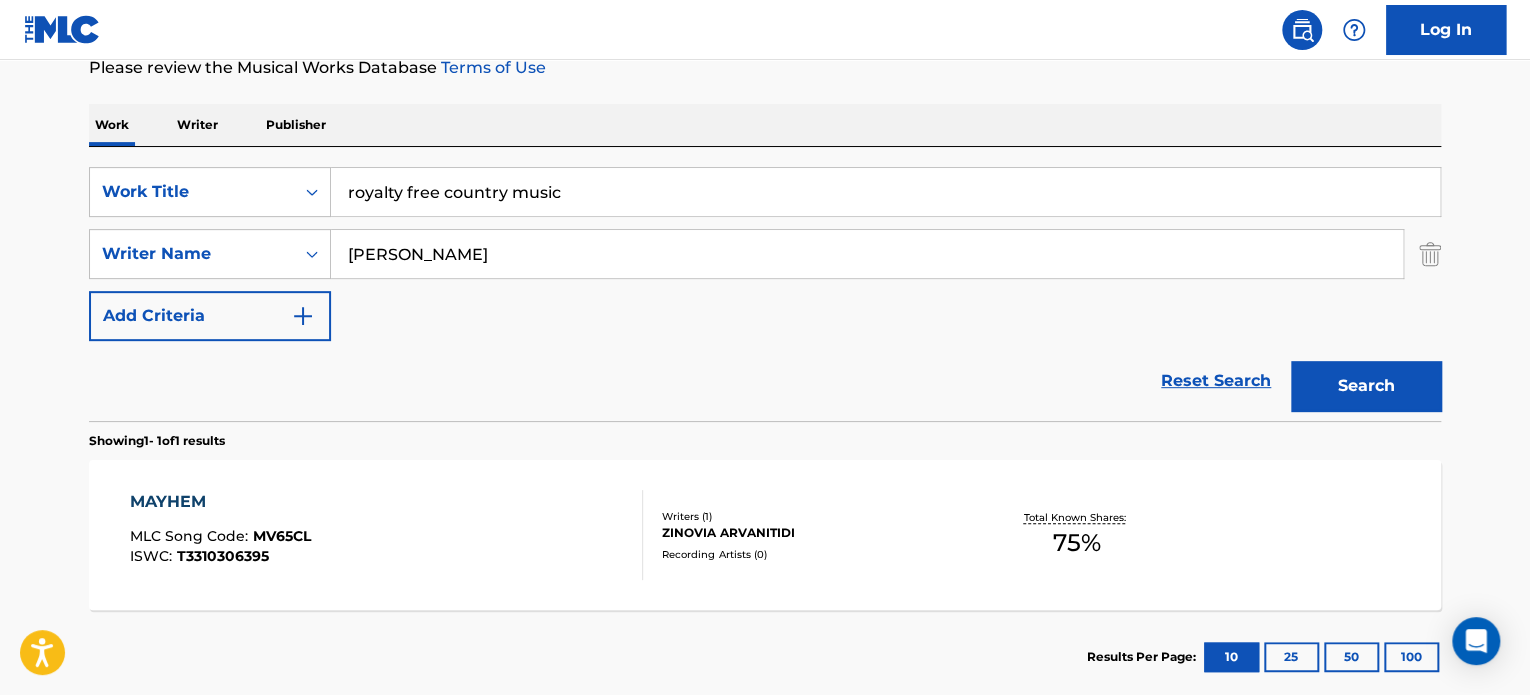 click on "[PERSON_NAME]" at bounding box center [867, 254] 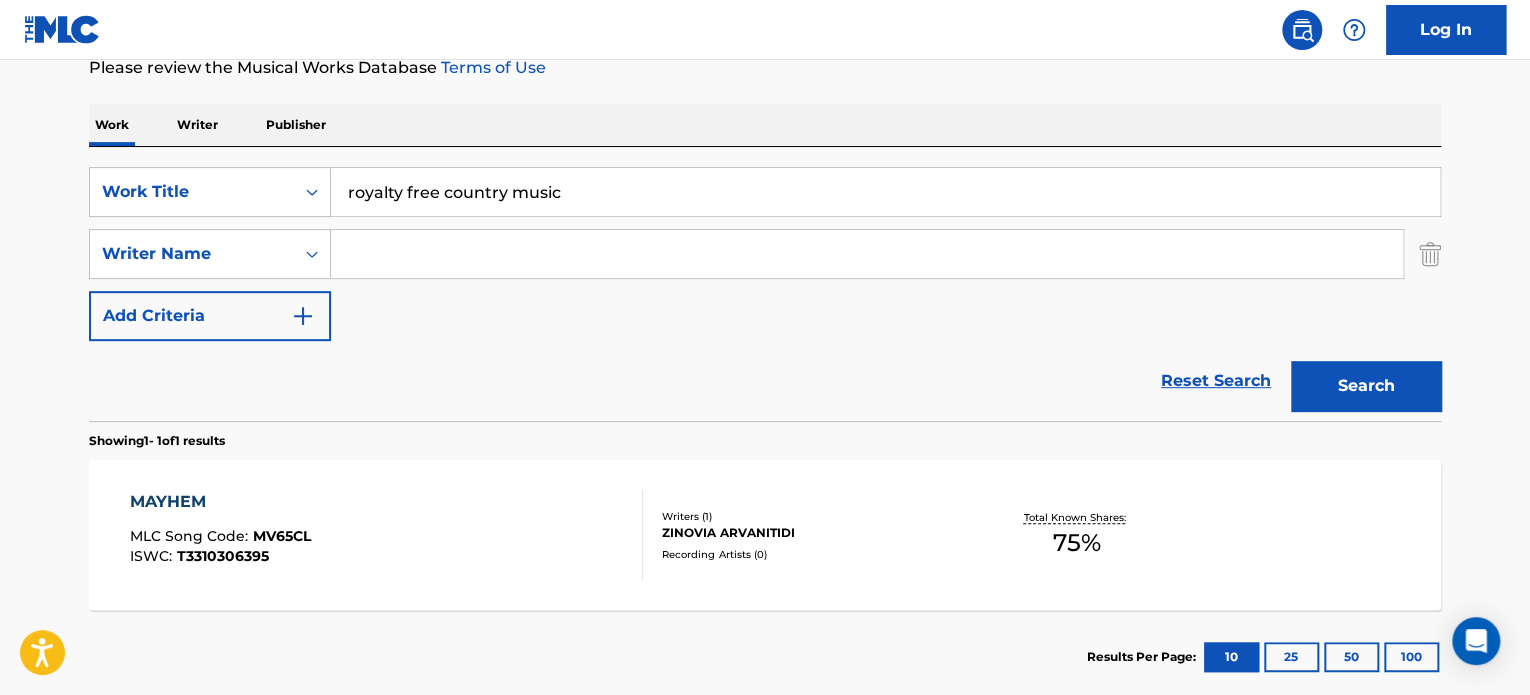 type 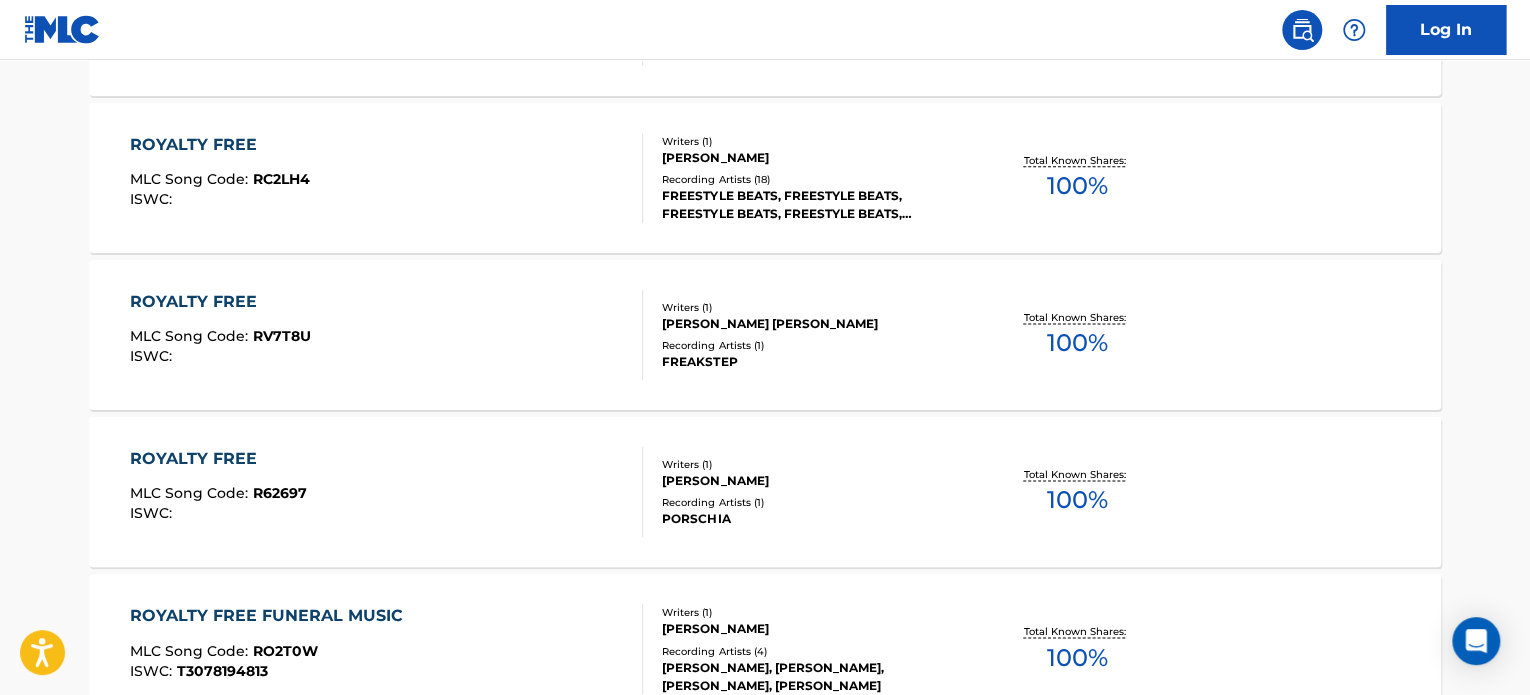 scroll, scrollTop: 1278, scrollLeft: 0, axis: vertical 